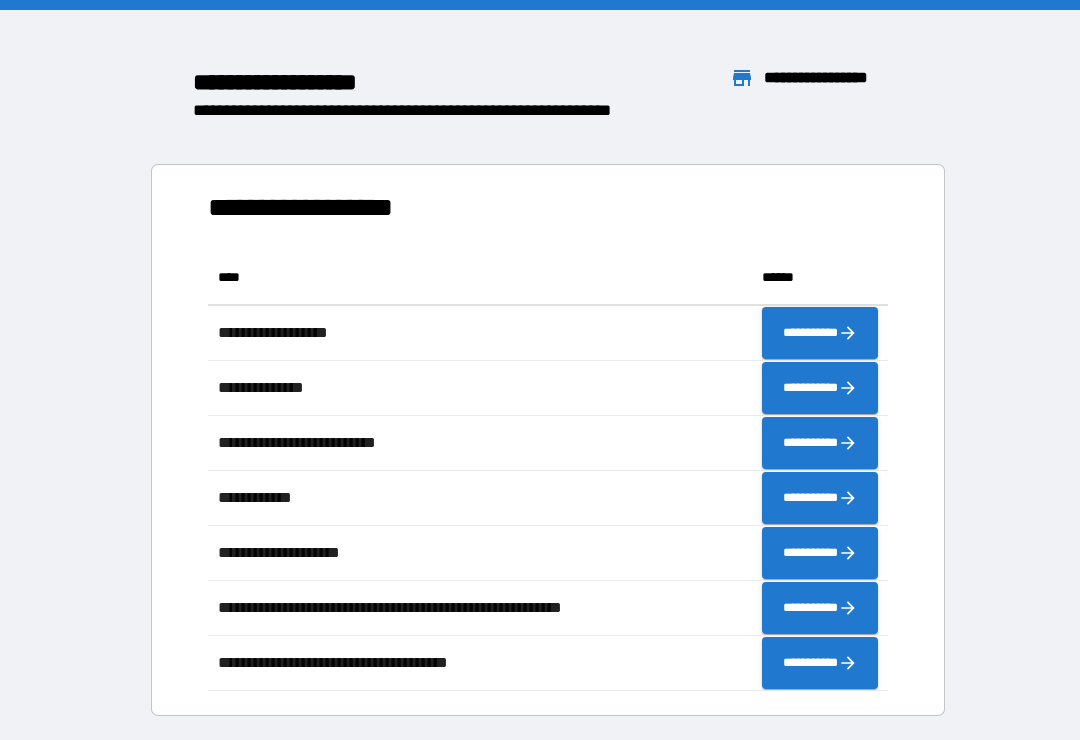 scroll, scrollTop: 0, scrollLeft: 0, axis: both 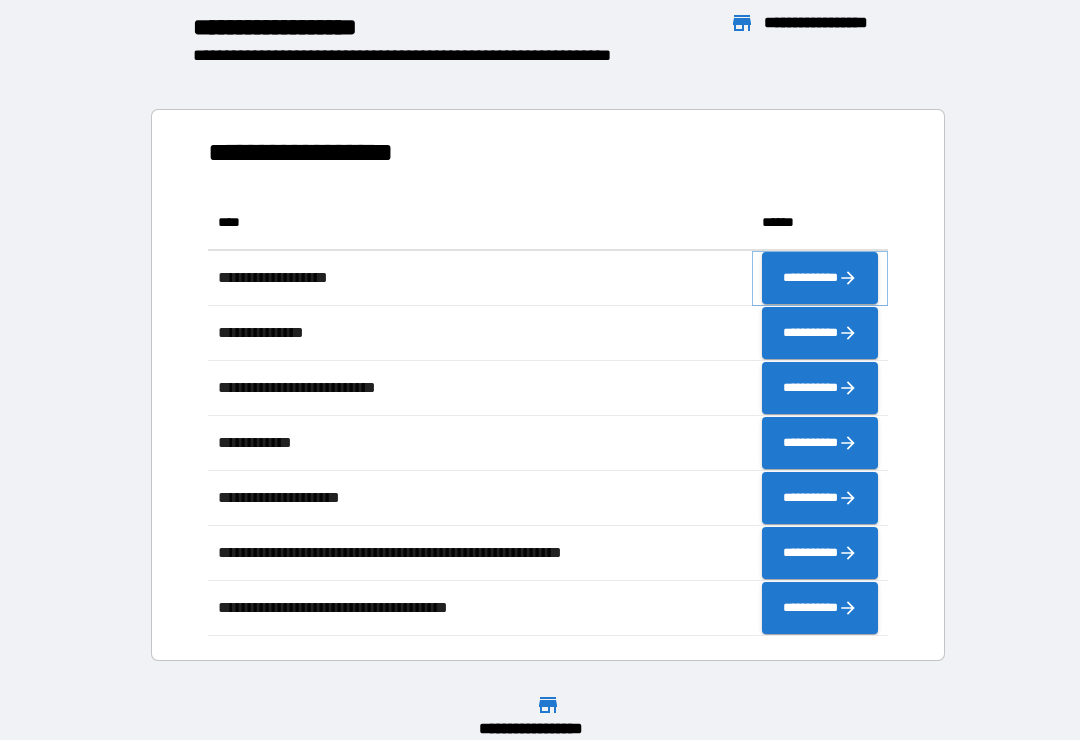click on "**********" at bounding box center [820, 278] 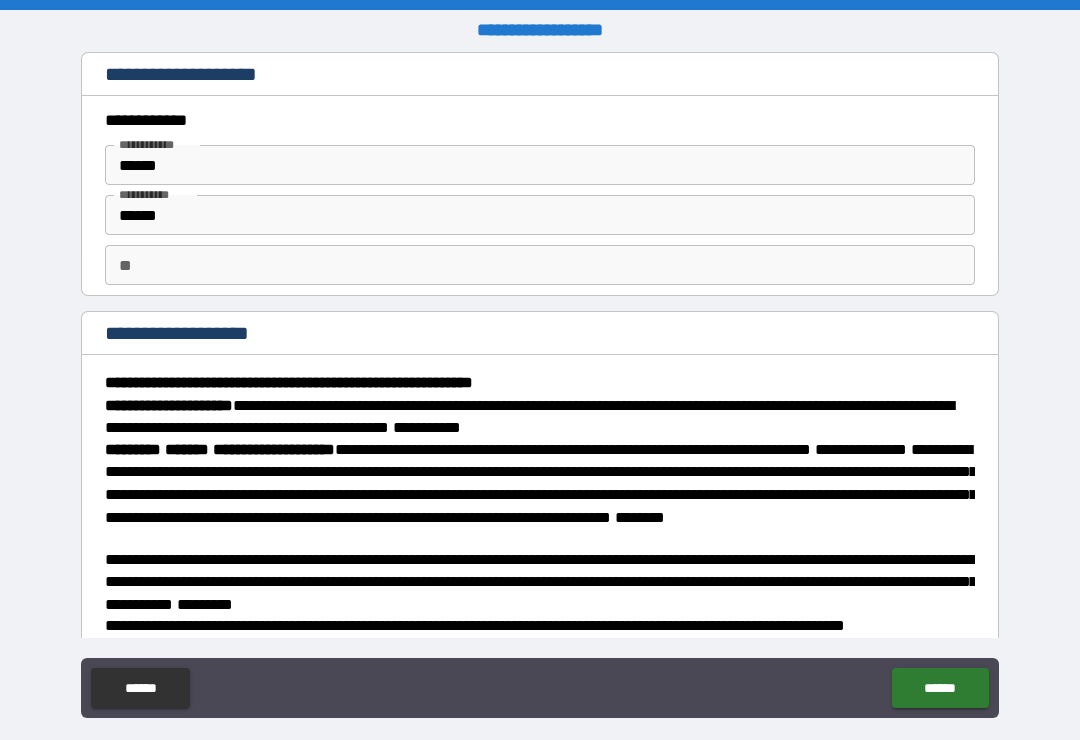 click on "******" at bounding box center (940, 688) 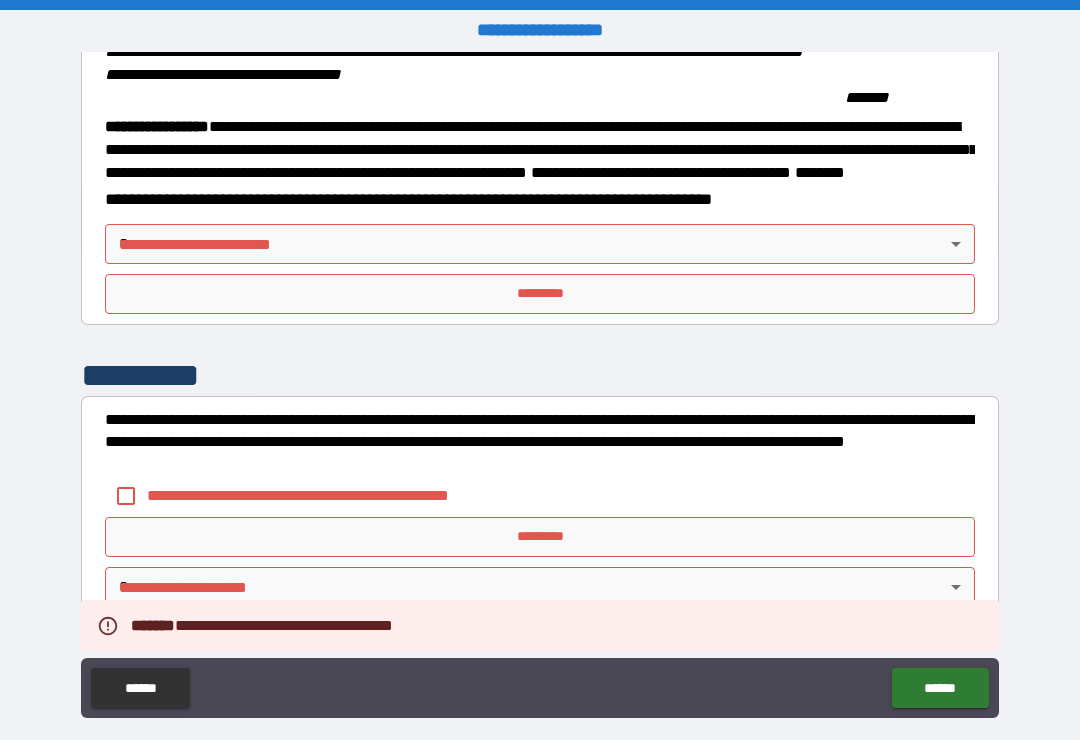 scroll, scrollTop: 2191, scrollLeft: 0, axis: vertical 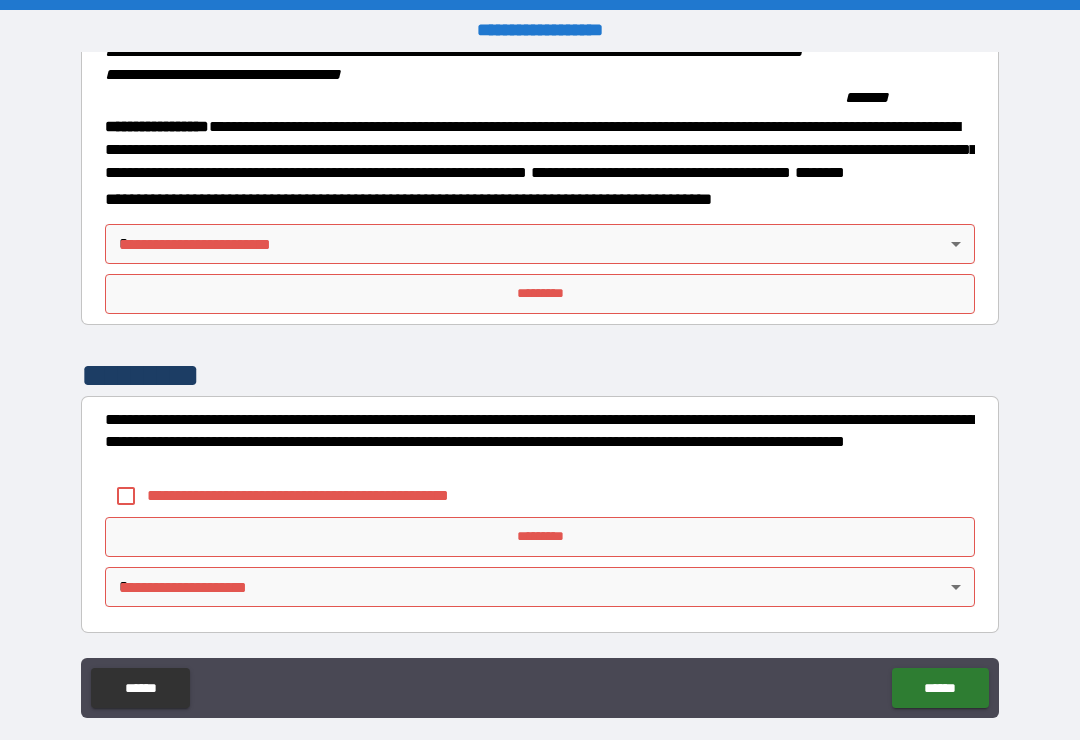 click on "*********" at bounding box center [540, 294] 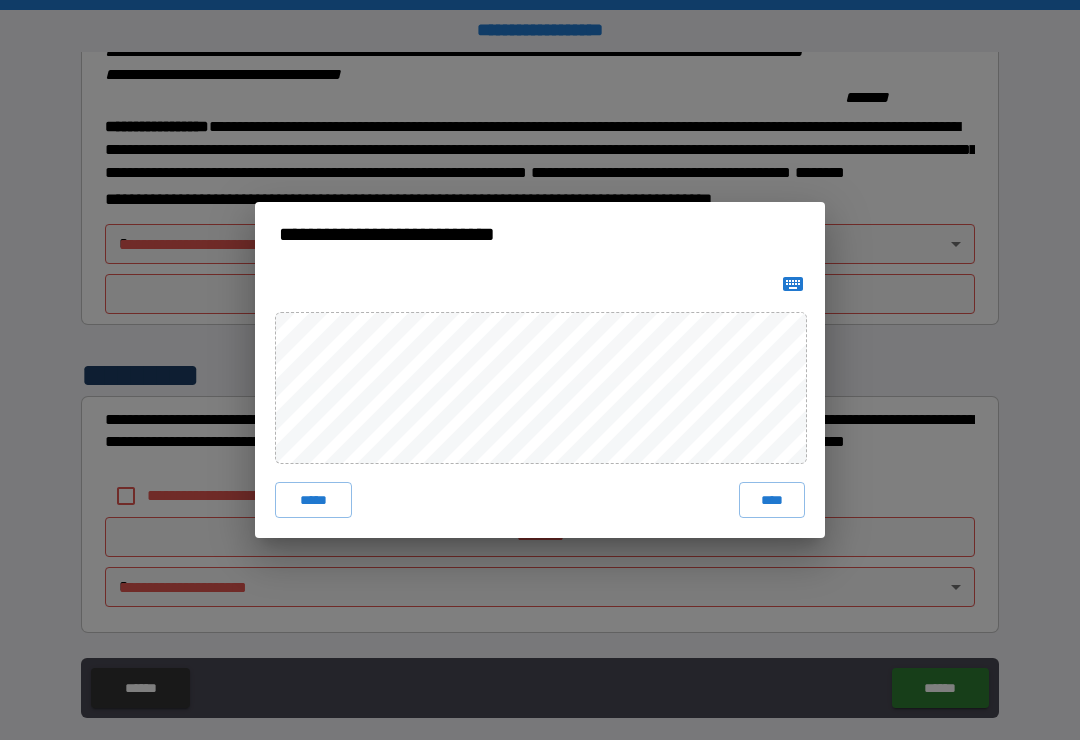 click on "****" at bounding box center [772, 500] 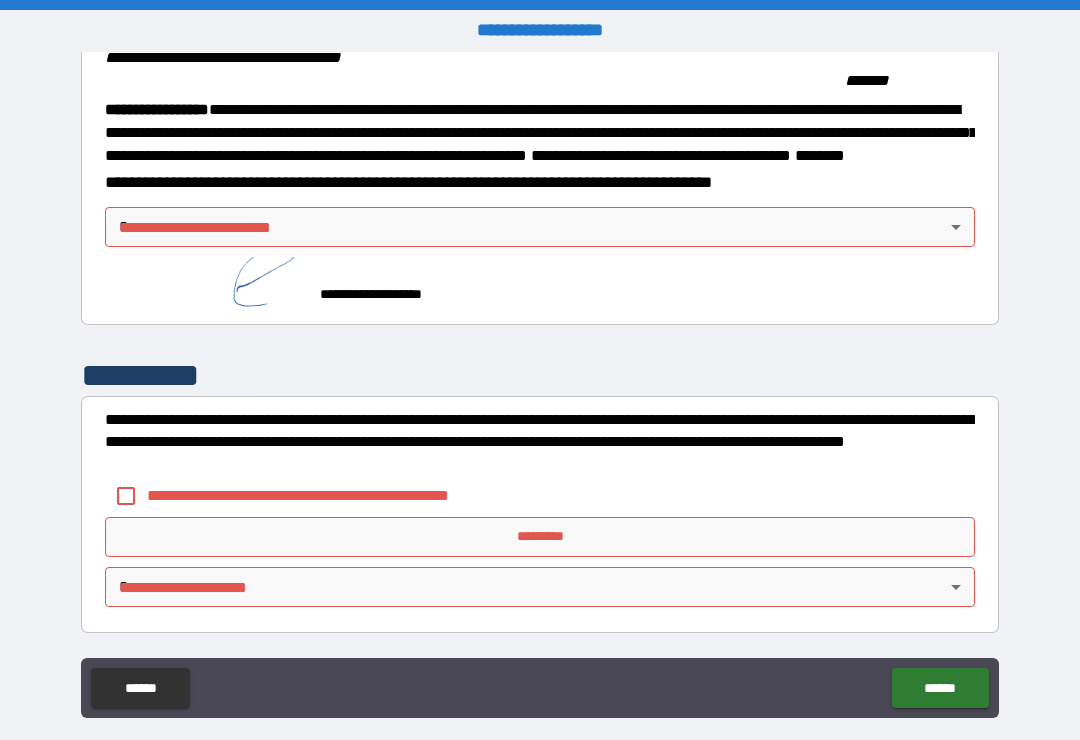 click on "**********" at bounding box center (540, 385) 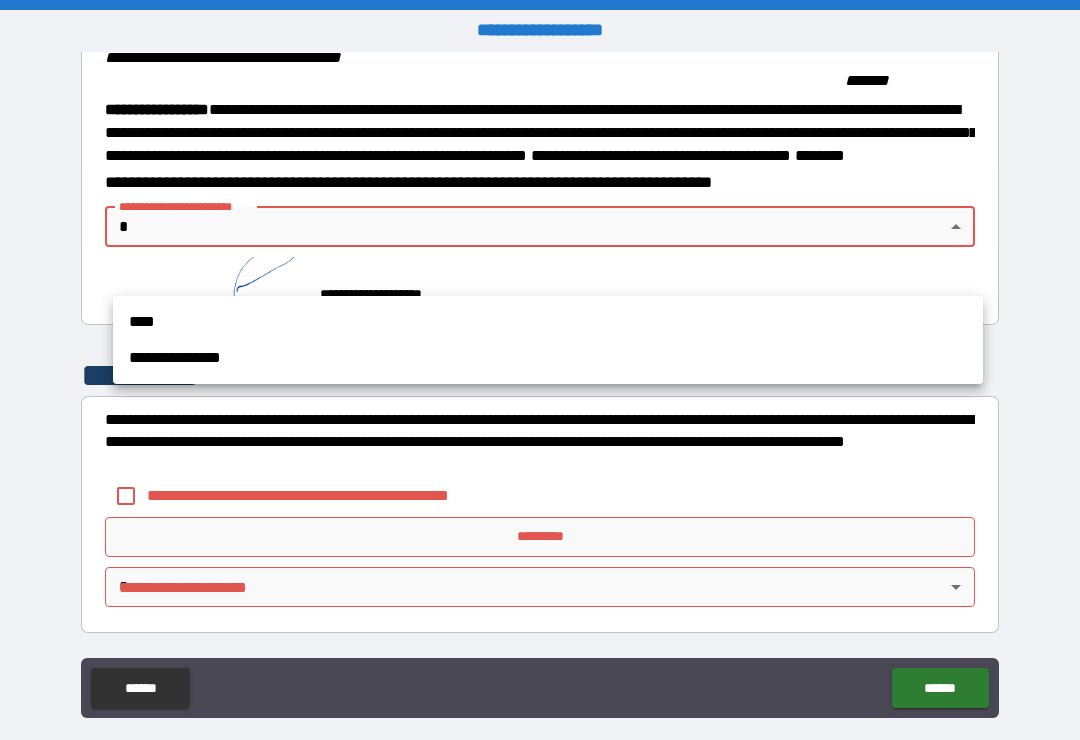 click on "****" at bounding box center (548, 322) 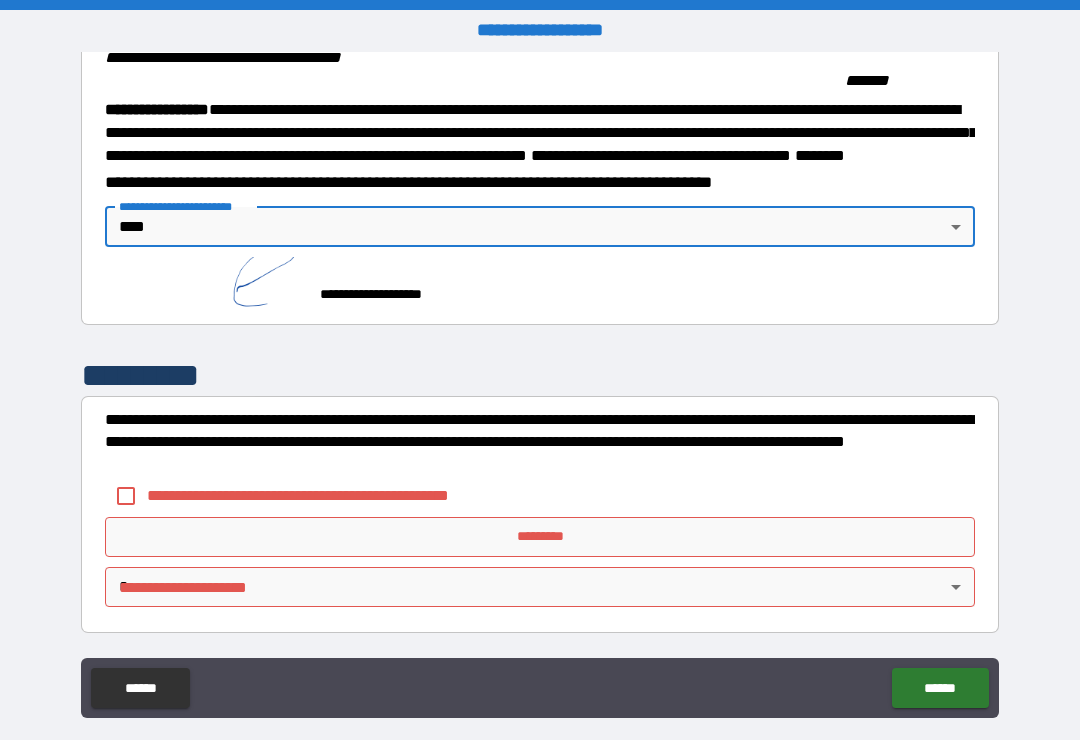 scroll, scrollTop: 2232, scrollLeft: 0, axis: vertical 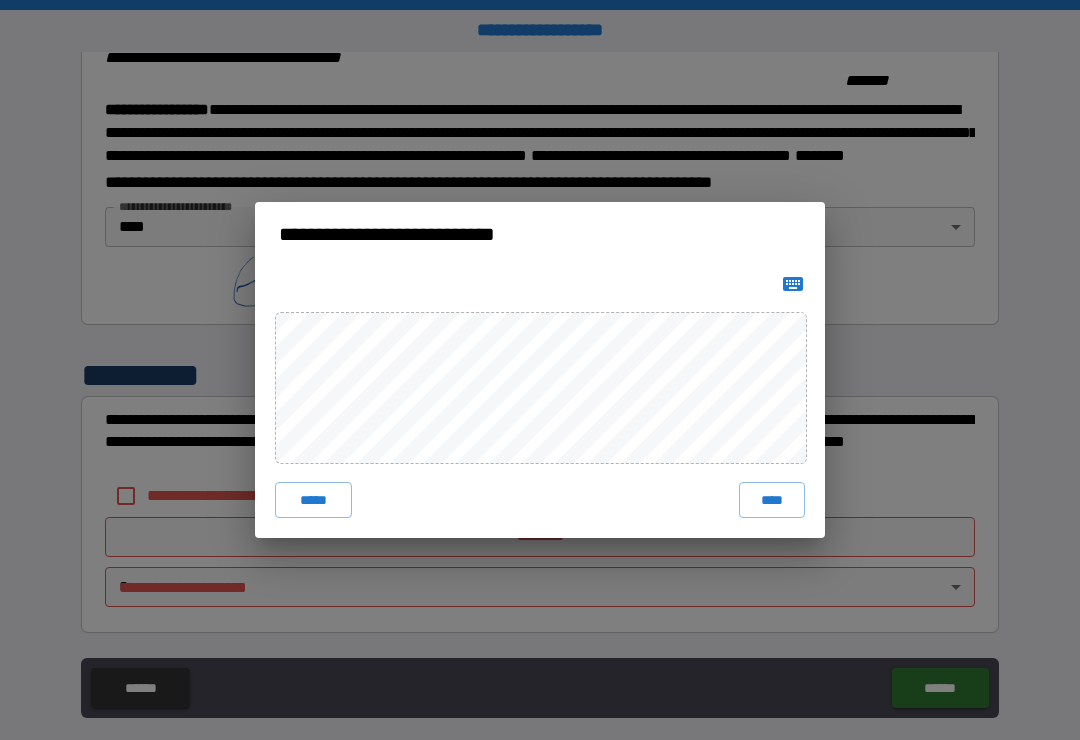 click on "****" at bounding box center (772, 500) 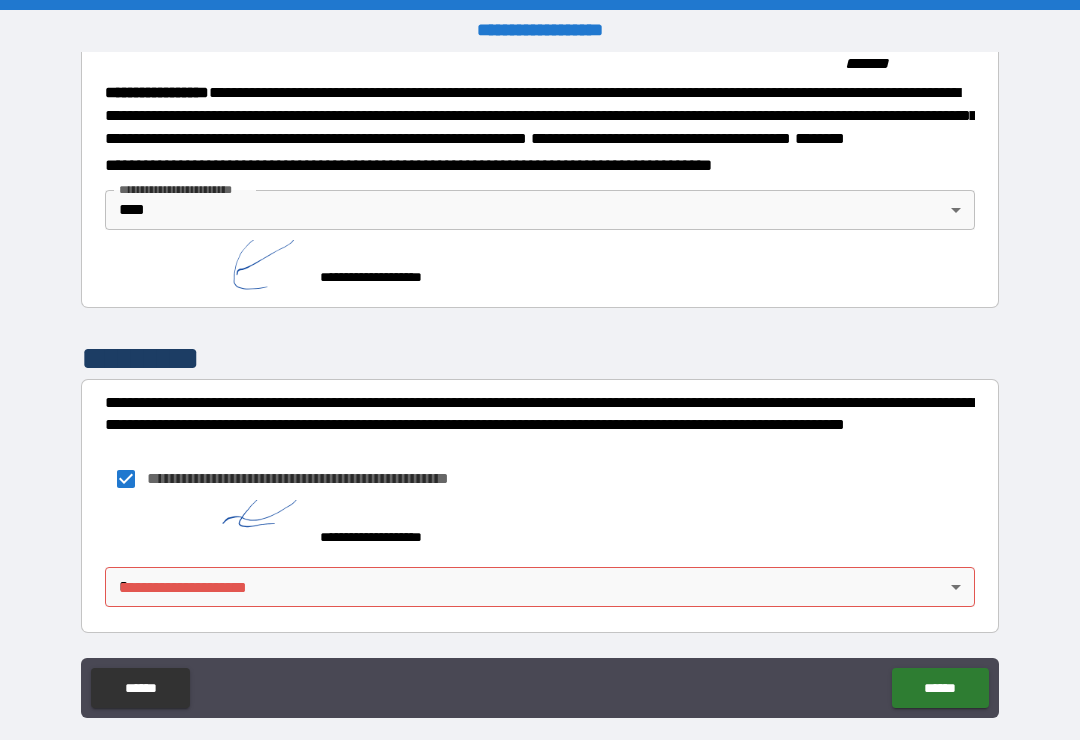 click on "******" at bounding box center [940, 688] 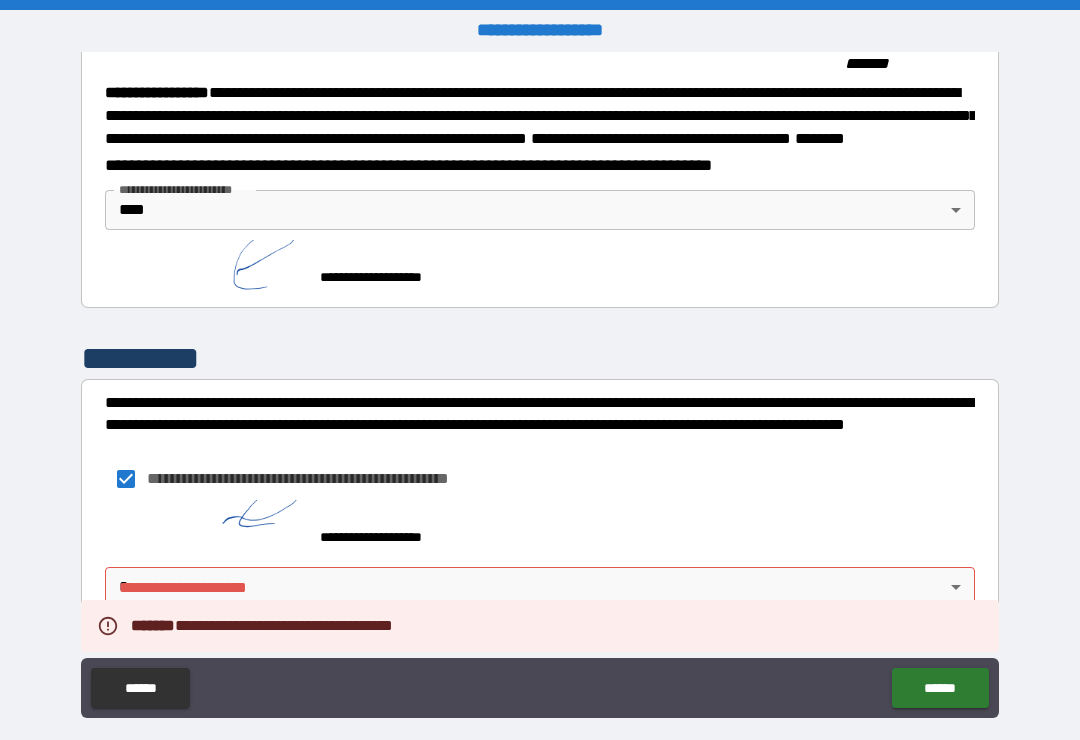 click on "**********" at bounding box center (540, 385) 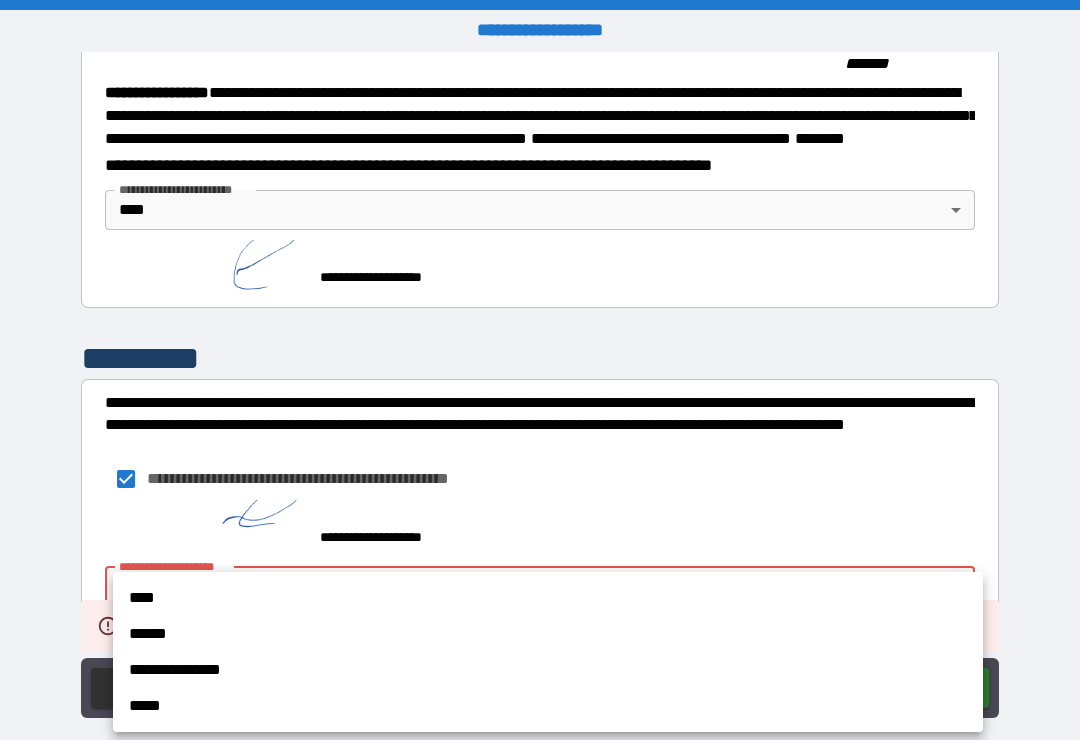 scroll, scrollTop: 2249, scrollLeft: 0, axis: vertical 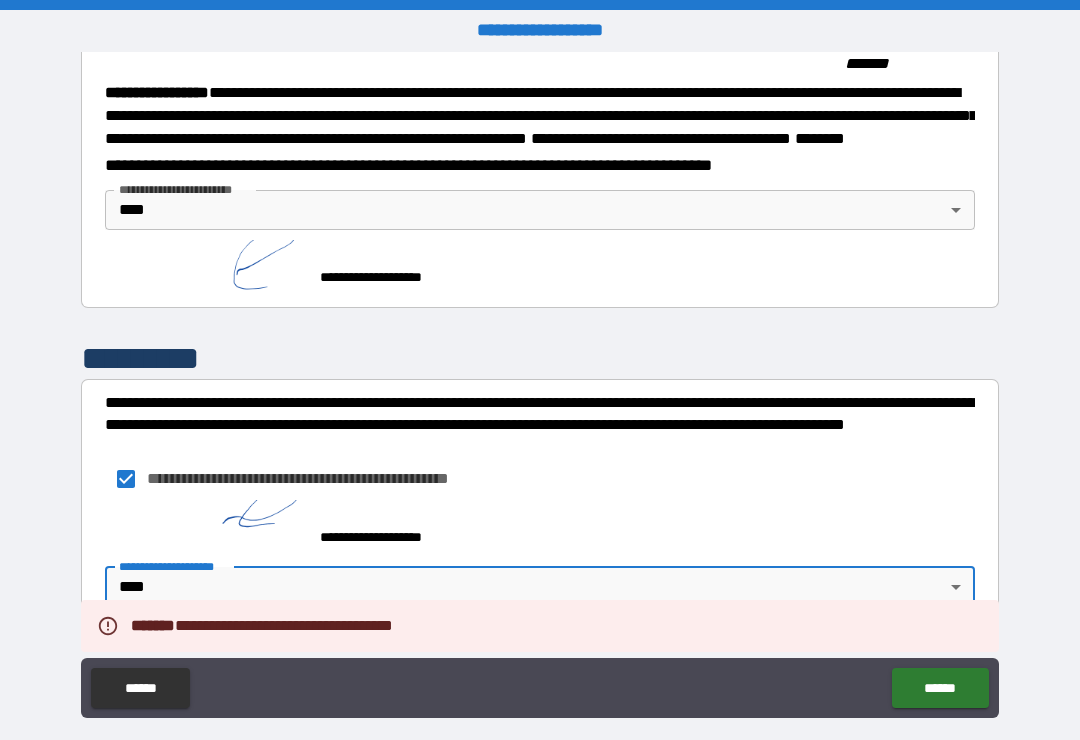 click on "******" at bounding box center (940, 688) 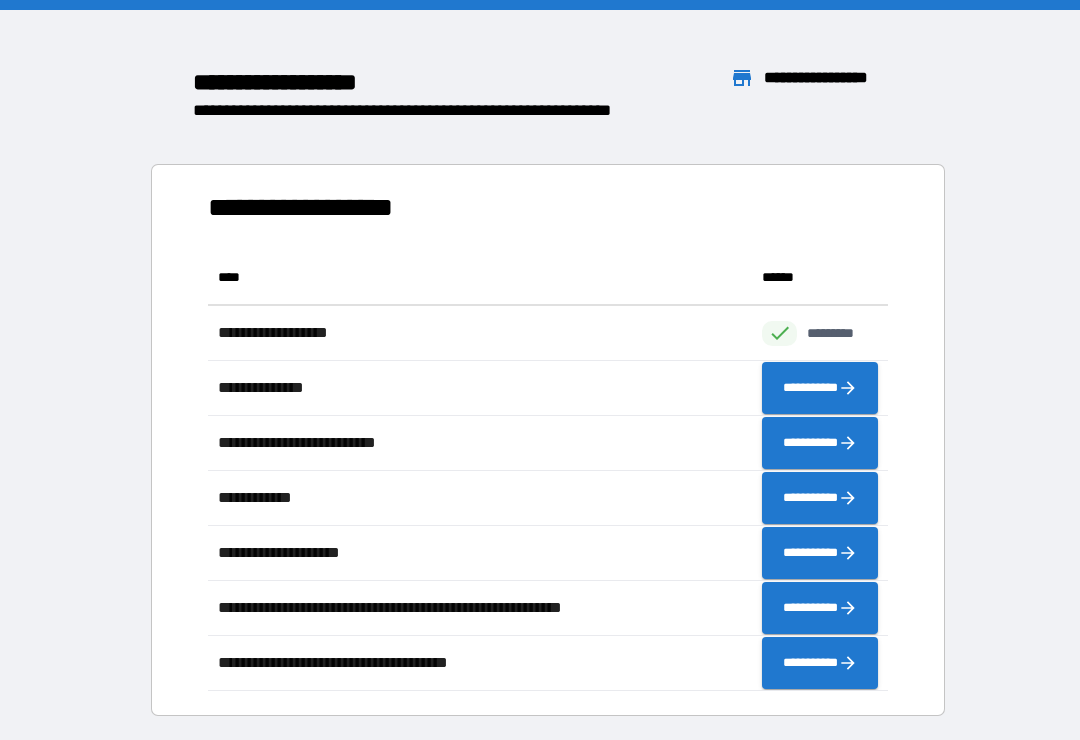 scroll, scrollTop: 1, scrollLeft: 1, axis: both 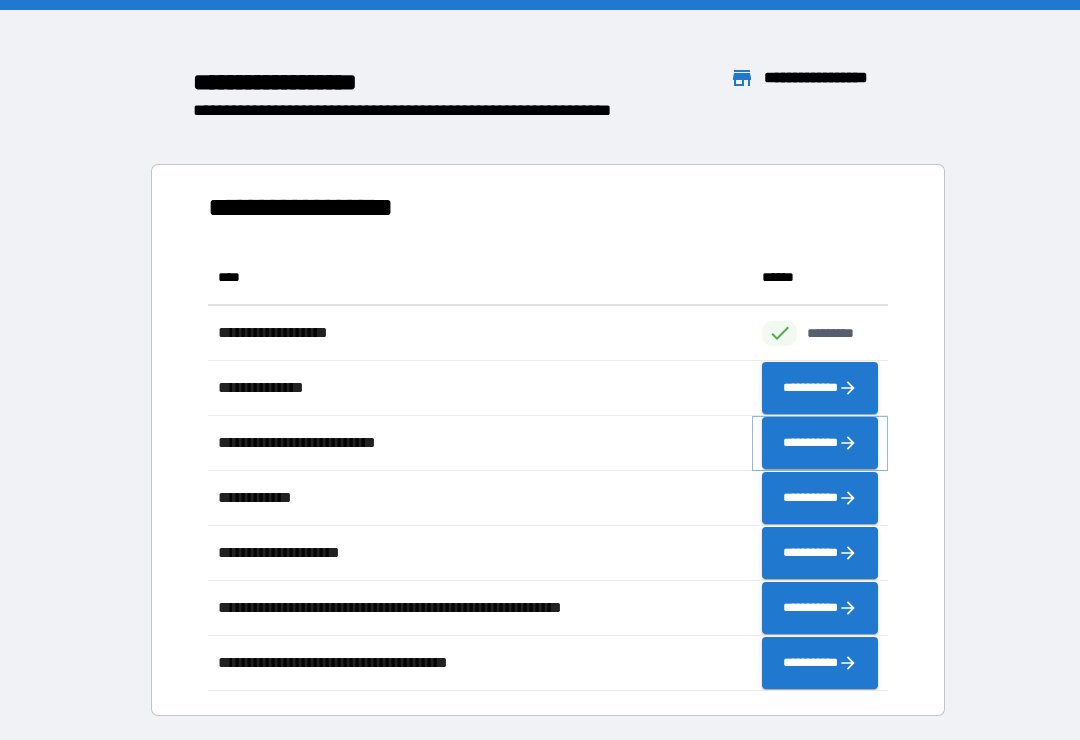 click on "**********" at bounding box center [820, 443] 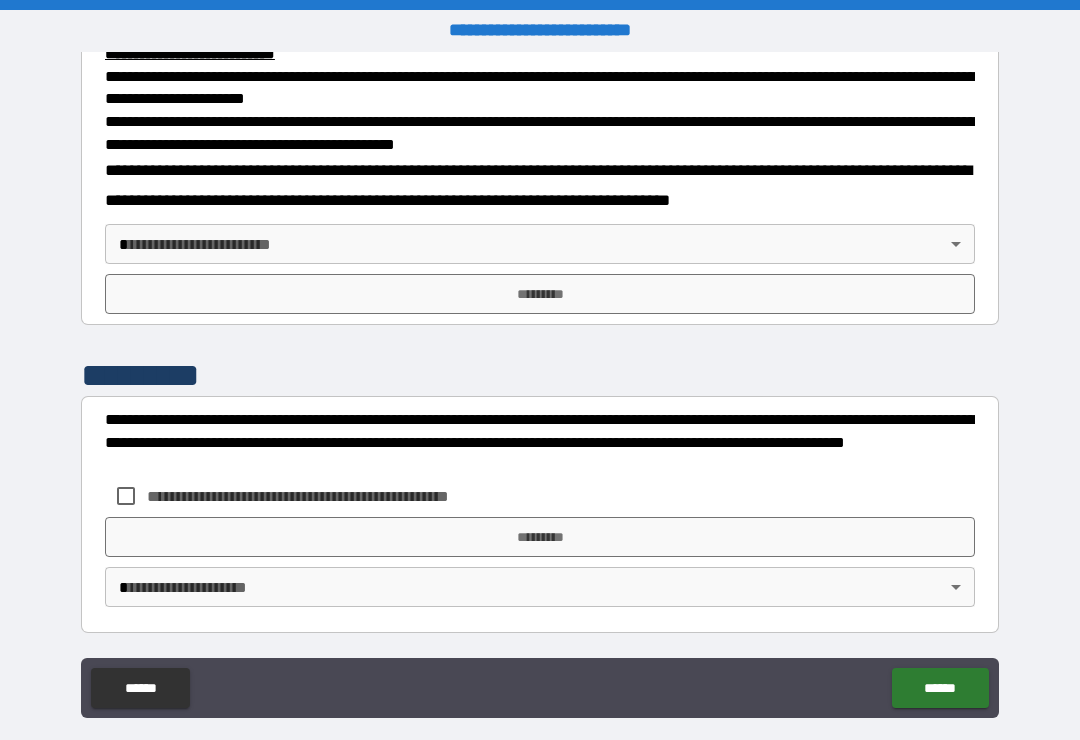 scroll, scrollTop: 765, scrollLeft: 0, axis: vertical 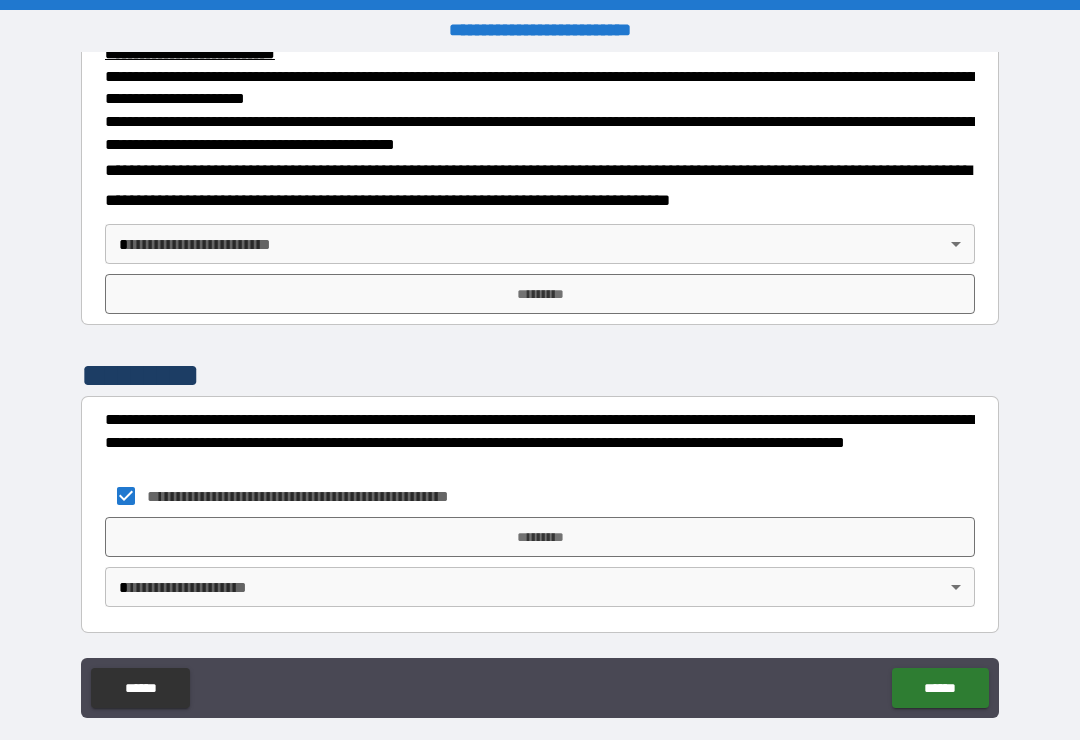 click on "**********" at bounding box center (540, 385) 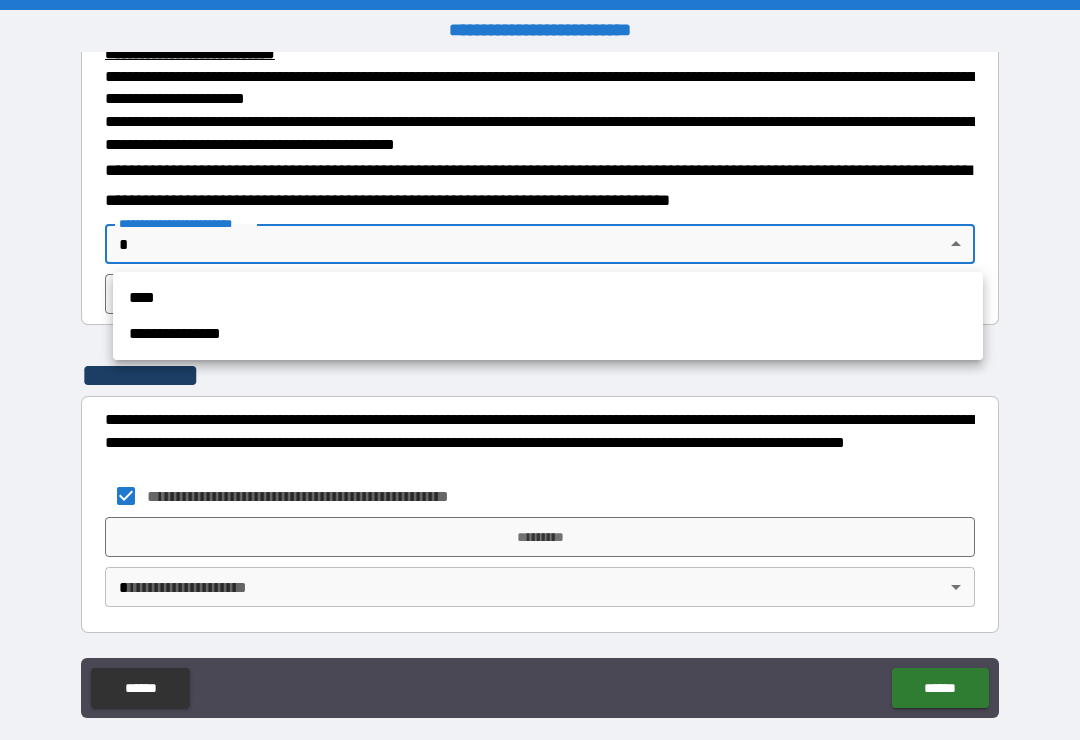 click on "****" at bounding box center [548, 298] 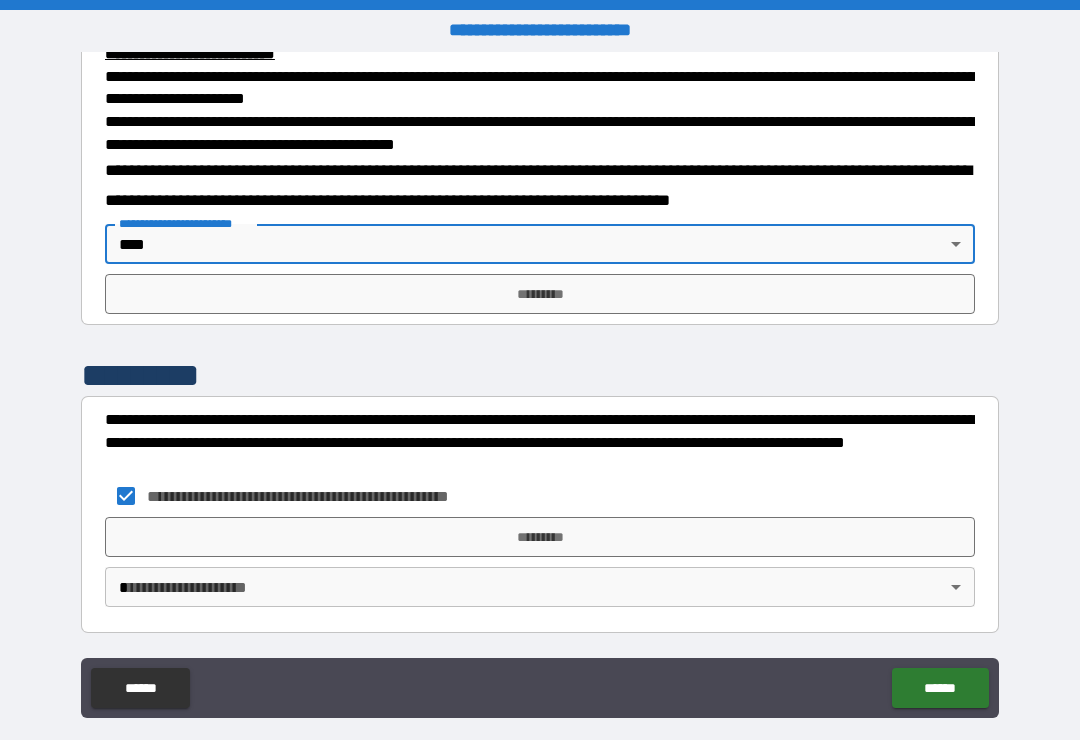 click on "*********" at bounding box center [540, 294] 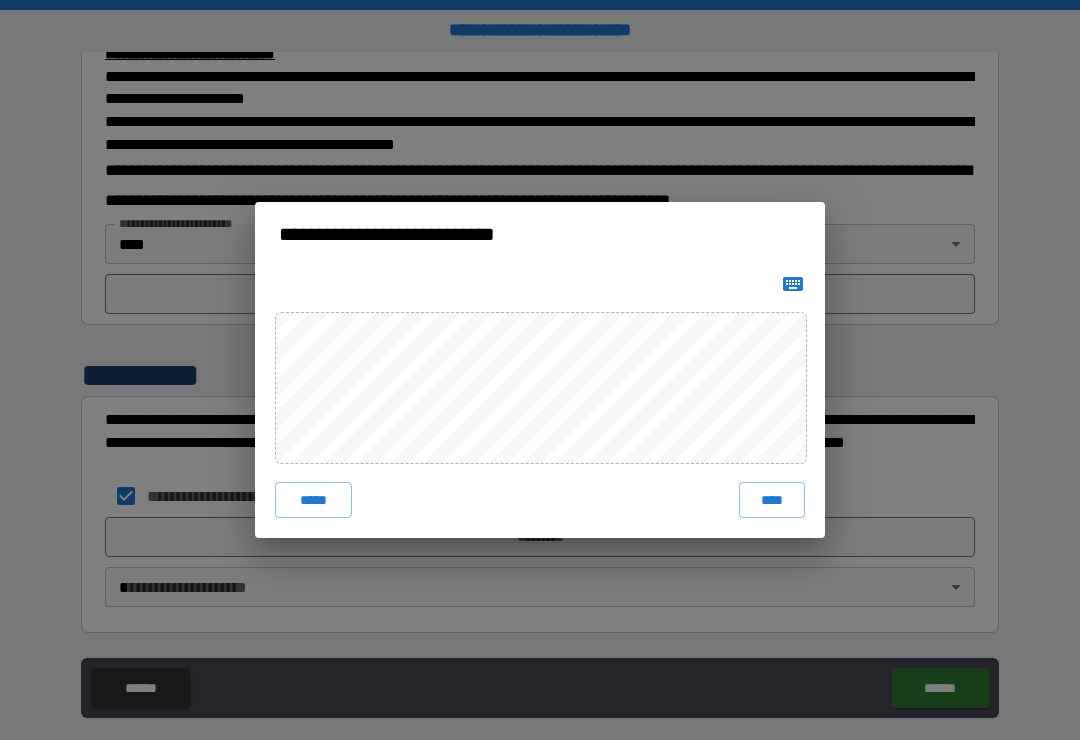 click on "****" at bounding box center (772, 500) 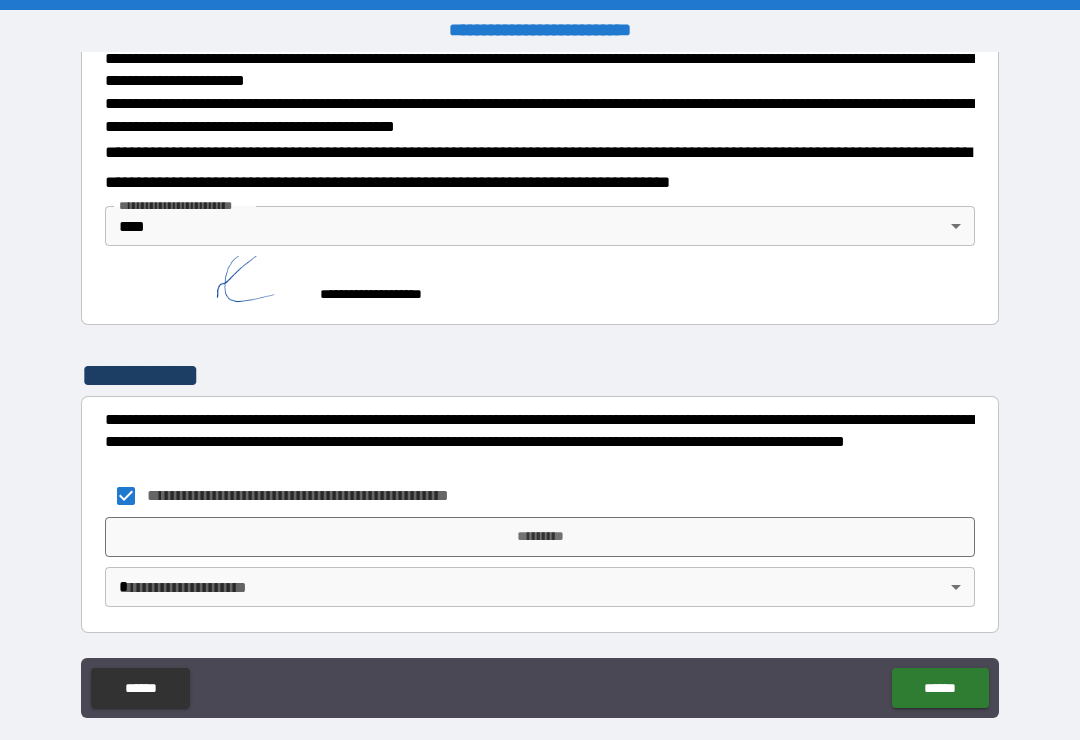 click on "*********" at bounding box center [540, 537] 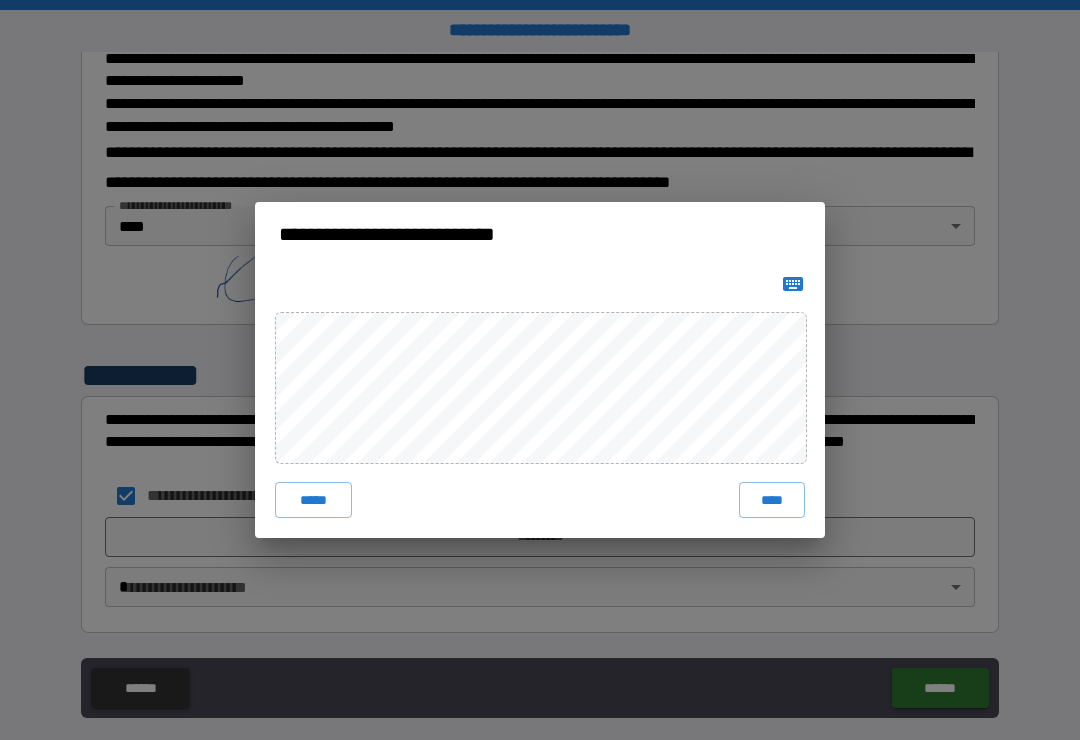 click on "****" at bounding box center (772, 500) 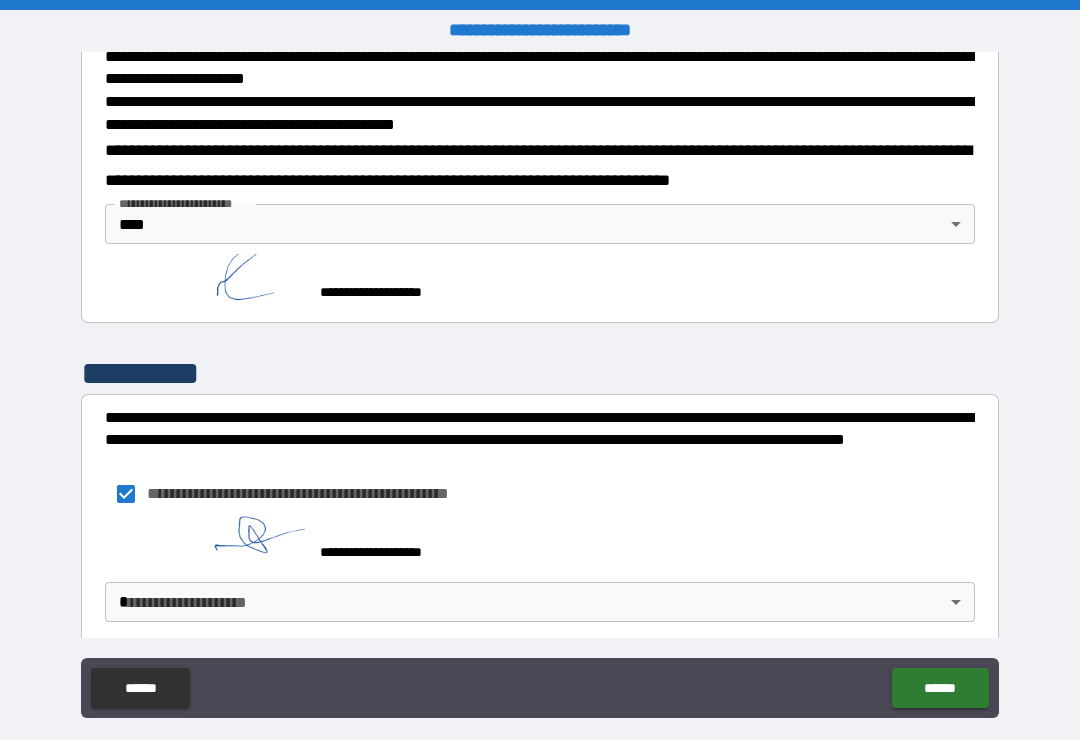 click on "******" at bounding box center (940, 688) 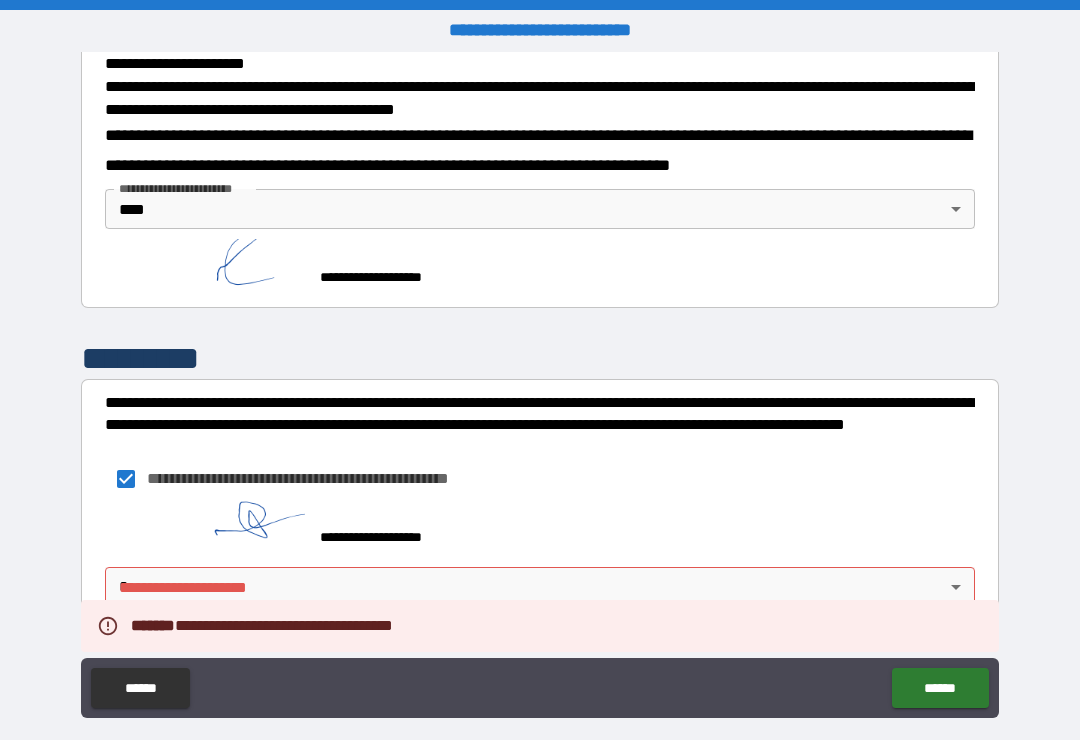 scroll, scrollTop: 799, scrollLeft: 0, axis: vertical 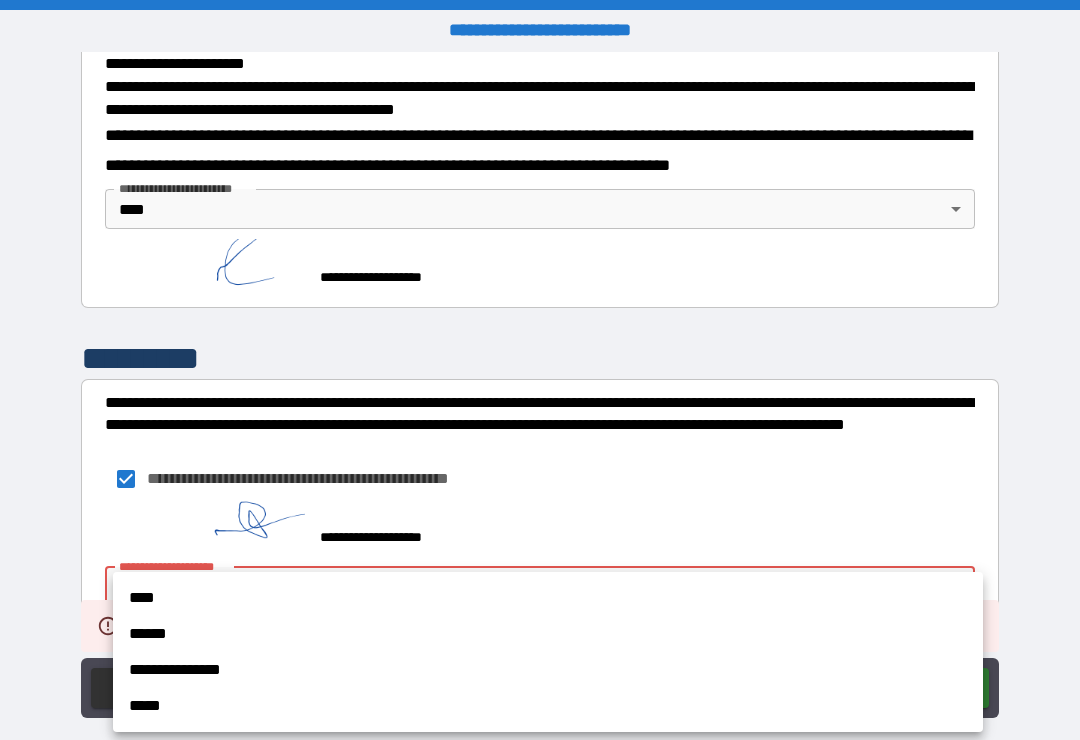 click on "****" at bounding box center [548, 598] 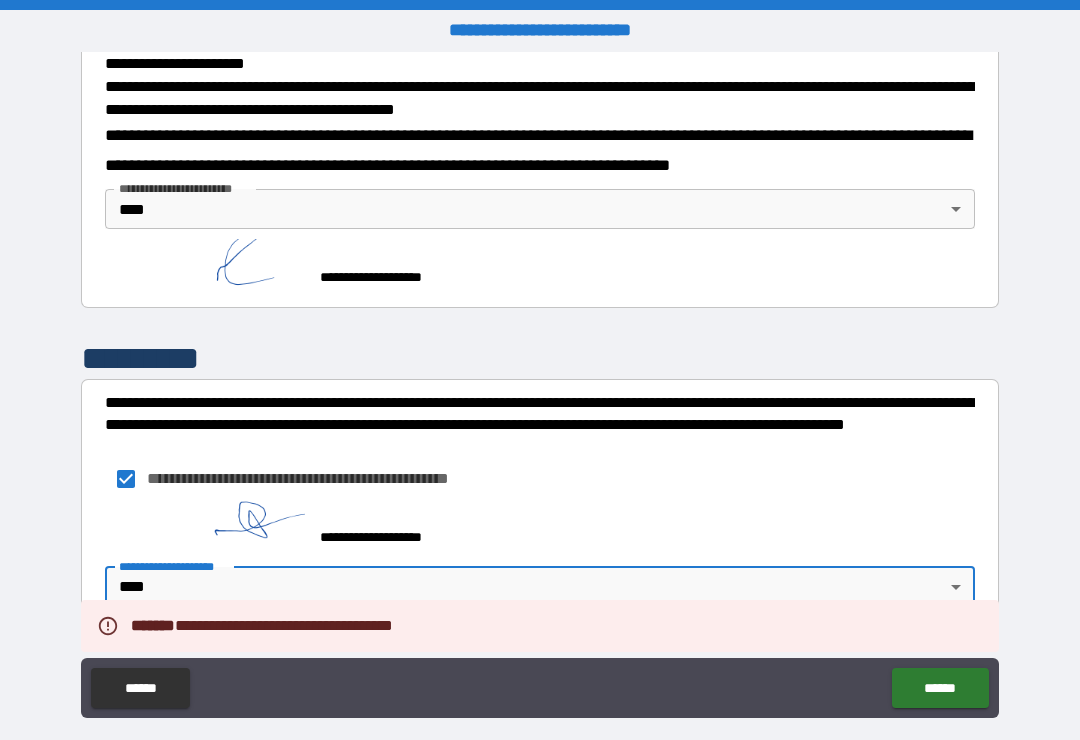click on "******" at bounding box center [940, 688] 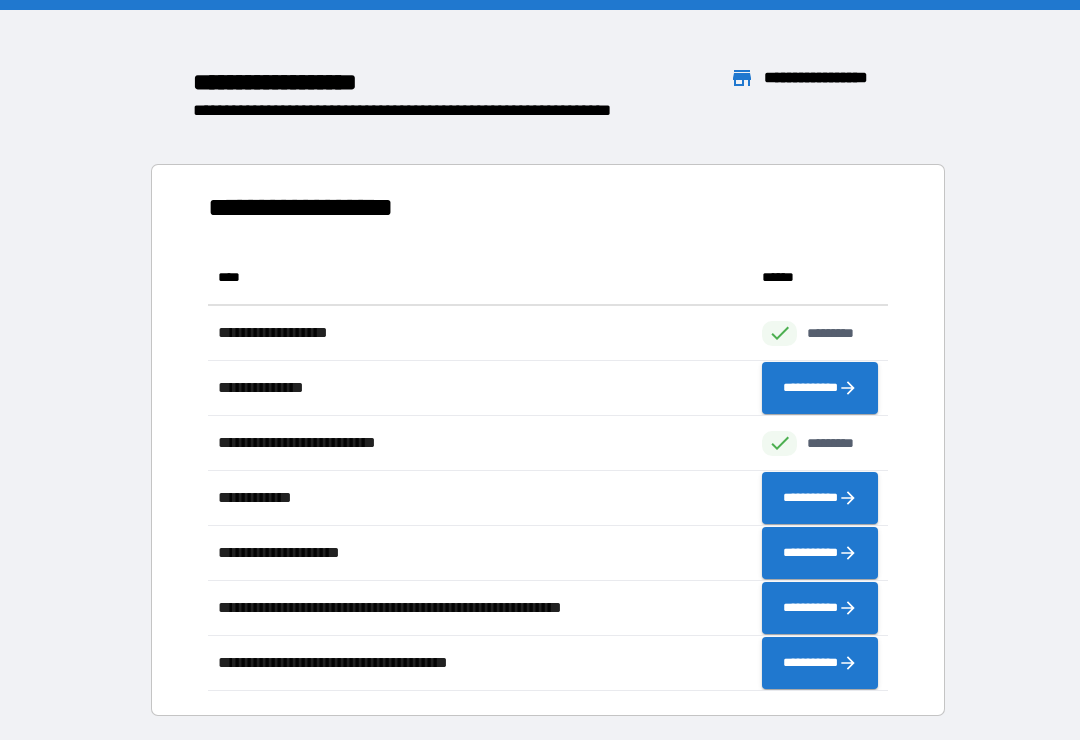 scroll, scrollTop: 1, scrollLeft: 1, axis: both 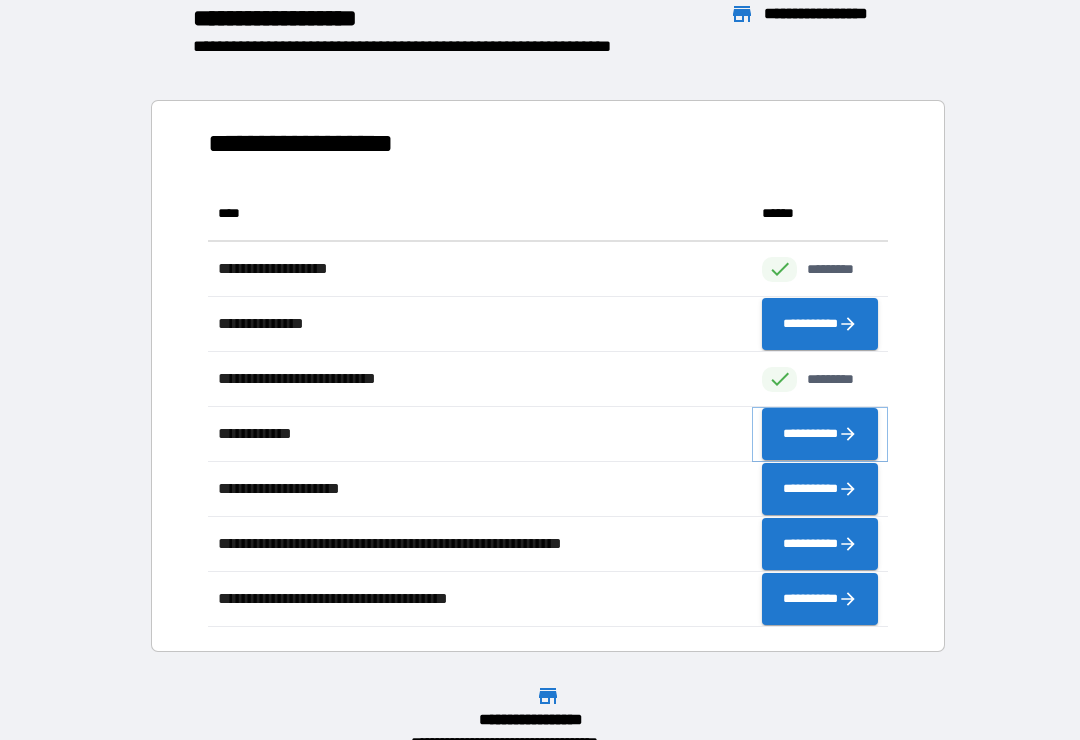 click 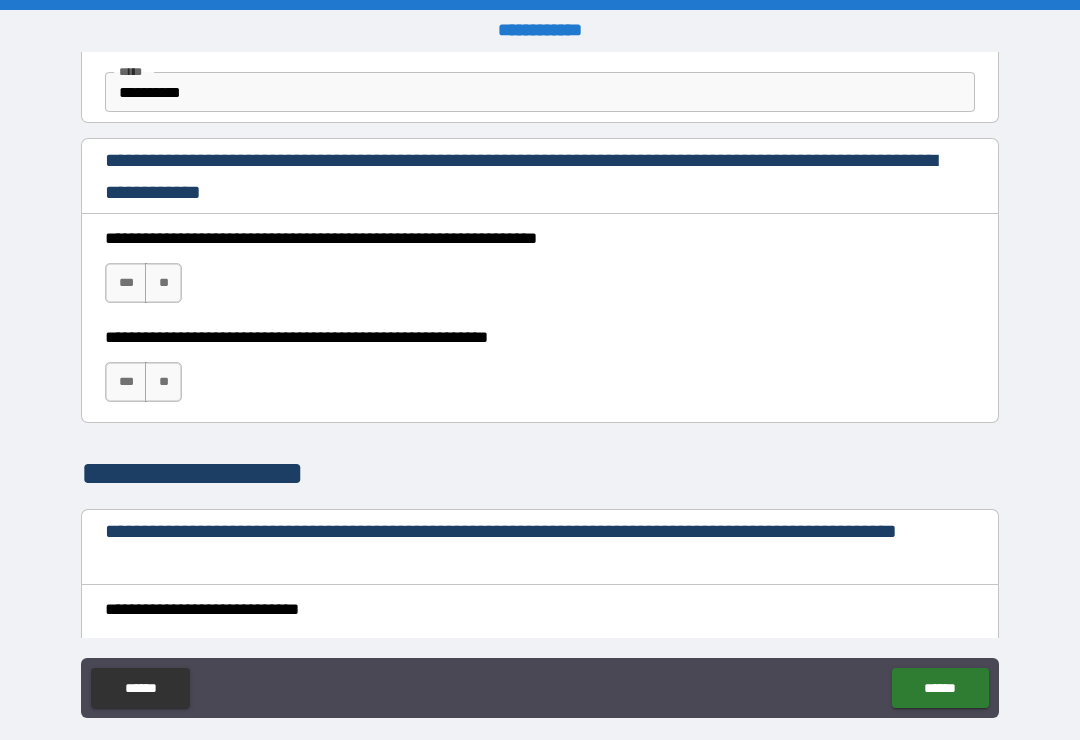 scroll, scrollTop: 1282, scrollLeft: 0, axis: vertical 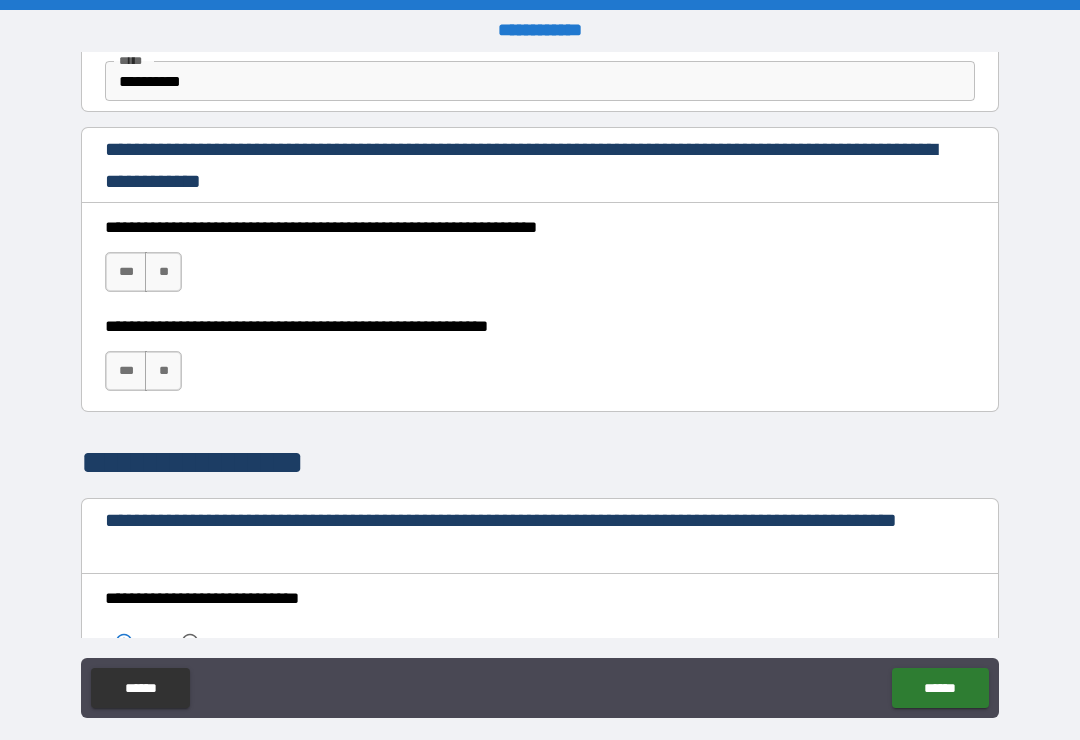 click on "***" at bounding box center (126, 272) 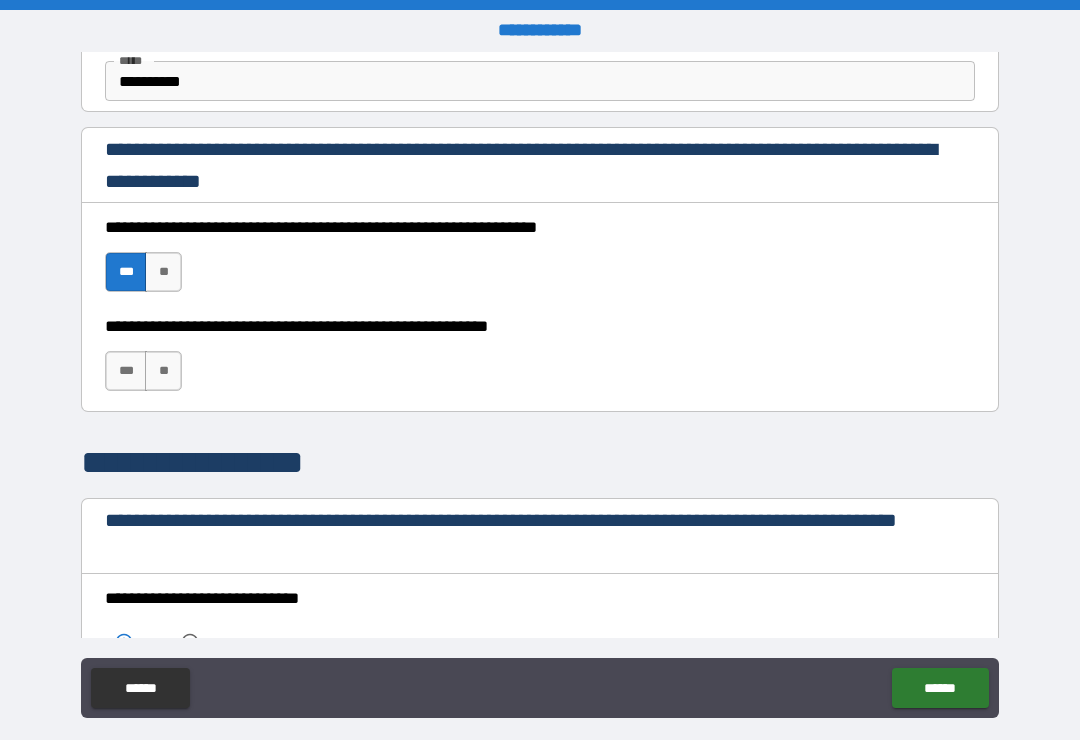click on "**" at bounding box center (163, 371) 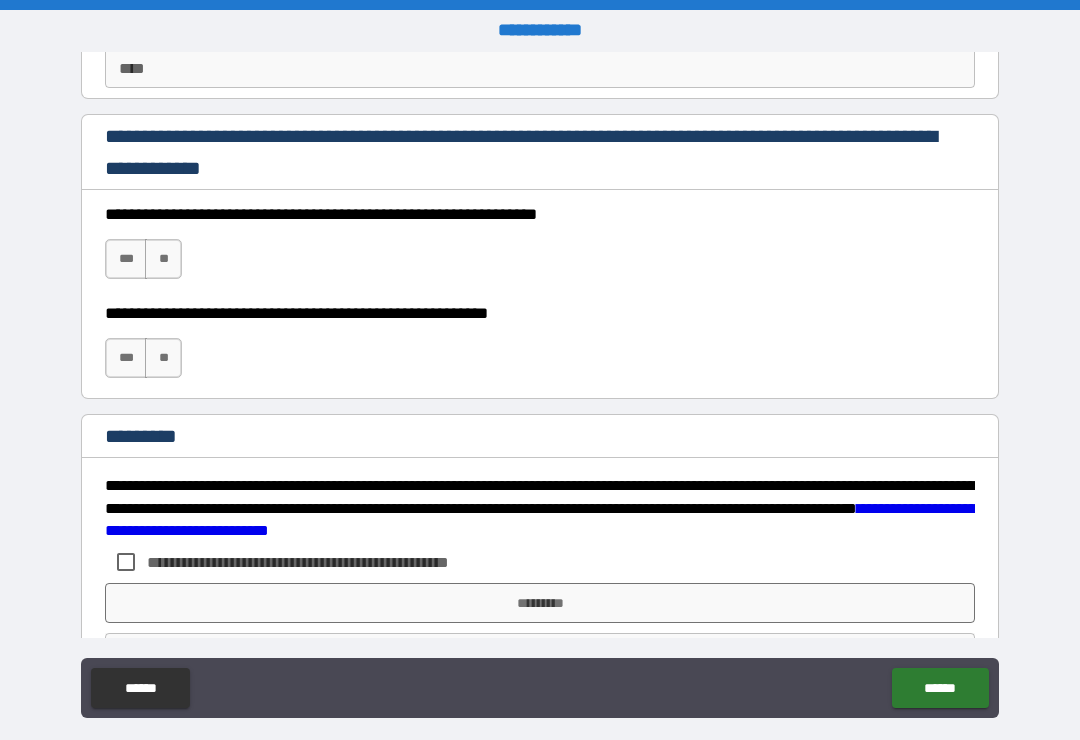 scroll, scrollTop: 2891, scrollLeft: 0, axis: vertical 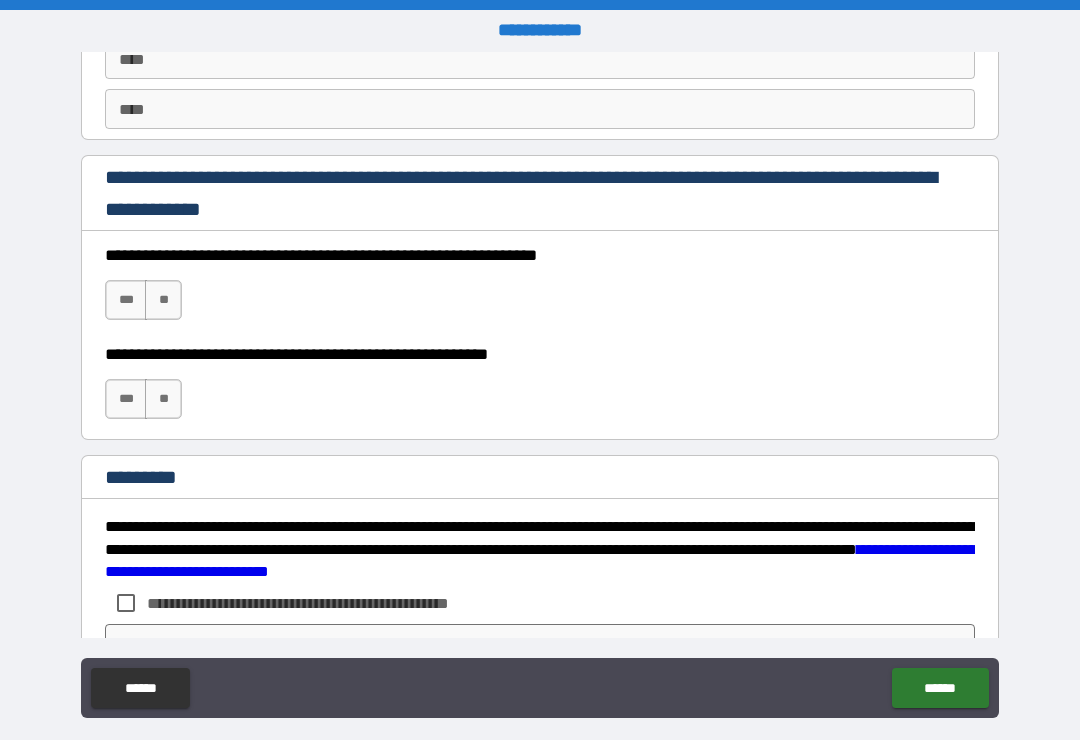 click on "***" at bounding box center (126, 300) 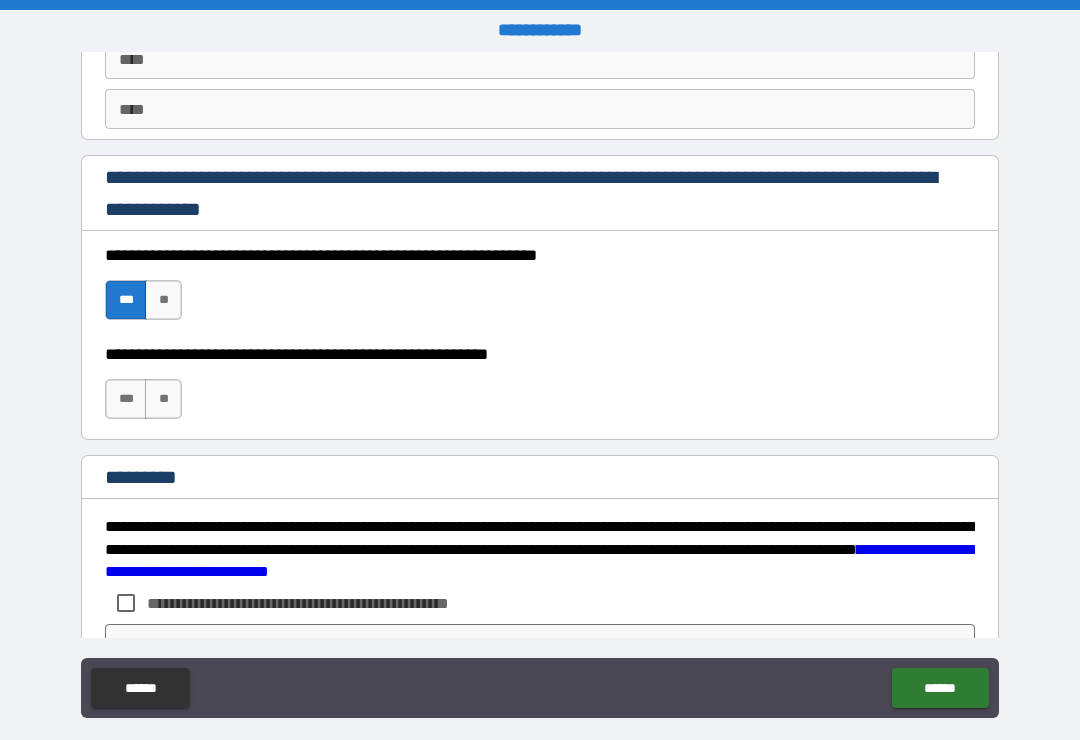 click on "**" at bounding box center (163, 399) 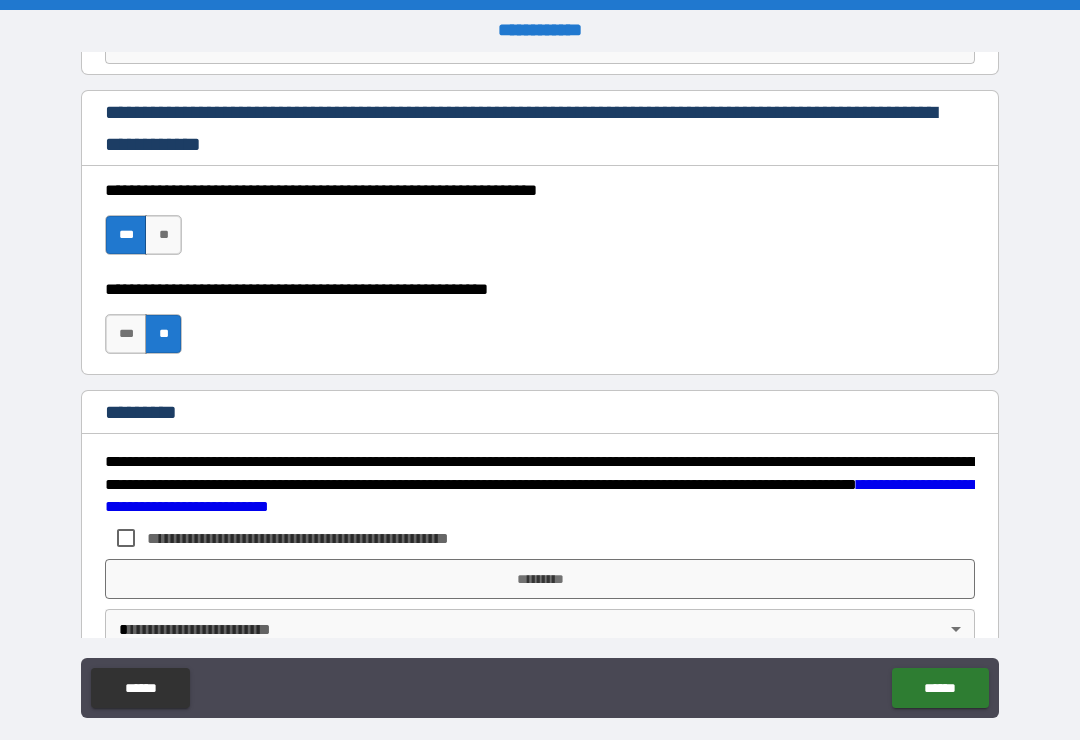 scroll, scrollTop: 2966, scrollLeft: 0, axis: vertical 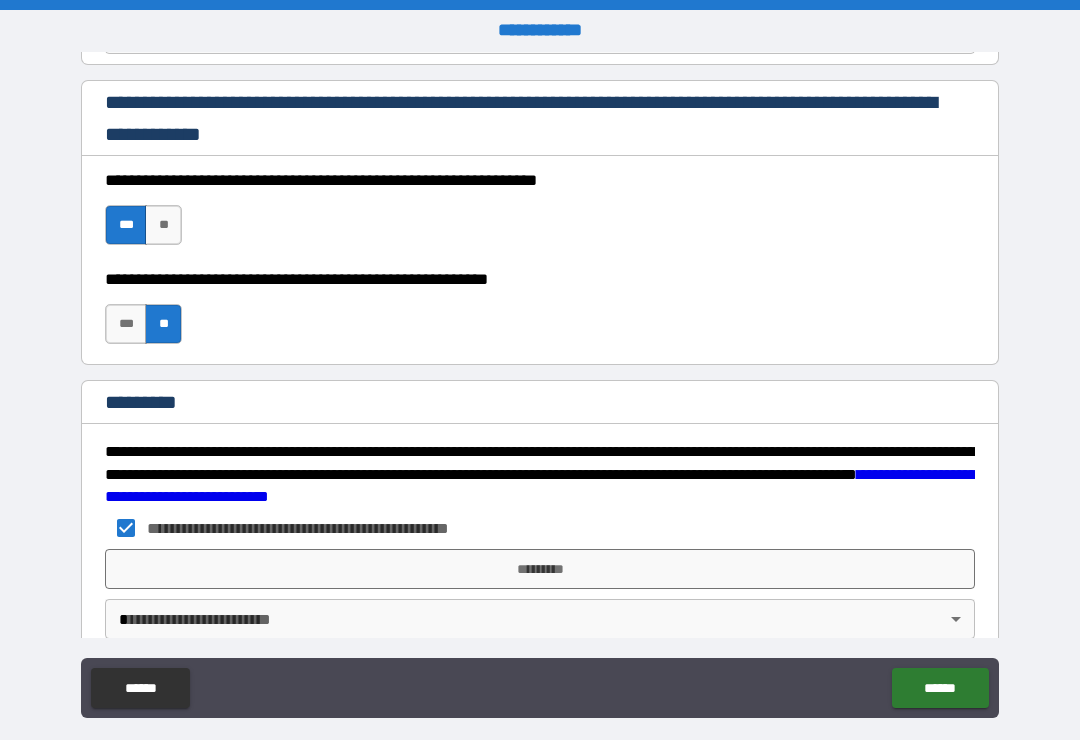 click on "*********" at bounding box center (540, 569) 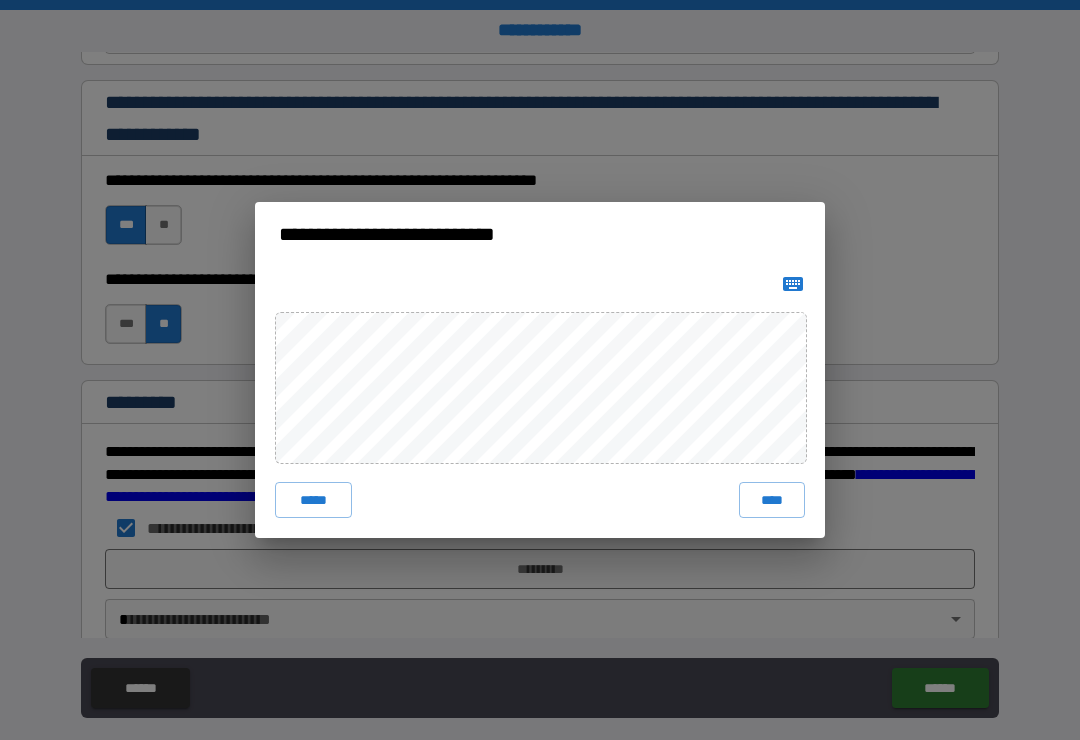 click on "****" at bounding box center (772, 500) 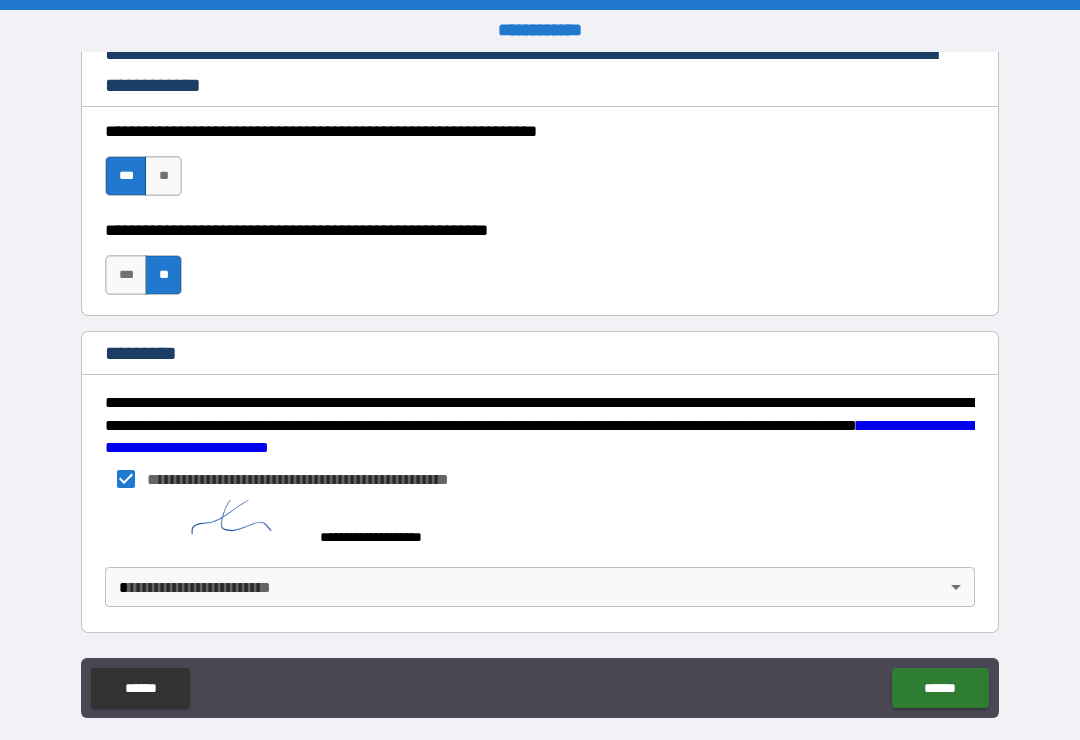 scroll, scrollTop: 3015, scrollLeft: 0, axis: vertical 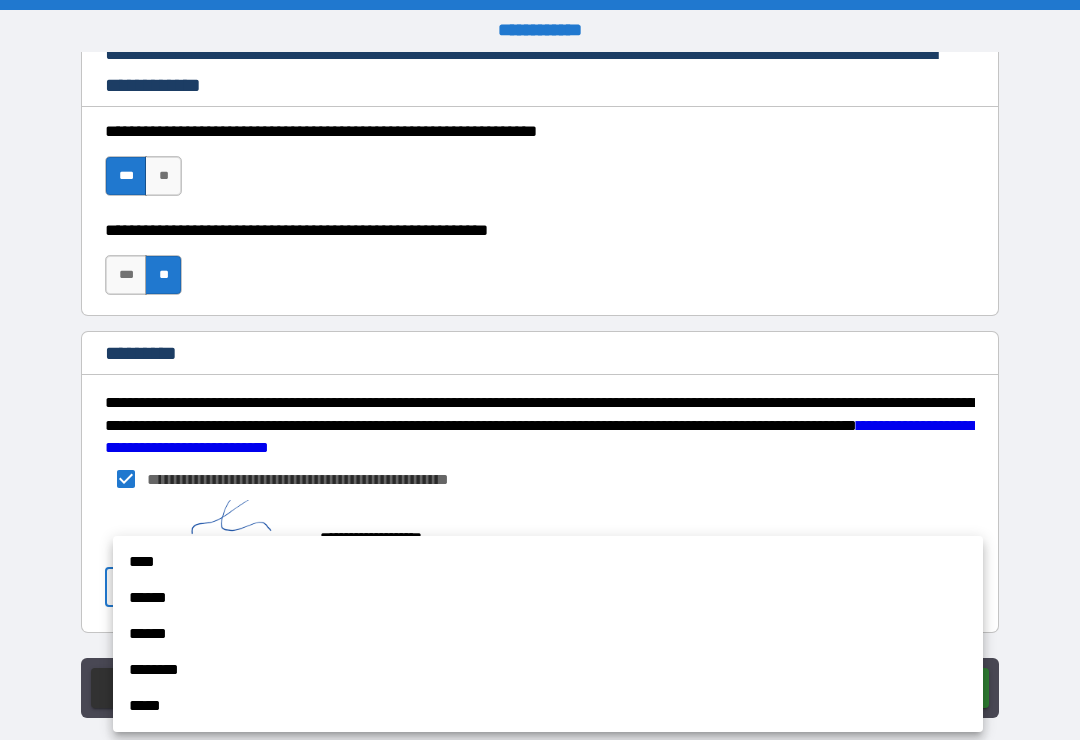 click on "****" at bounding box center [548, 562] 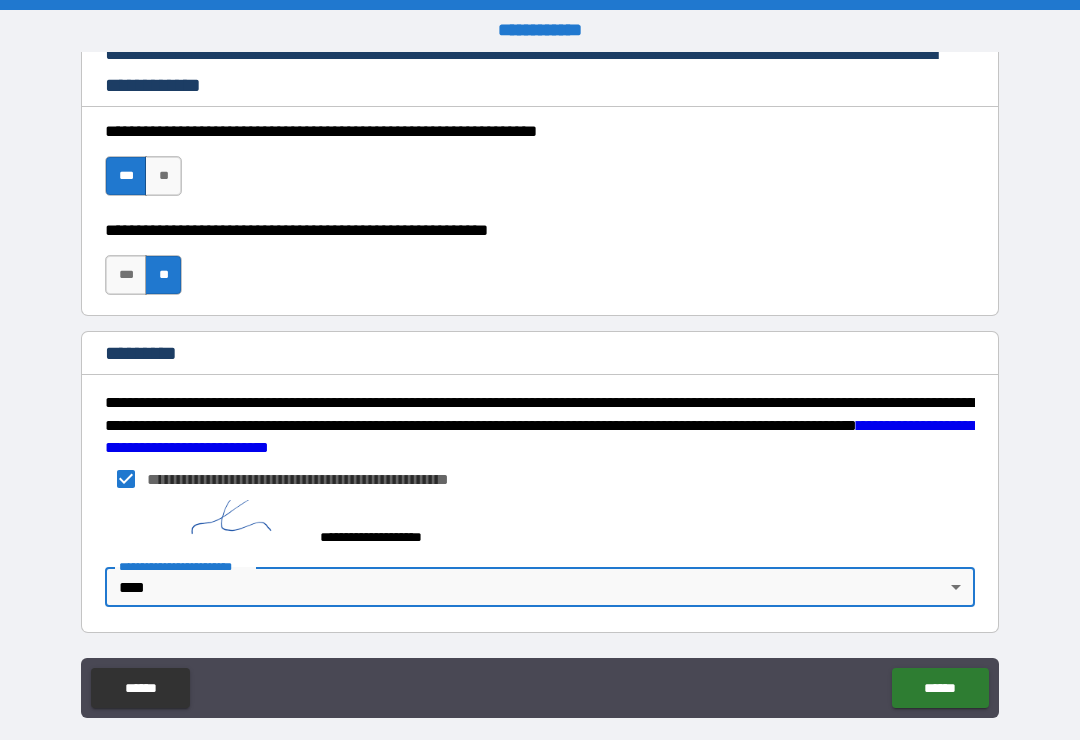 click on "******" at bounding box center [940, 688] 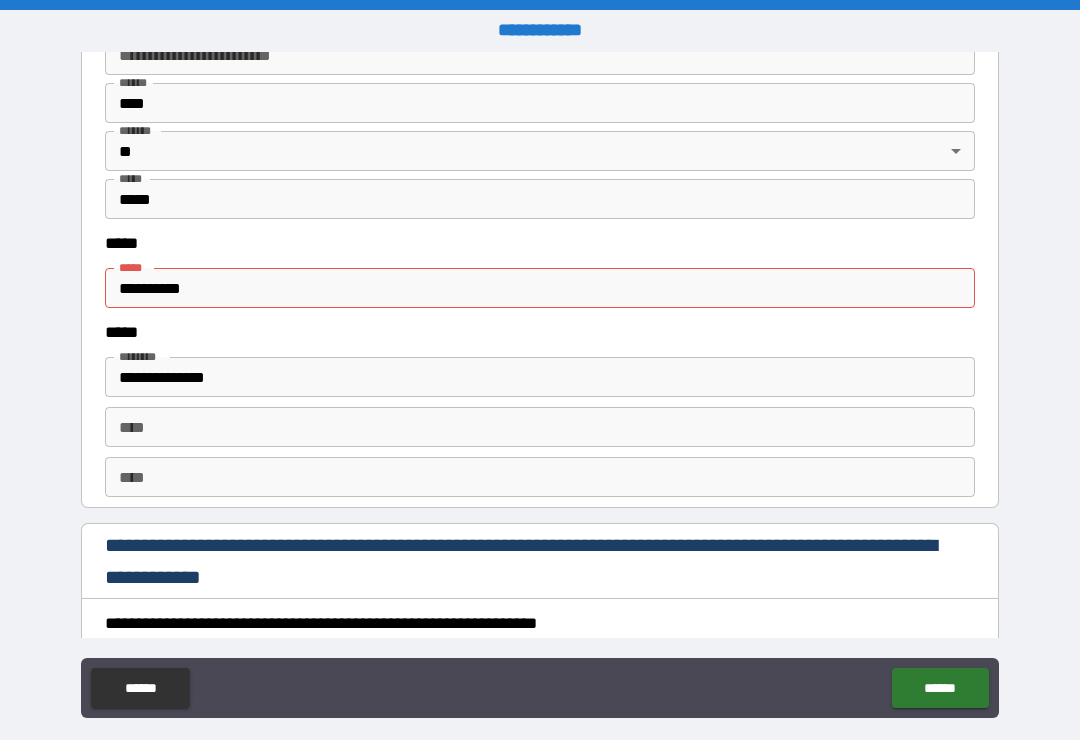 scroll, scrollTop: 2519, scrollLeft: 0, axis: vertical 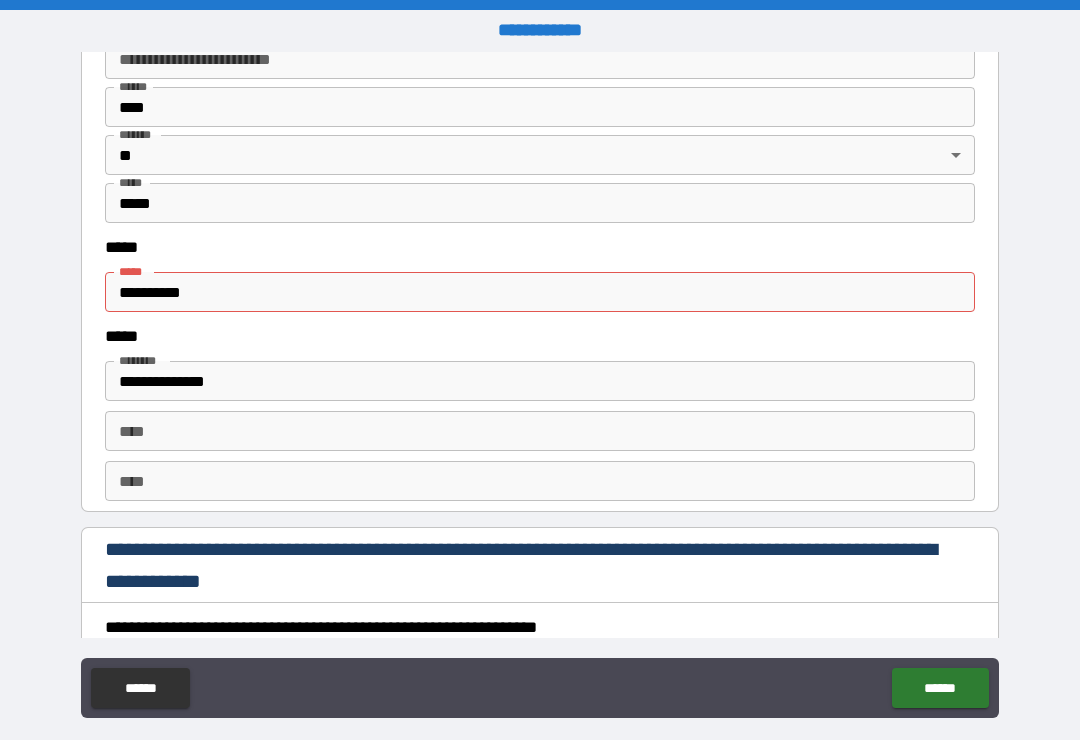 click on "**********" at bounding box center [540, 292] 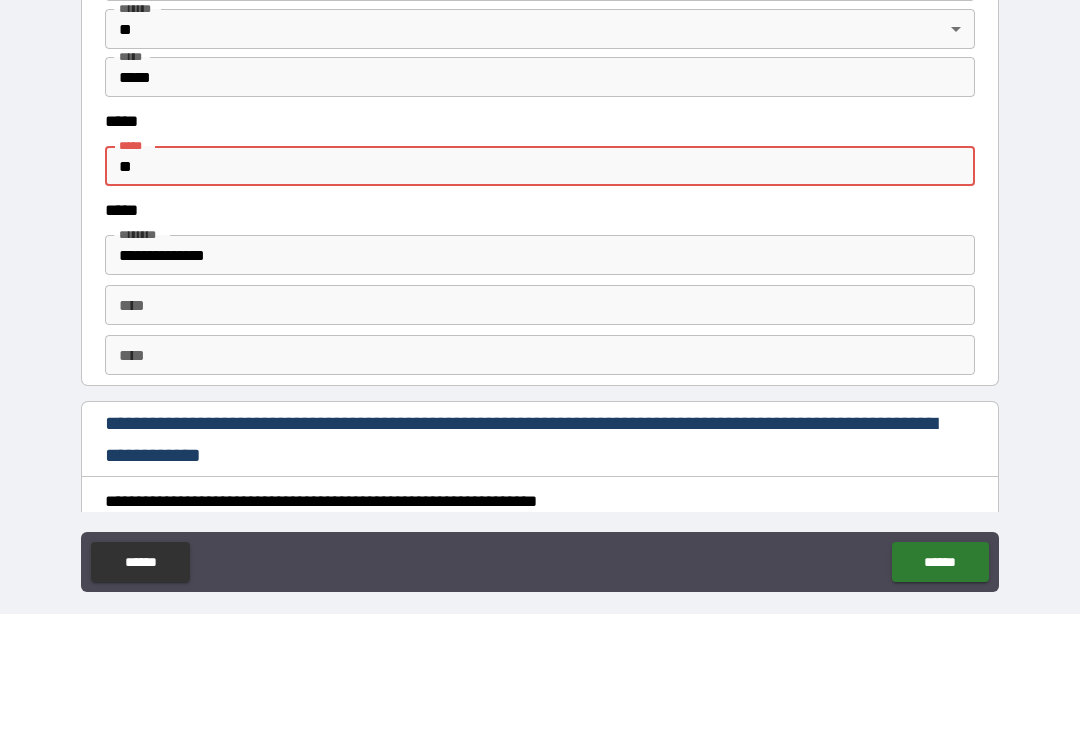type on "*" 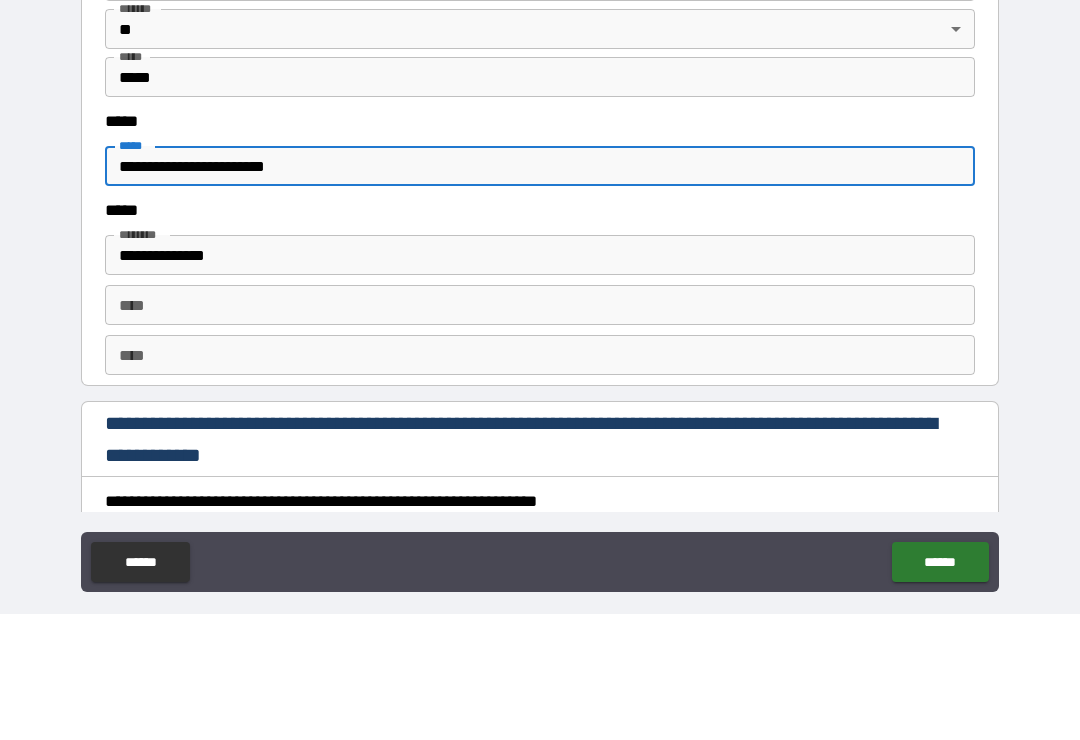 click on "**********" at bounding box center (540, 292) 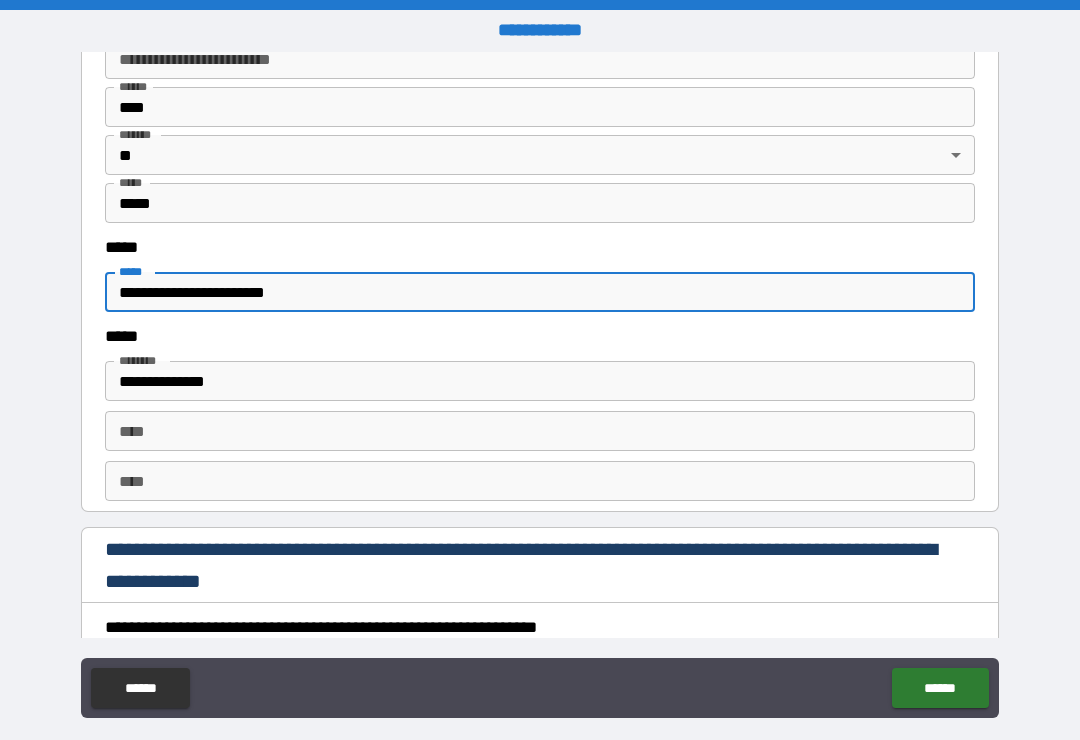 type on "**********" 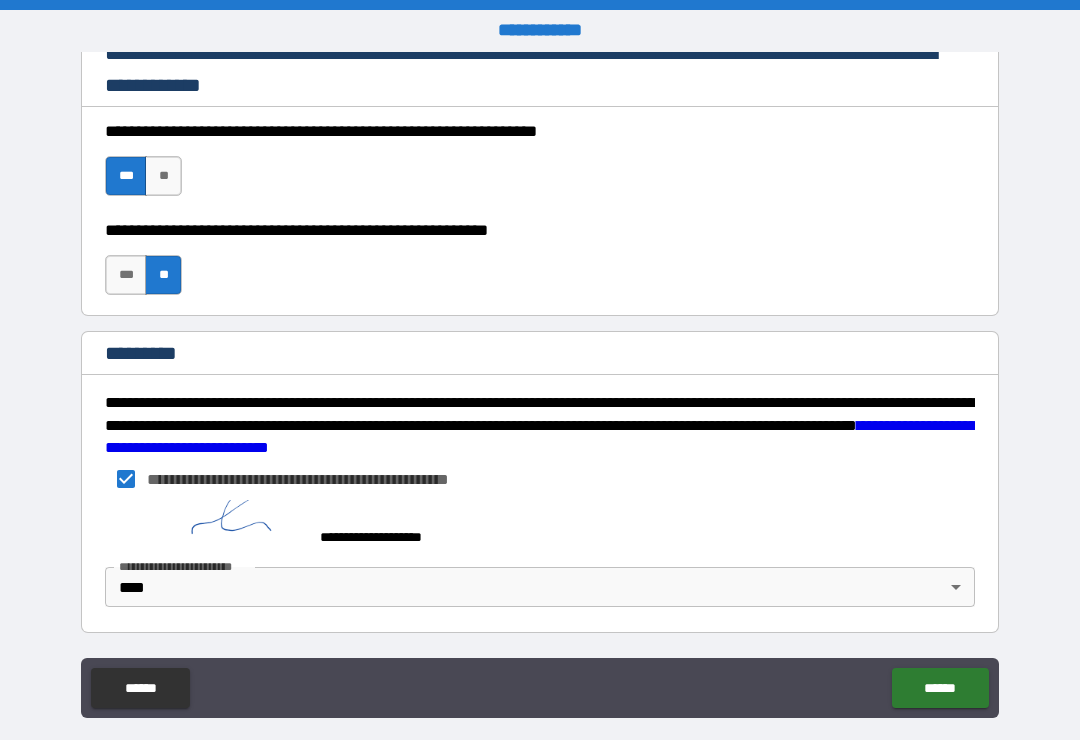 scroll, scrollTop: 3015, scrollLeft: 0, axis: vertical 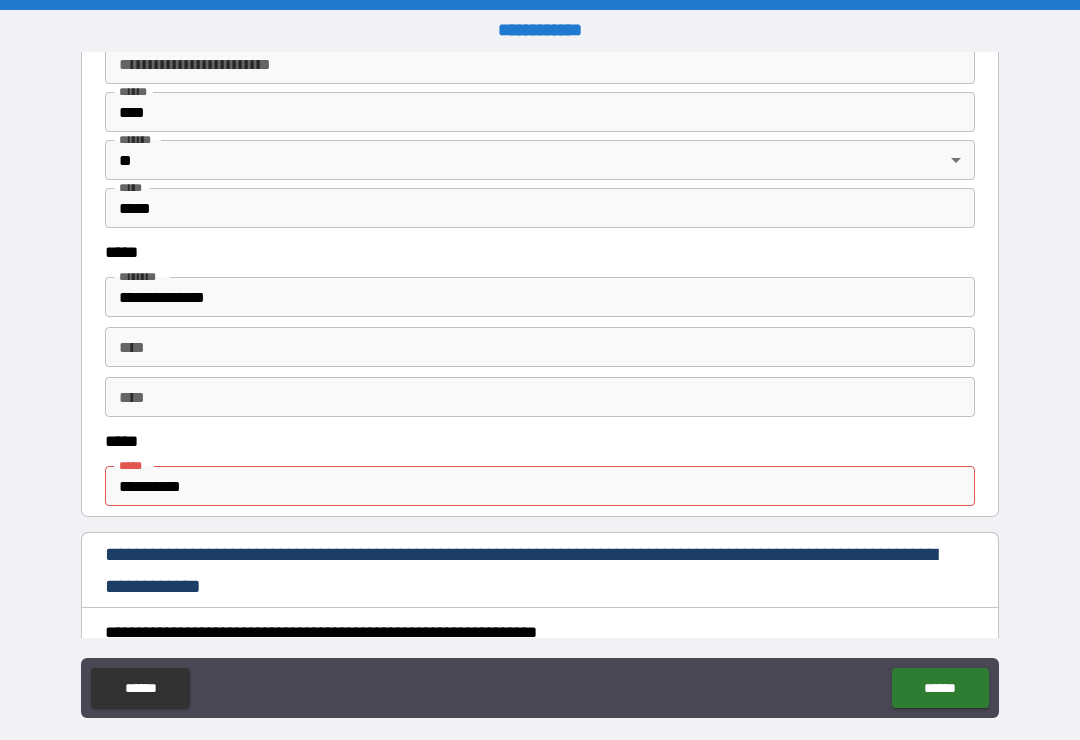 click on "**********" at bounding box center (540, 486) 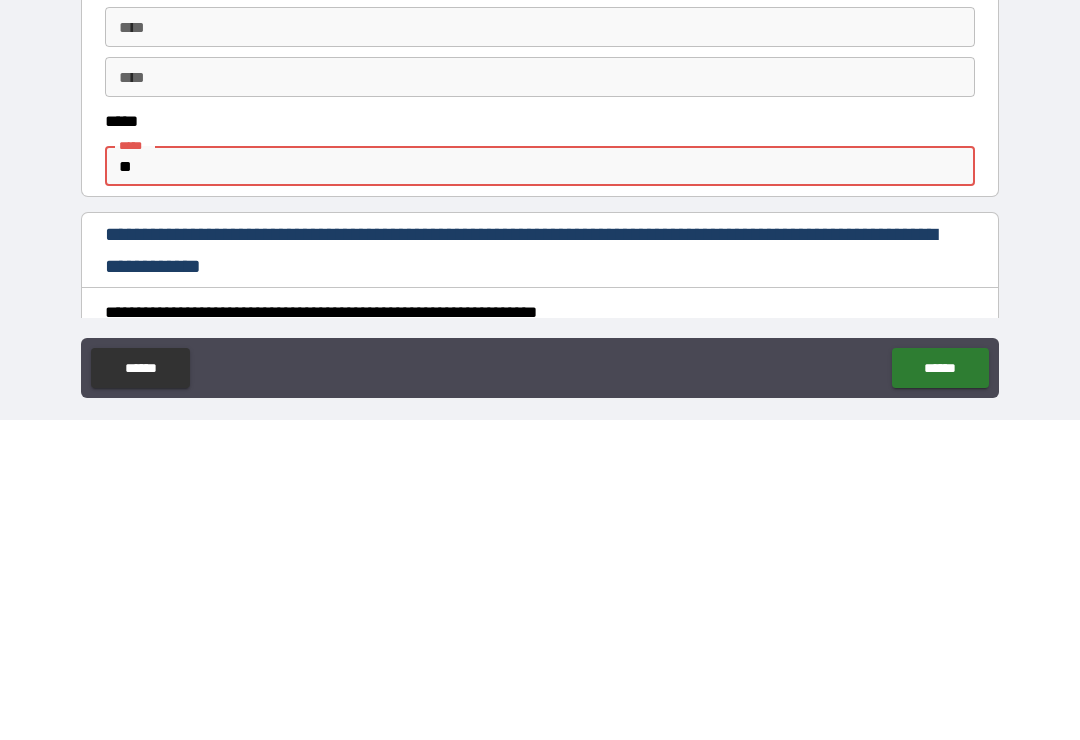 type on "*" 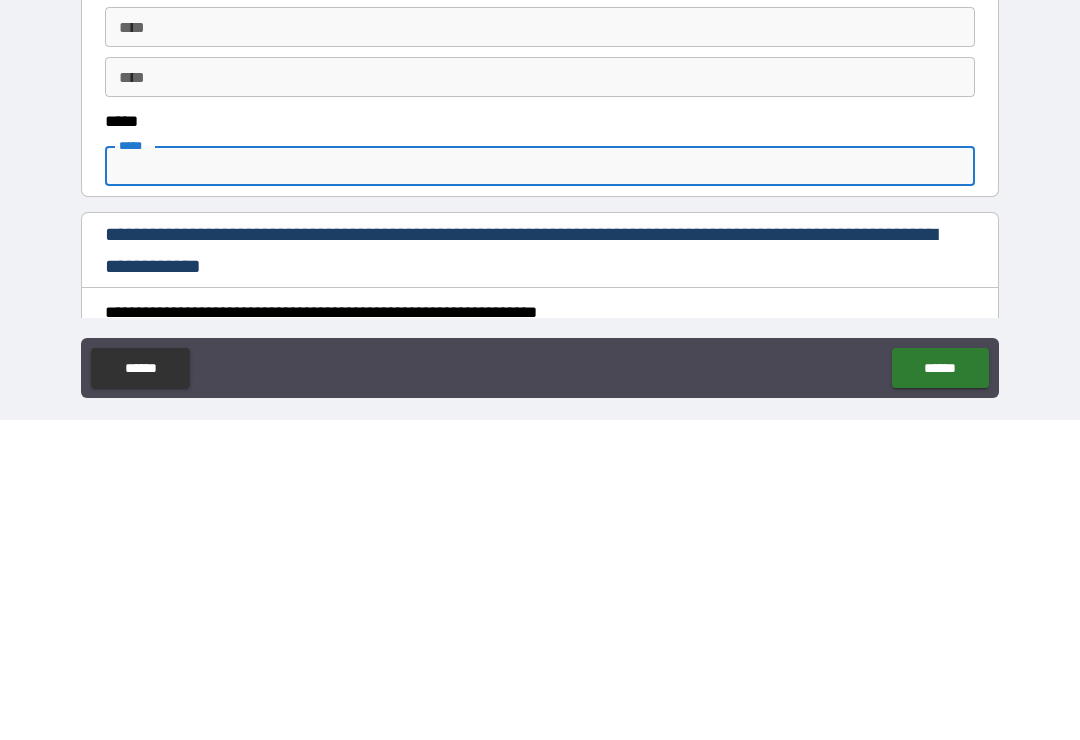 click on "*****" at bounding box center (540, 486) 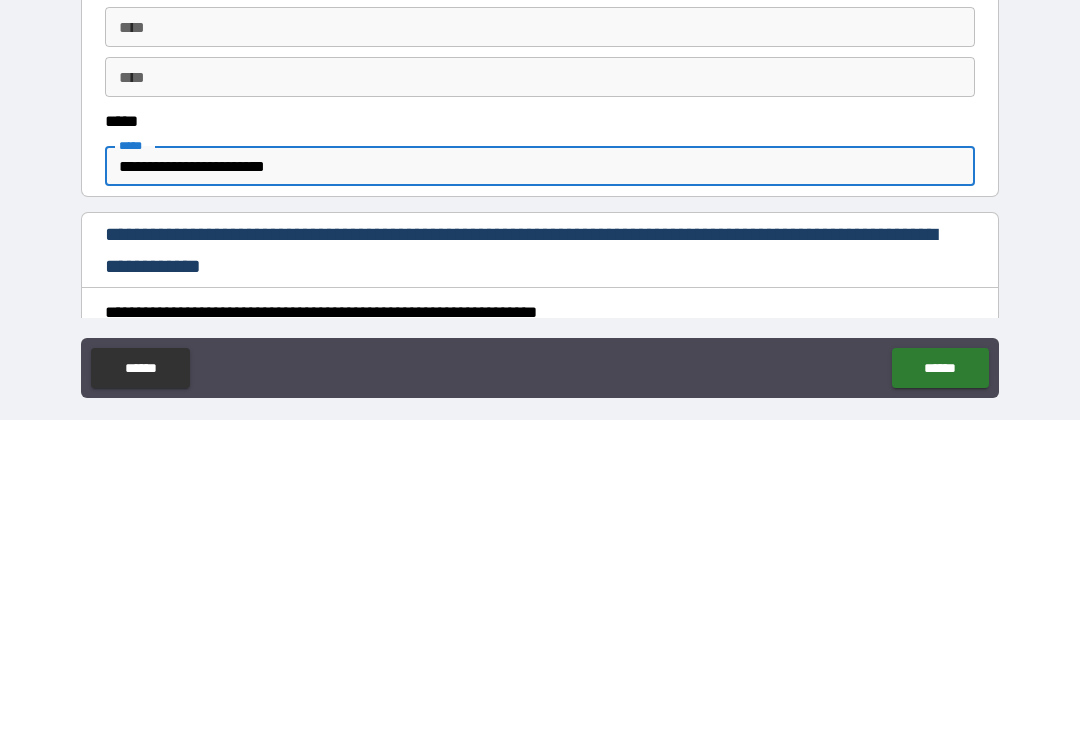 scroll, scrollTop: 31, scrollLeft: 0, axis: vertical 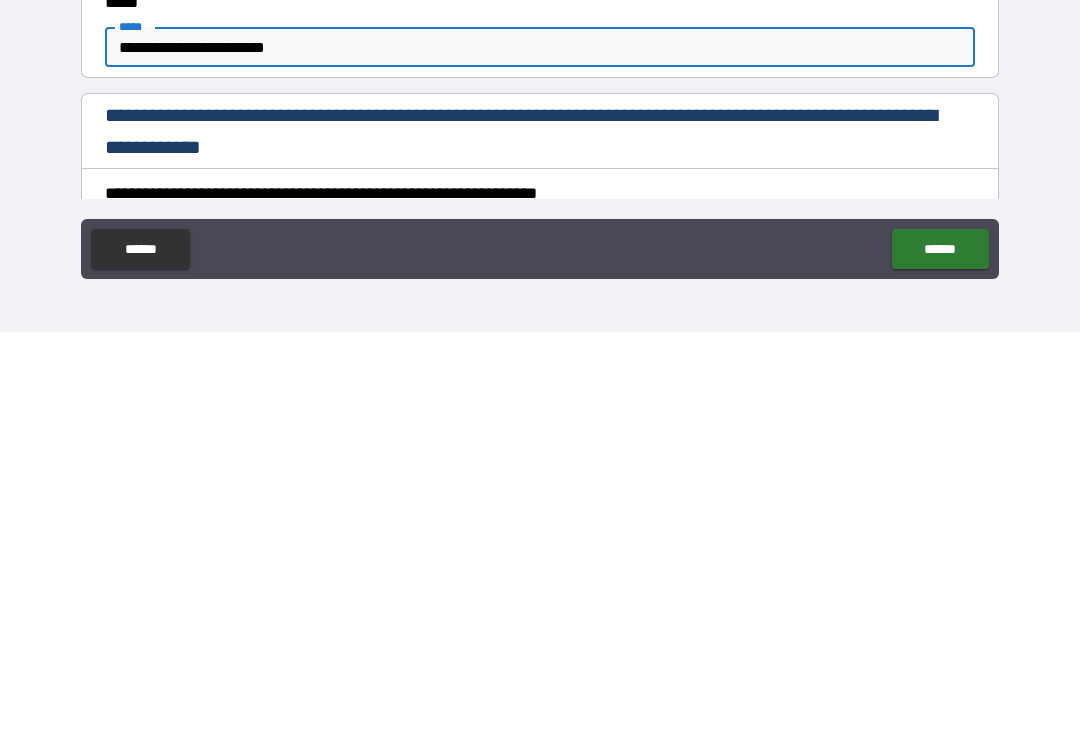 click on "******" at bounding box center (940, 657) 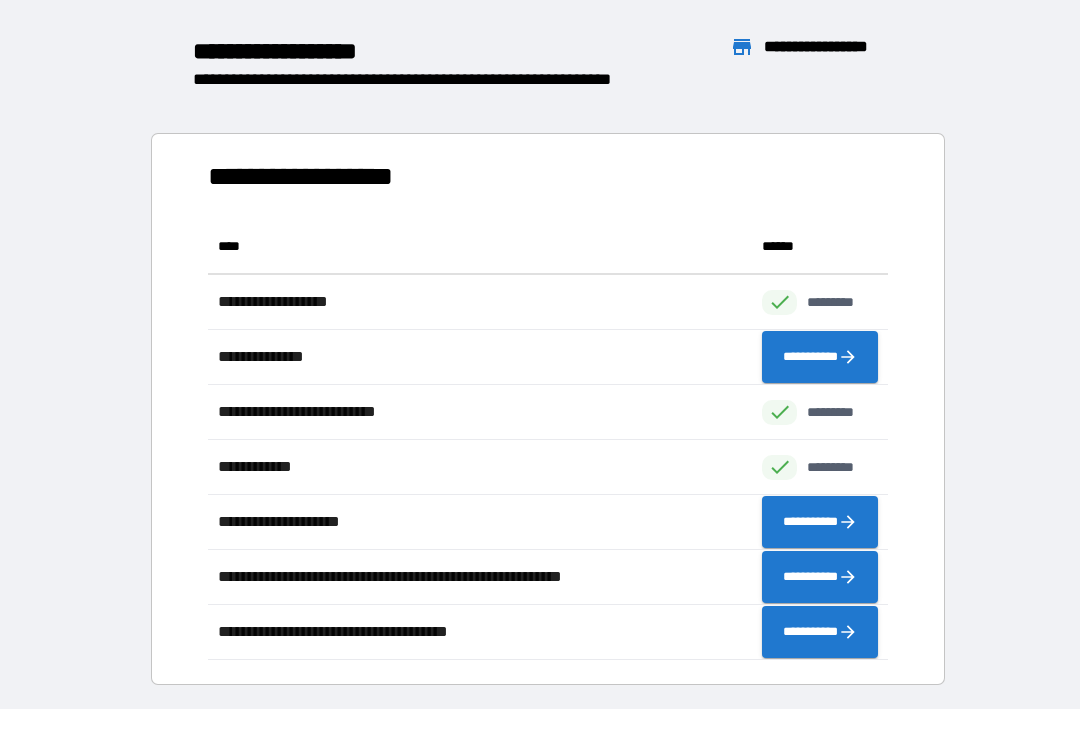 scroll, scrollTop: 1, scrollLeft: 1, axis: both 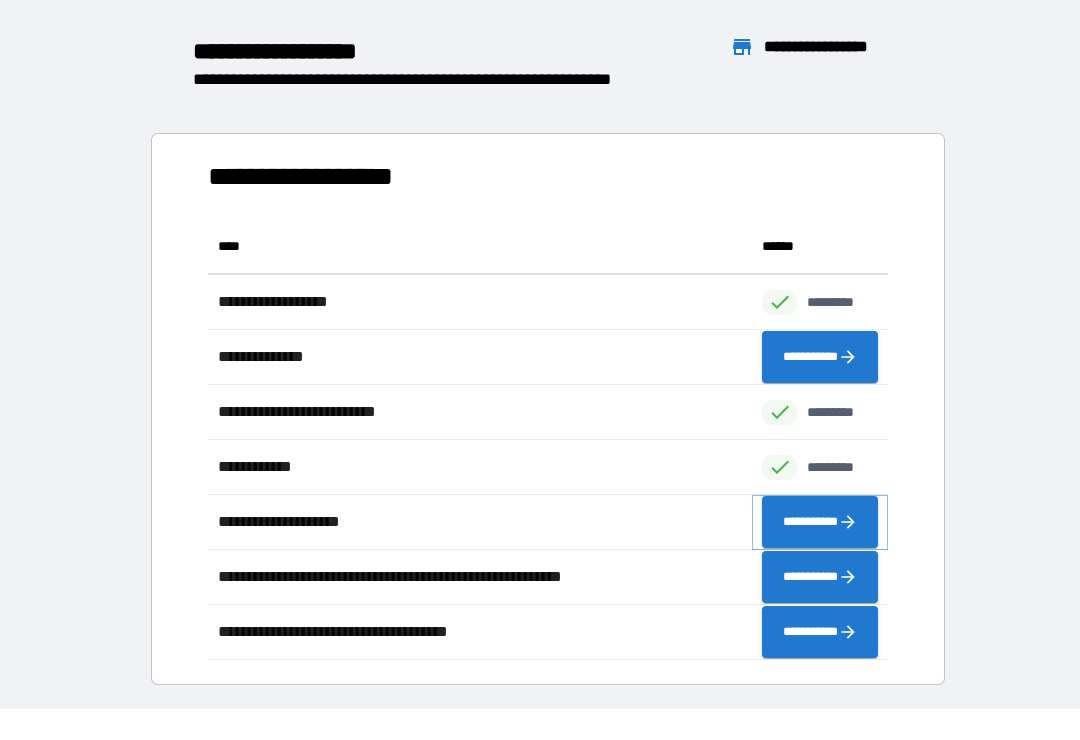 click 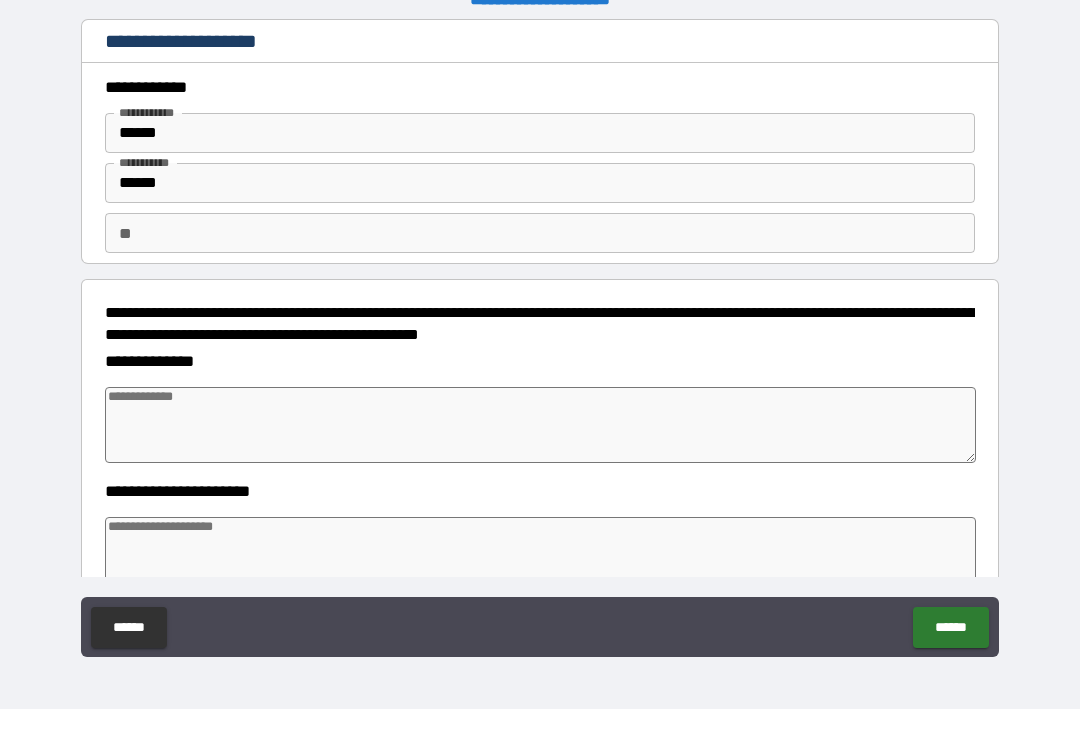 type on "*" 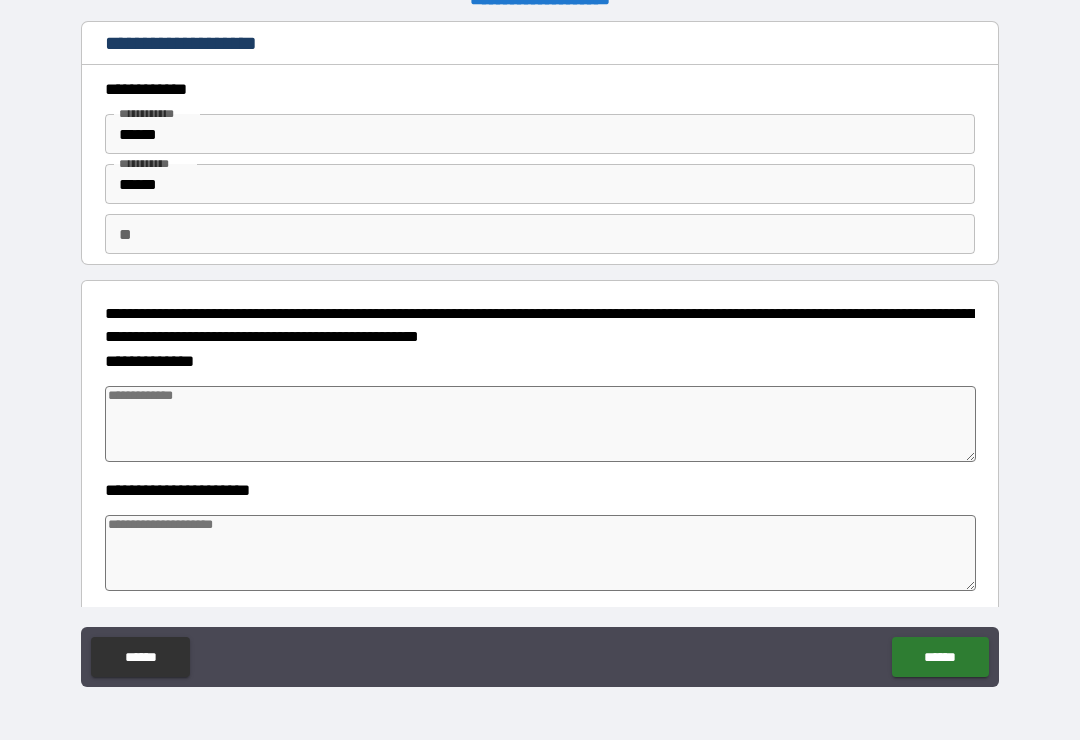 scroll, scrollTop: 0, scrollLeft: 0, axis: both 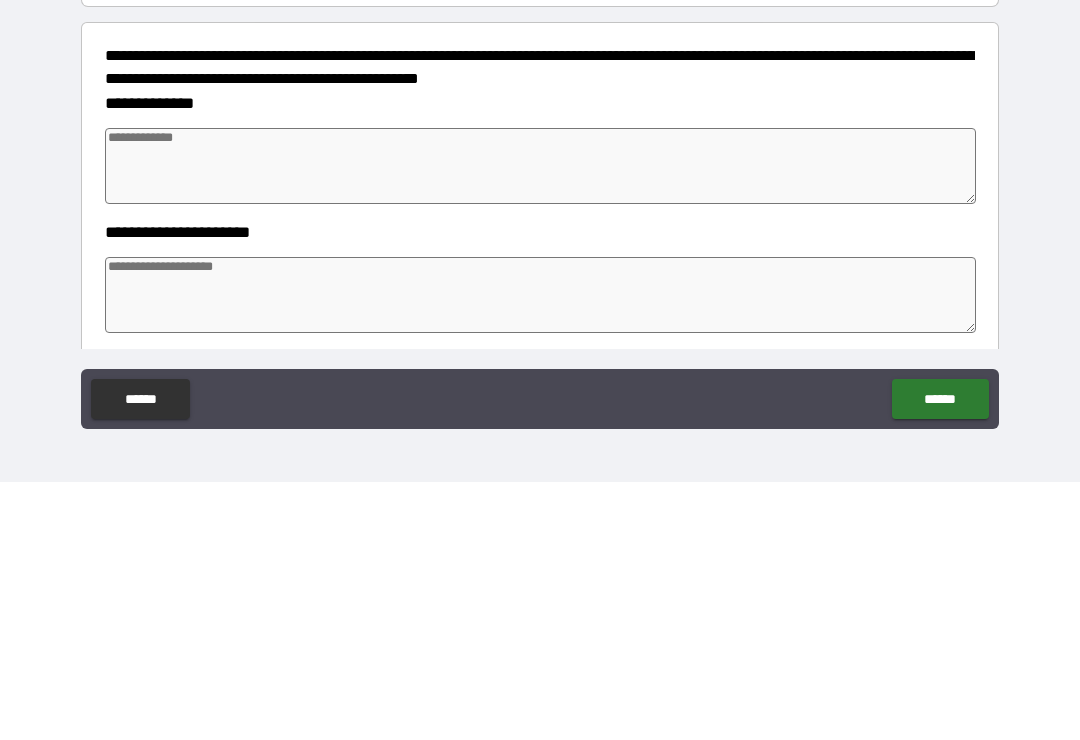 type on "*" 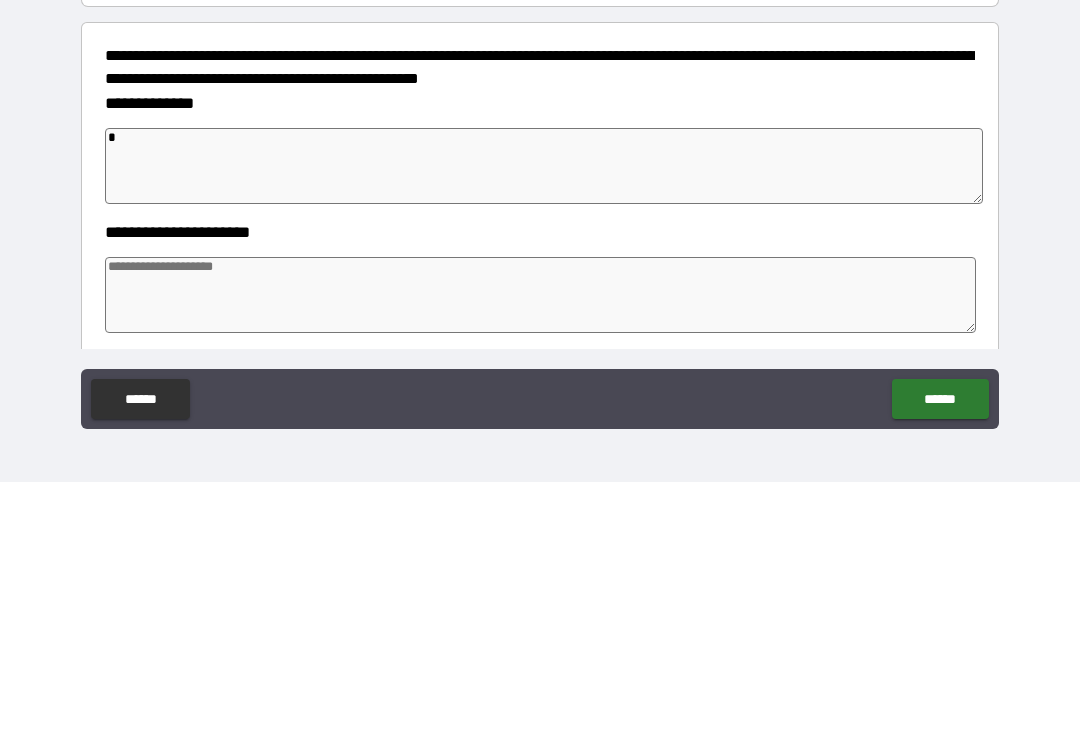 type on "*" 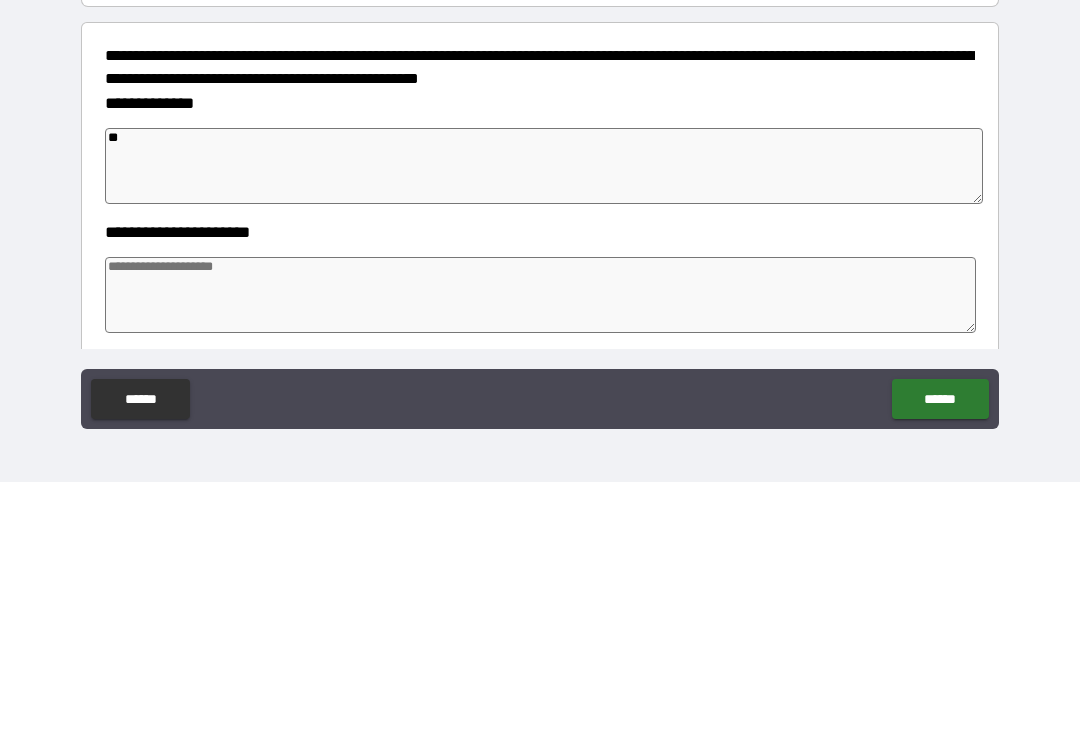 type on "*" 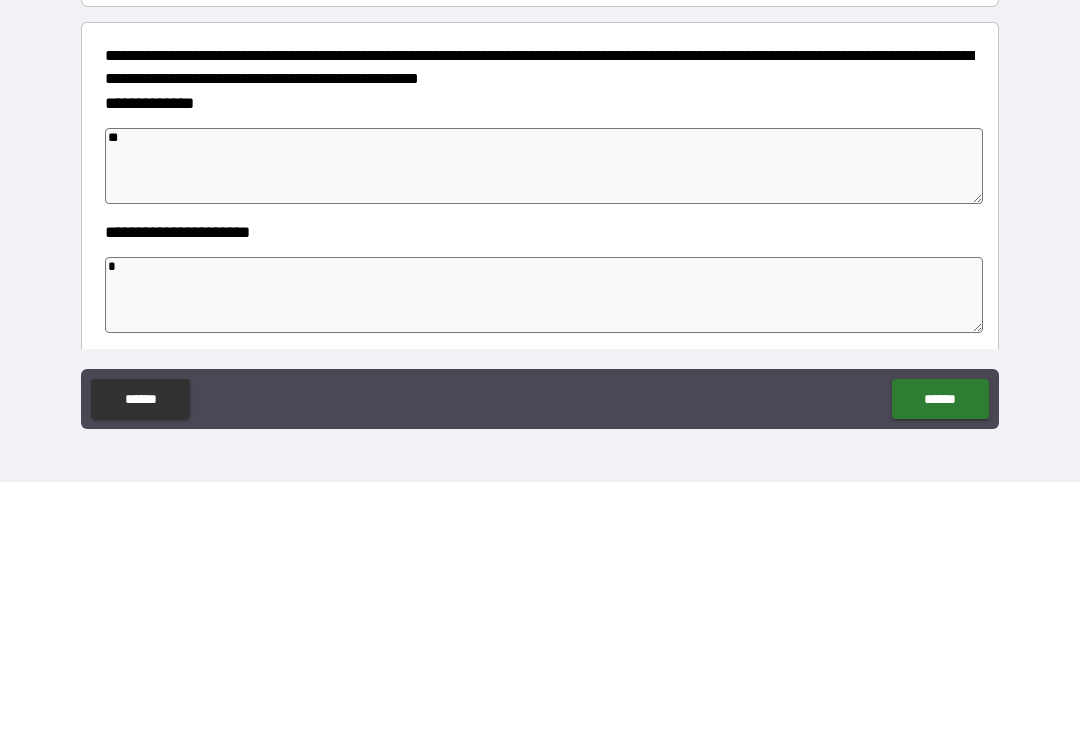 type on "*" 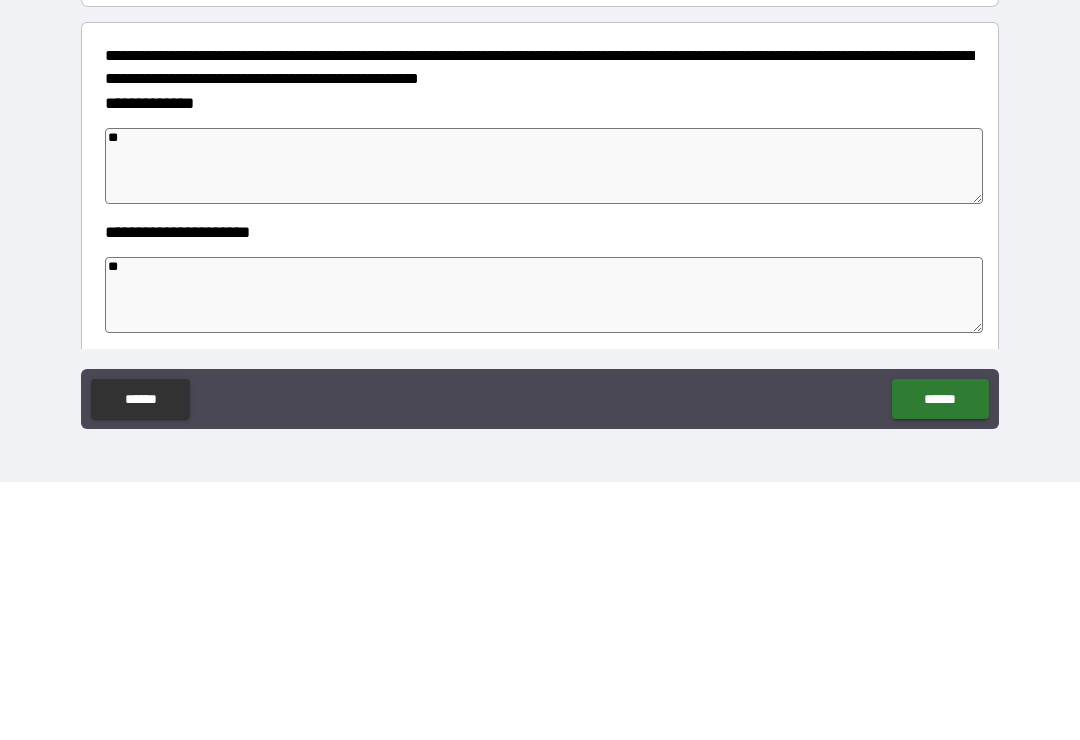 type on "*" 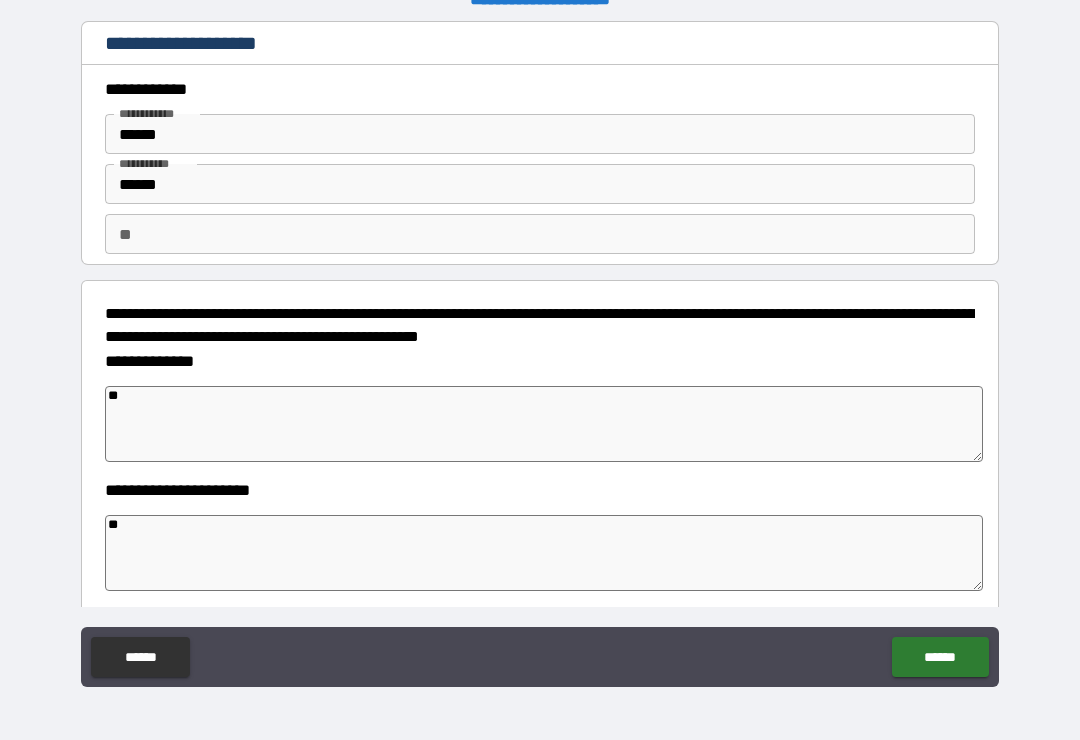 click on "******" at bounding box center (940, 657) 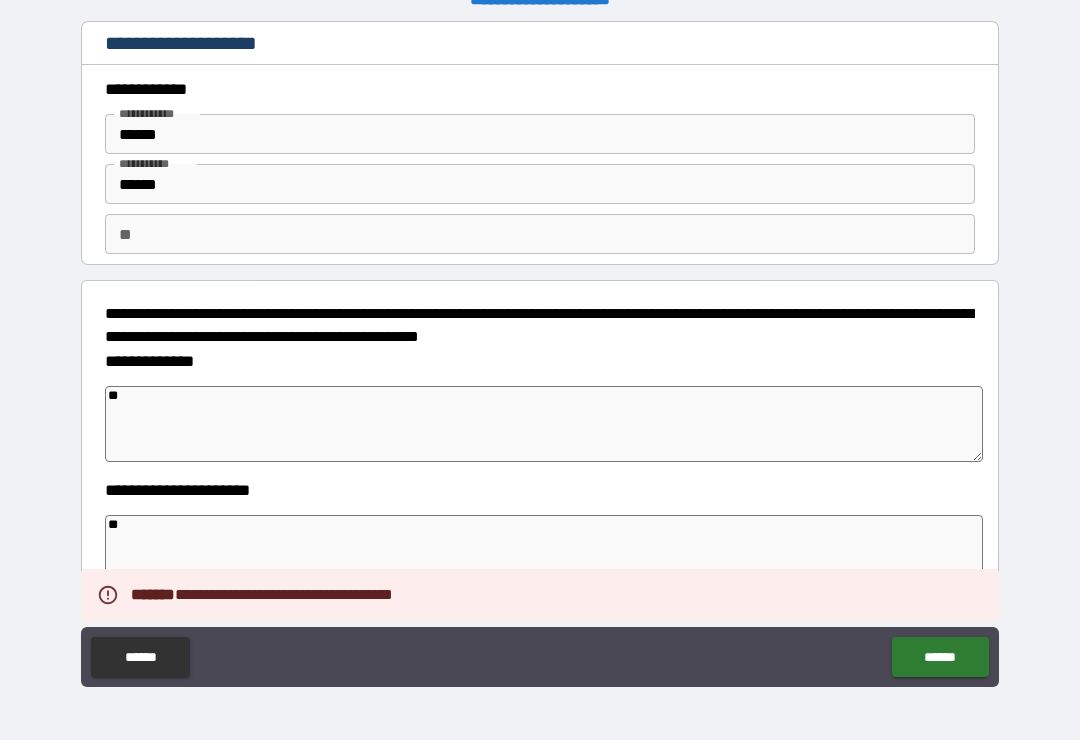 type on "*" 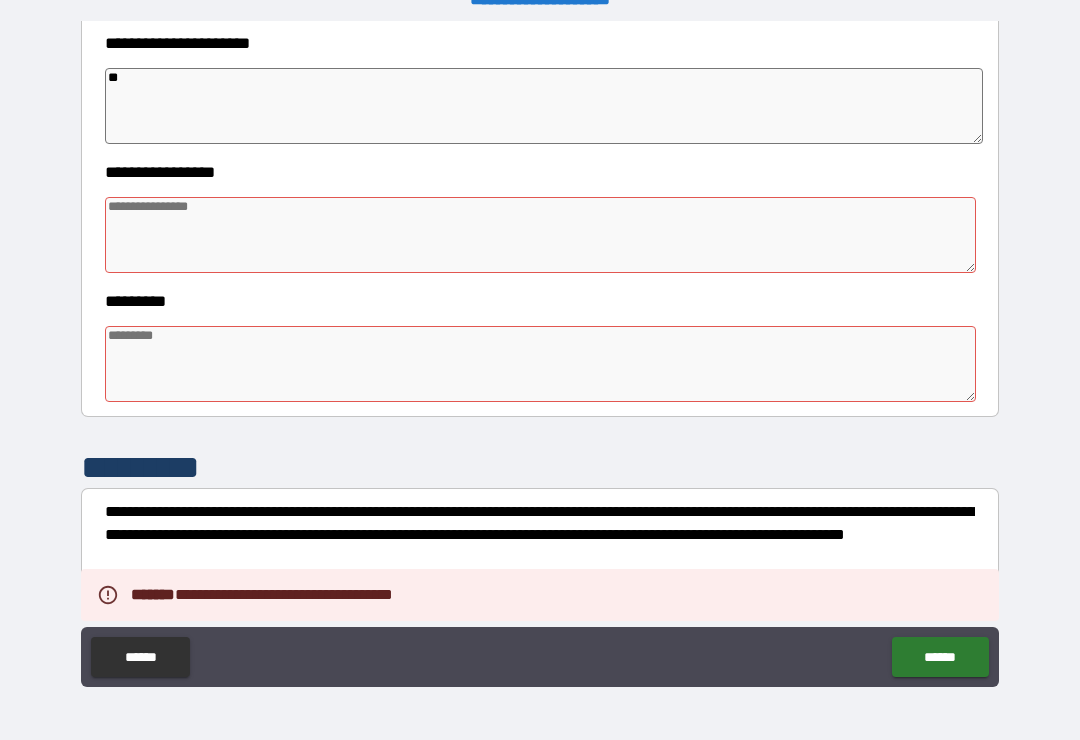 scroll, scrollTop: 441, scrollLeft: 0, axis: vertical 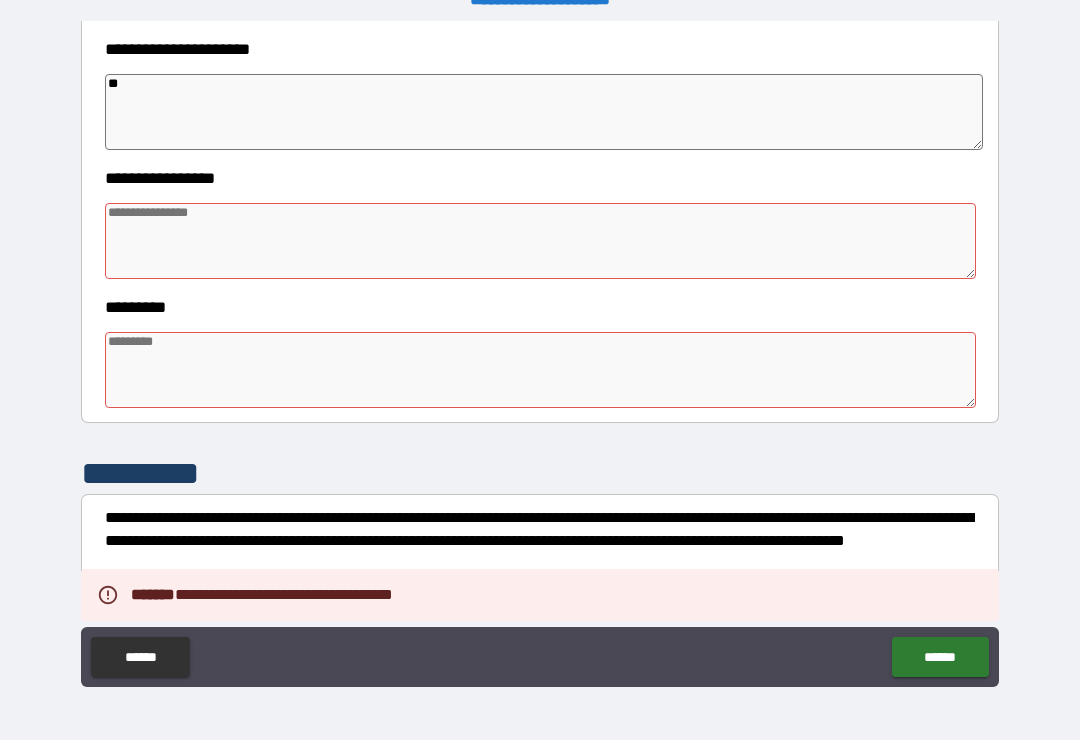 click on "*********" at bounding box center [540, 307] 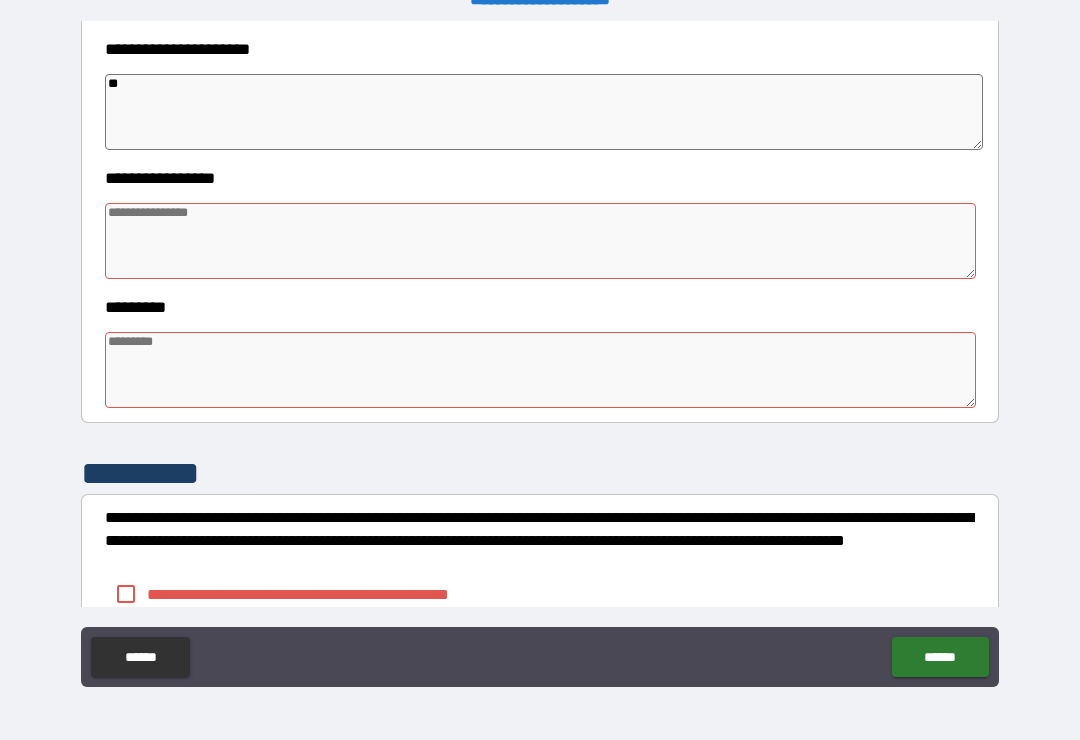 type on "*" 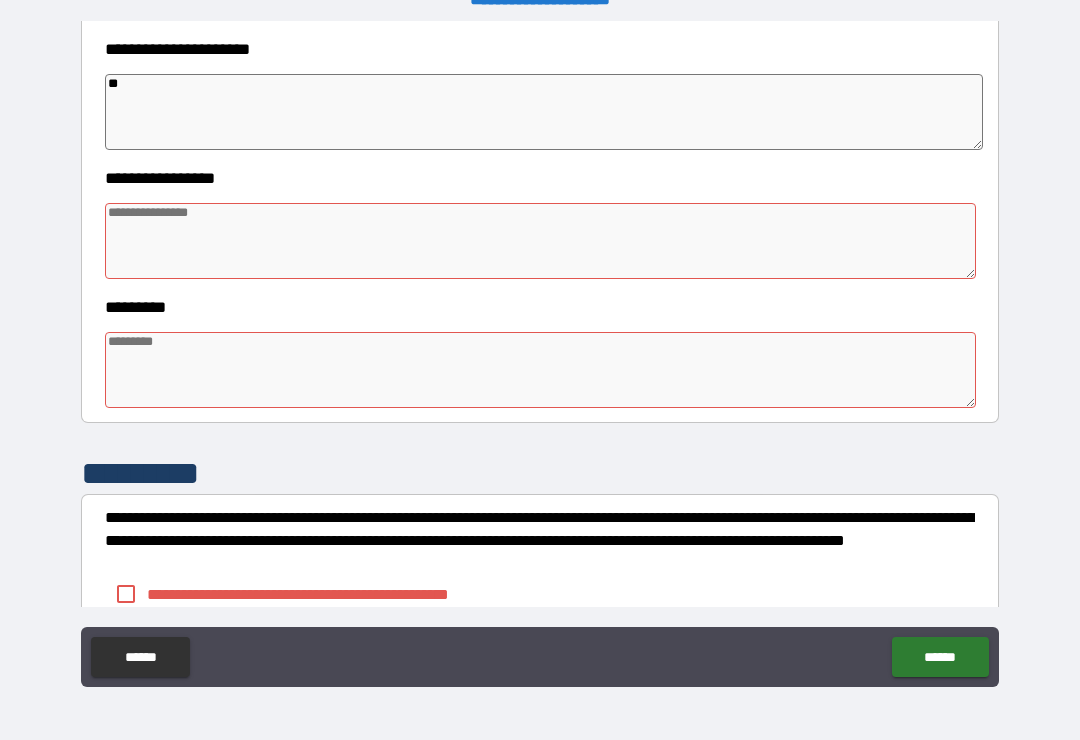 type on "*" 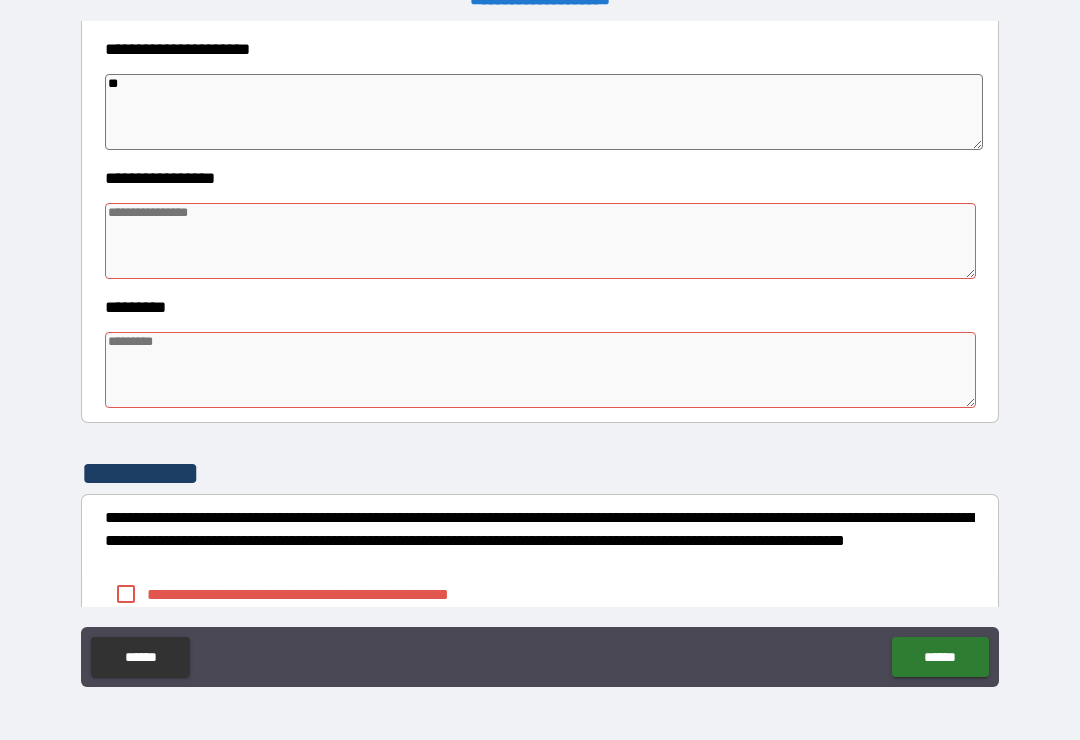 type on "*" 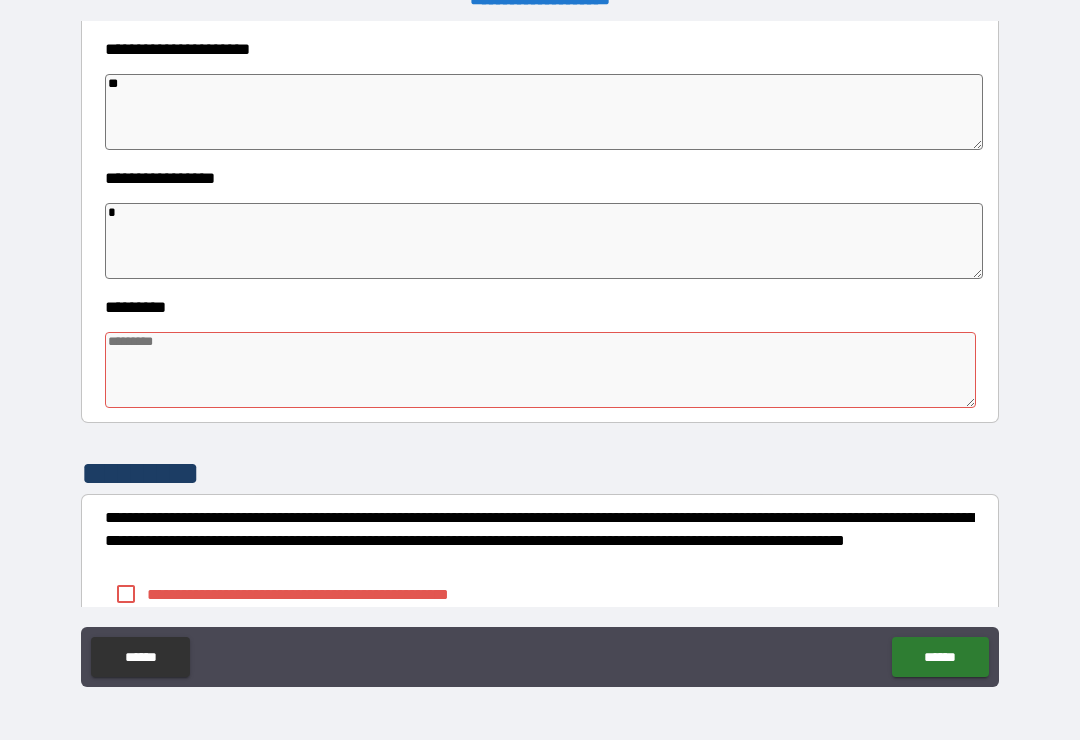 type on "*" 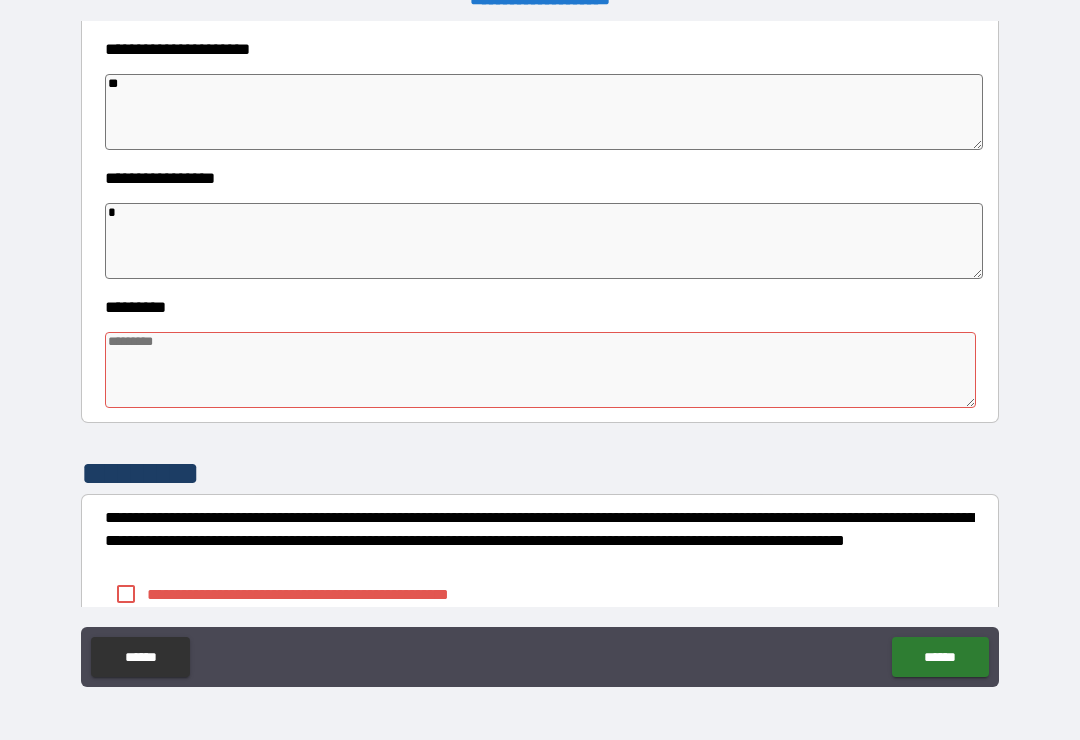 type on "*" 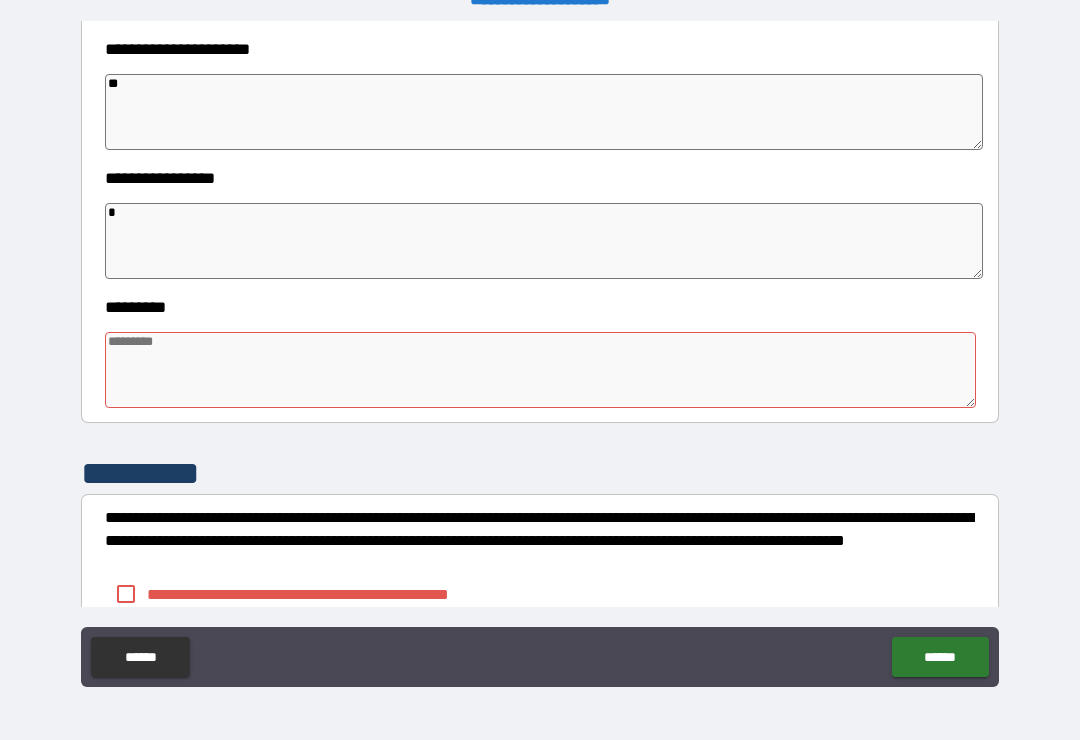 type on "*" 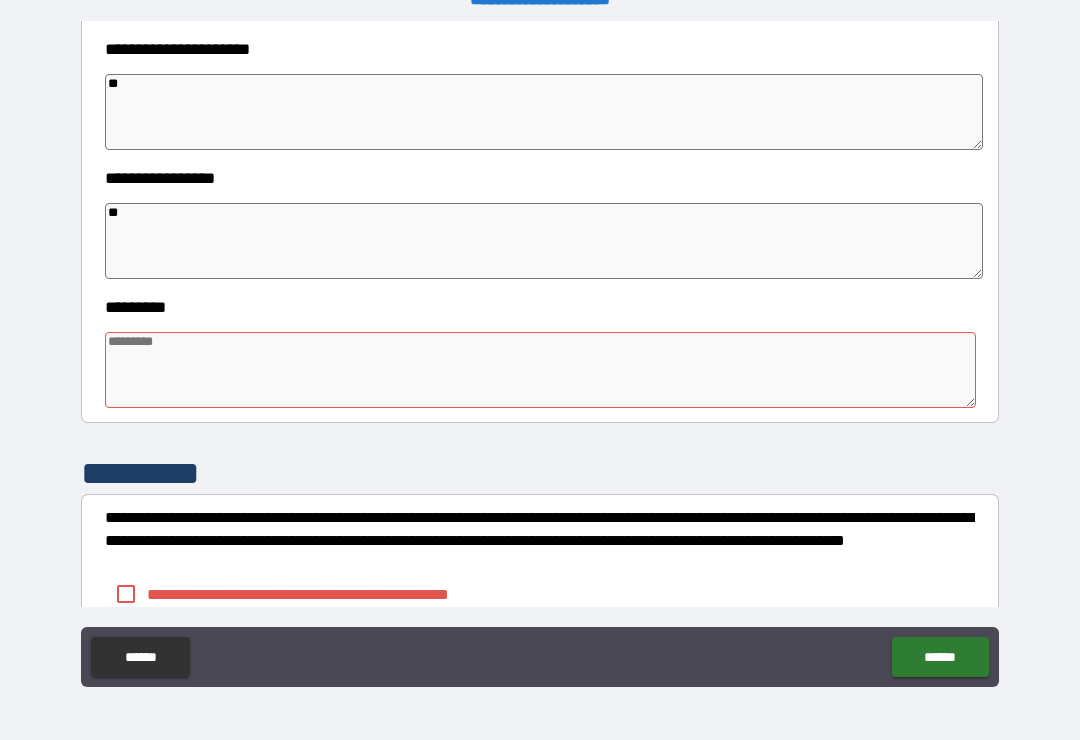 type on "*" 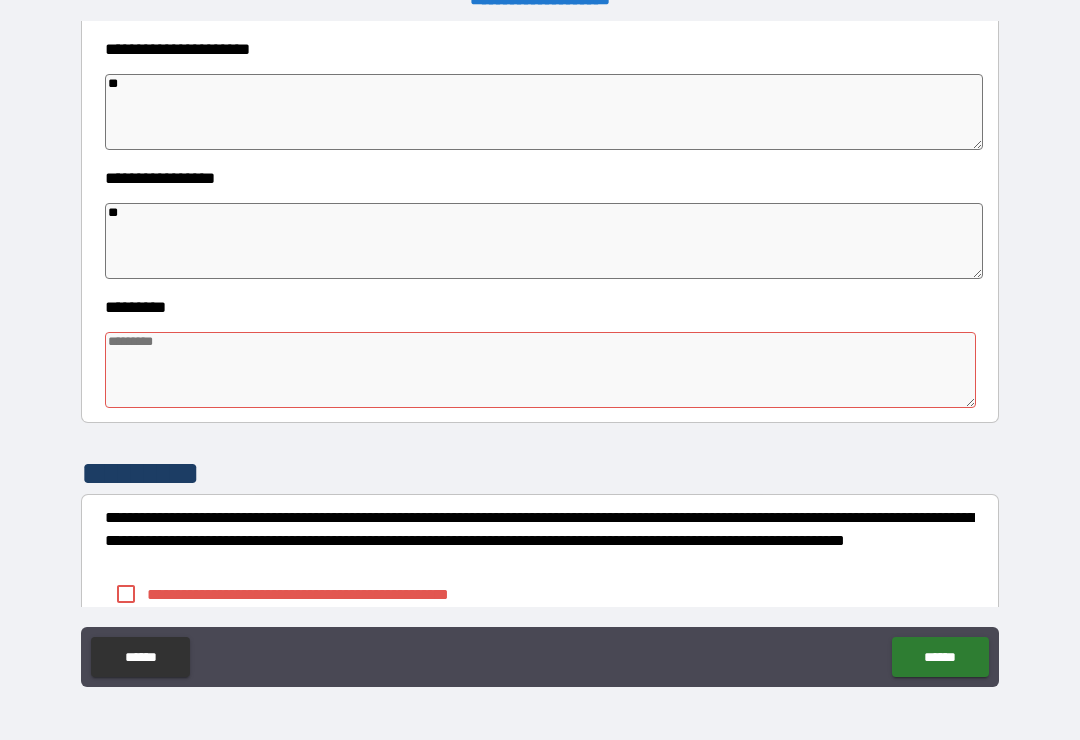 type on "*" 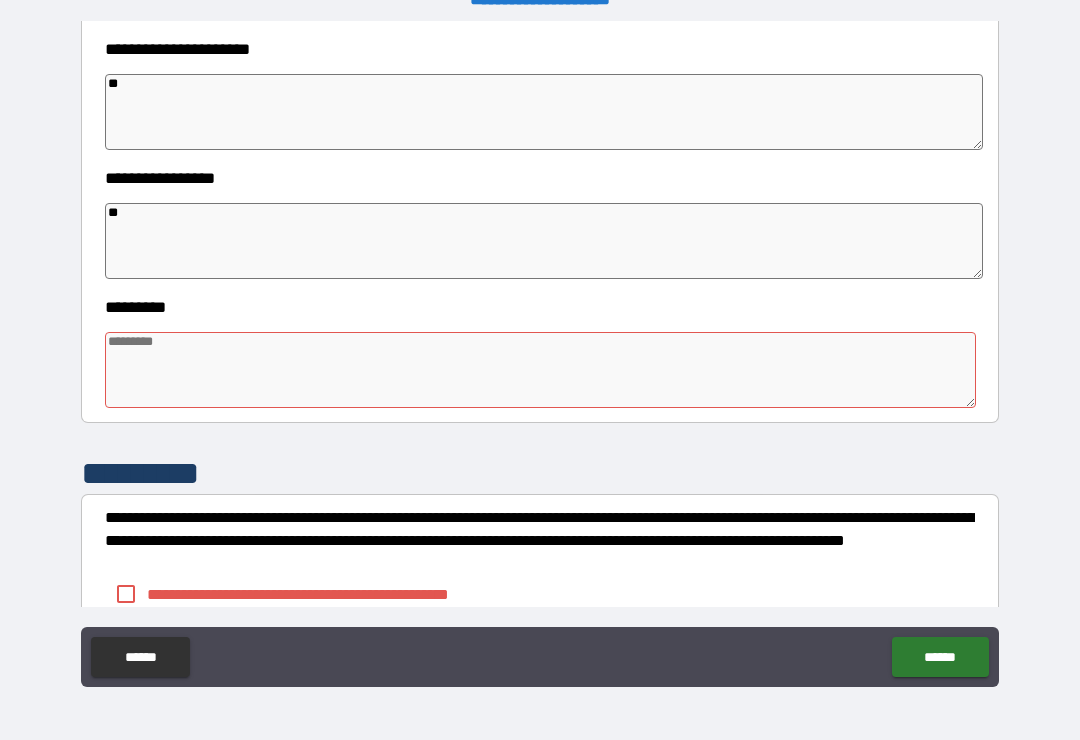 type on "*" 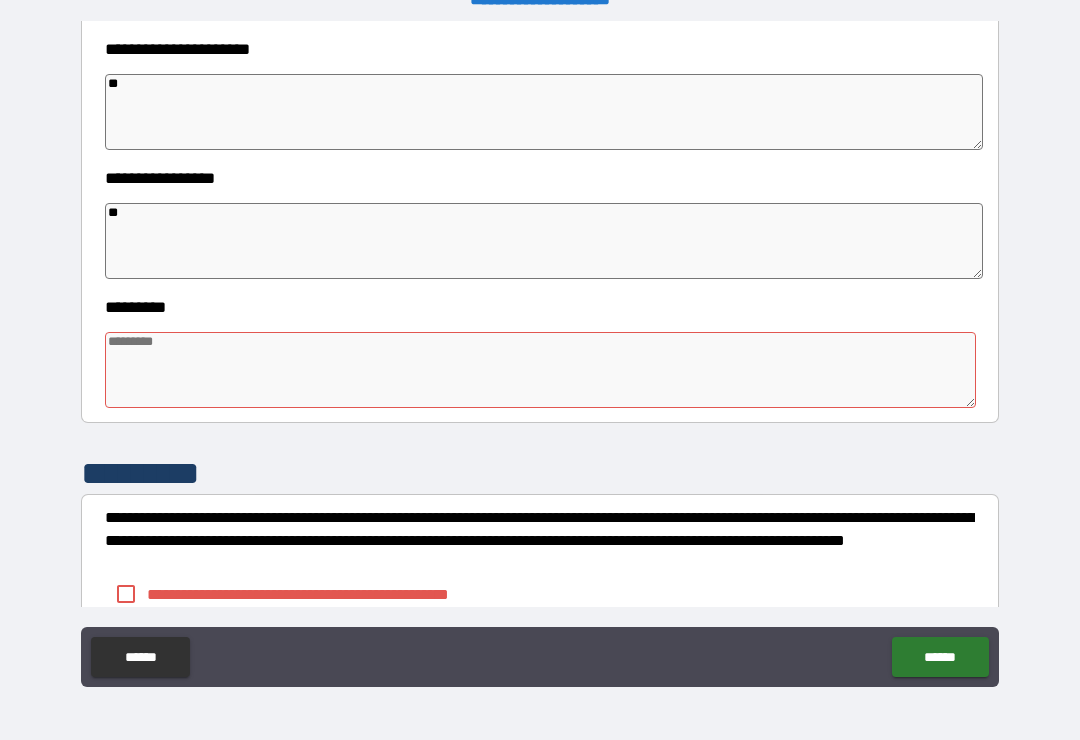type on "*" 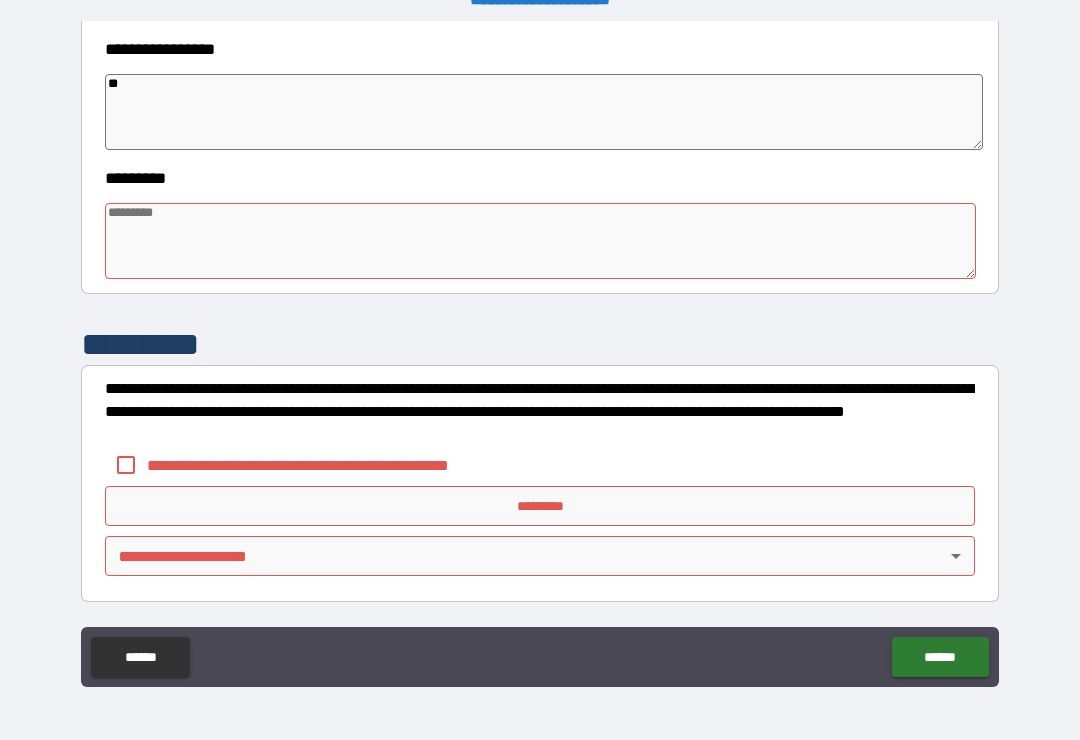 scroll, scrollTop: 570, scrollLeft: 0, axis: vertical 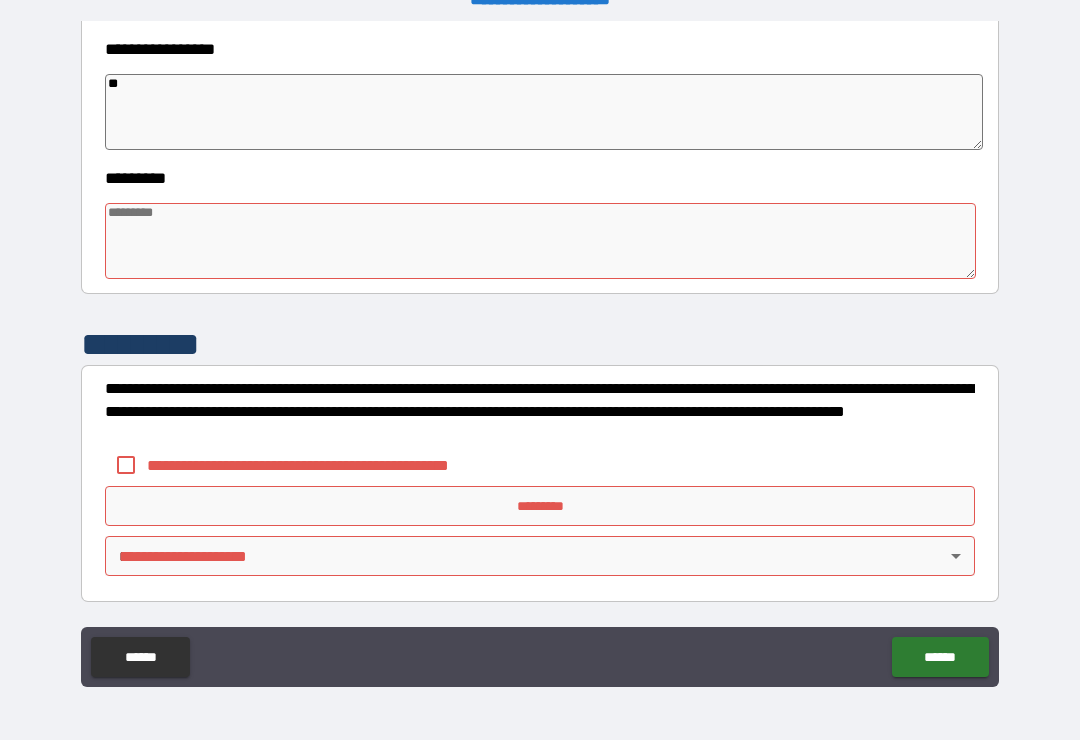 type on "**" 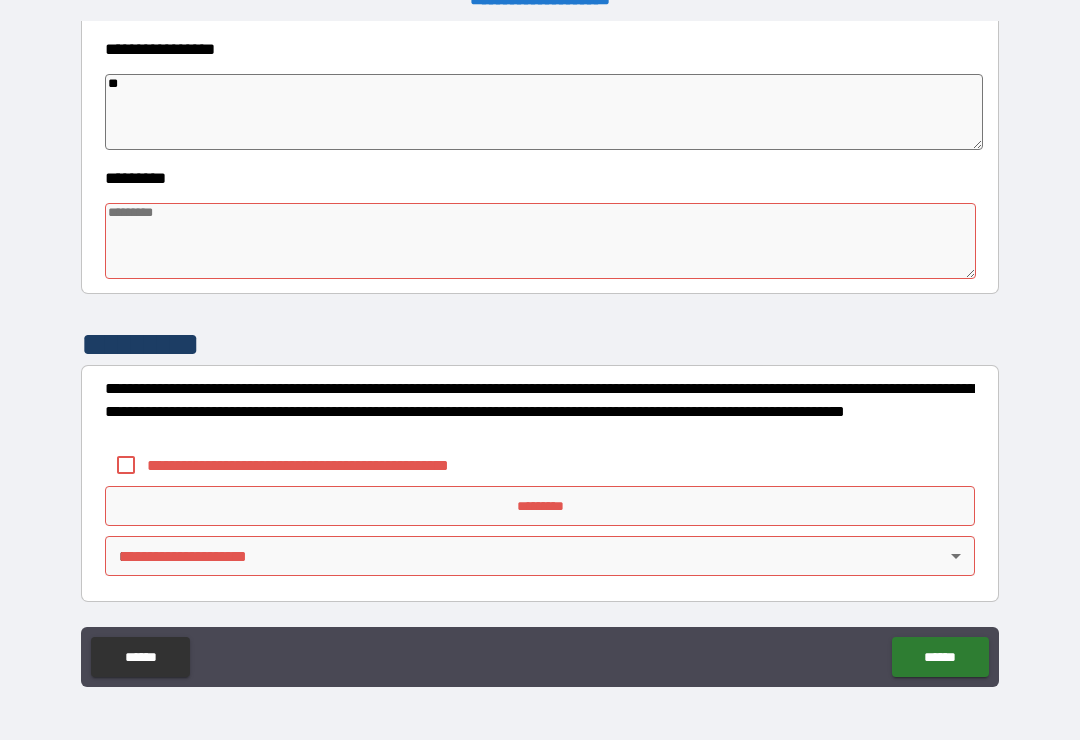 type on "*" 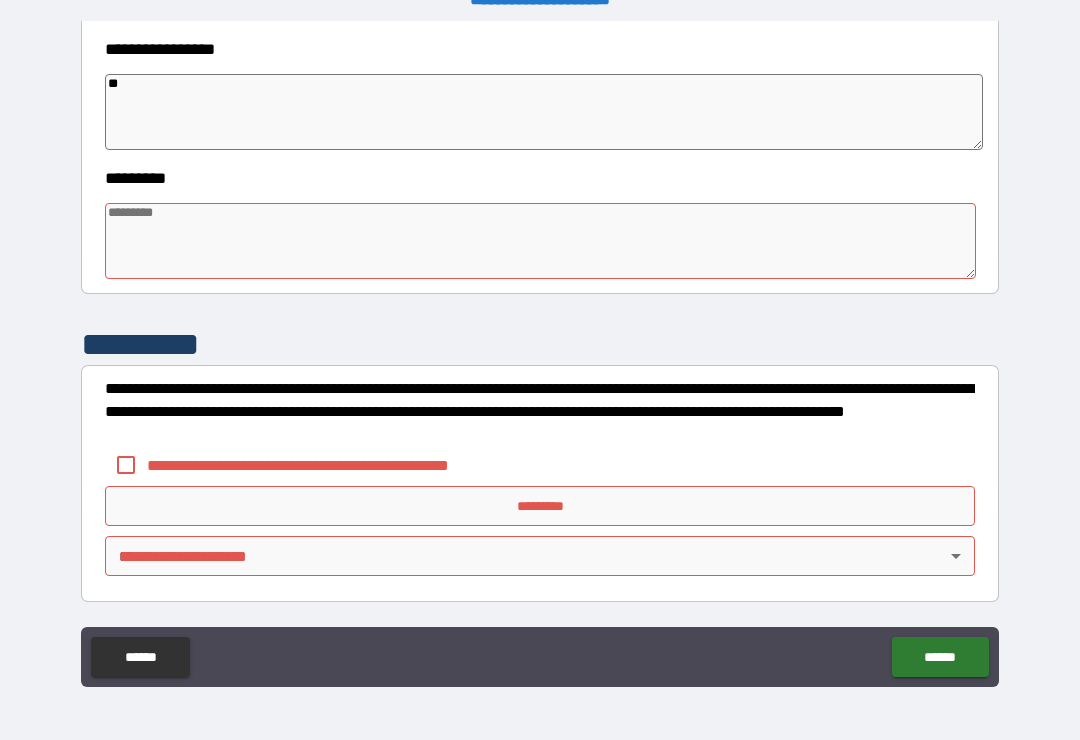 type on "*" 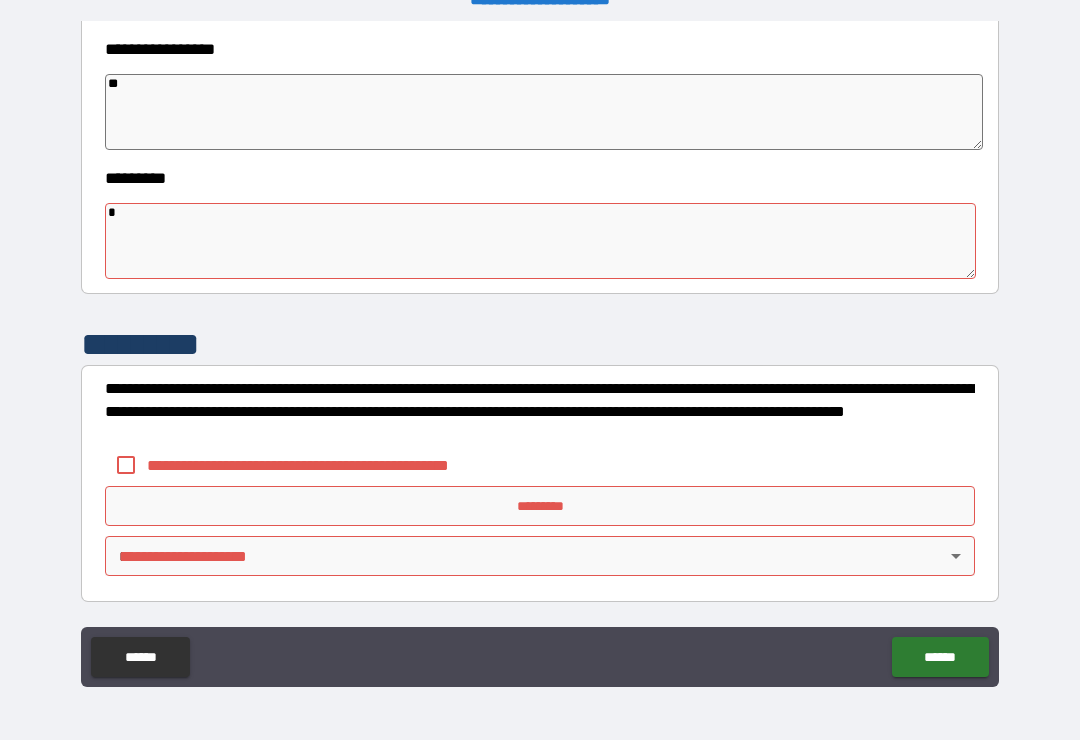 type on "*" 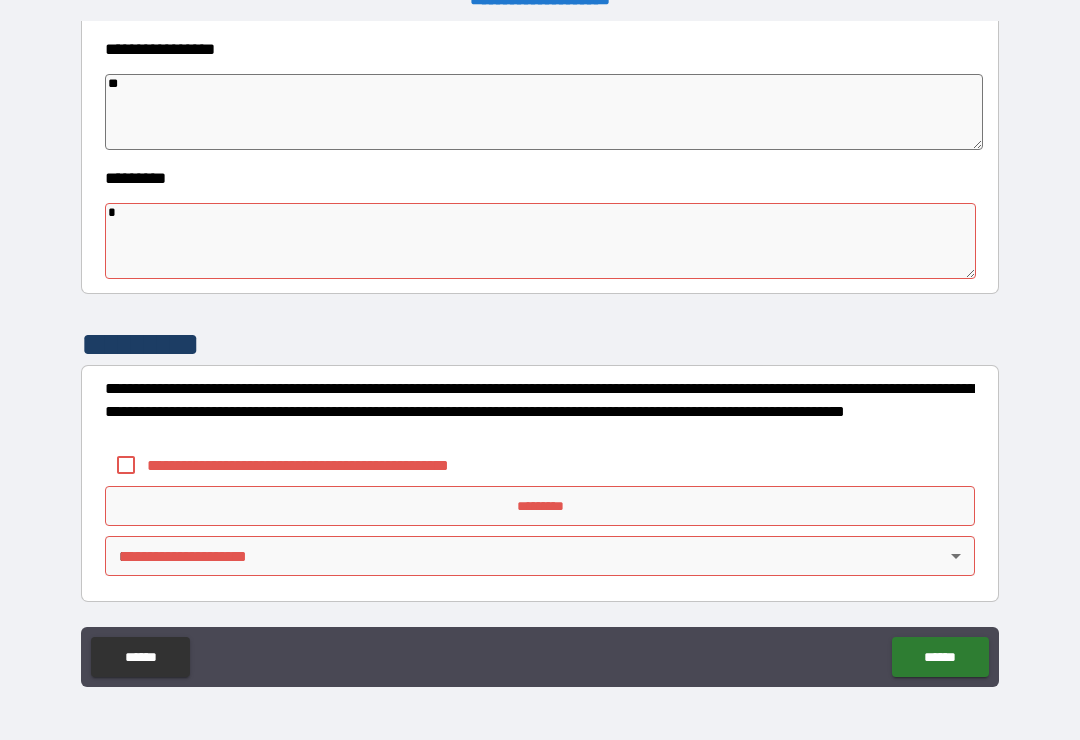 type on "*" 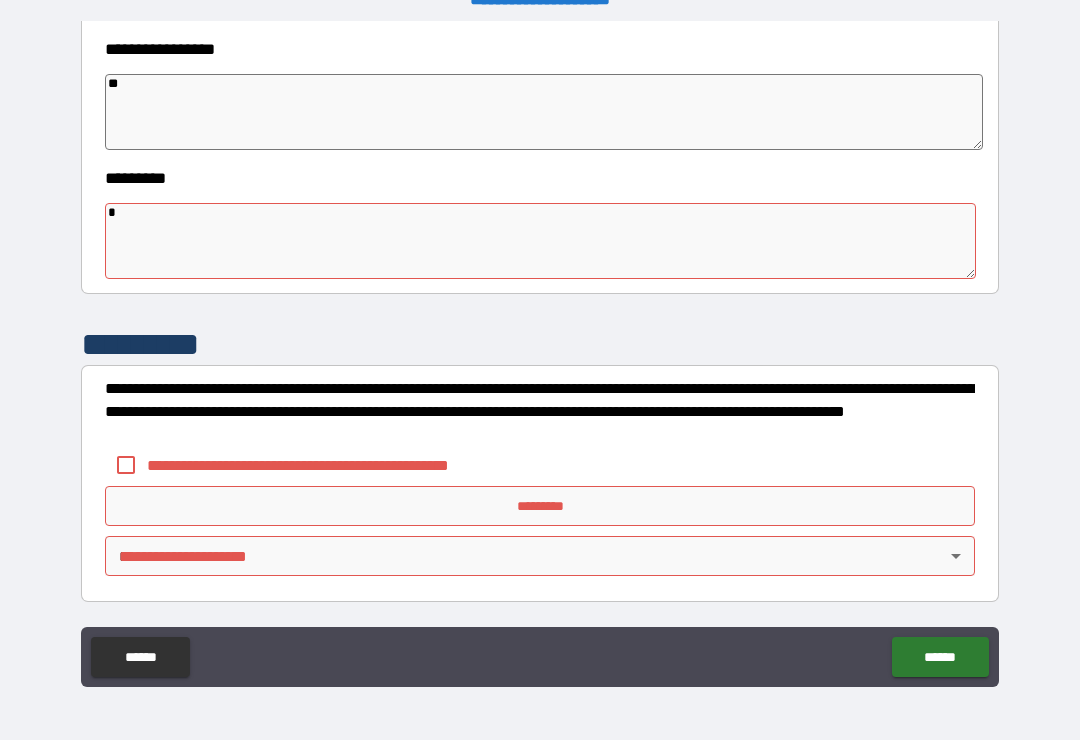 type on "*" 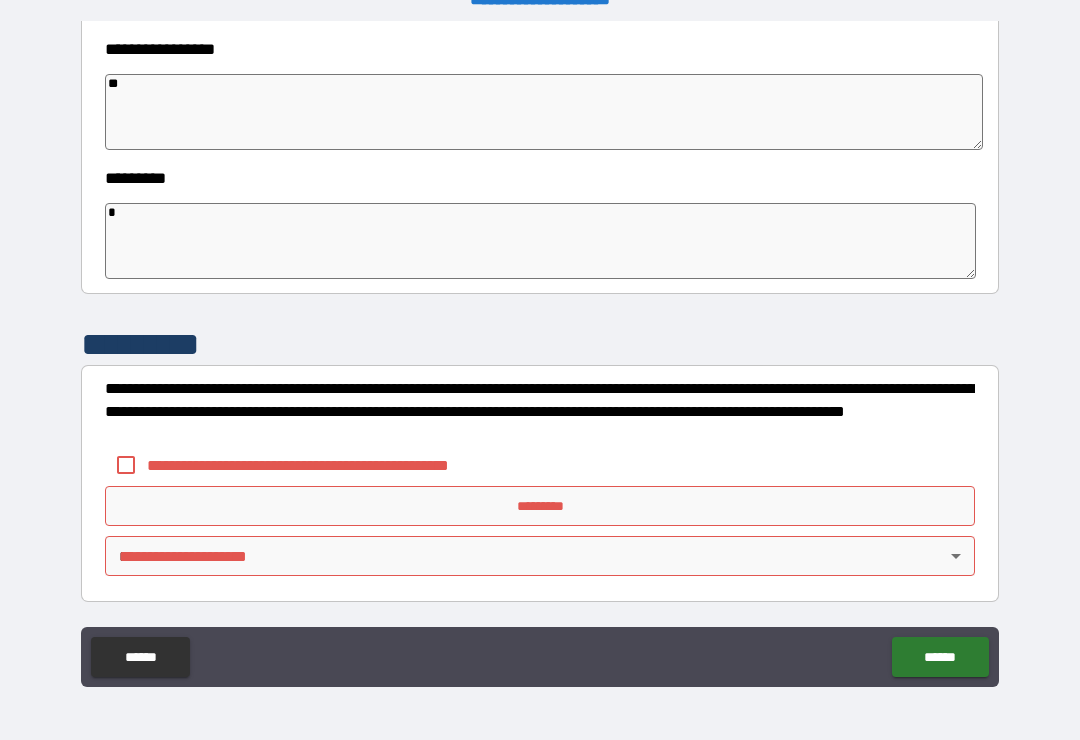 type on "*" 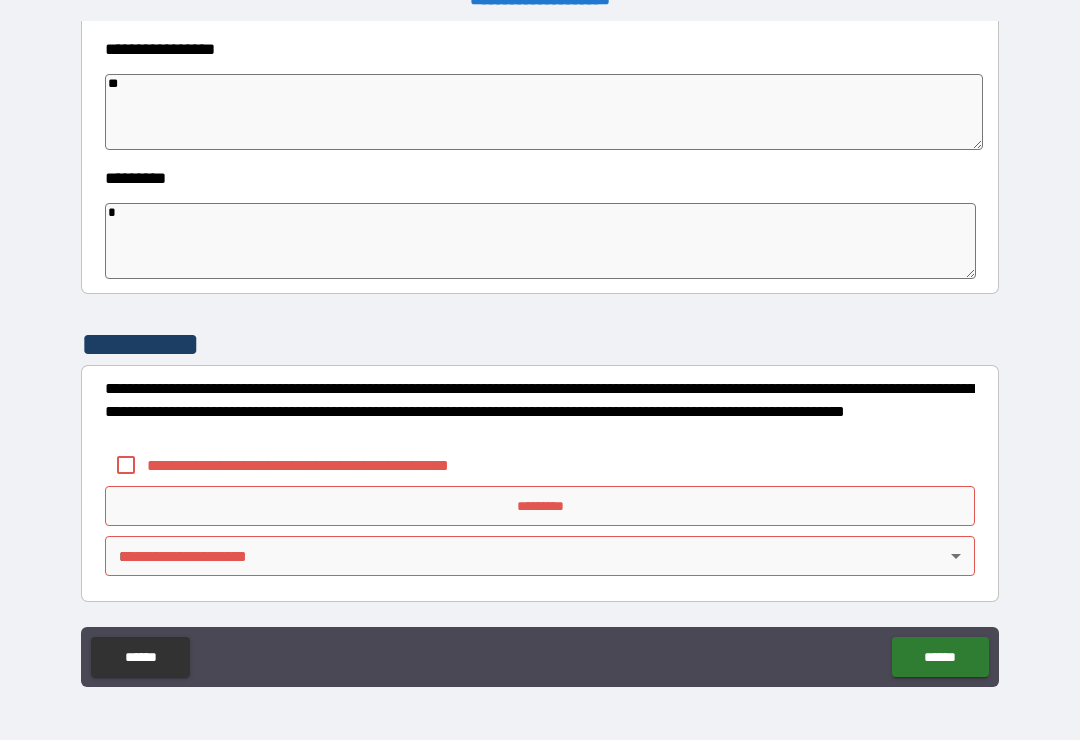 type on "*" 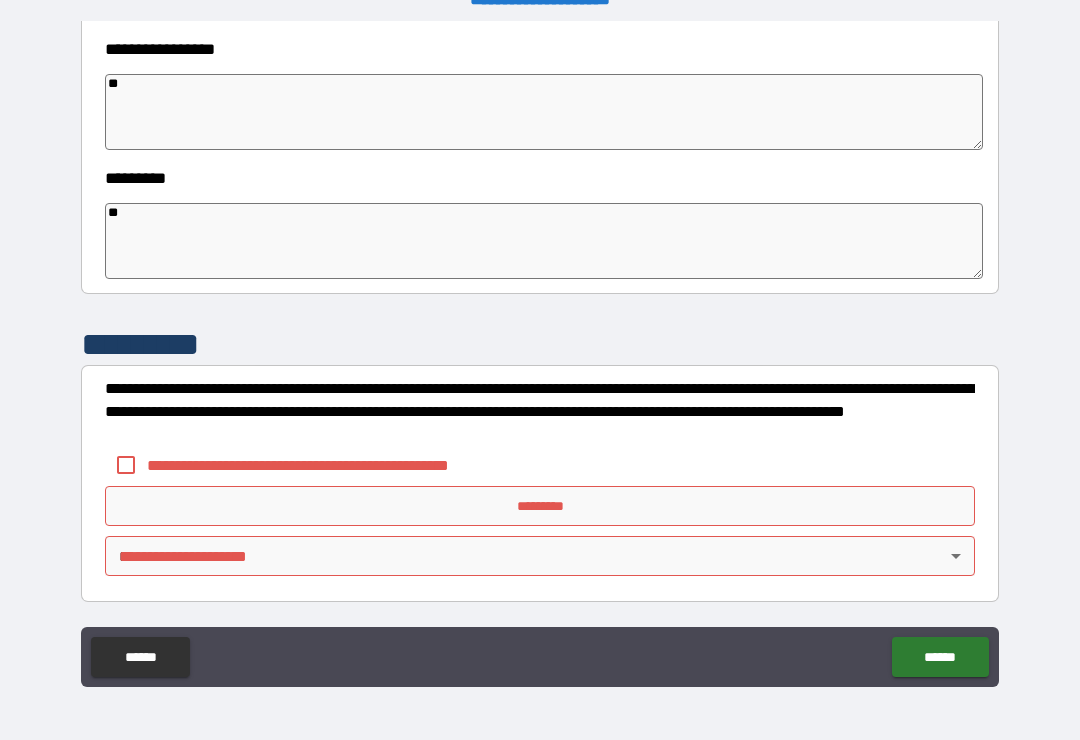 type on "*" 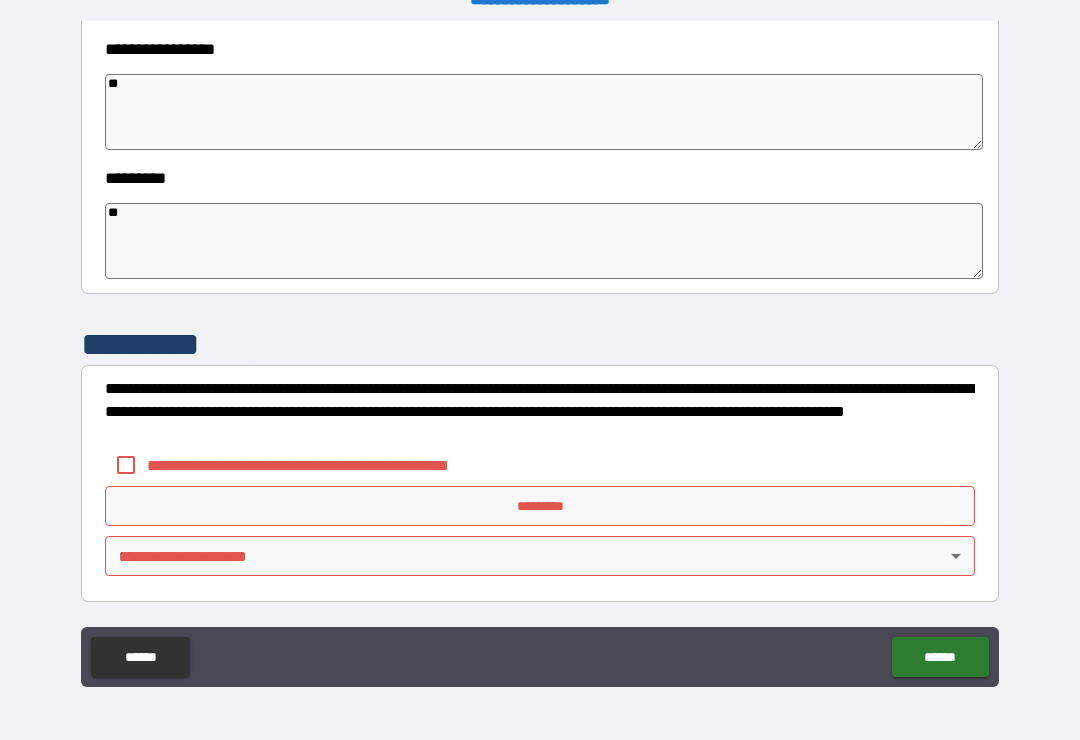 type on "*" 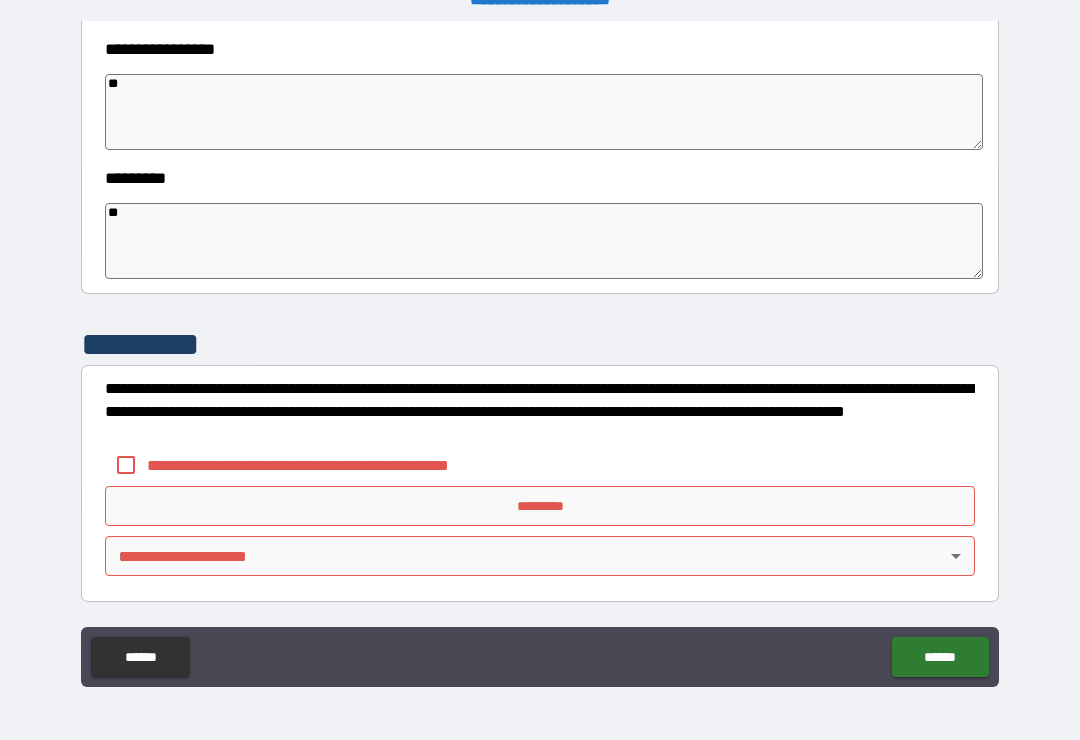 type on "**" 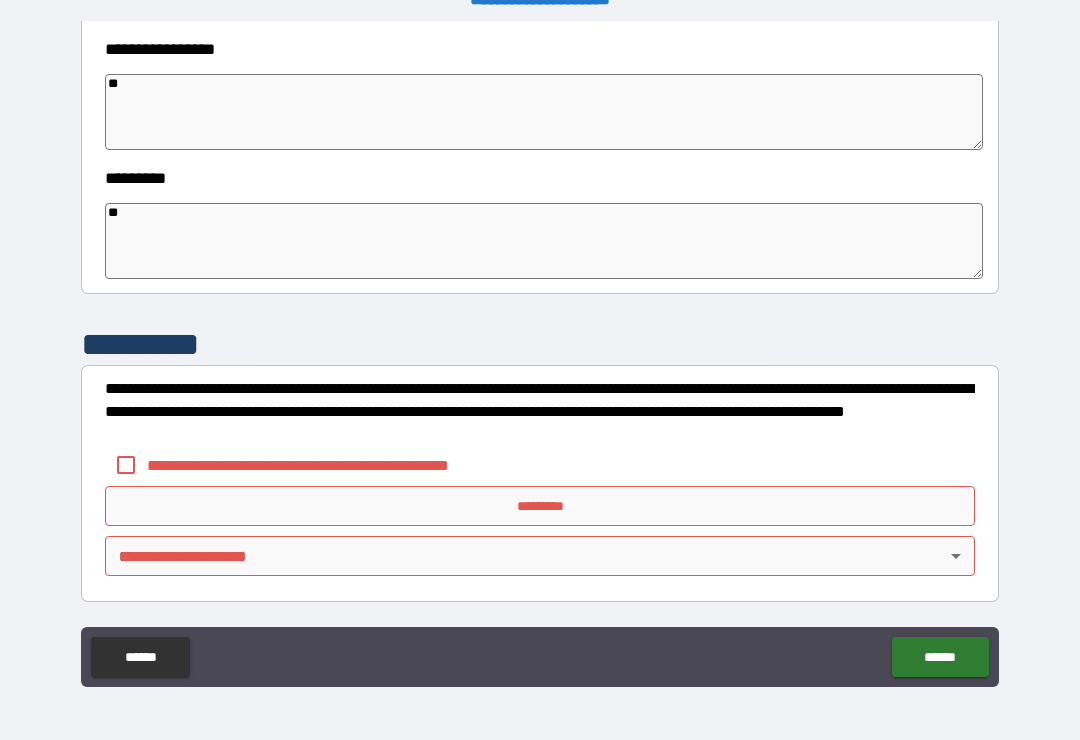 click on "**********" at bounding box center [540, 357] 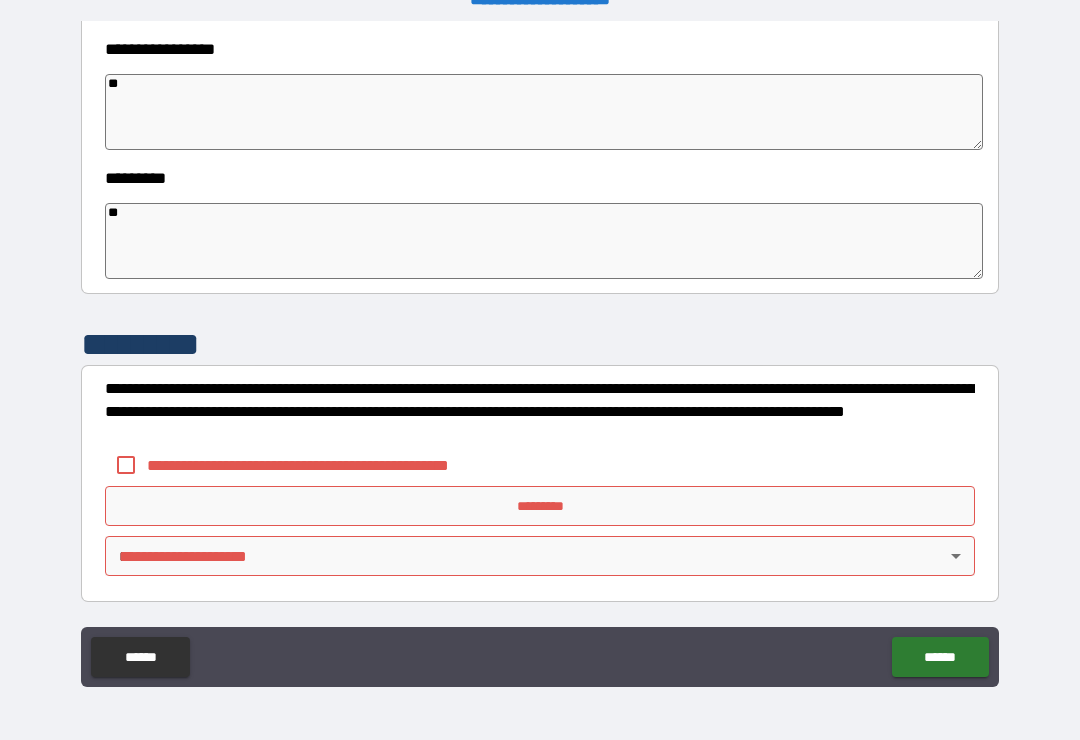 type on "*" 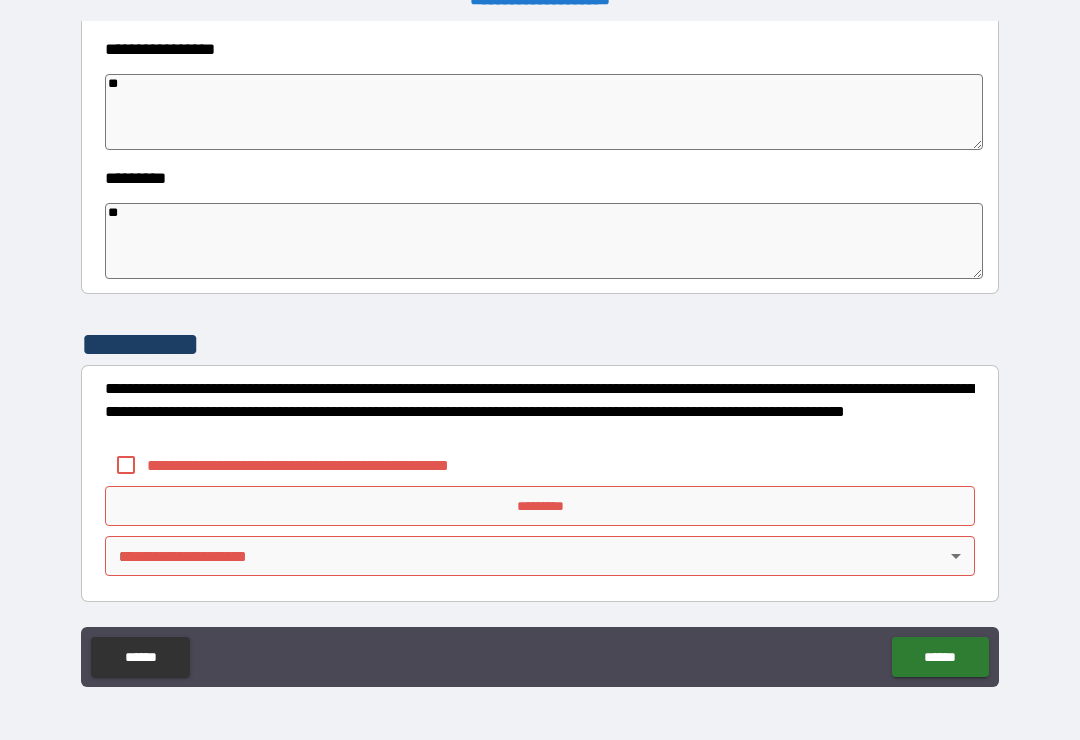 type on "*" 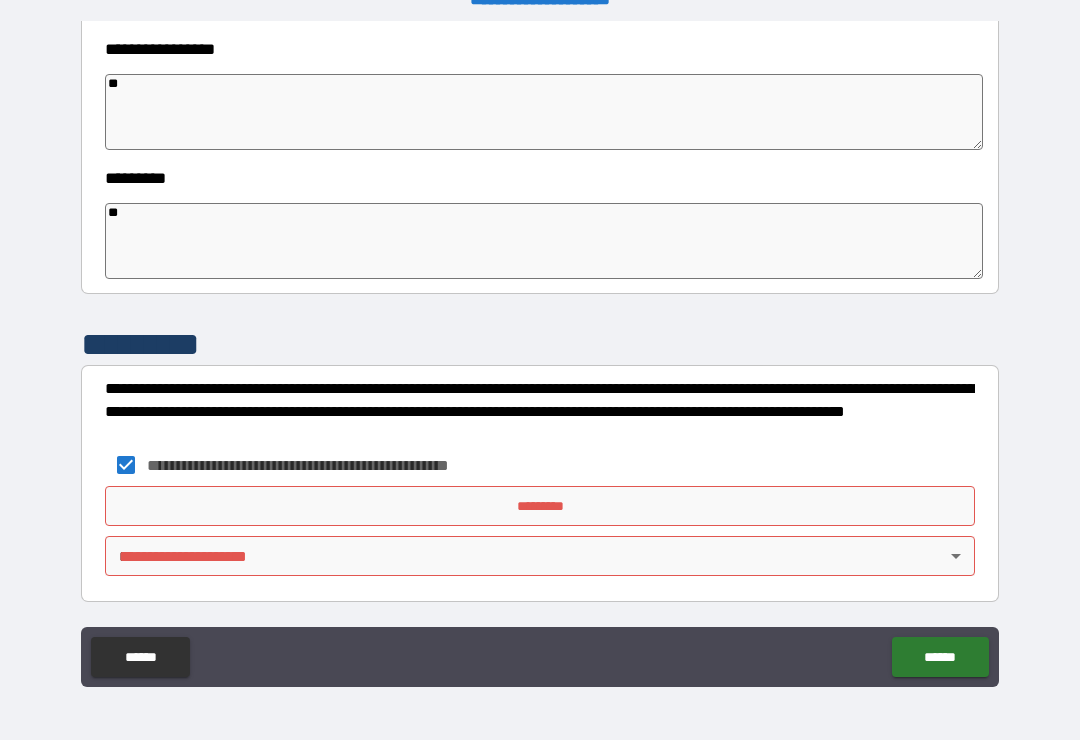 type on "*" 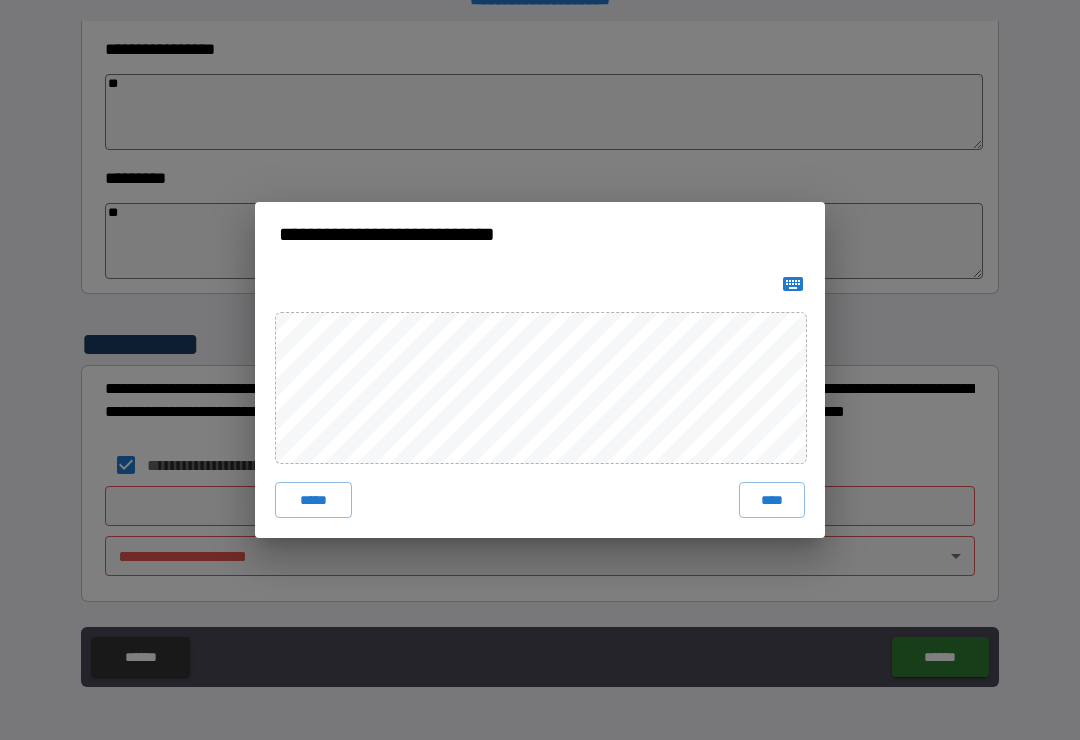 click on "****" at bounding box center (772, 500) 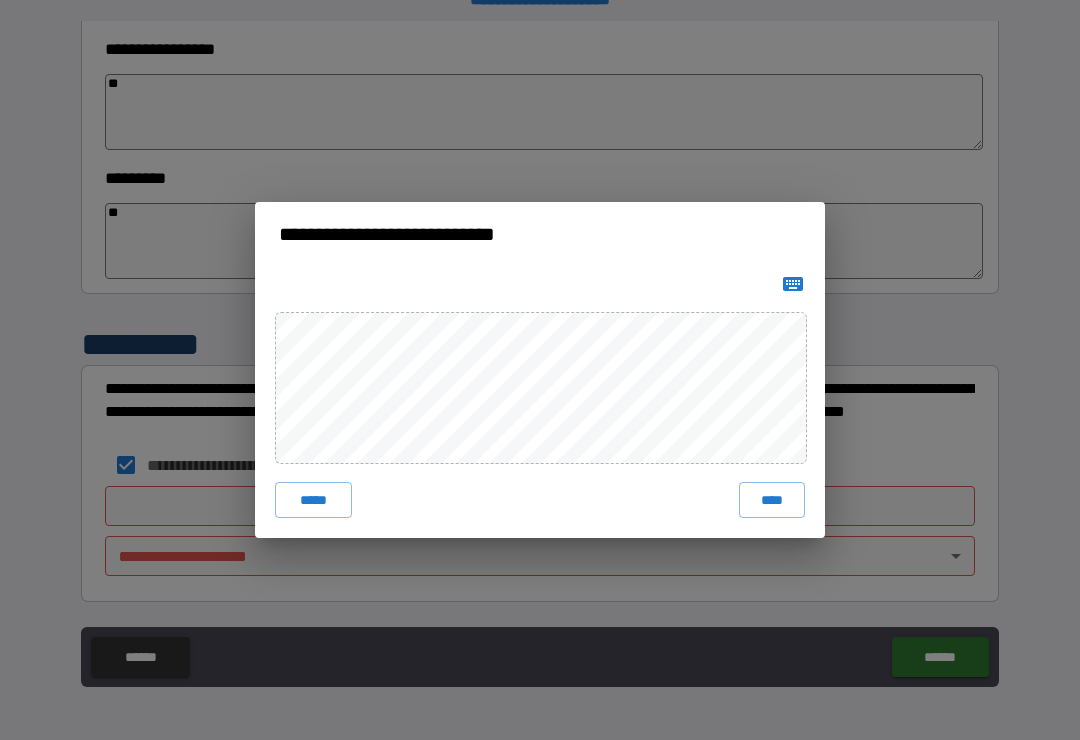type on "*" 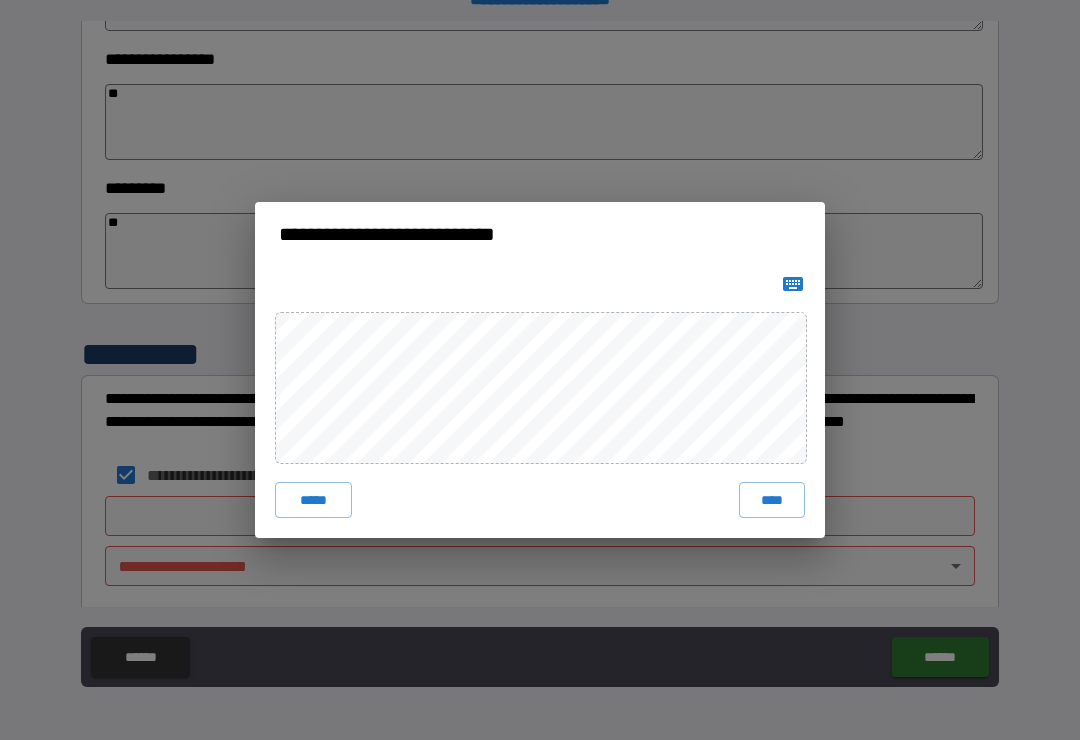 type on "*" 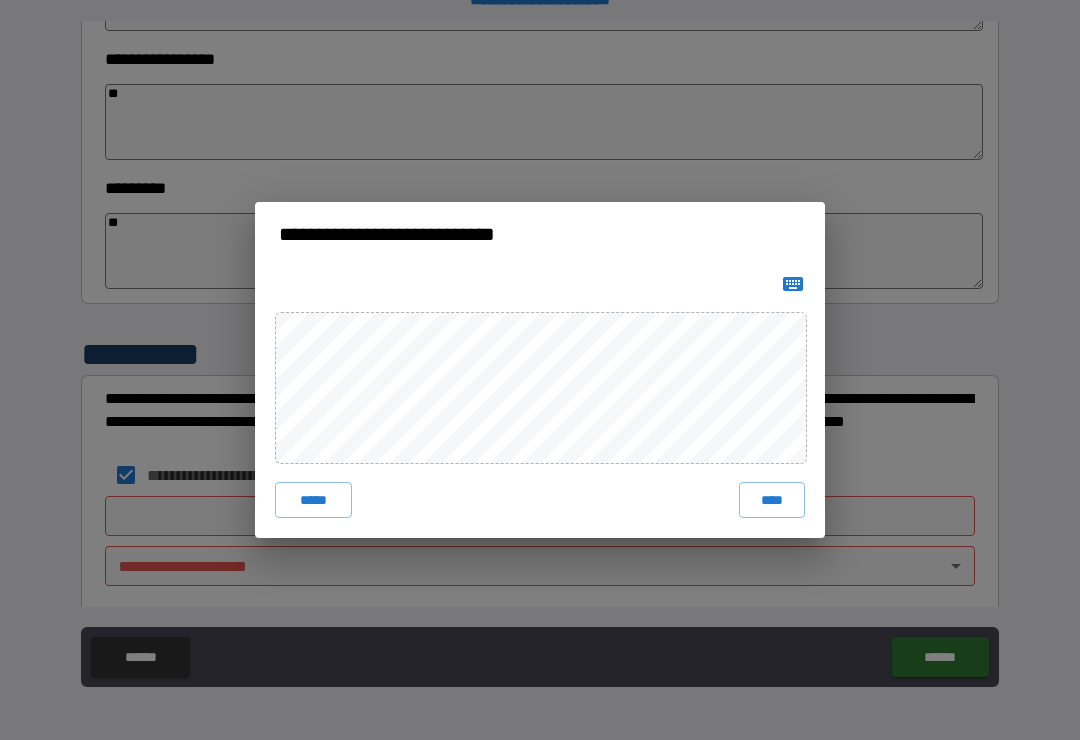 type on "*" 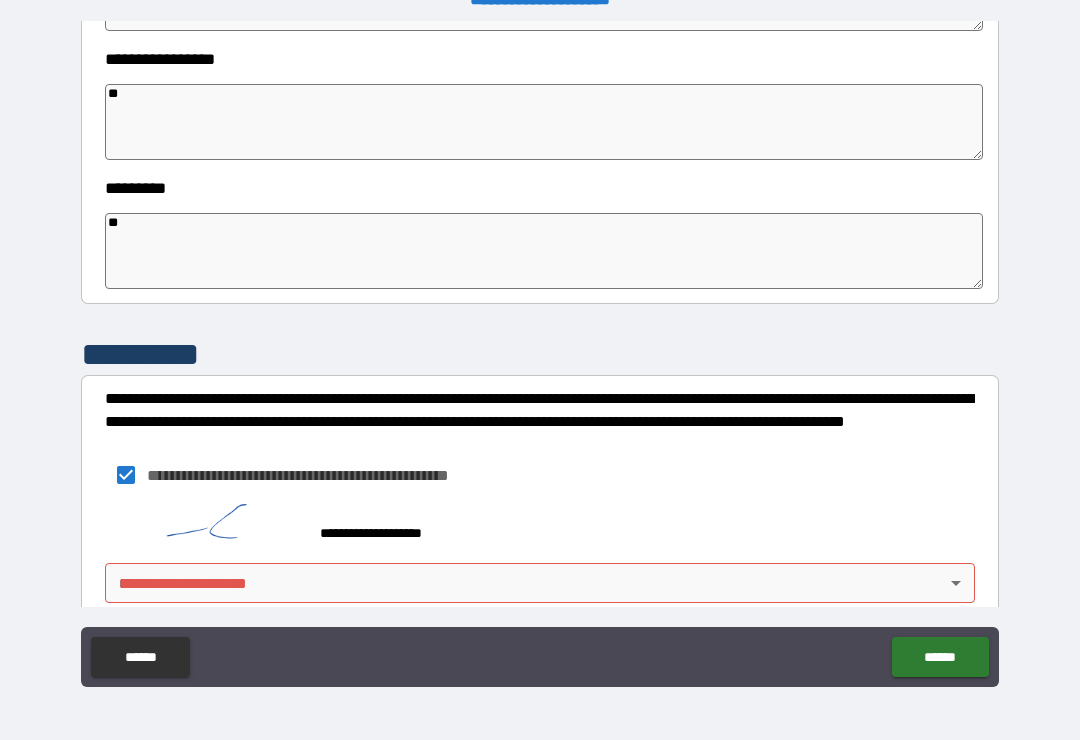 click on "**********" at bounding box center (540, 354) 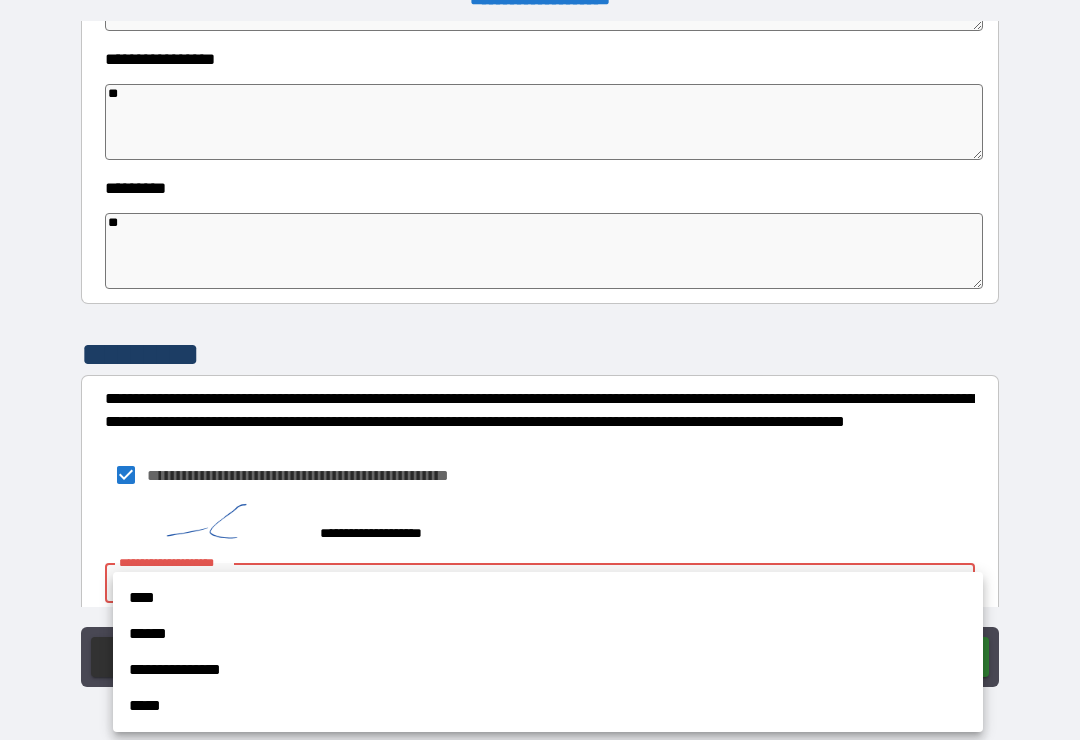 click on "****" at bounding box center [548, 598] 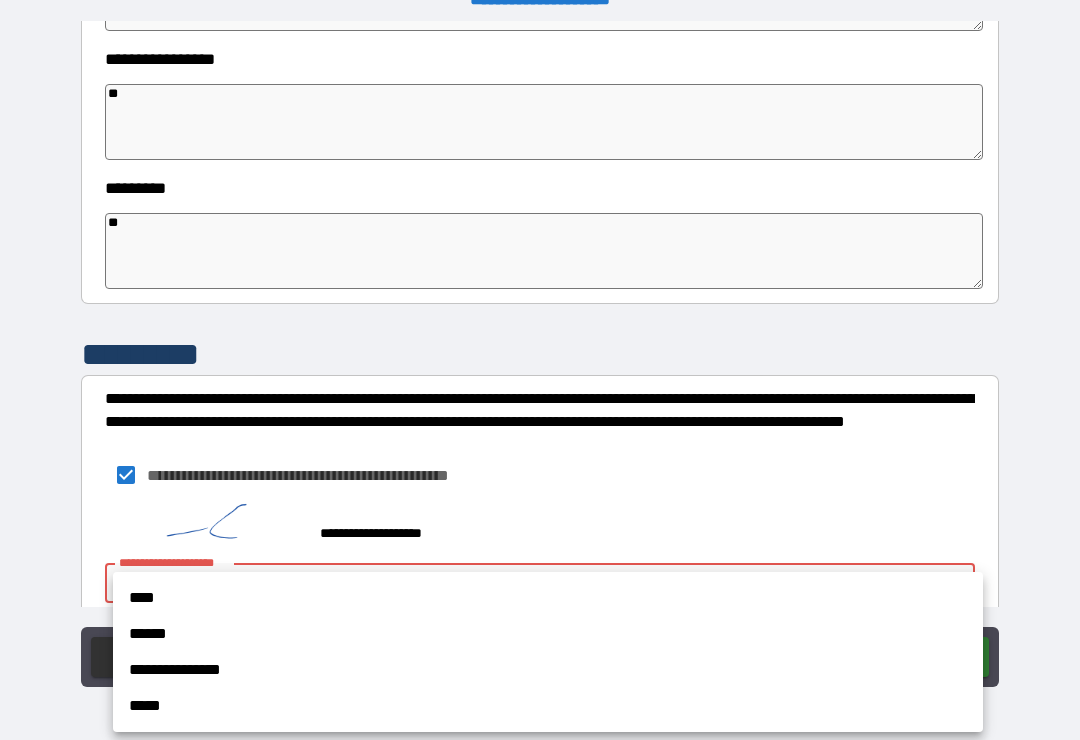 type on "*" 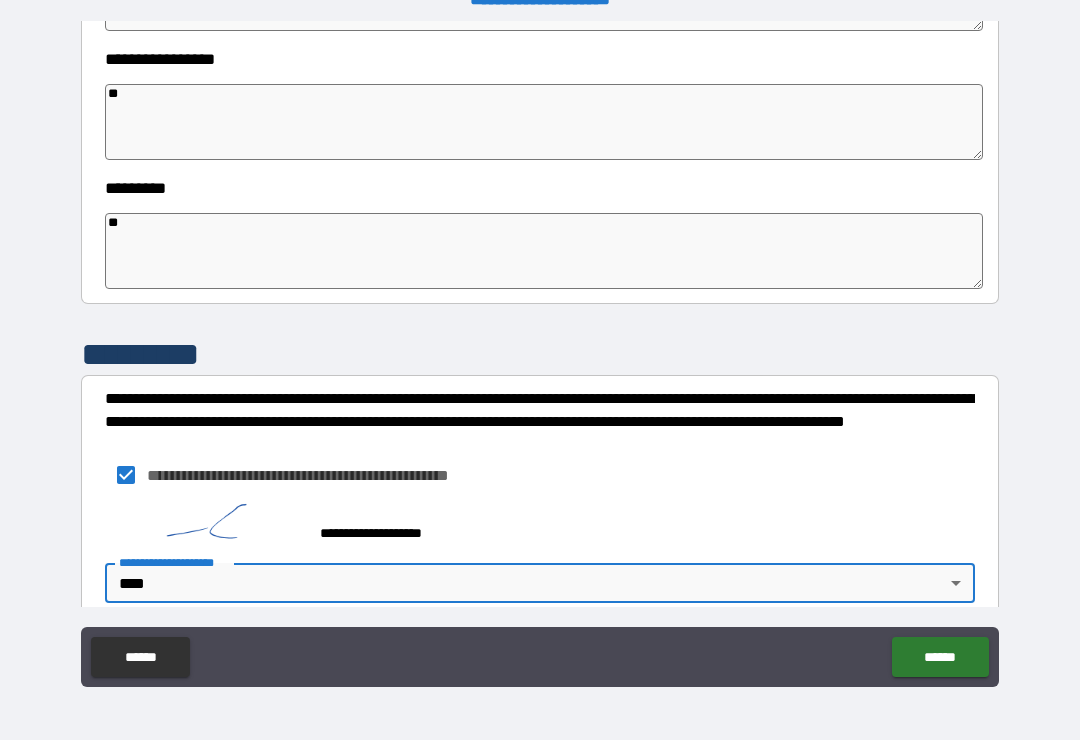 type on "*" 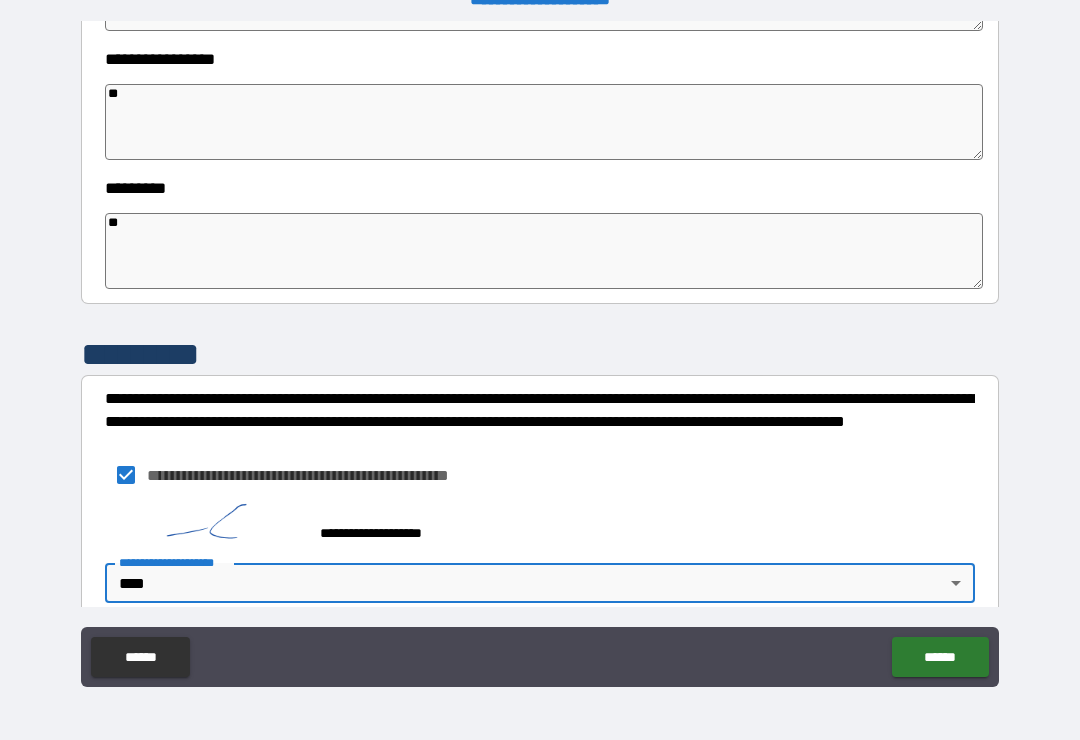 type on "*" 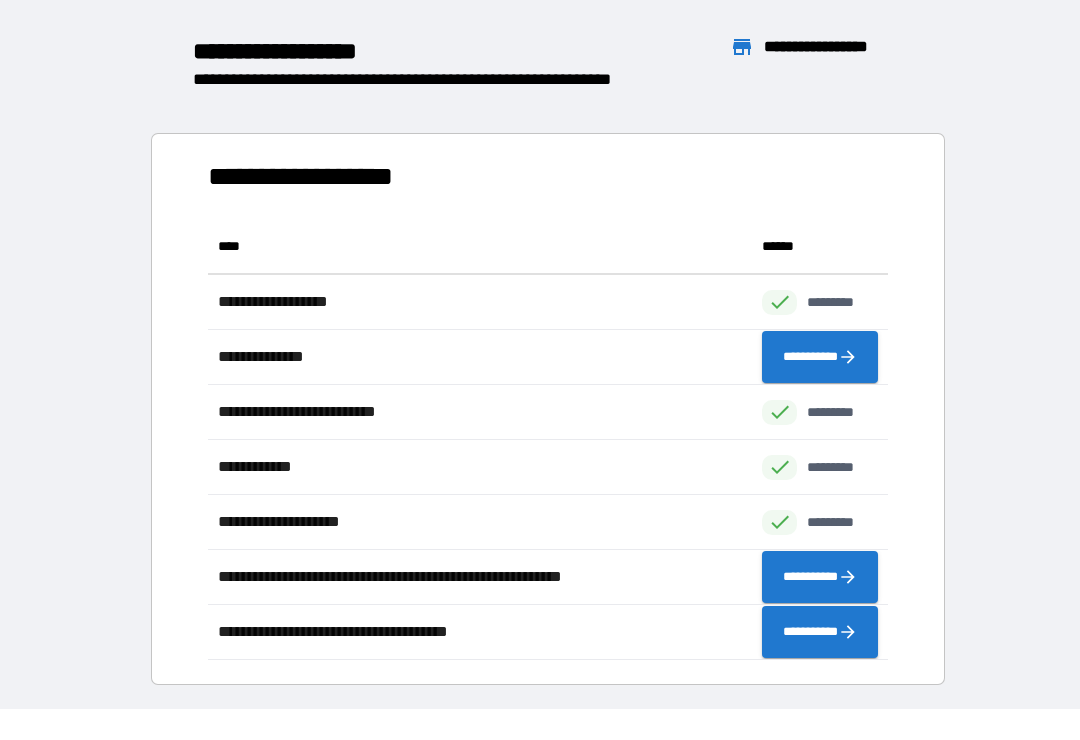 scroll, scrollTop: 1, scrollLeft: 1, axis: both 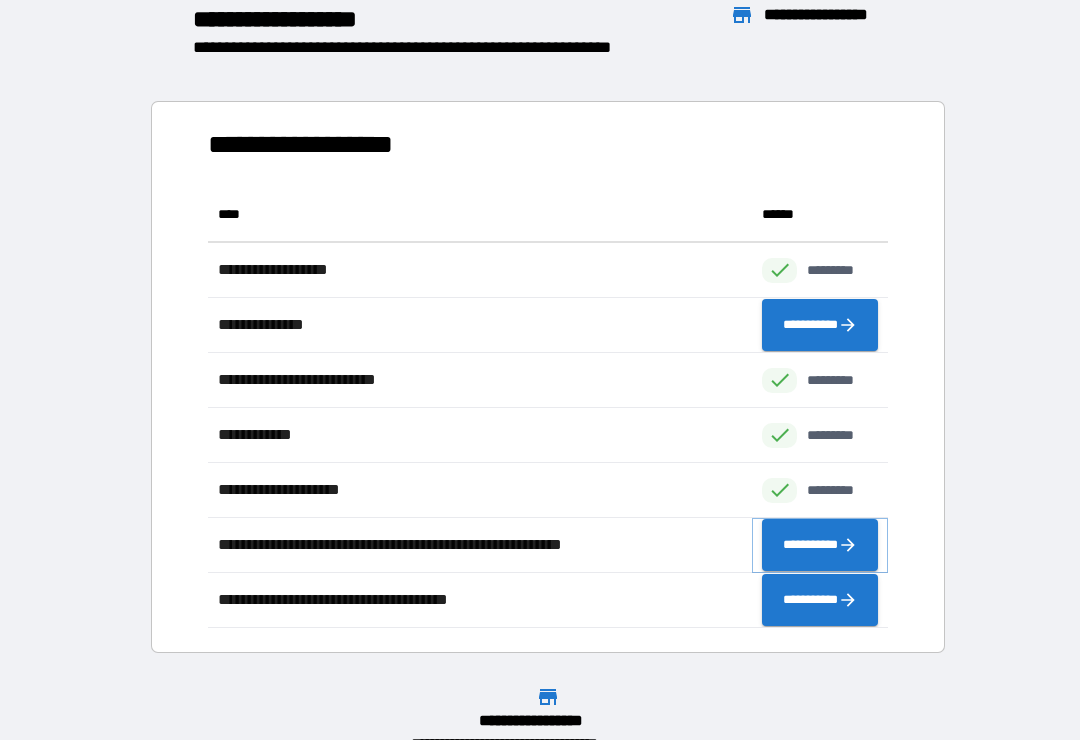 click on "**********" at bounding box center (820, 545) 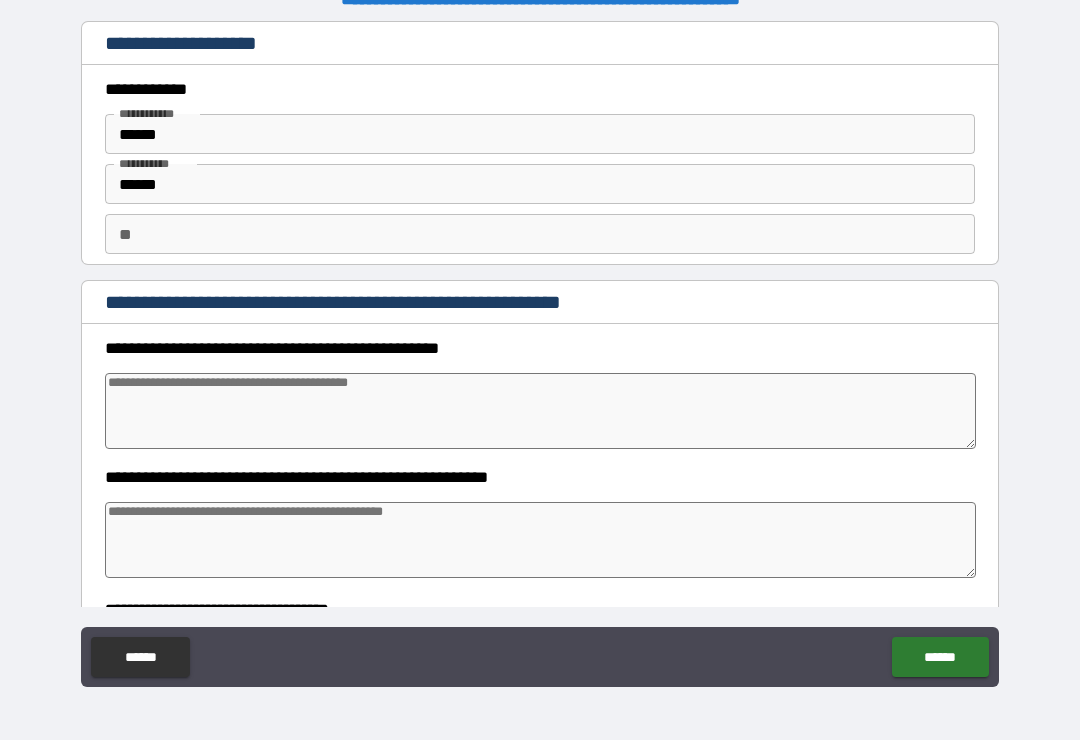 type on "*" 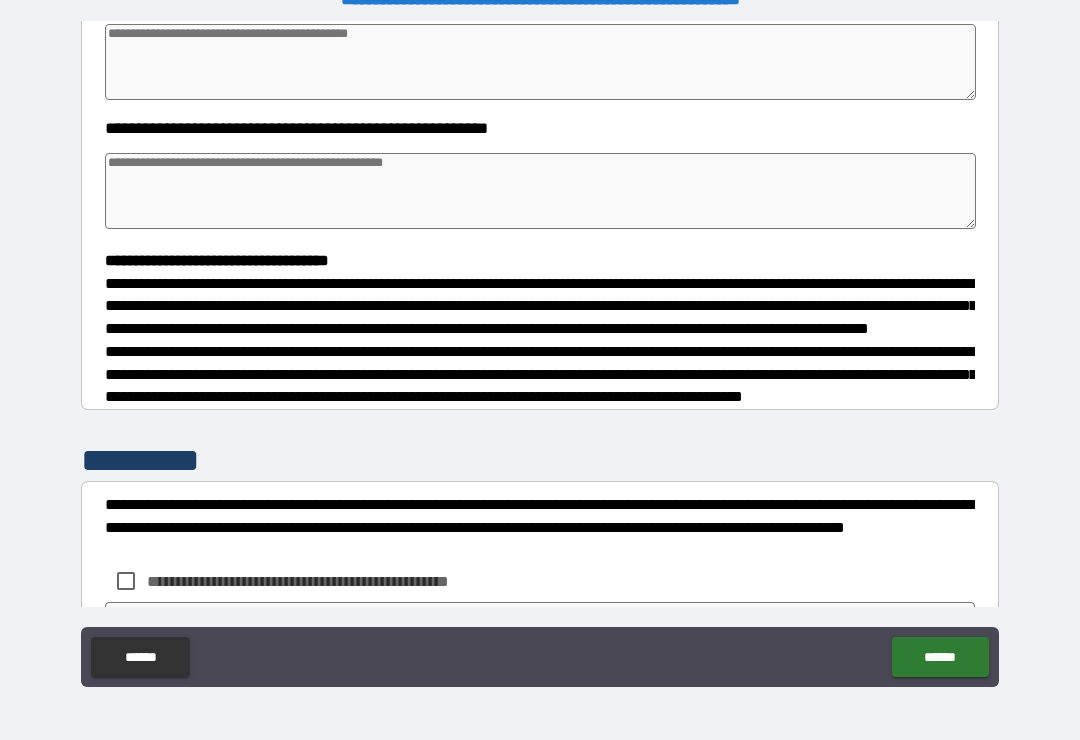 click on "**********" at bounding box center [540, 357] 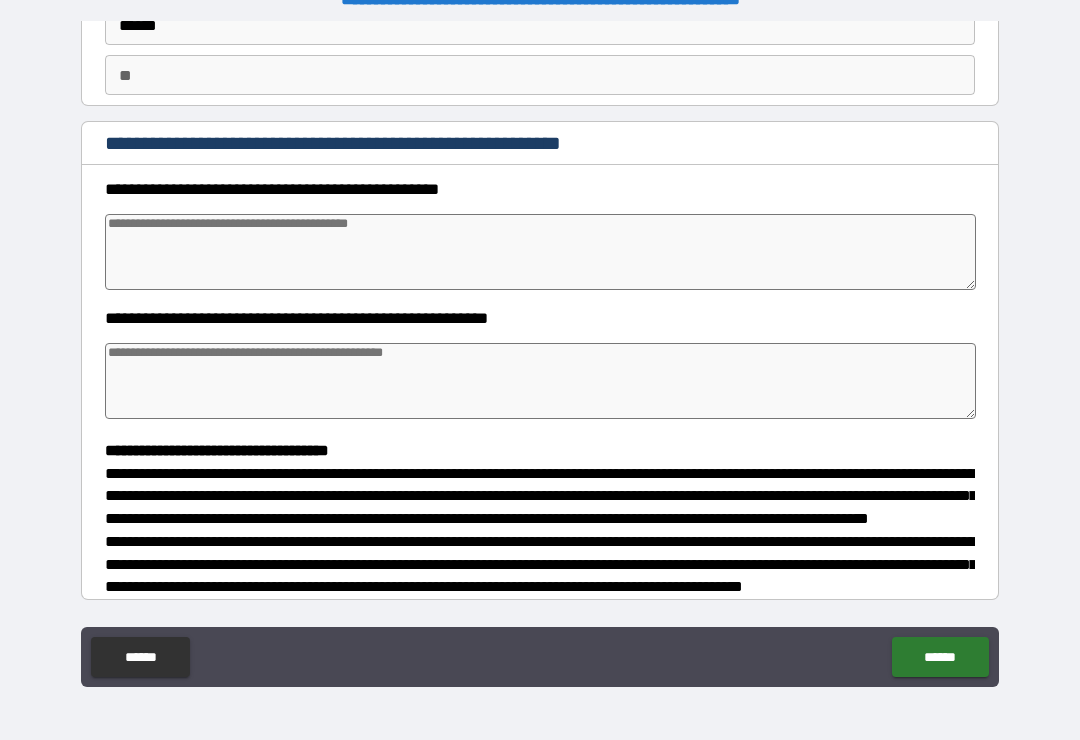 scroll, scrollTop: 158, scrollLeft: 0, axis: vertical 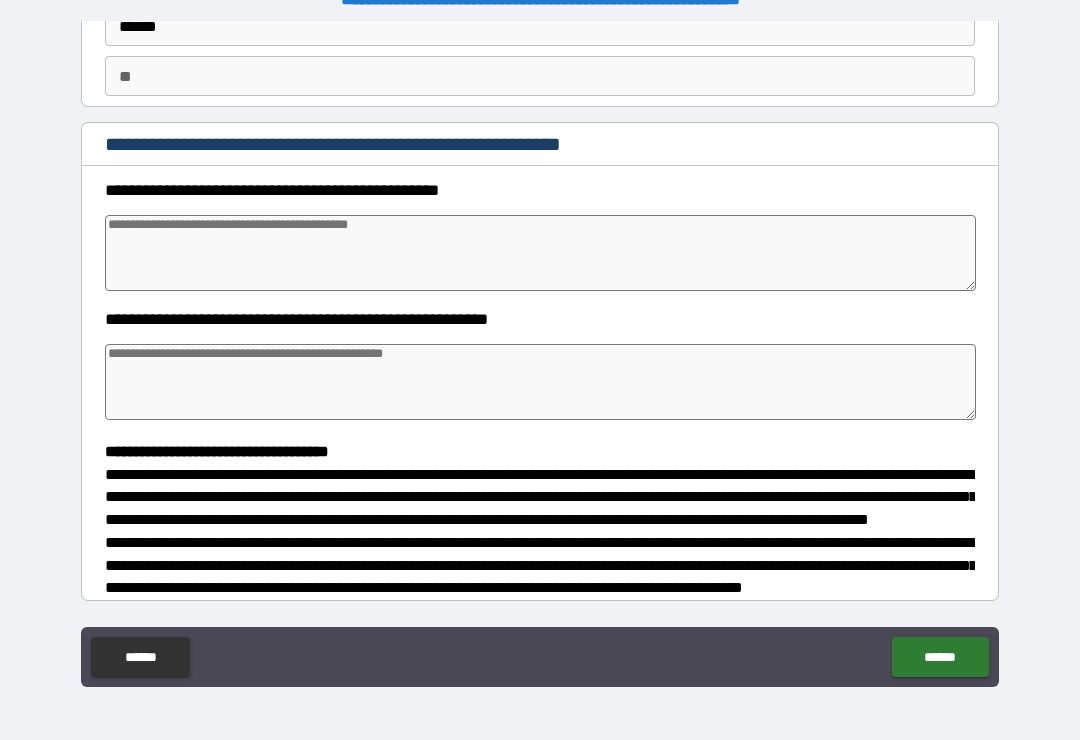 click at bounding box center (540, 253) 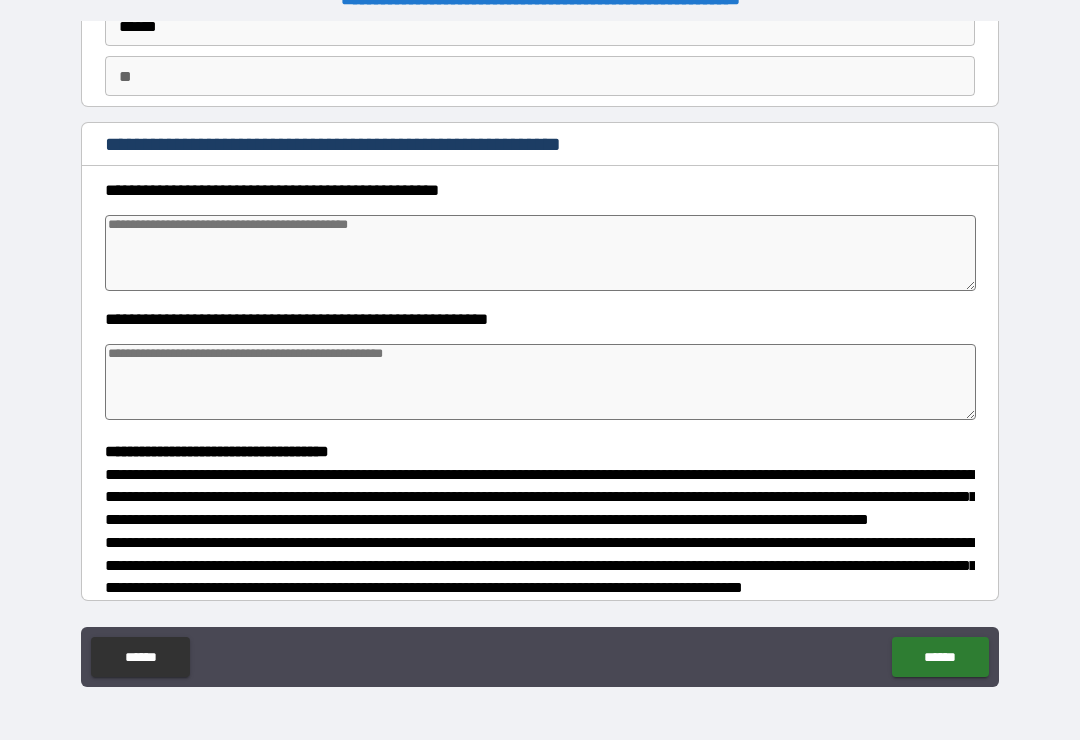 type on "*" 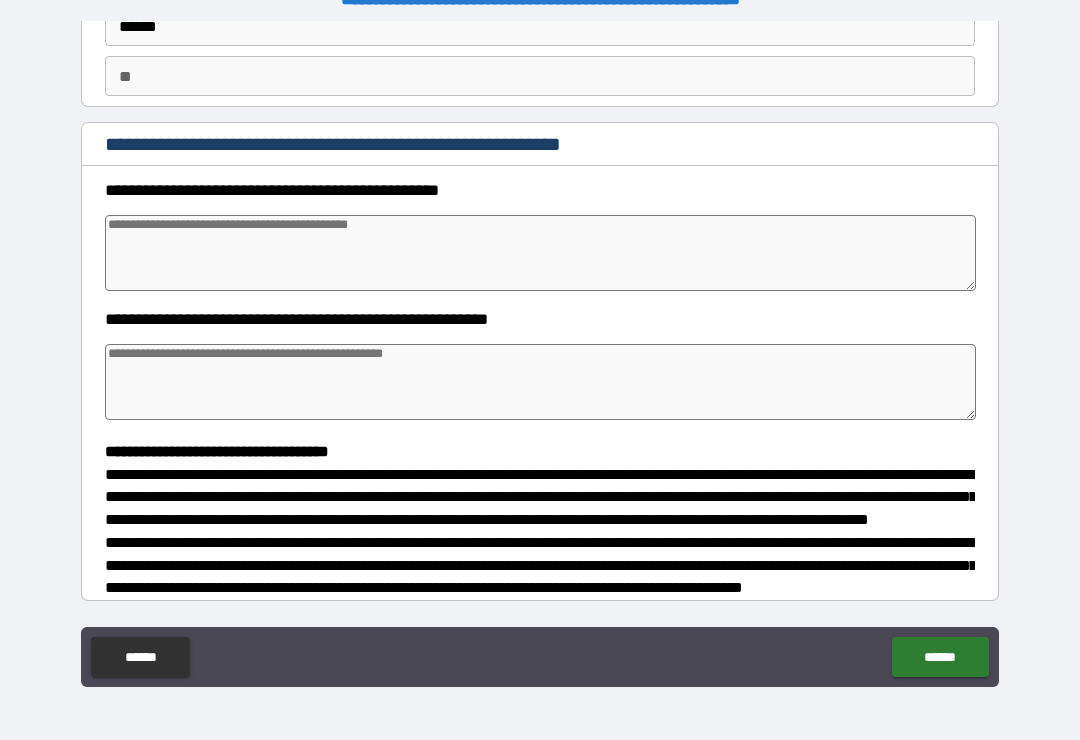 type on "*" 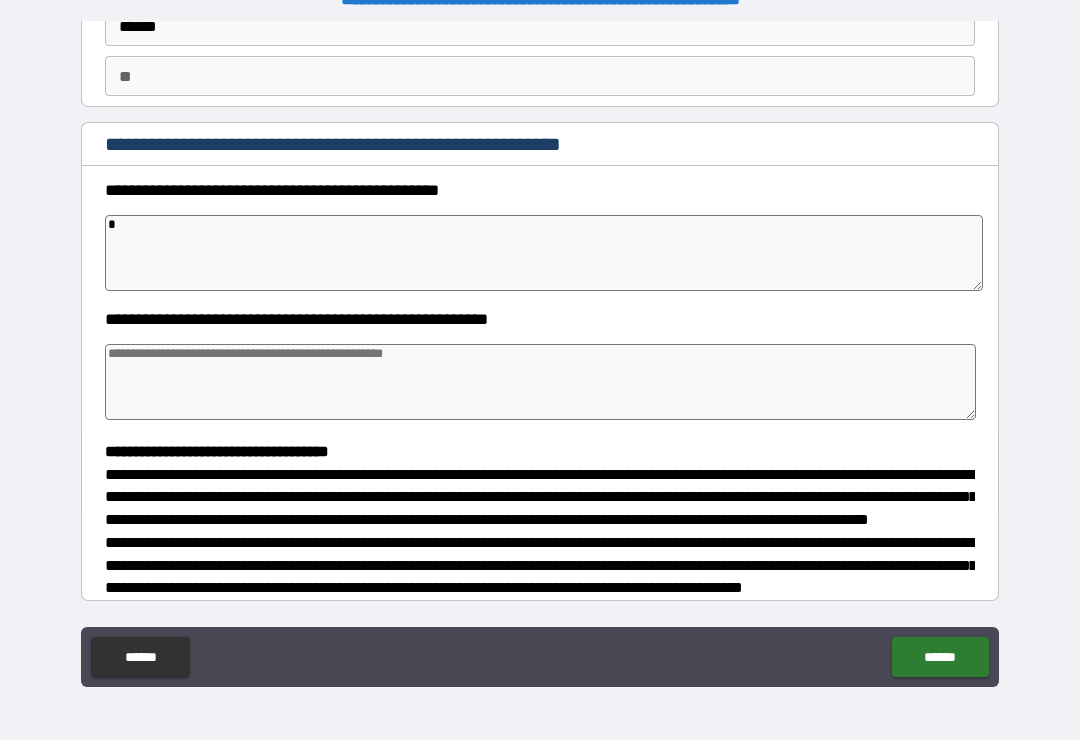 type on "*" 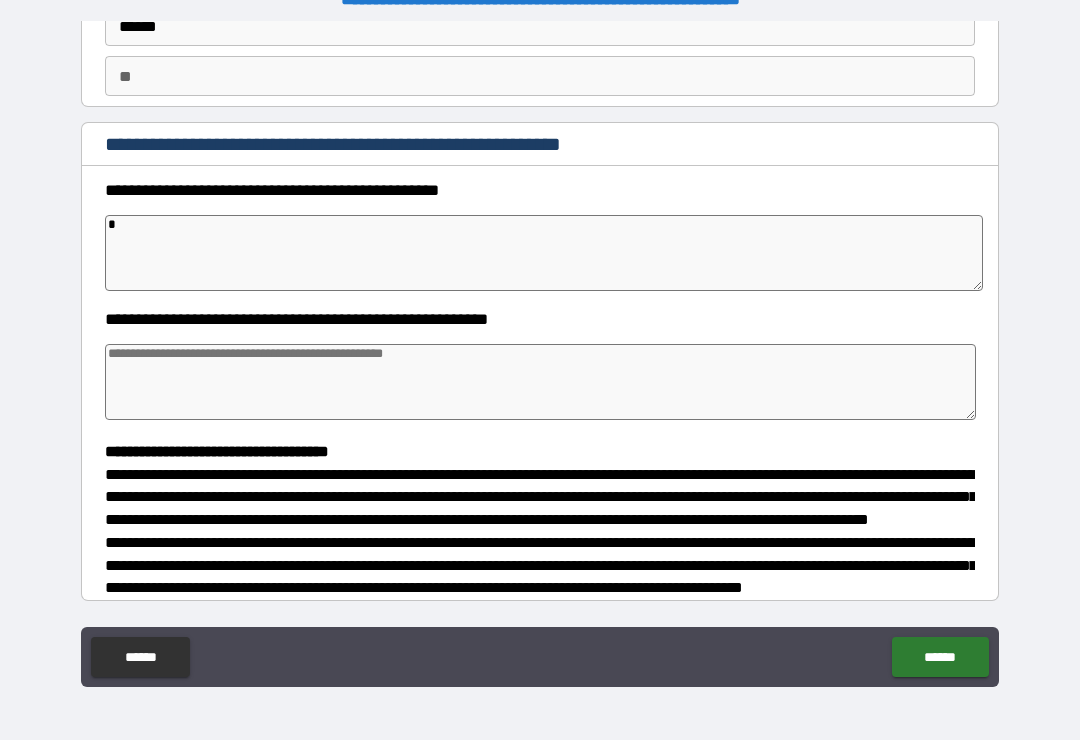 type on "*" 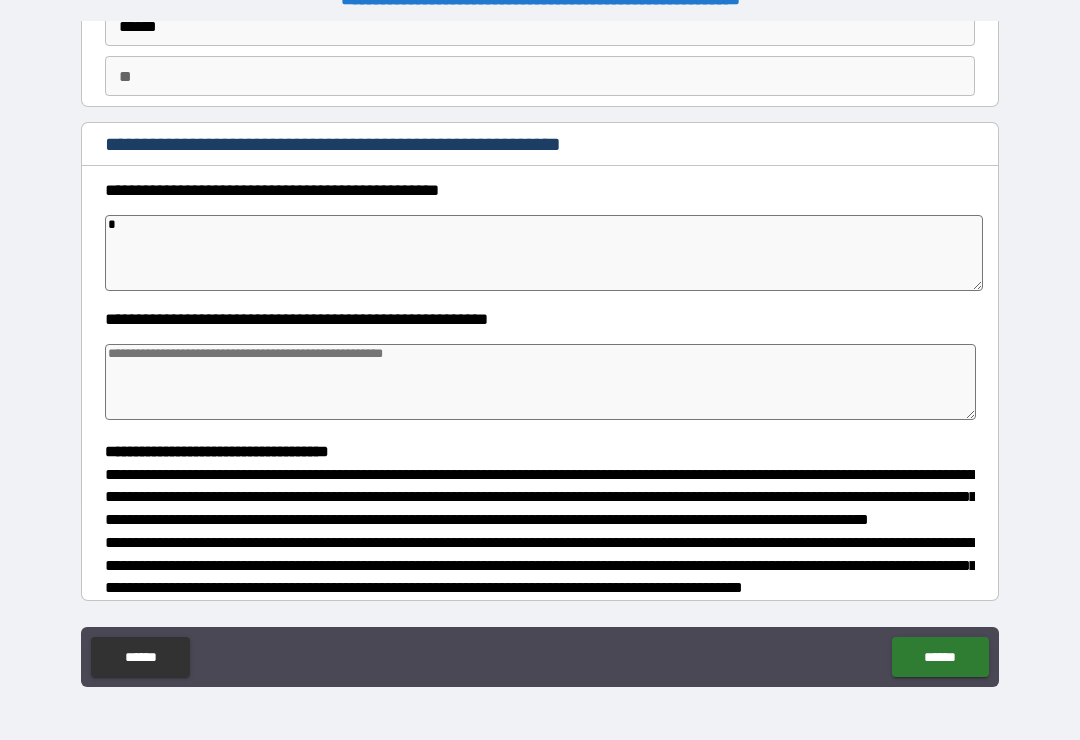 type on "*" 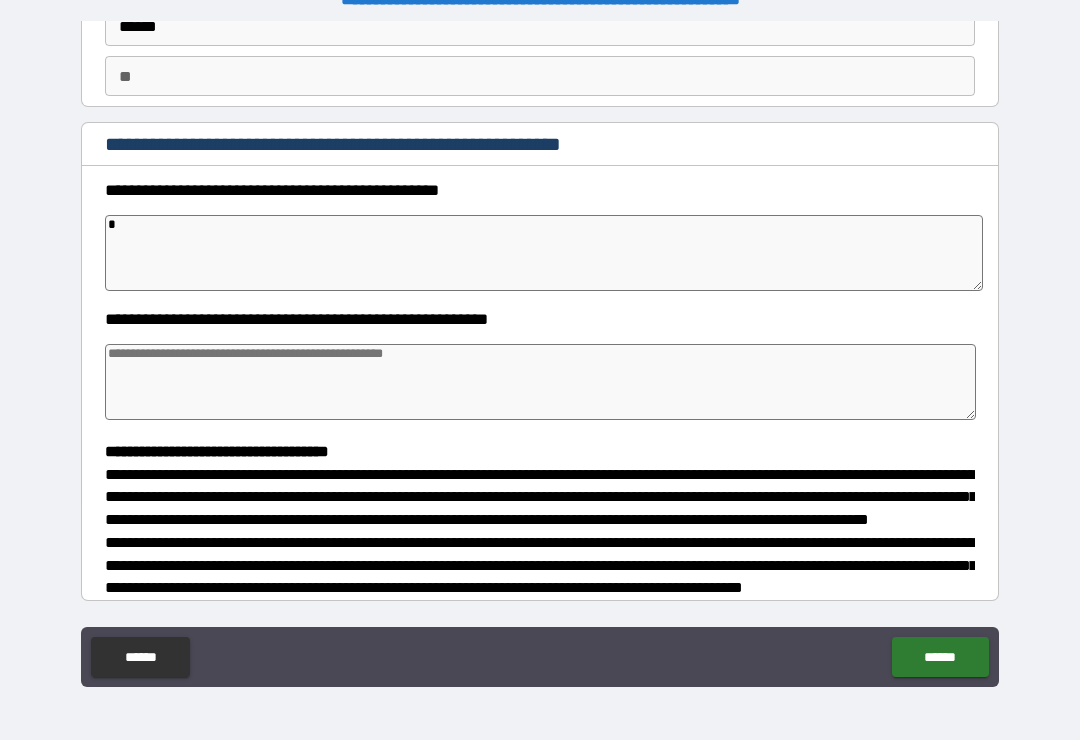 type on "*" 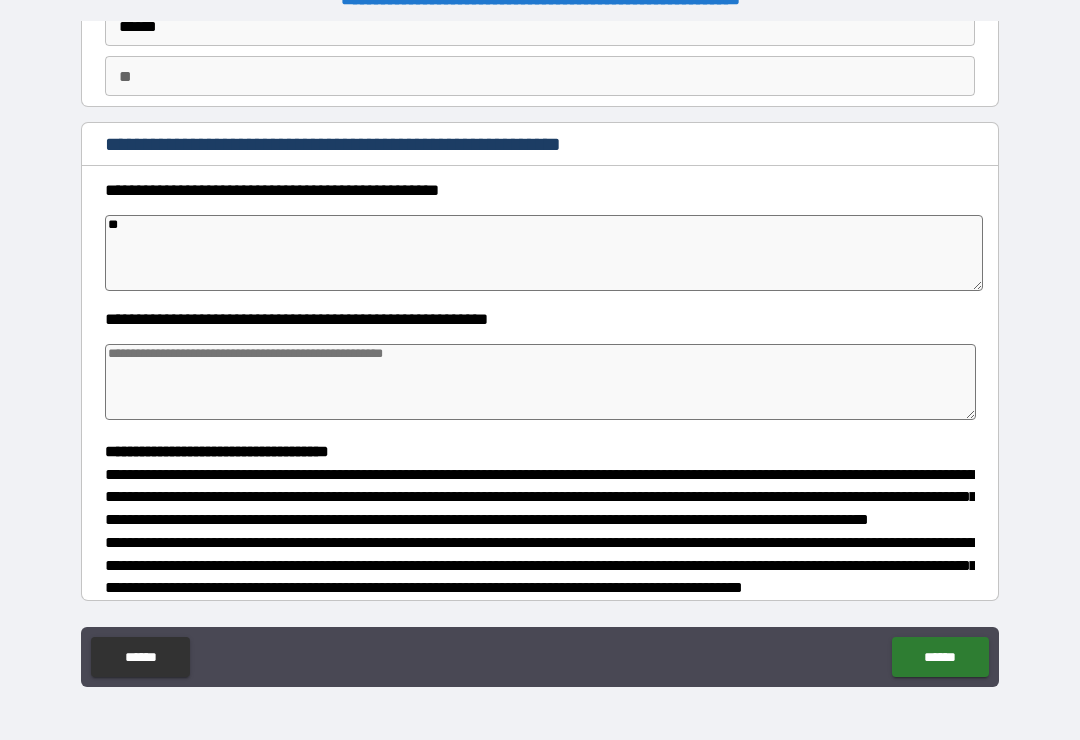 type on "*" 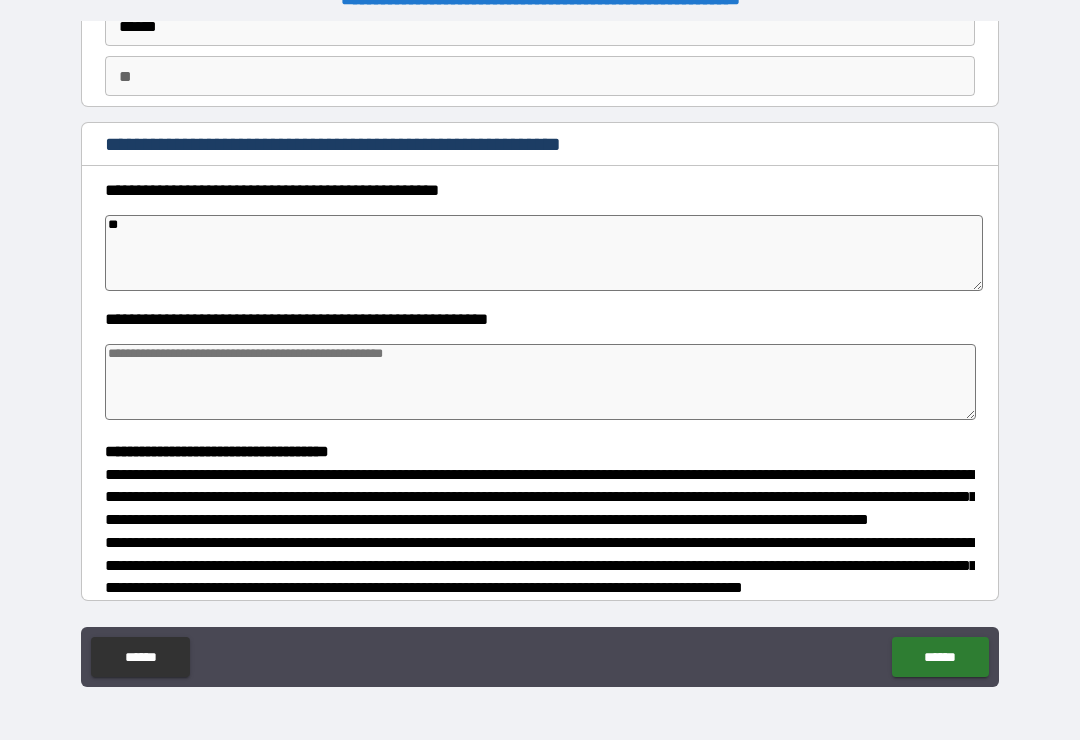 type on "*" 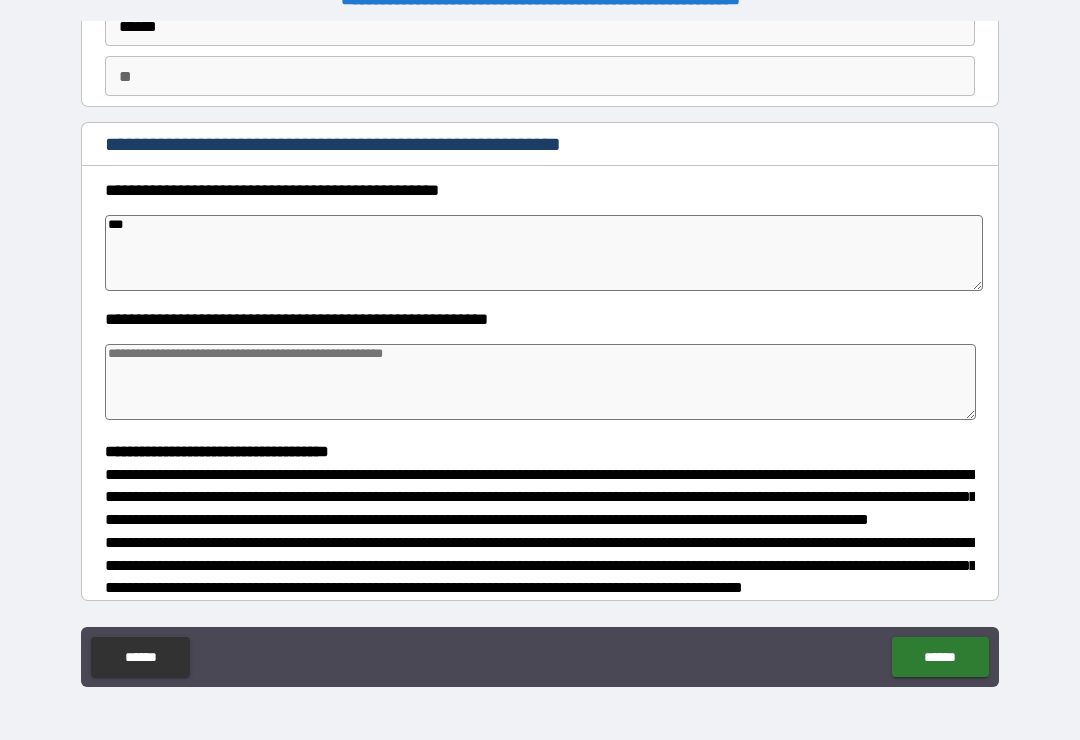 type on "*" 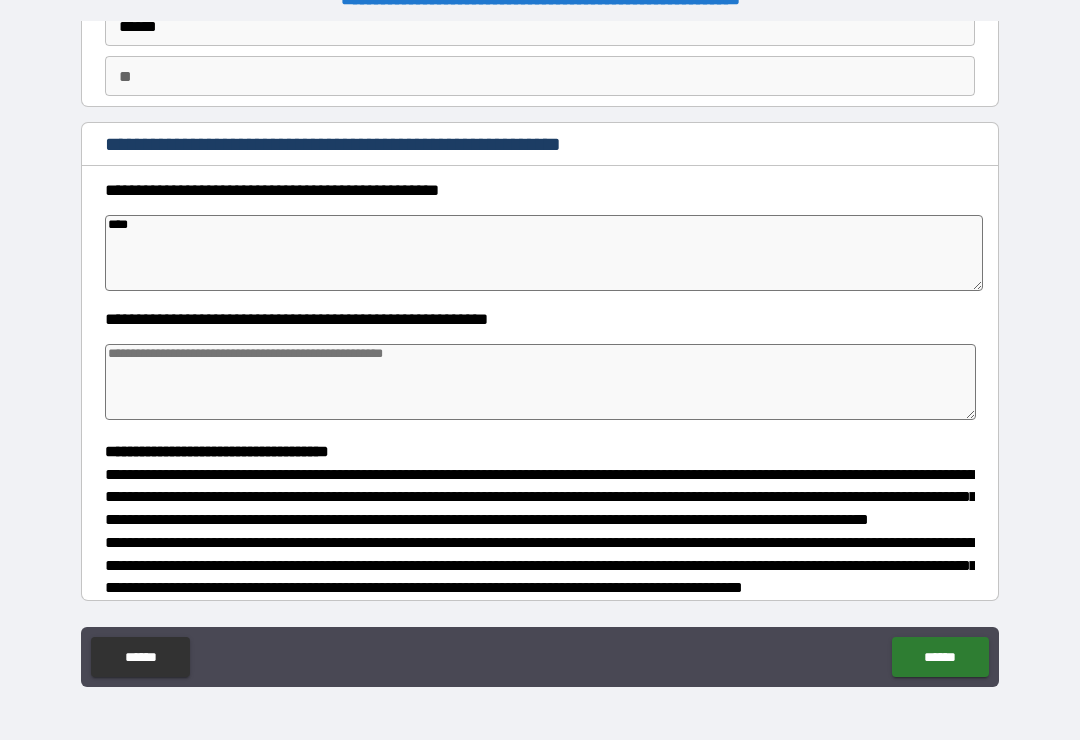 type on "*" 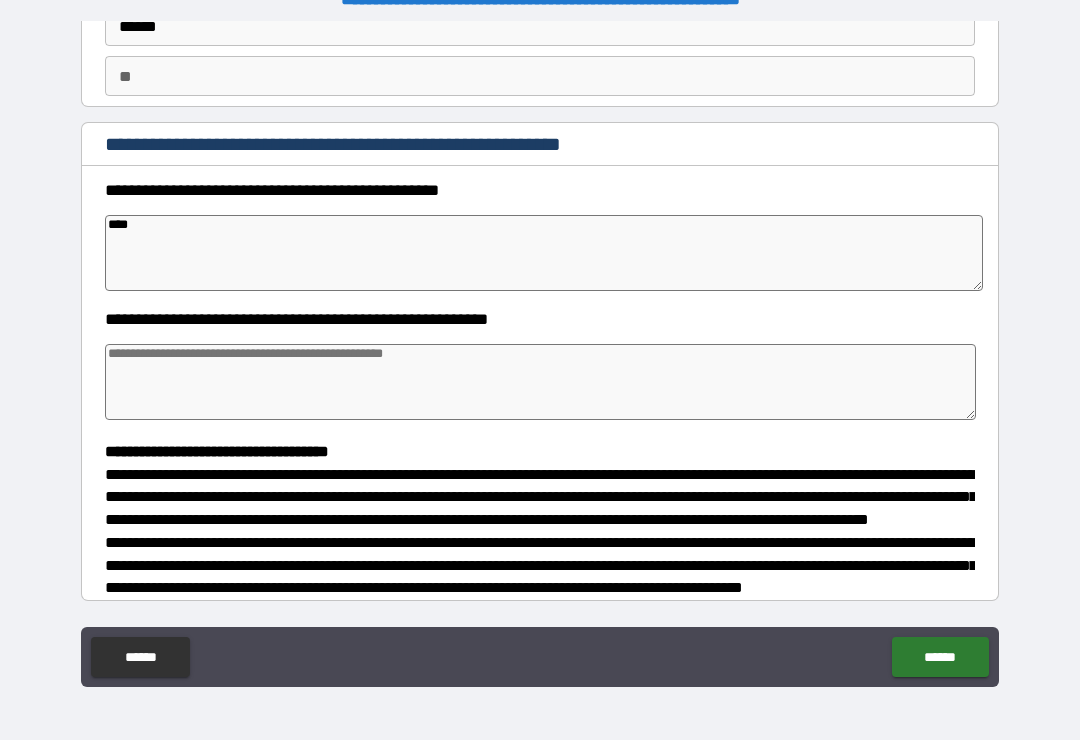 type on "*" 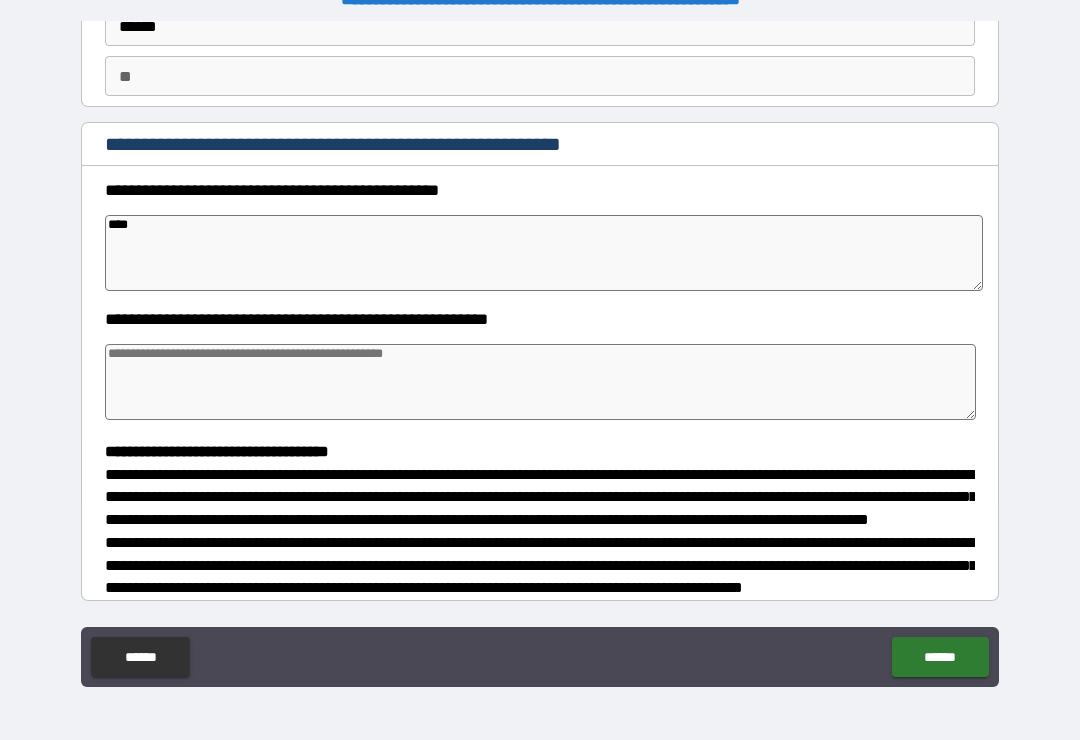 type on "*" 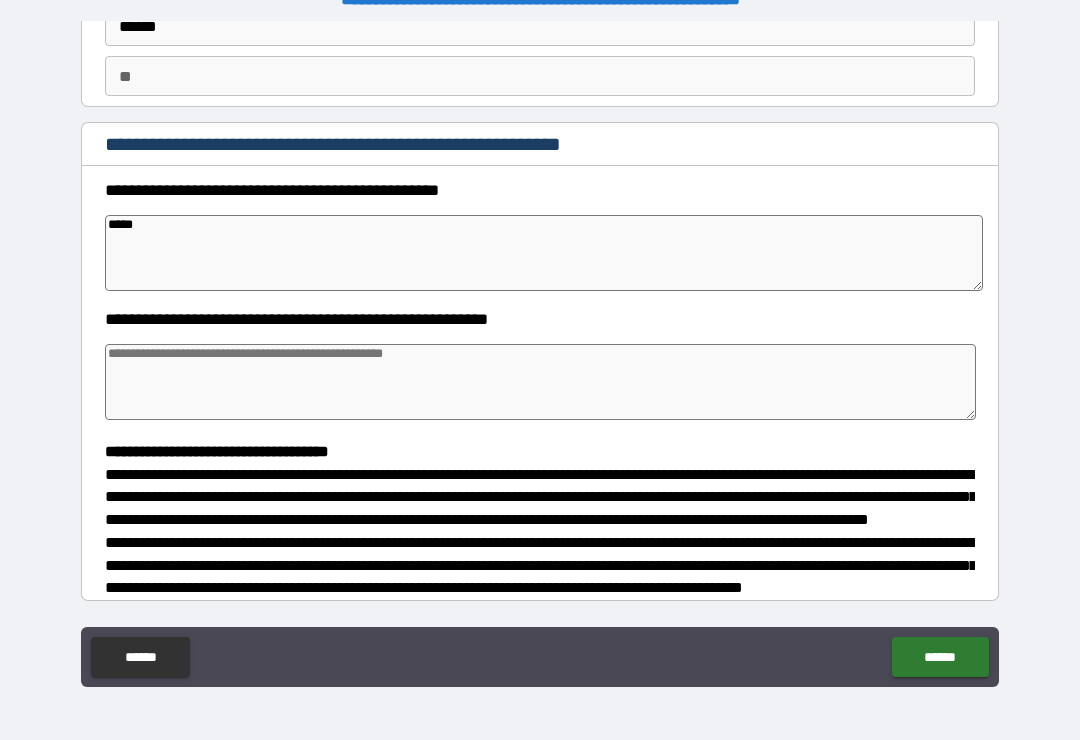 type on "*" 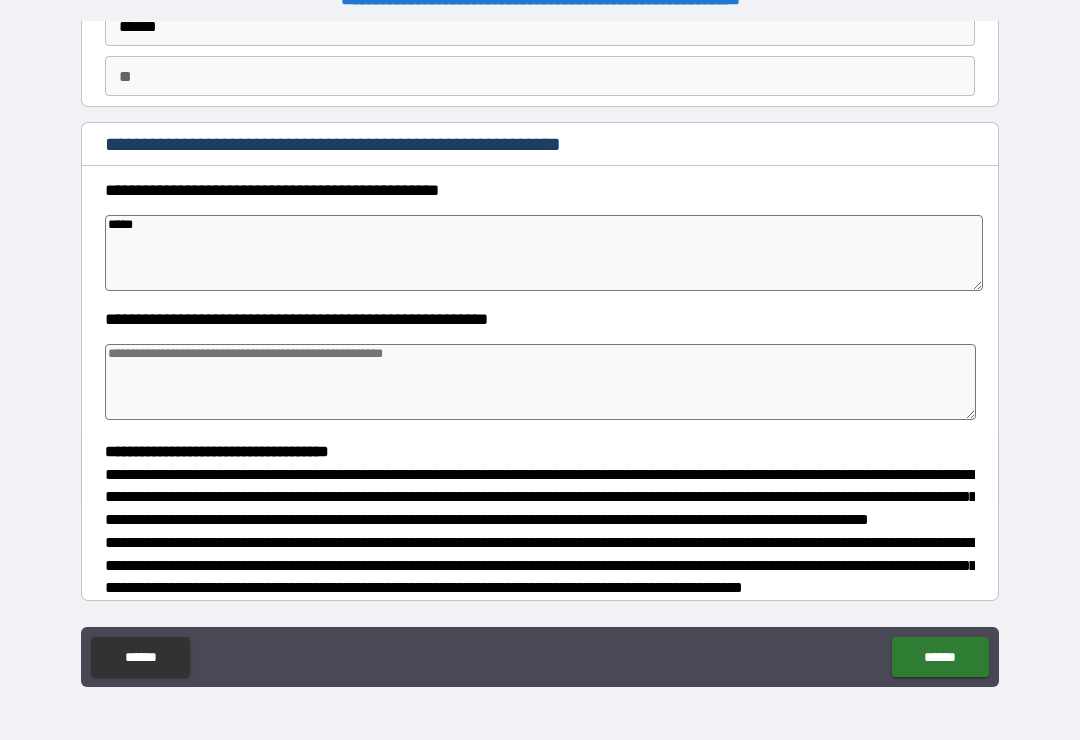 type on "*" 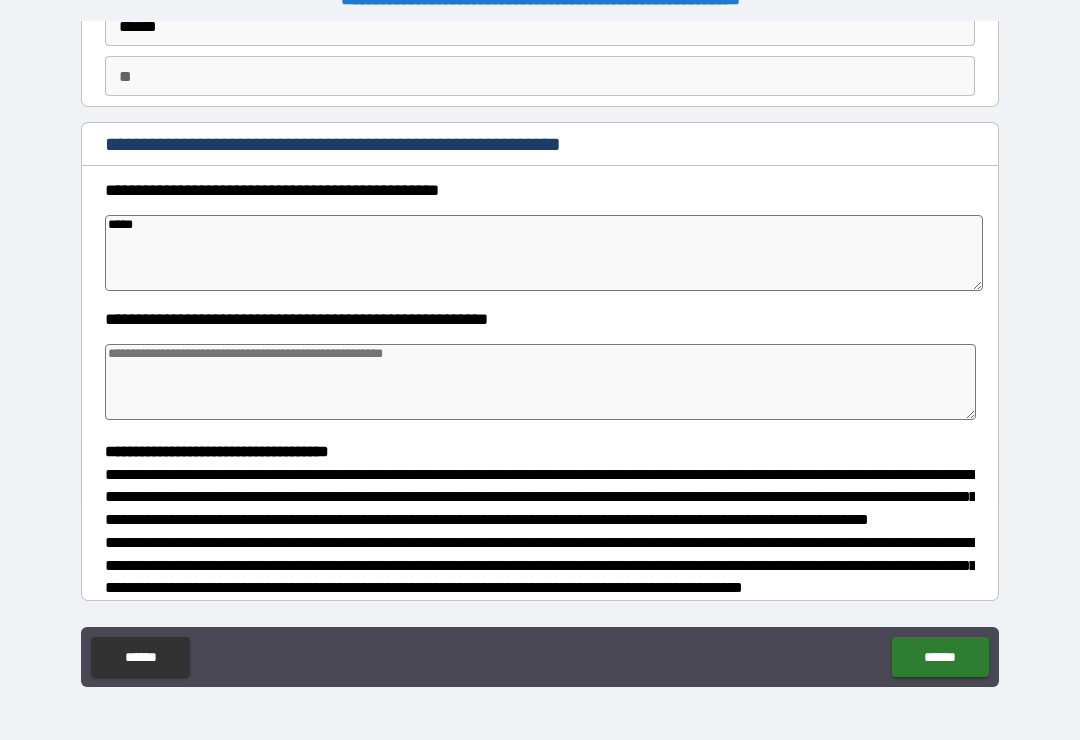type on "*" 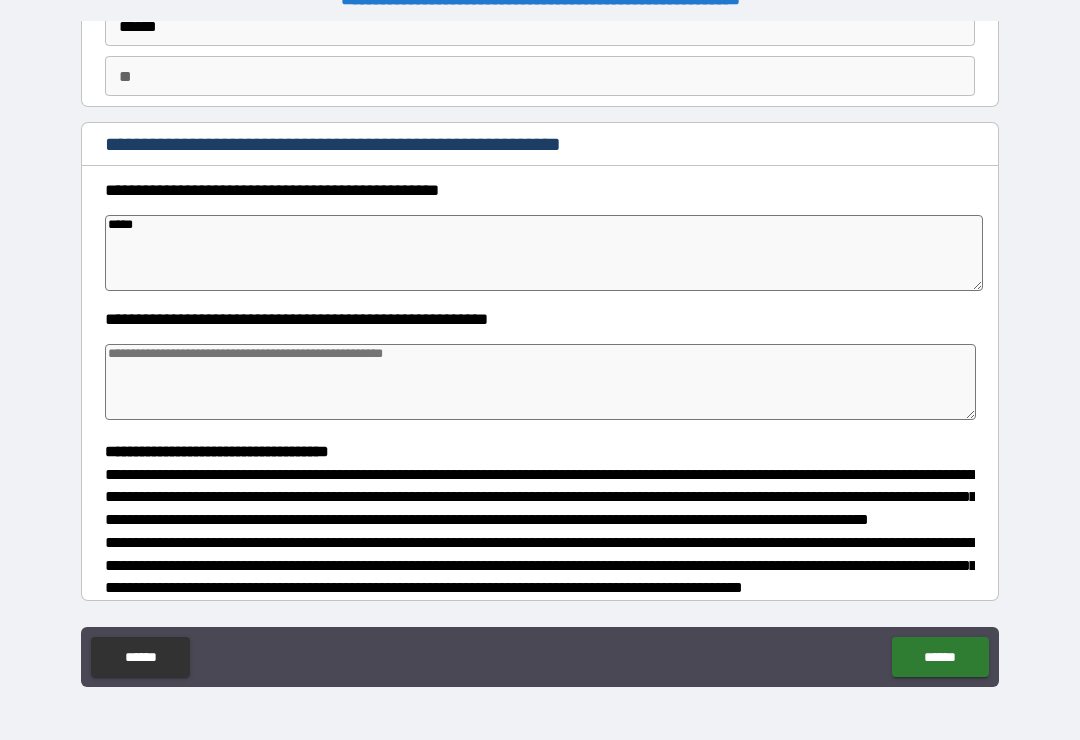 type on "******" 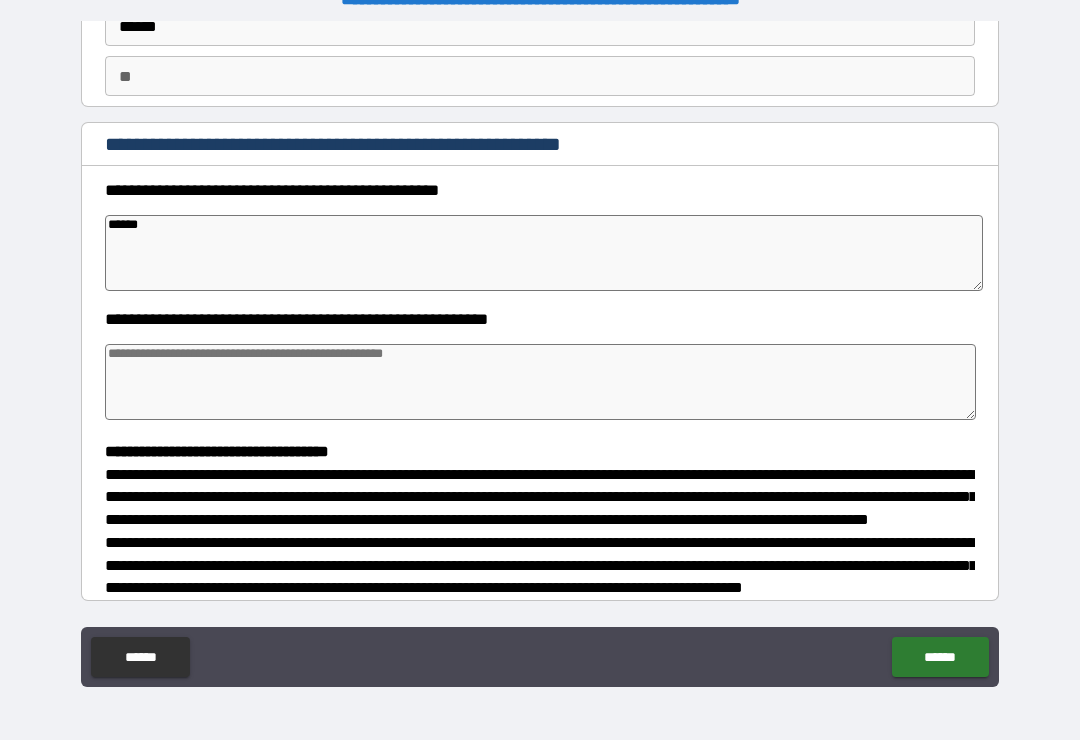 type on "*" 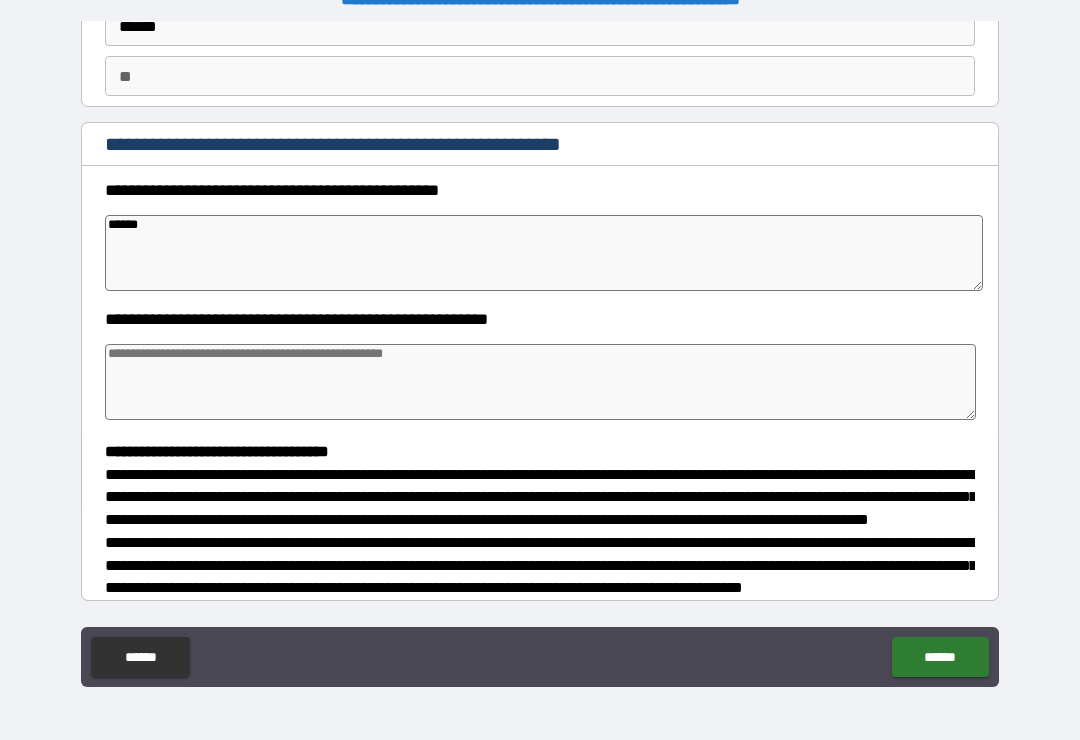 type on "*" 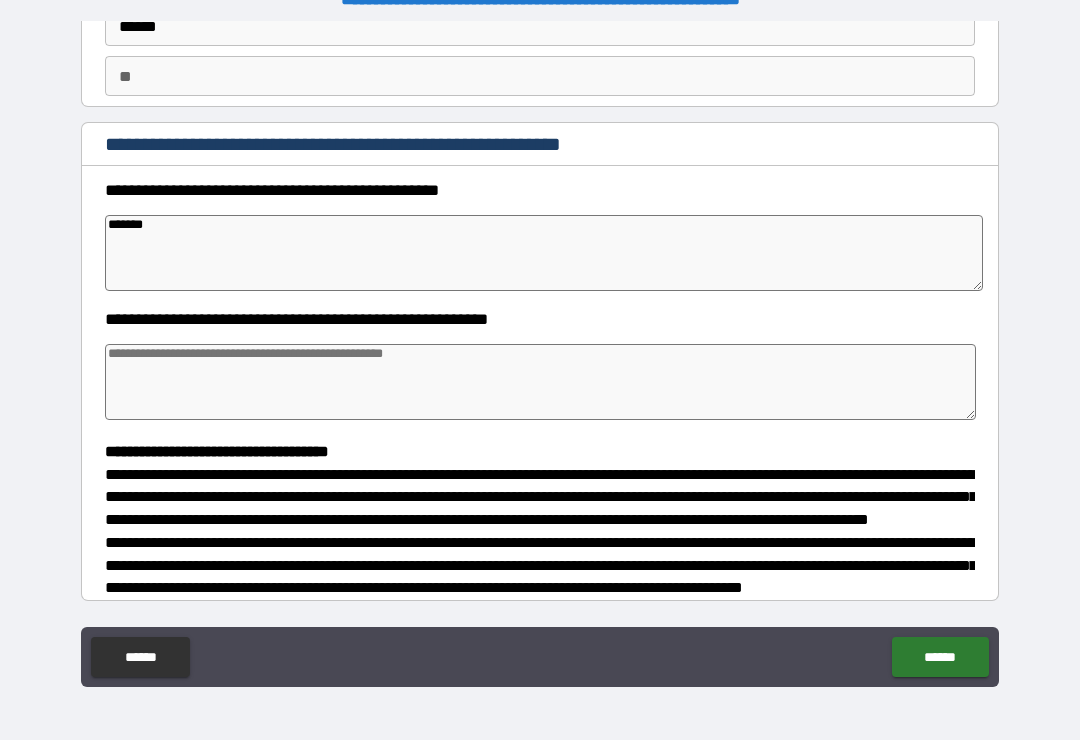 type on "*" 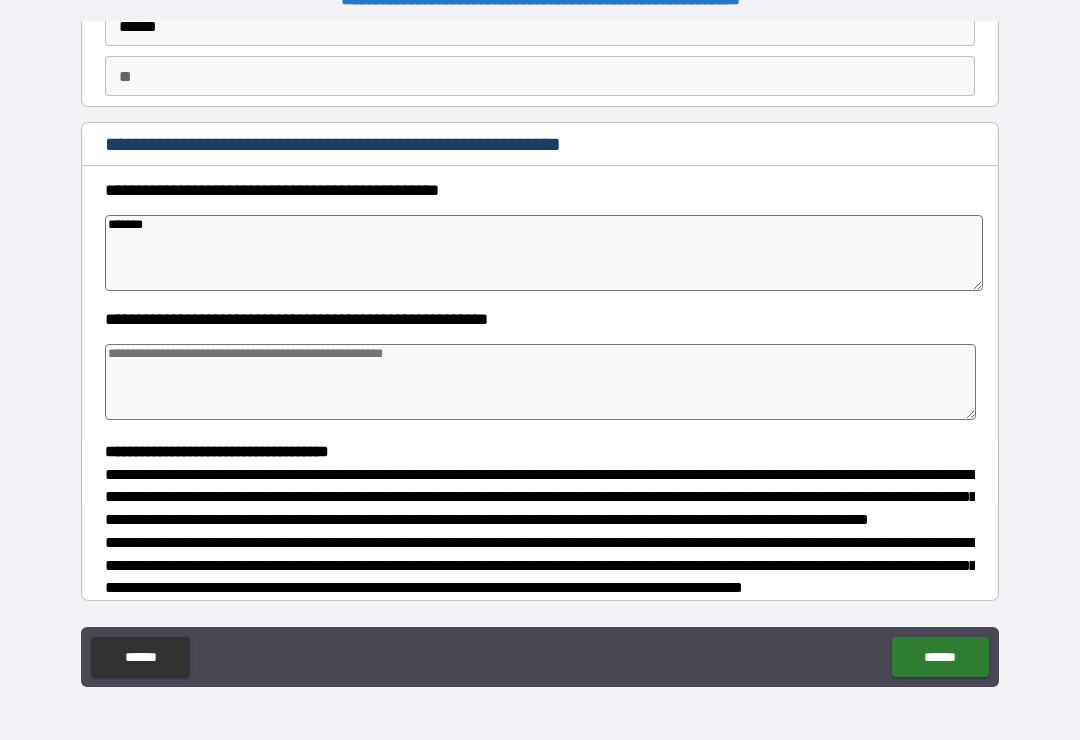 type on "*" 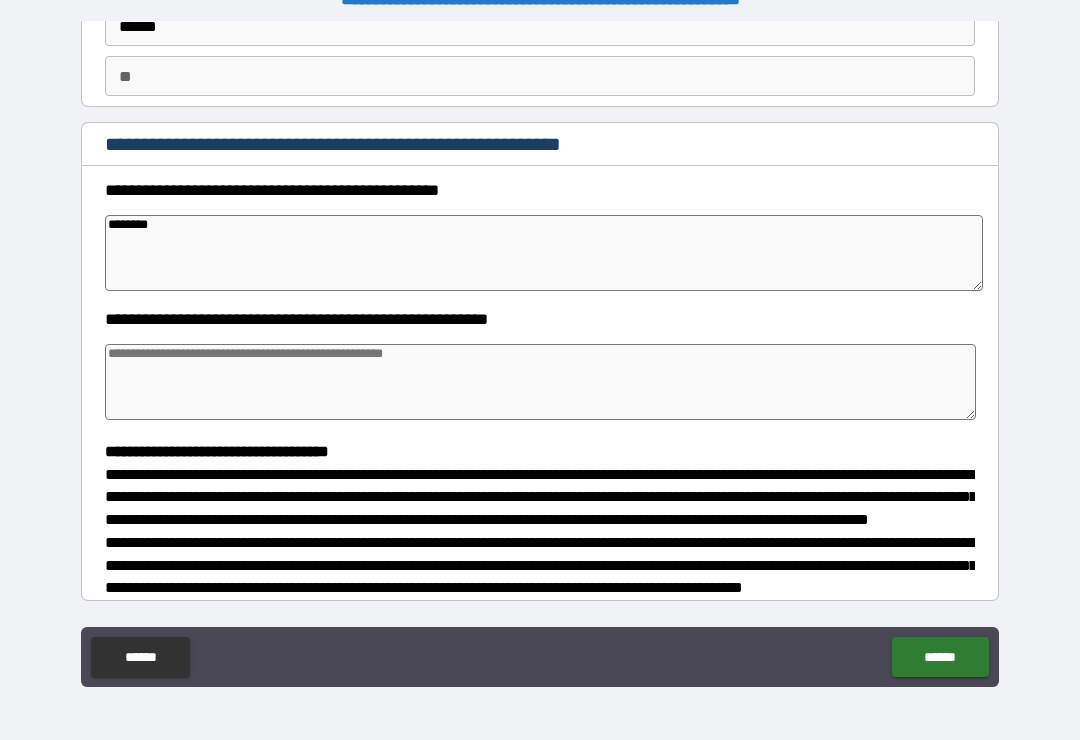 type on "*" 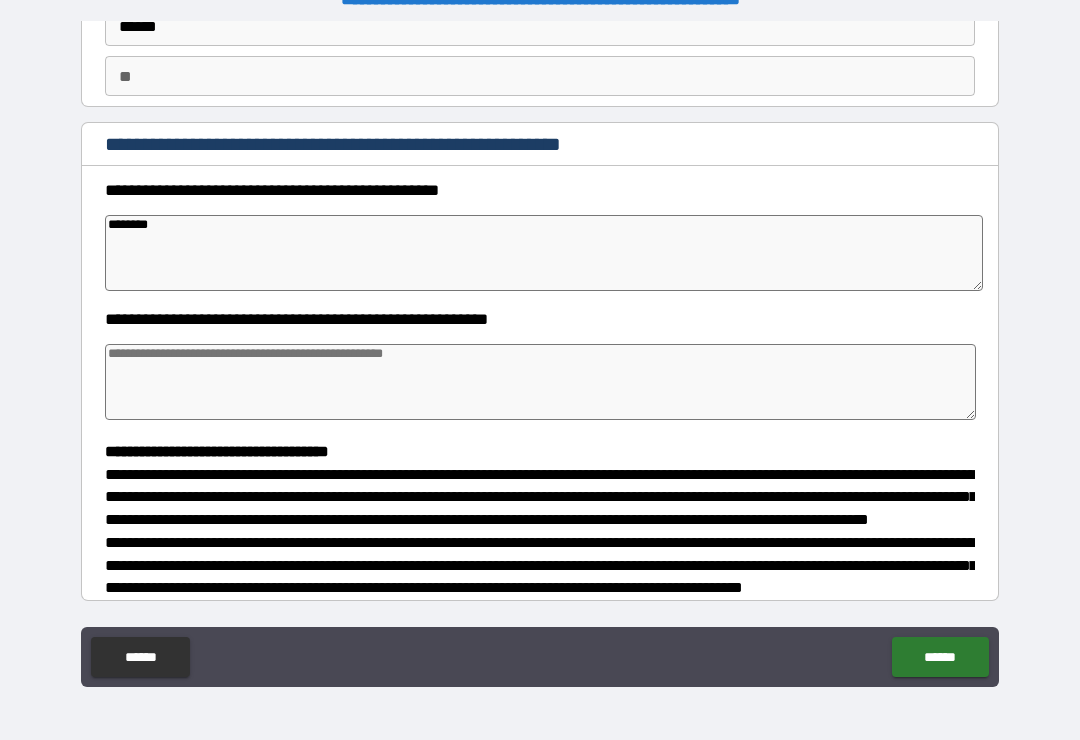 type on "*********" 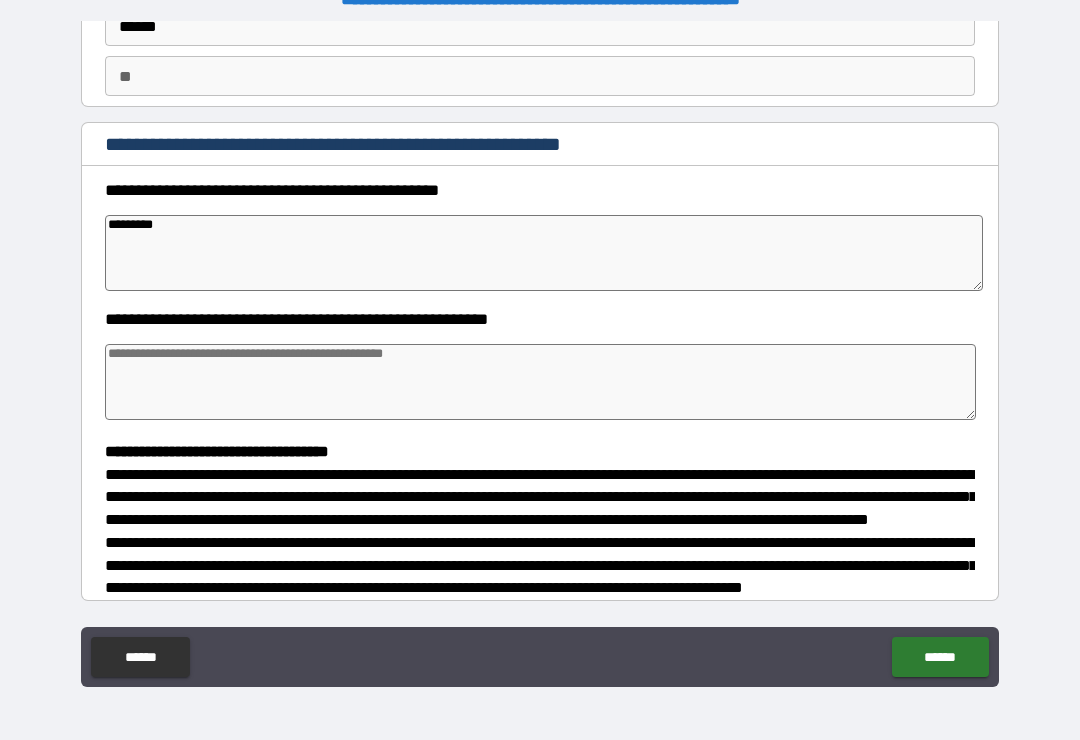 type on "*" 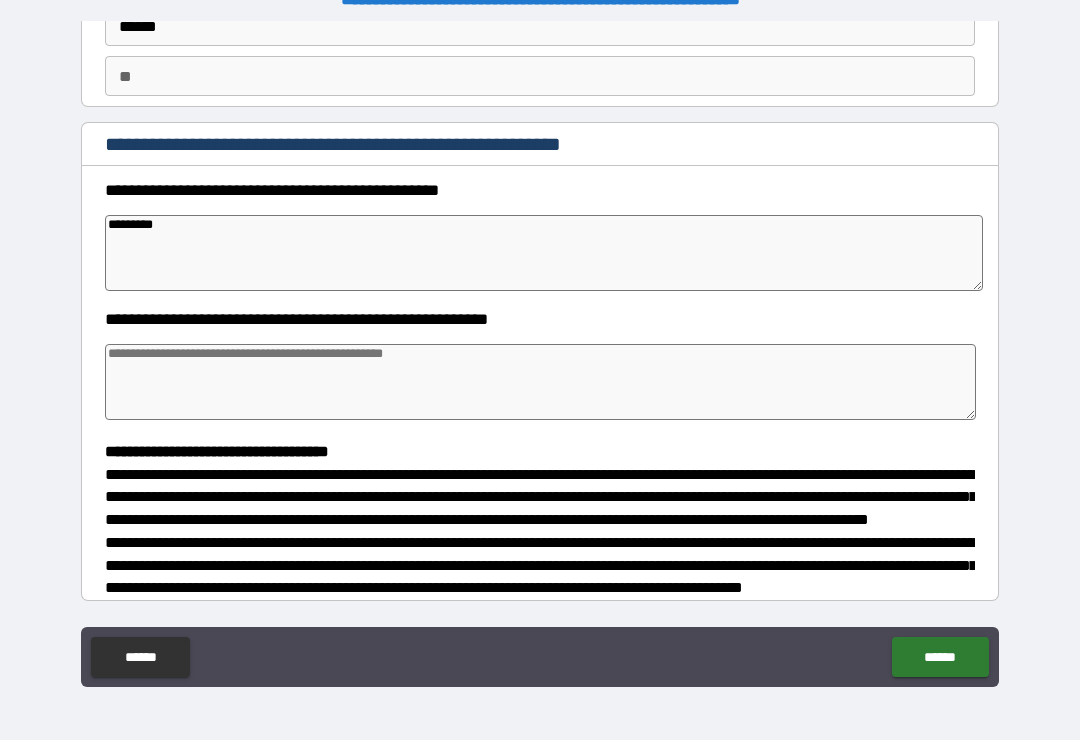 type on "*" 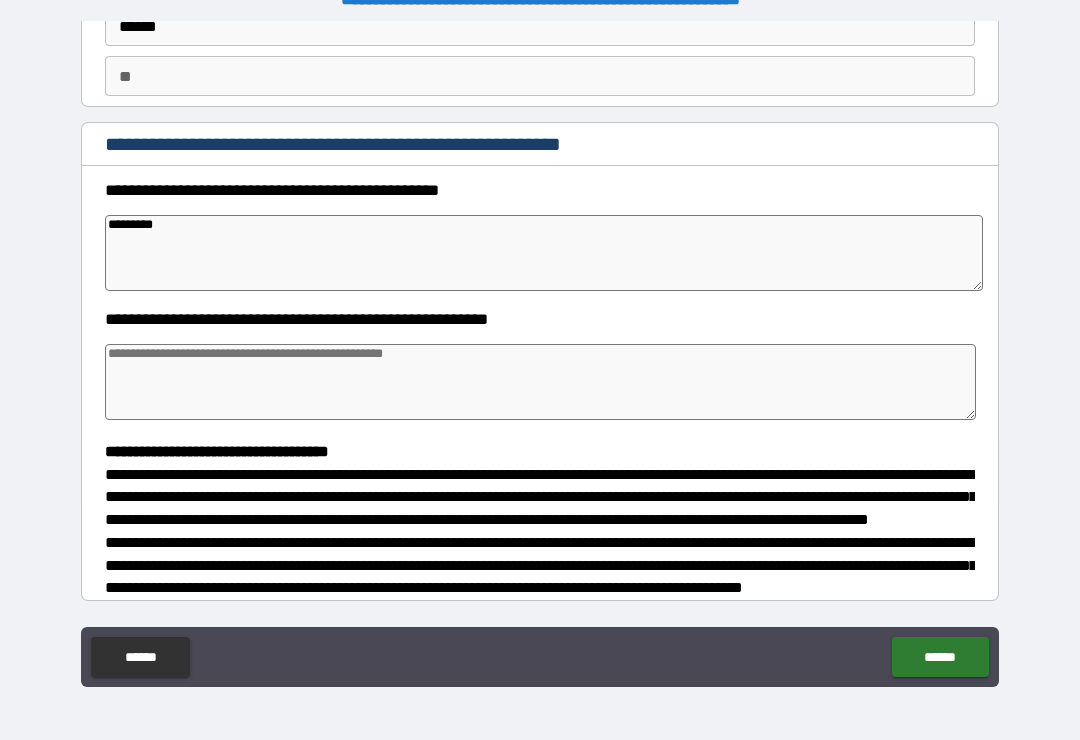 type on "*" 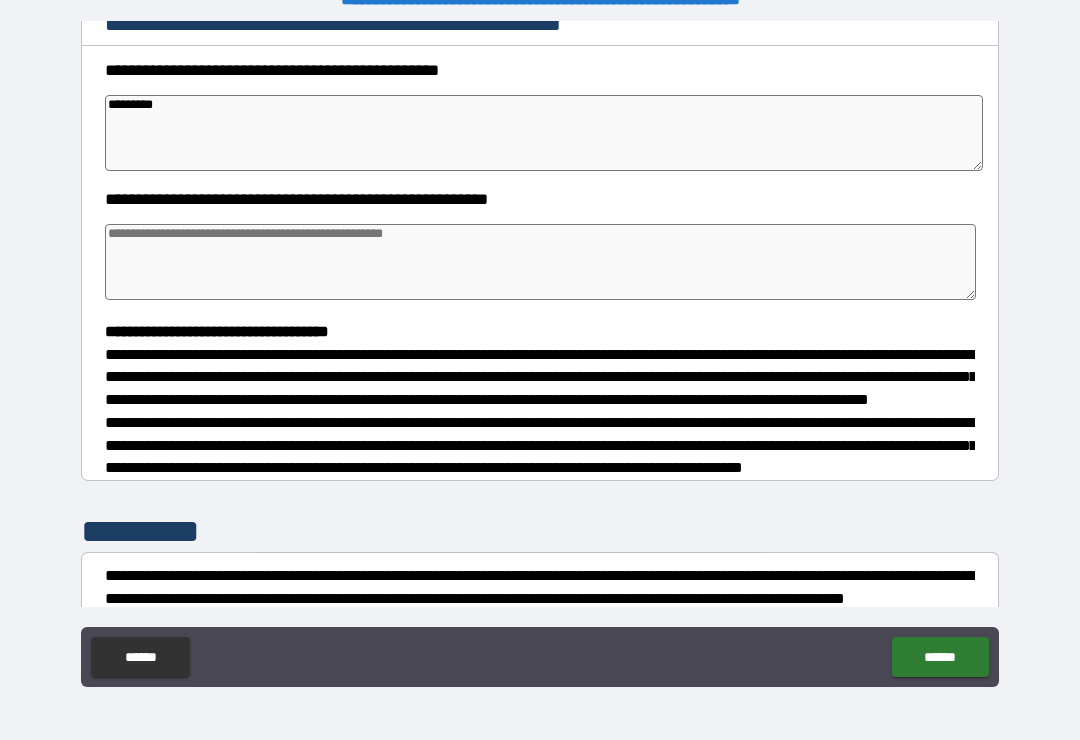 scroll, scrollTop: 276, scrollLeft: 0, axis: vertical 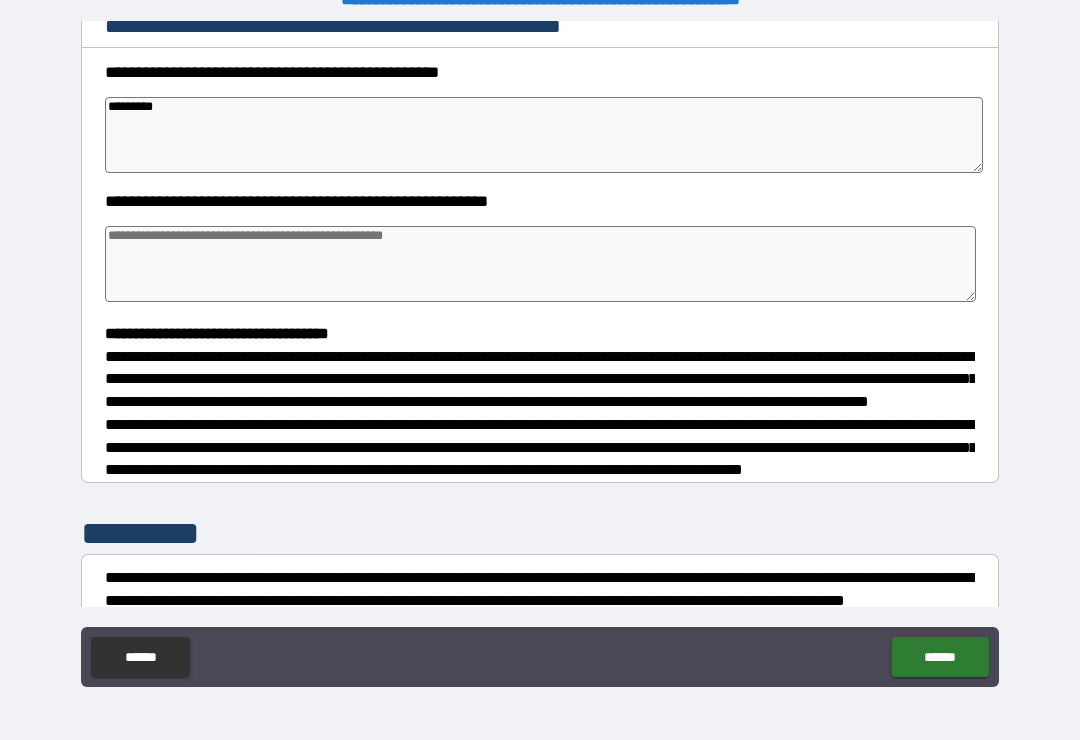 click at bounding box center (540, 264) 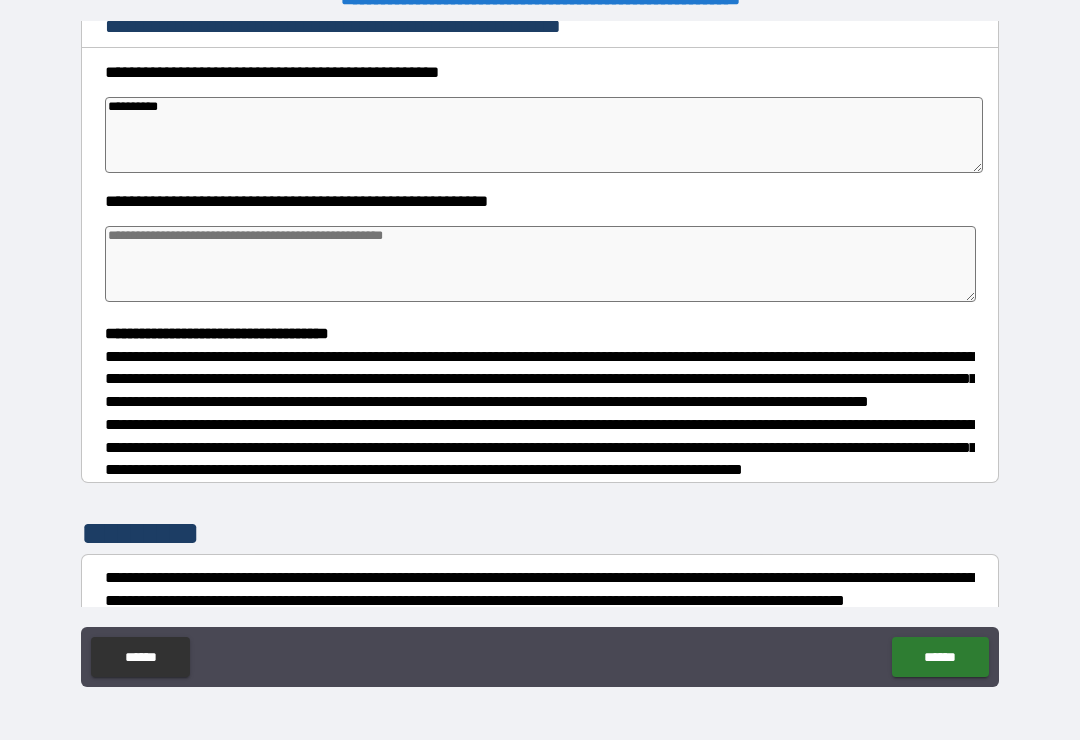 type on "*" 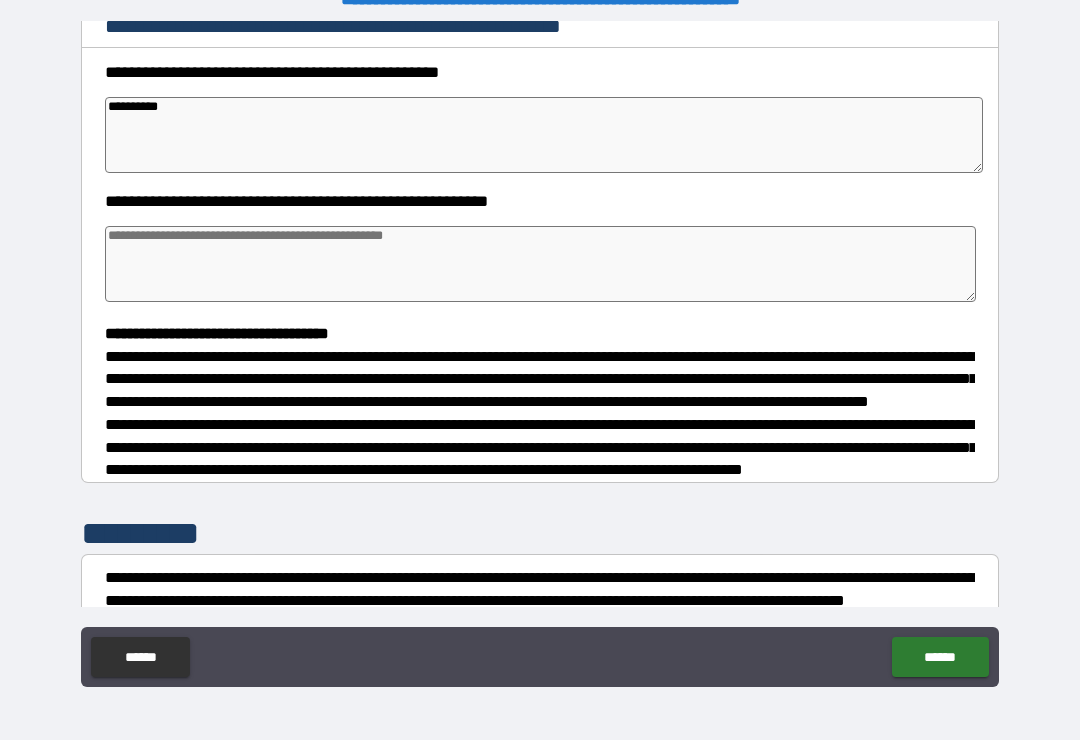 type on "*" 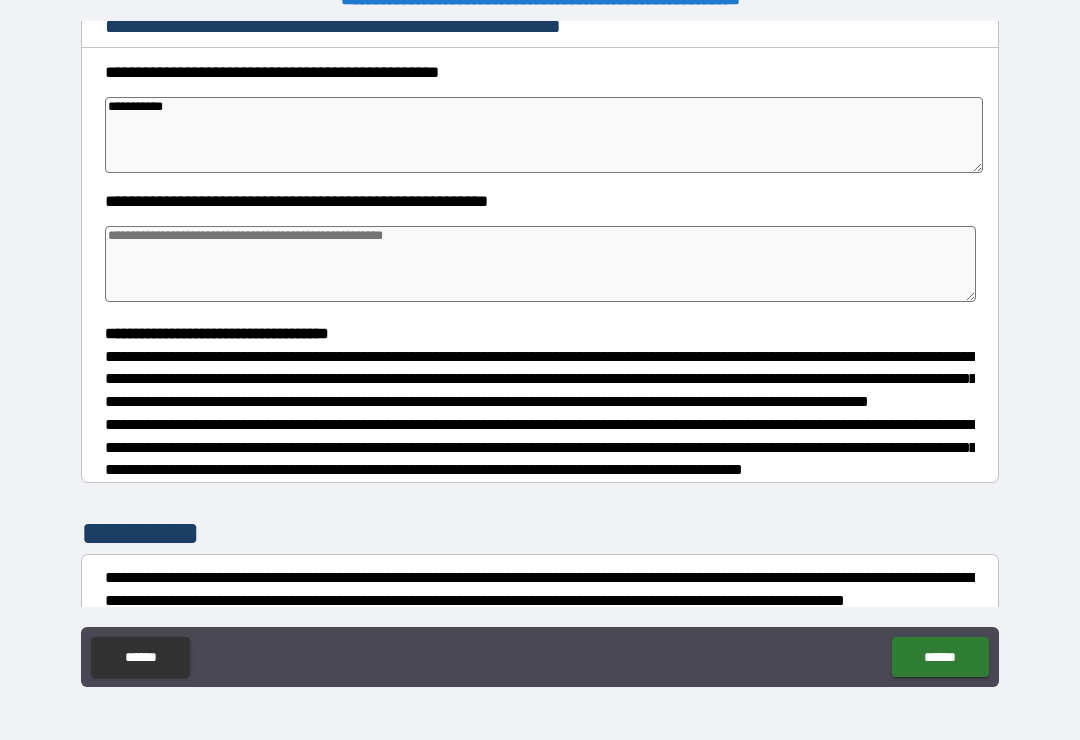 type on "*" 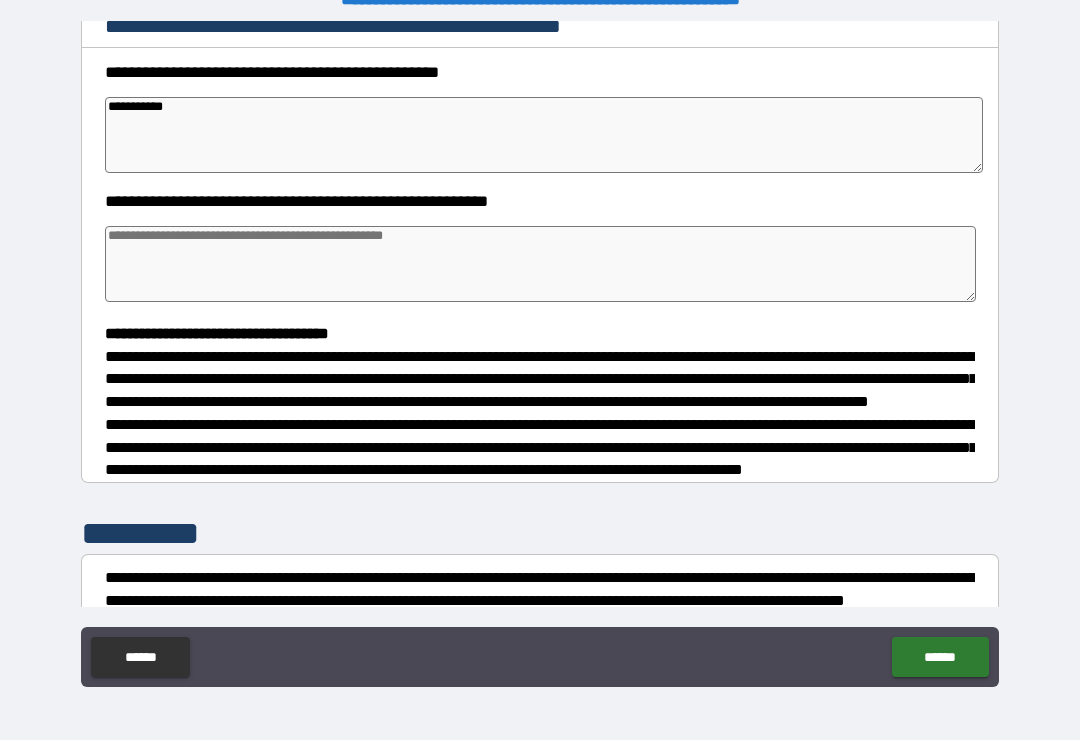 type on "**********" 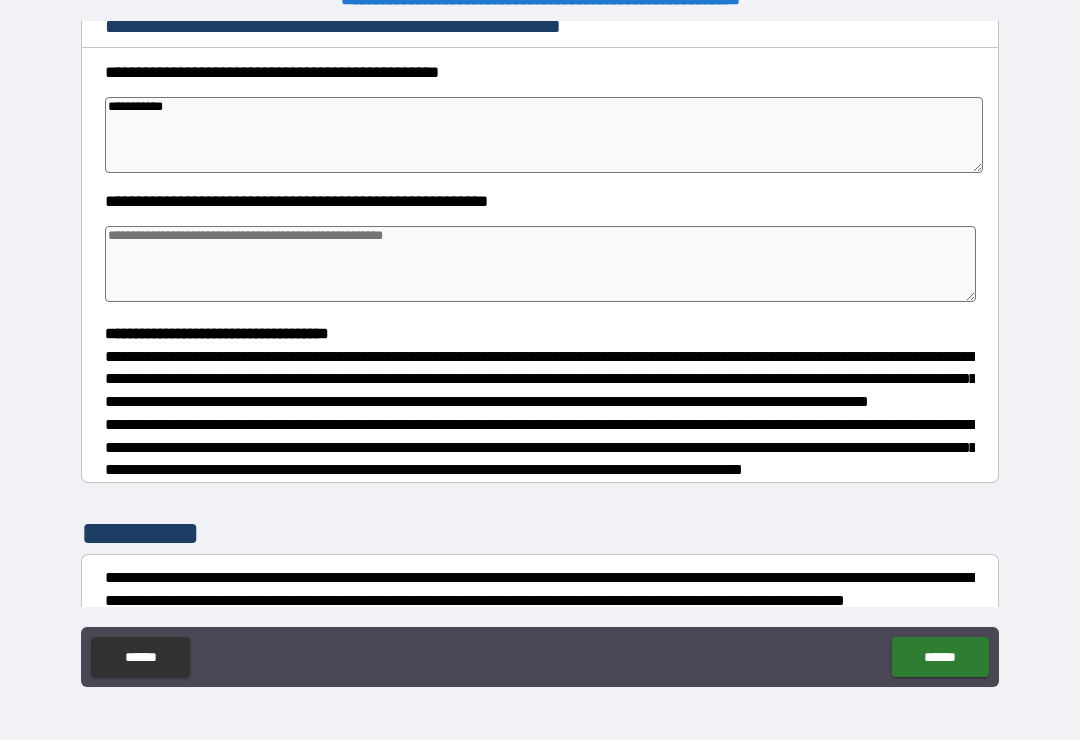 type on "*" 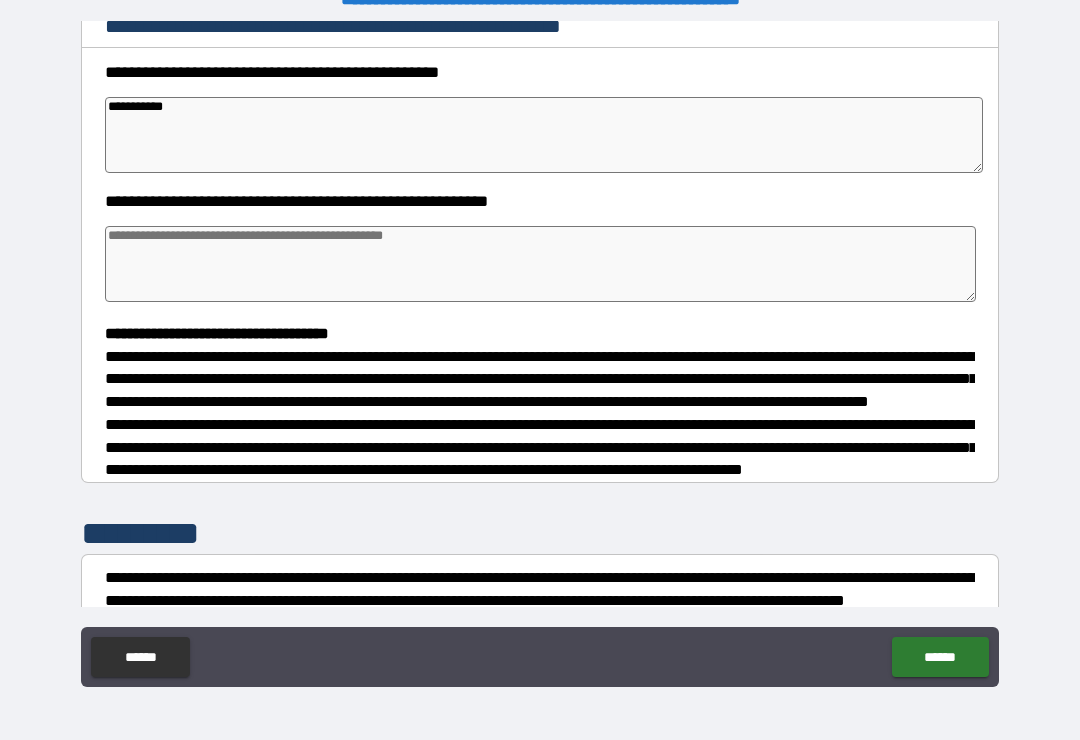 type on "*" 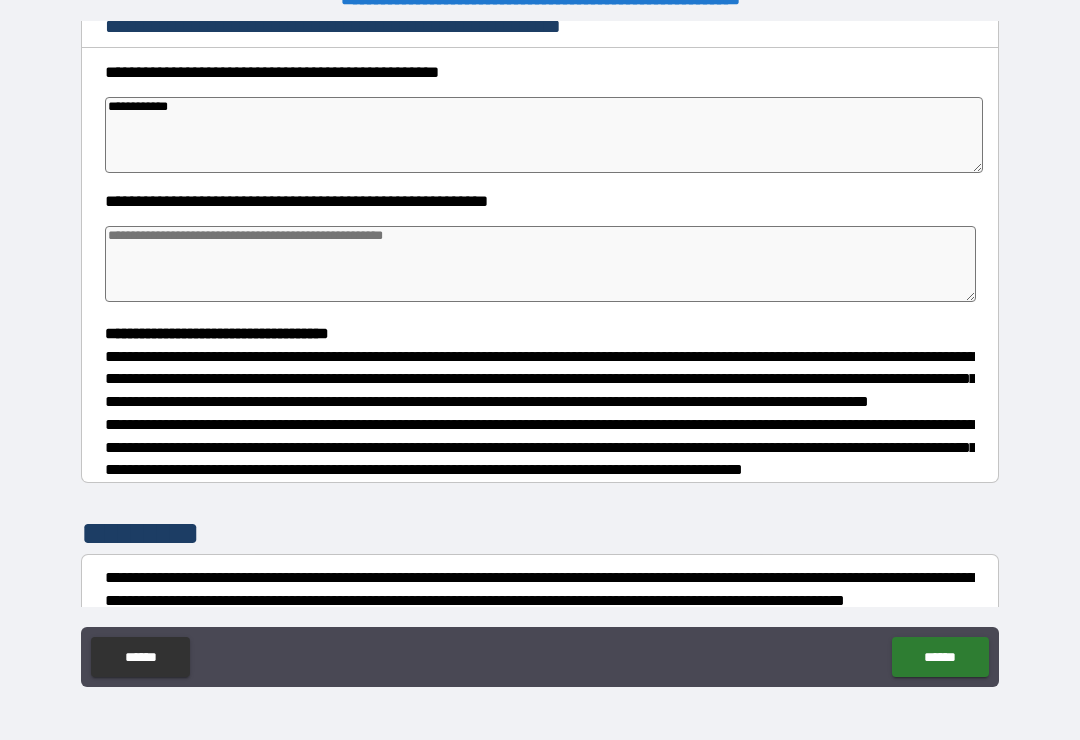type on "*" 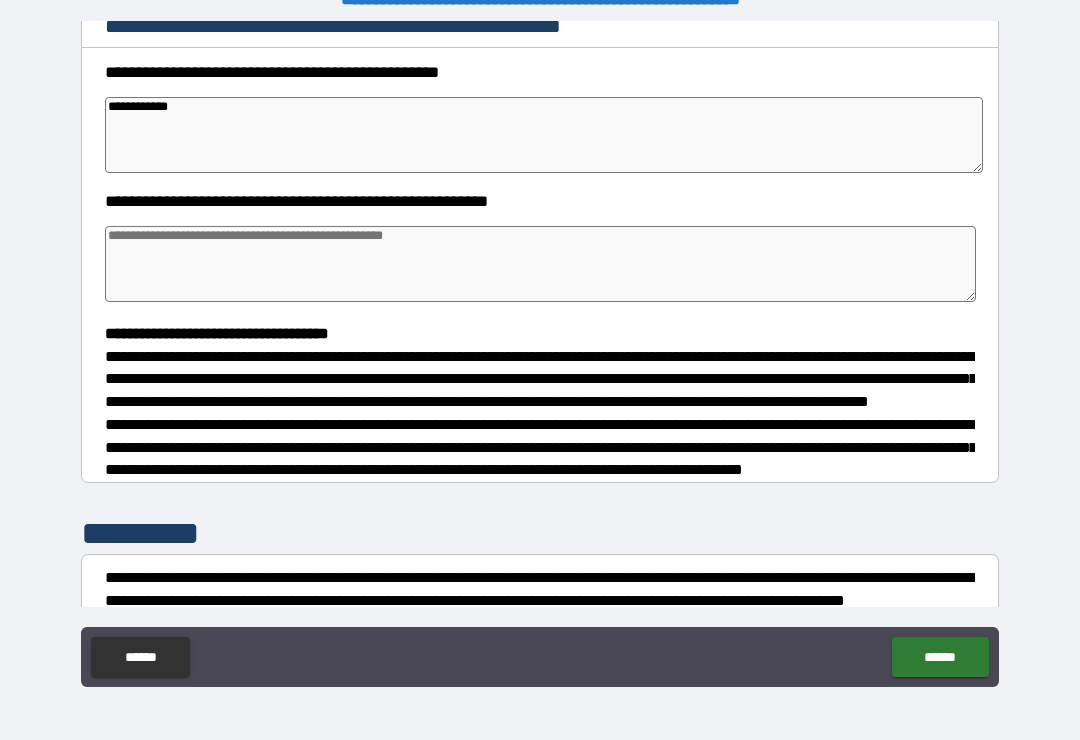 type on "**********" 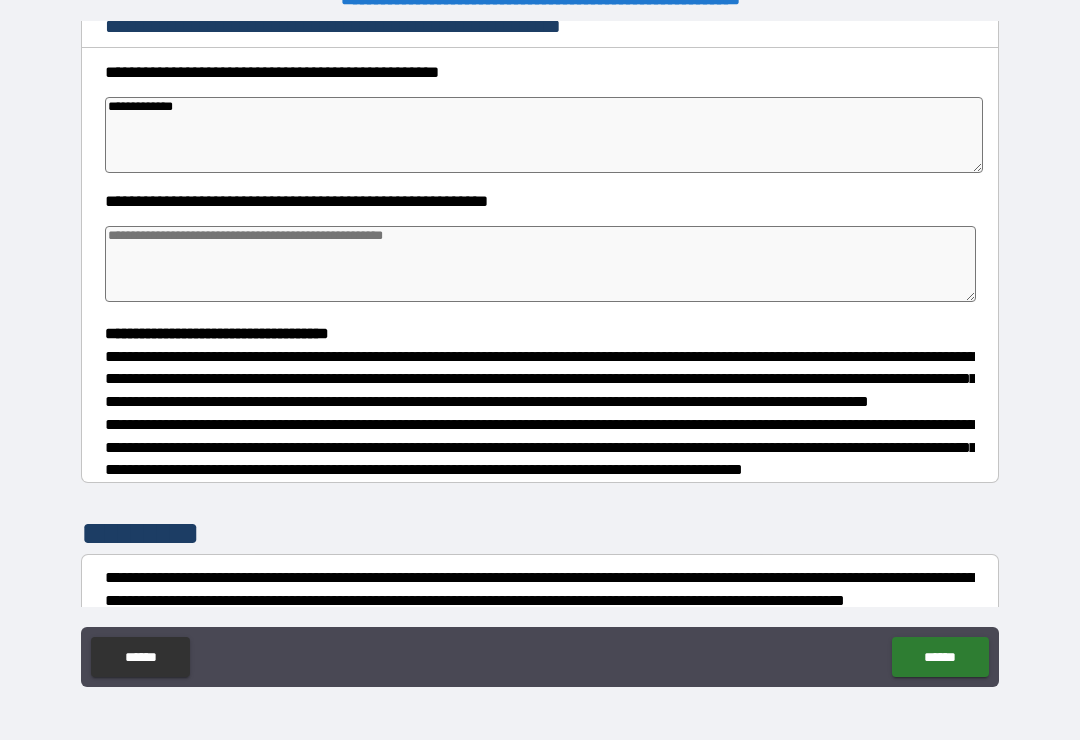 type on "*" 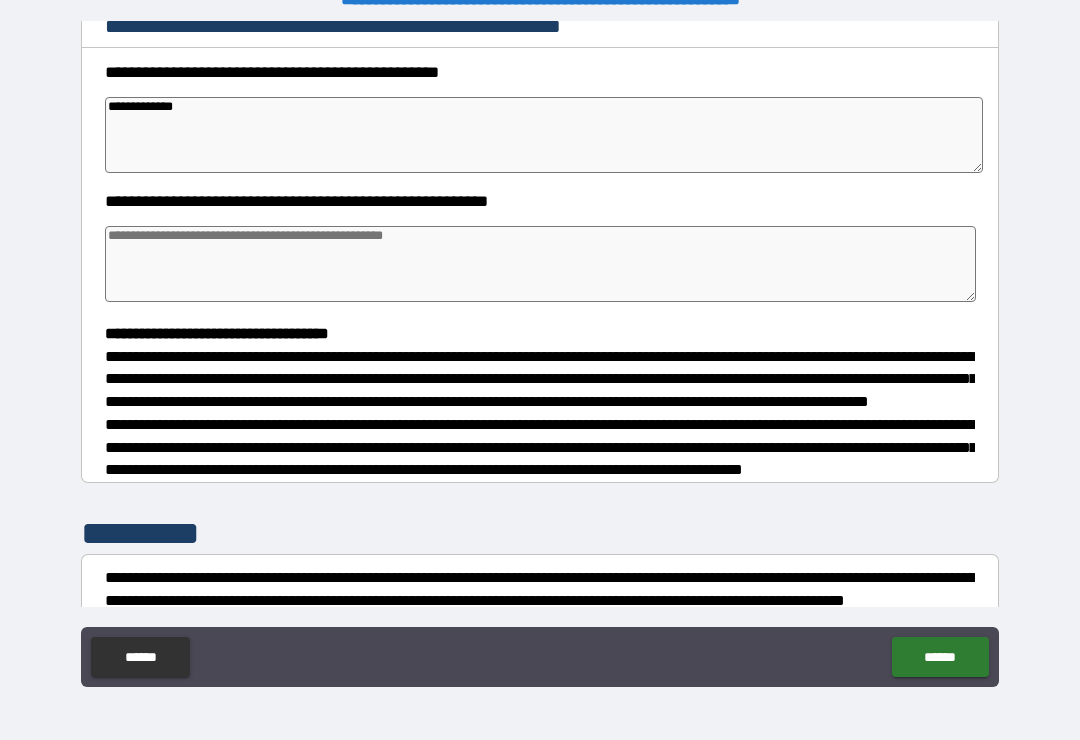type on "*" 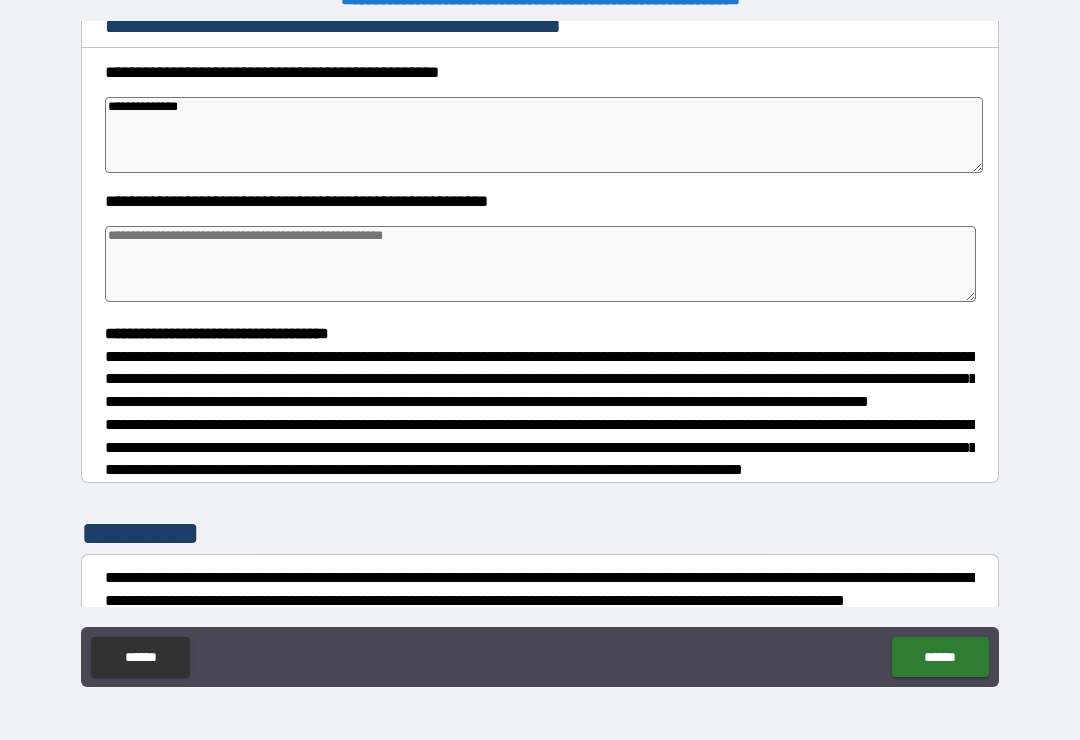 type on "*" 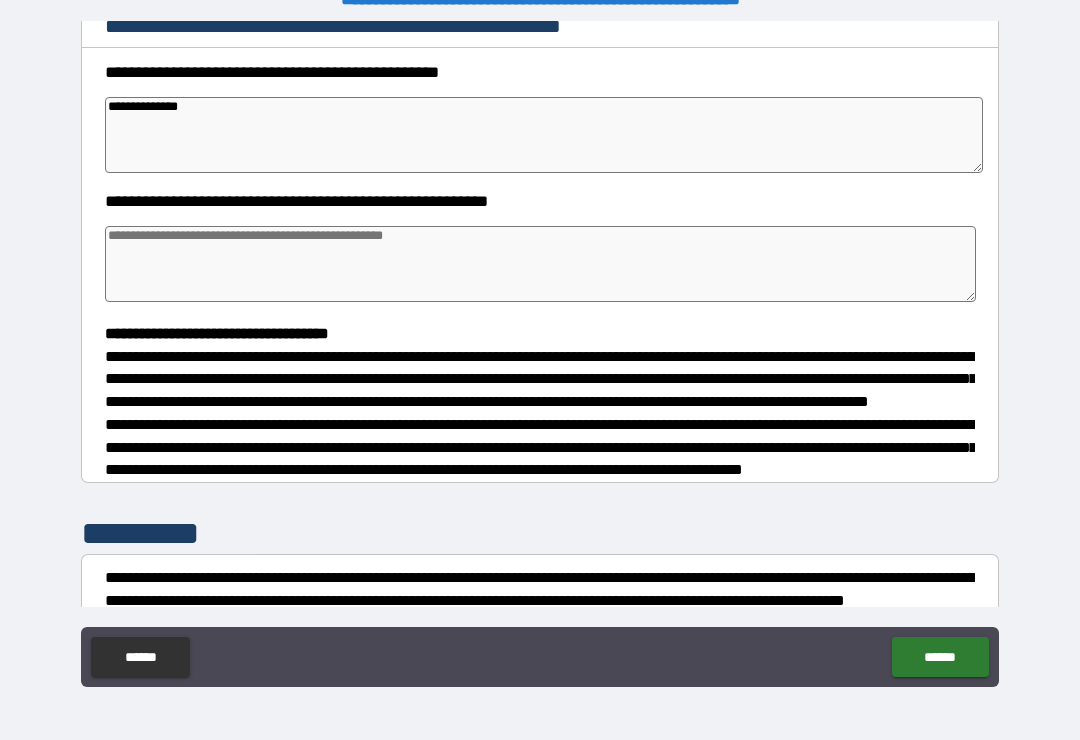type on "*" 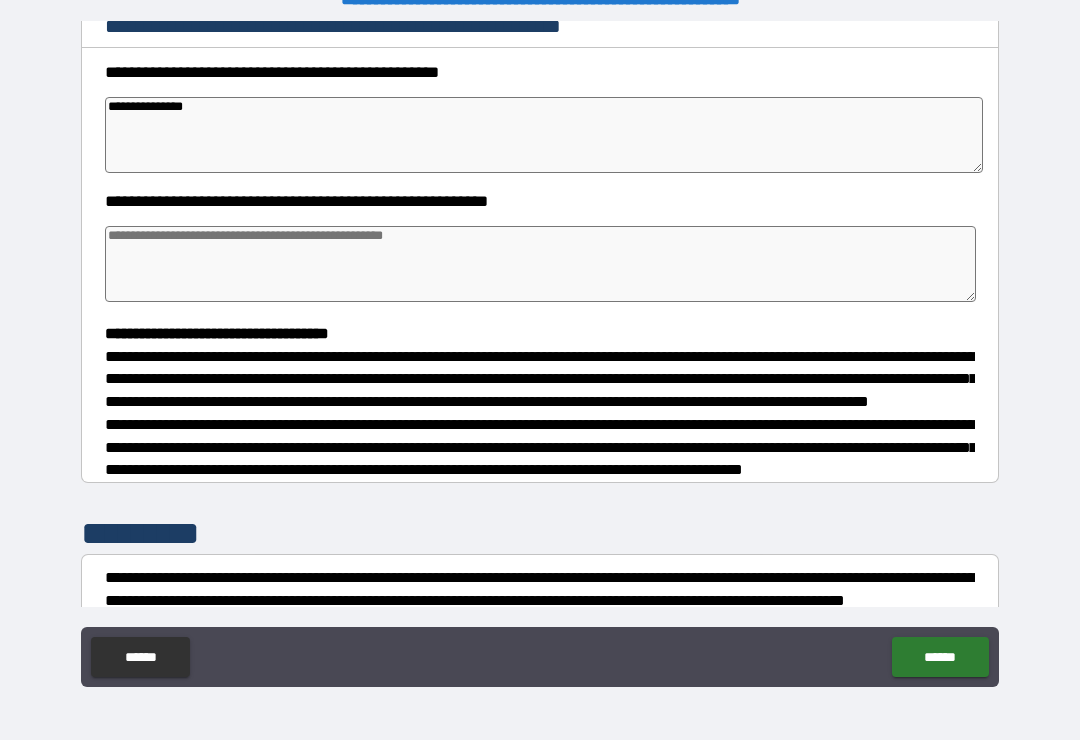 type on "*" 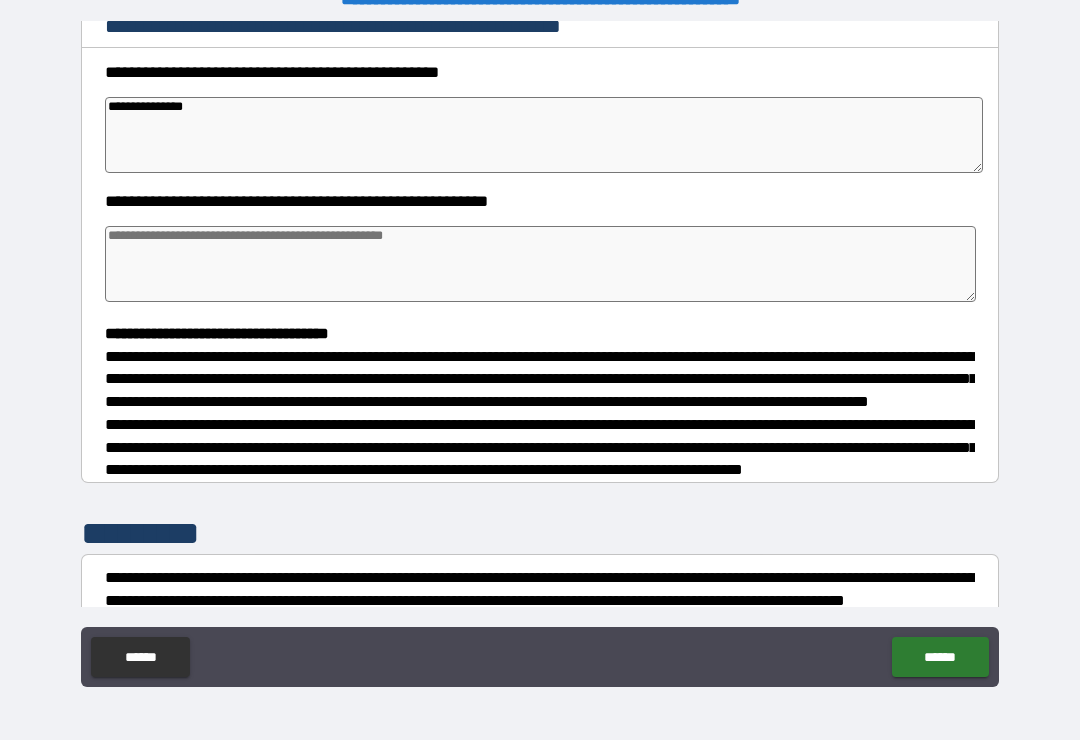 type on "*" 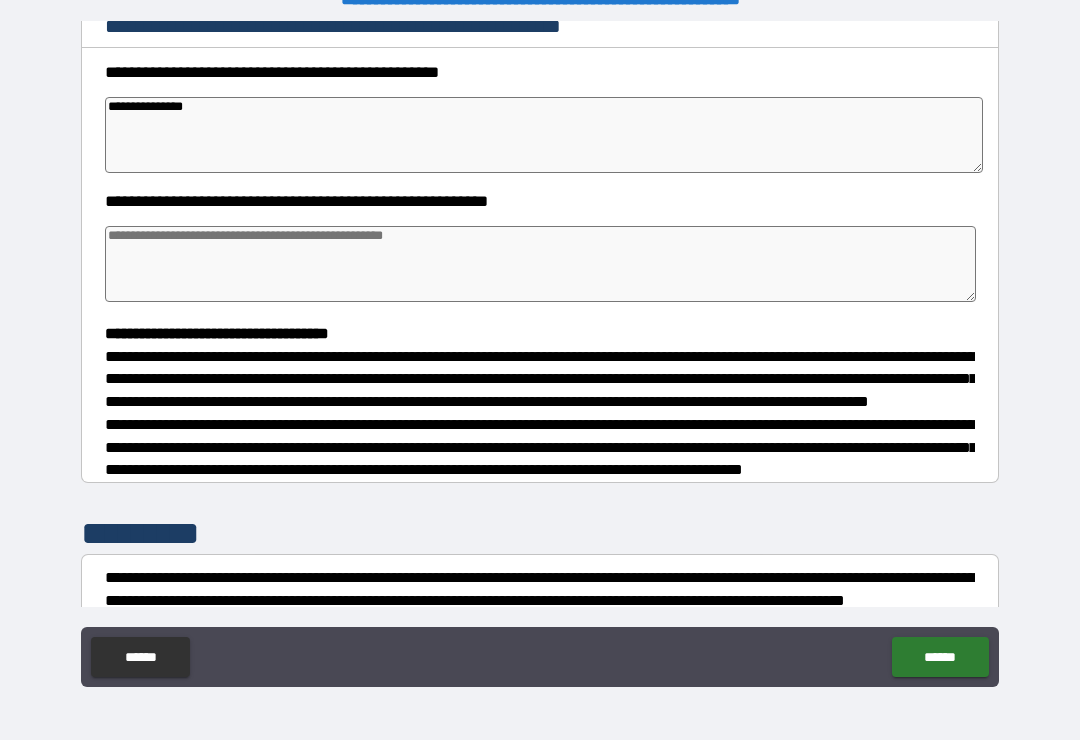 type on "*" 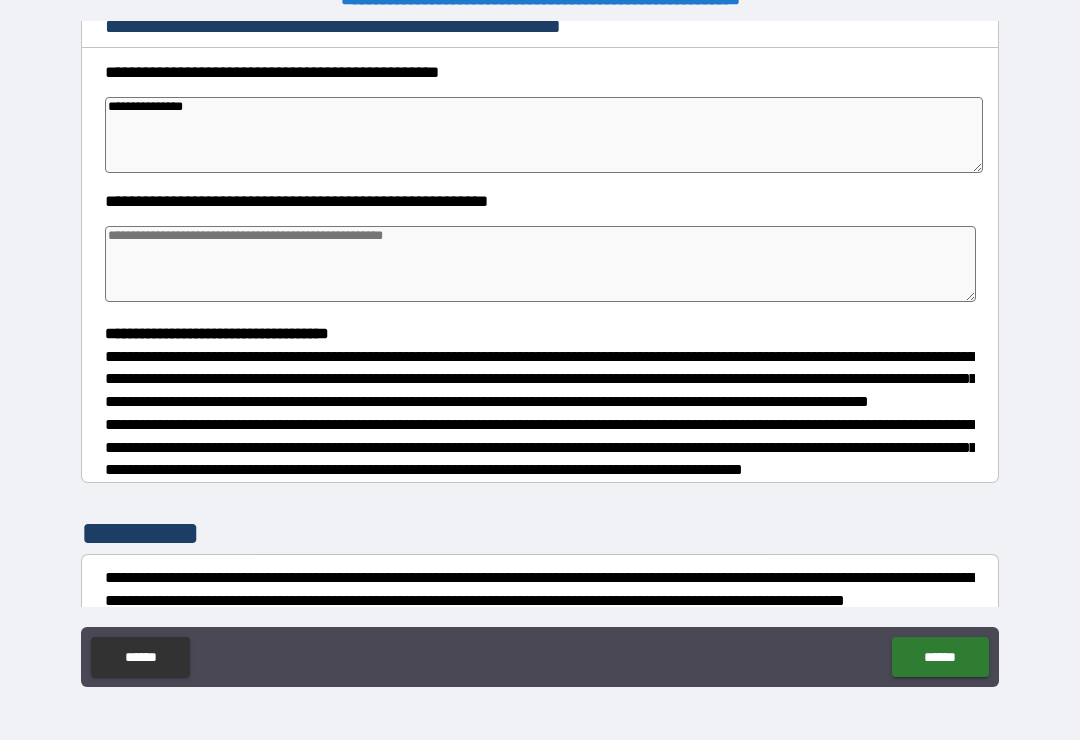 type on "*" 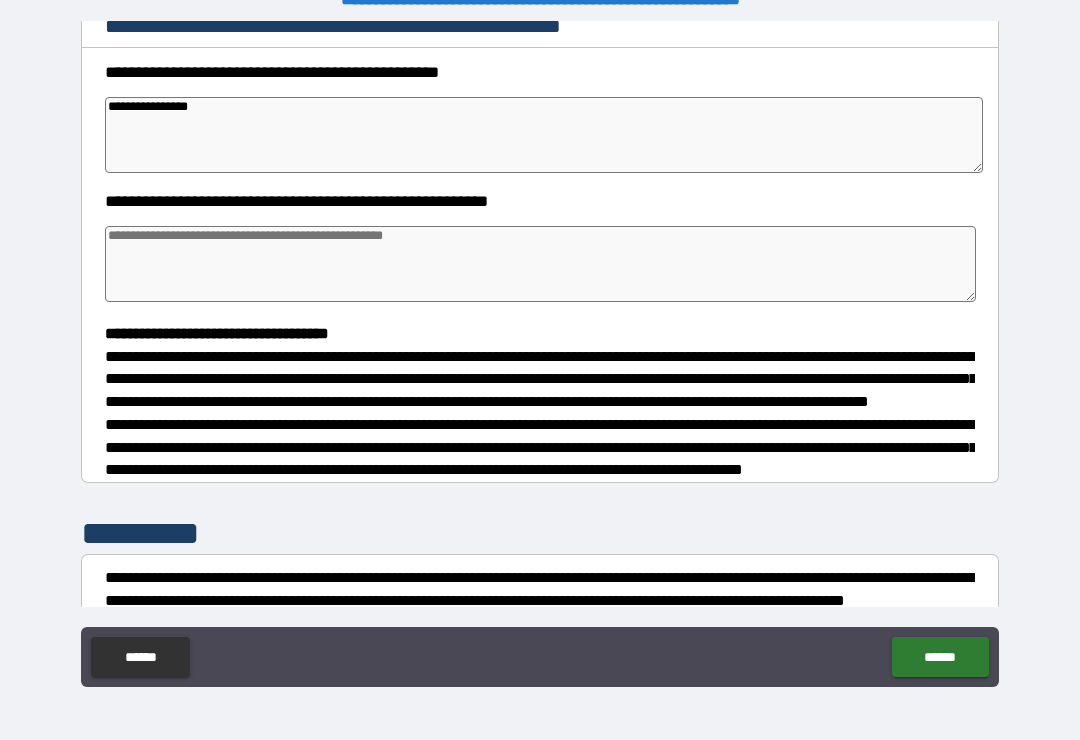 type on "*" 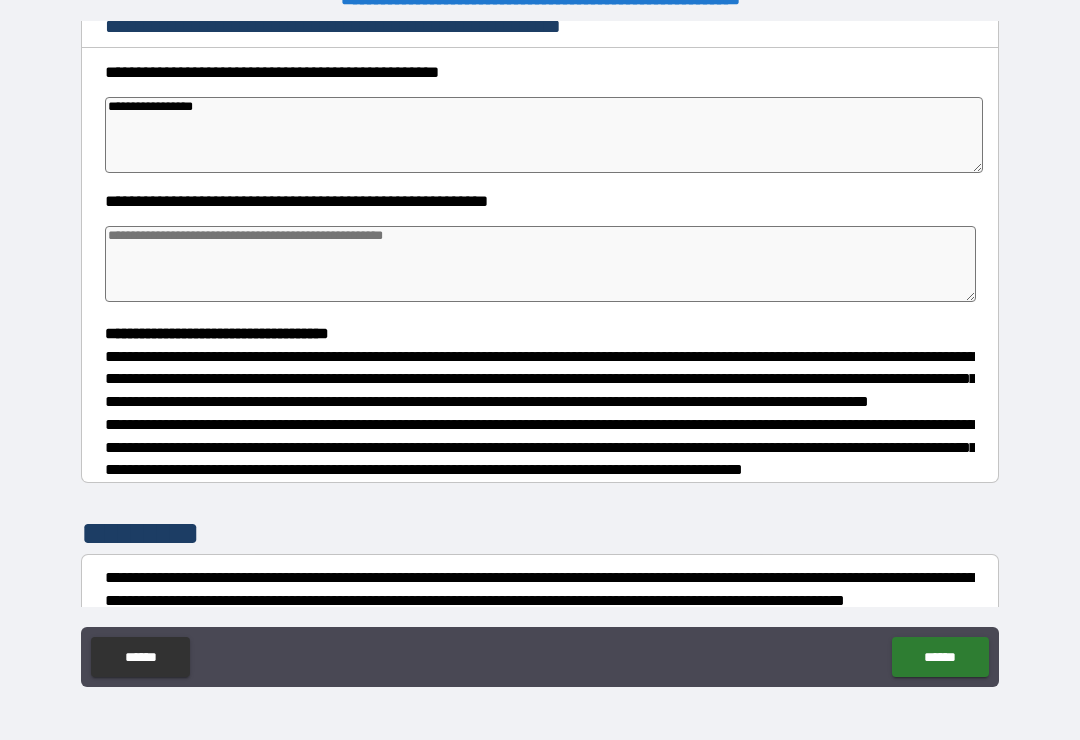 type on "*" 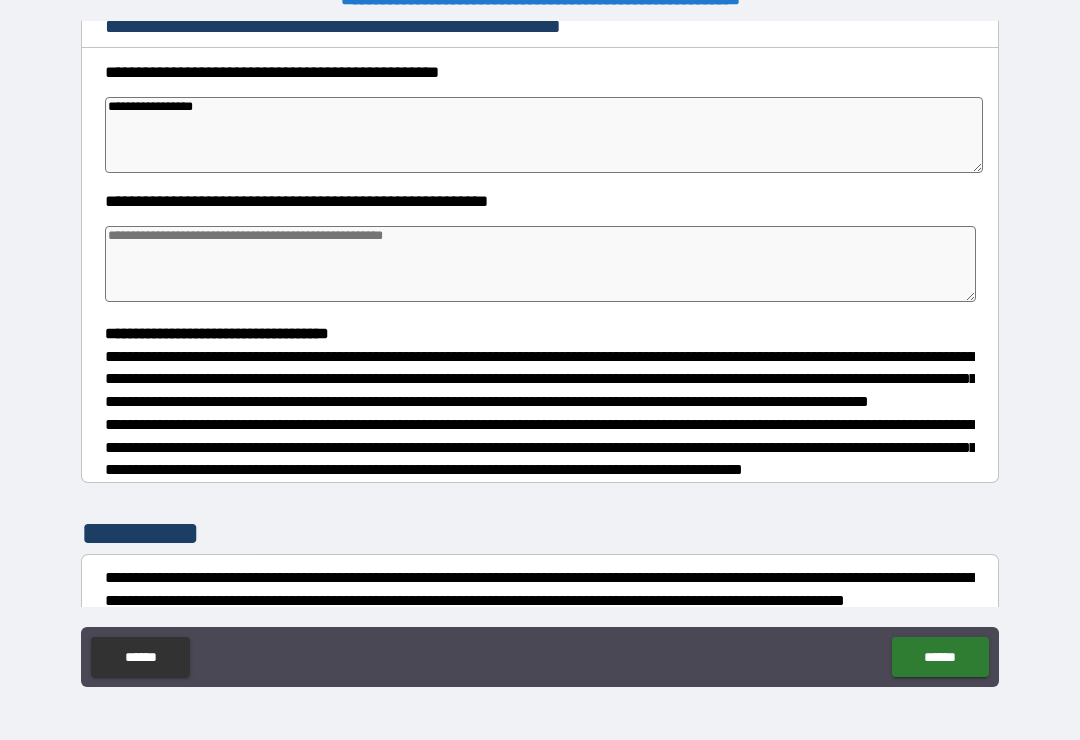 type 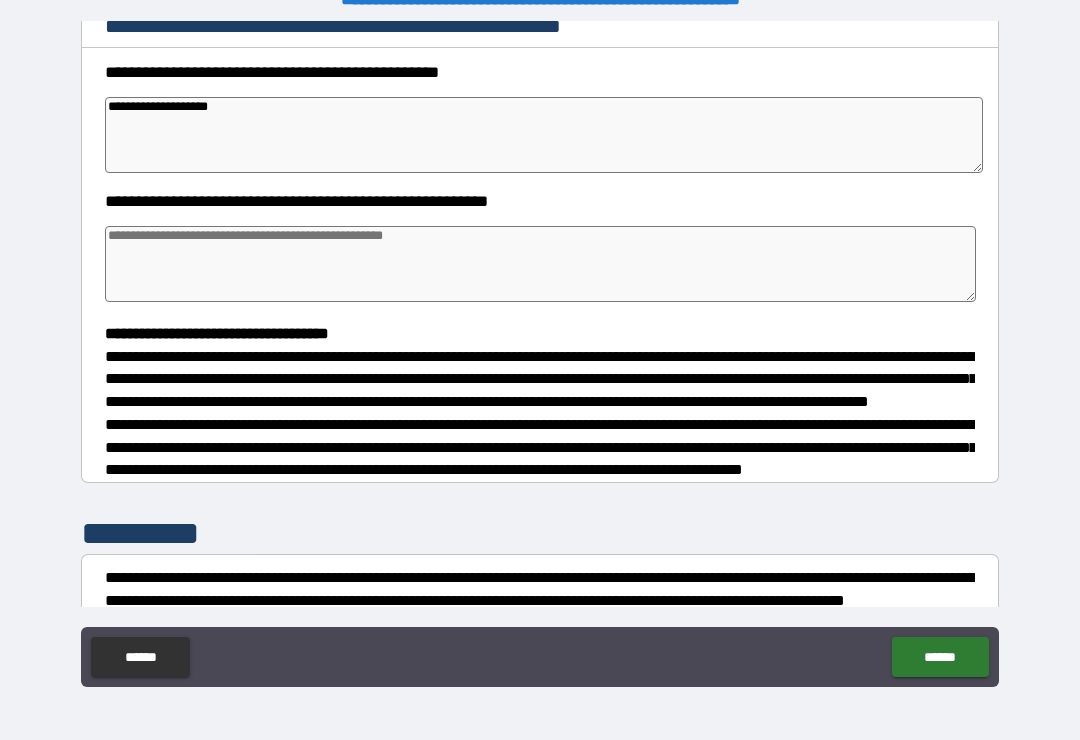 click at bounding box center [540, 264] 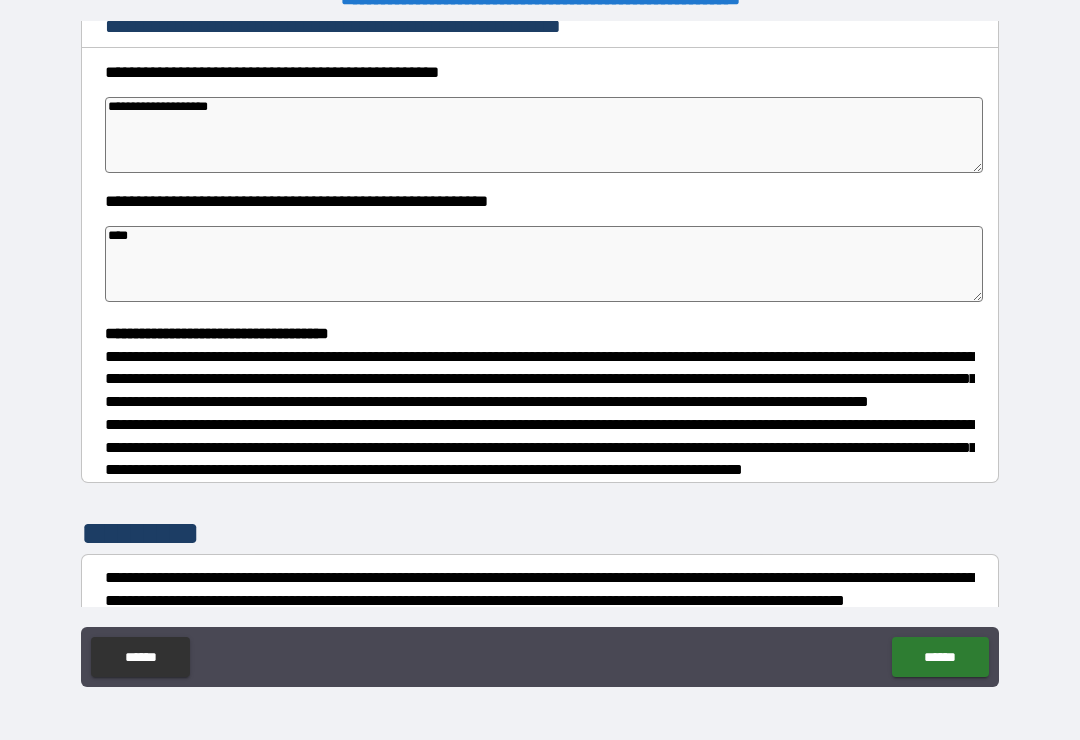 click on "**********" at bounding box center [540, 357] 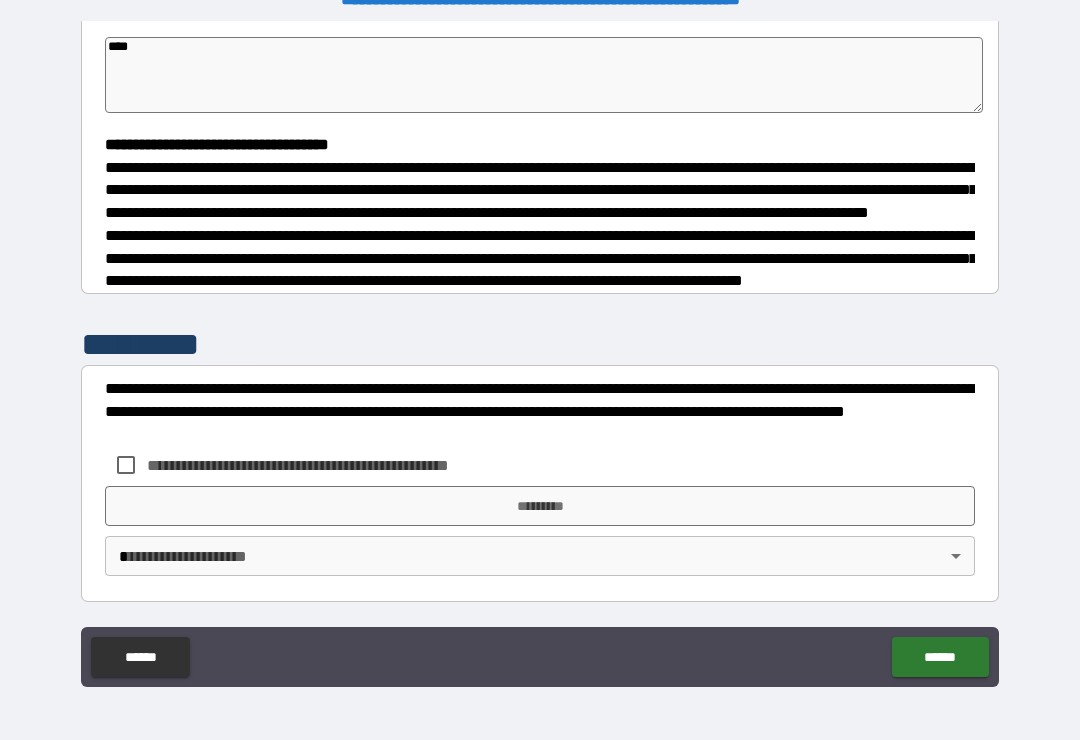 scroll, scrollTop: 504, scrollLeft: 0, axis: vertical 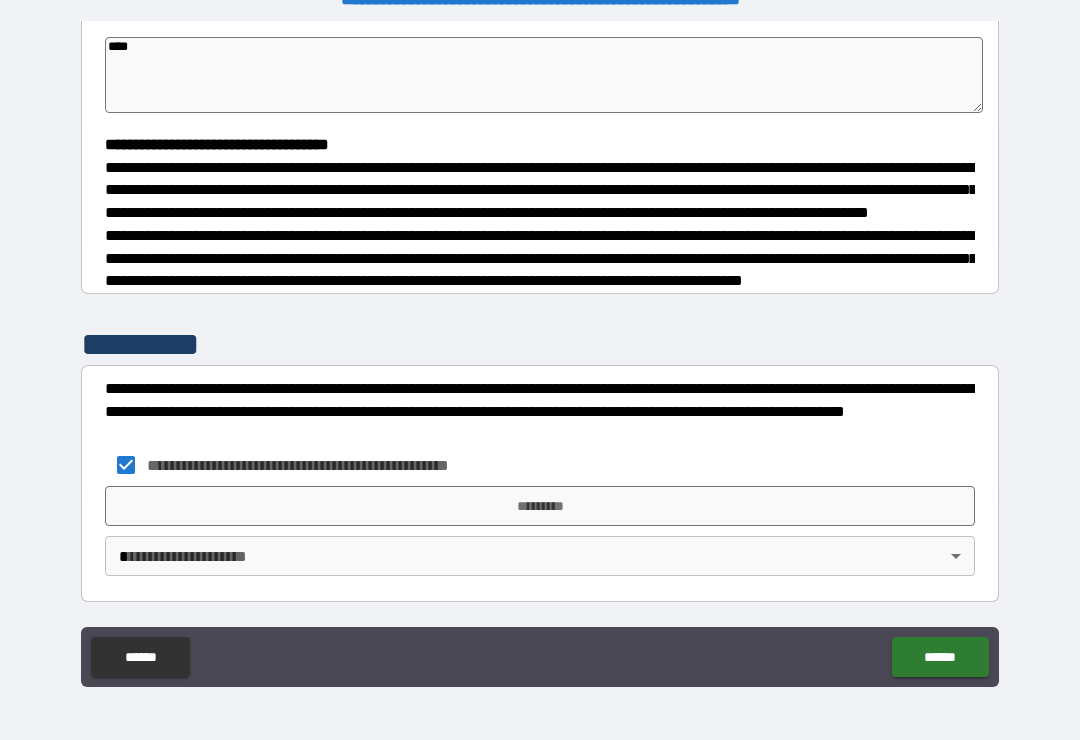click on "*********" at bounding box center (540, 506) 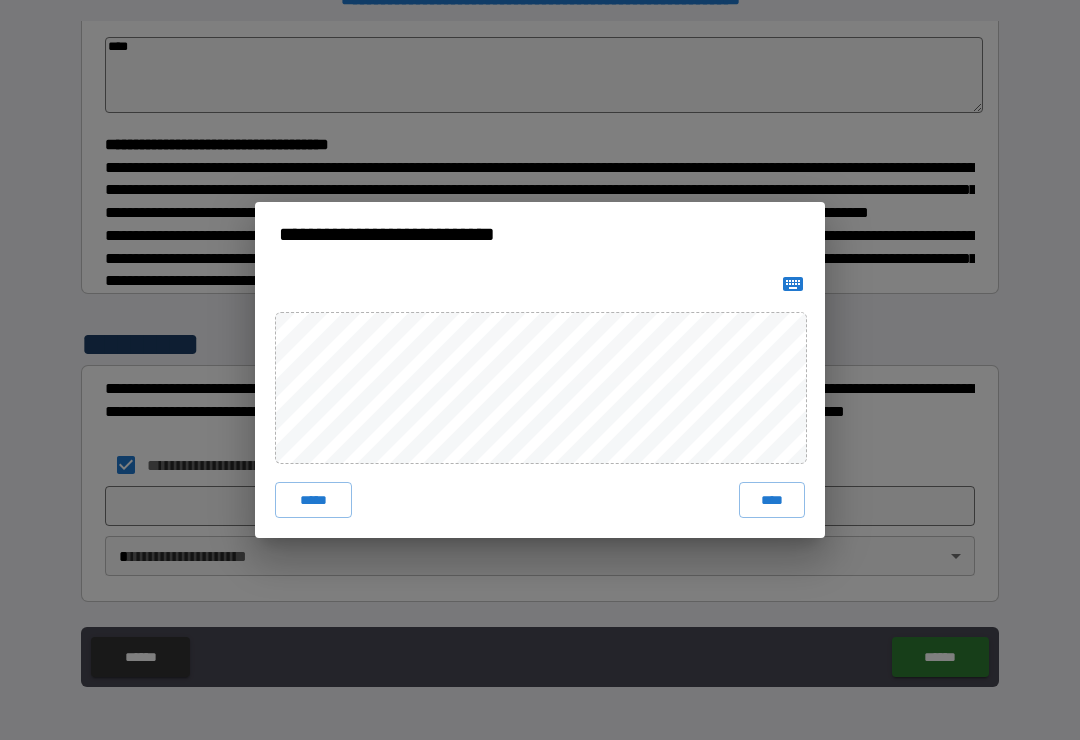 click on "****" at bounding box center (772, 500) 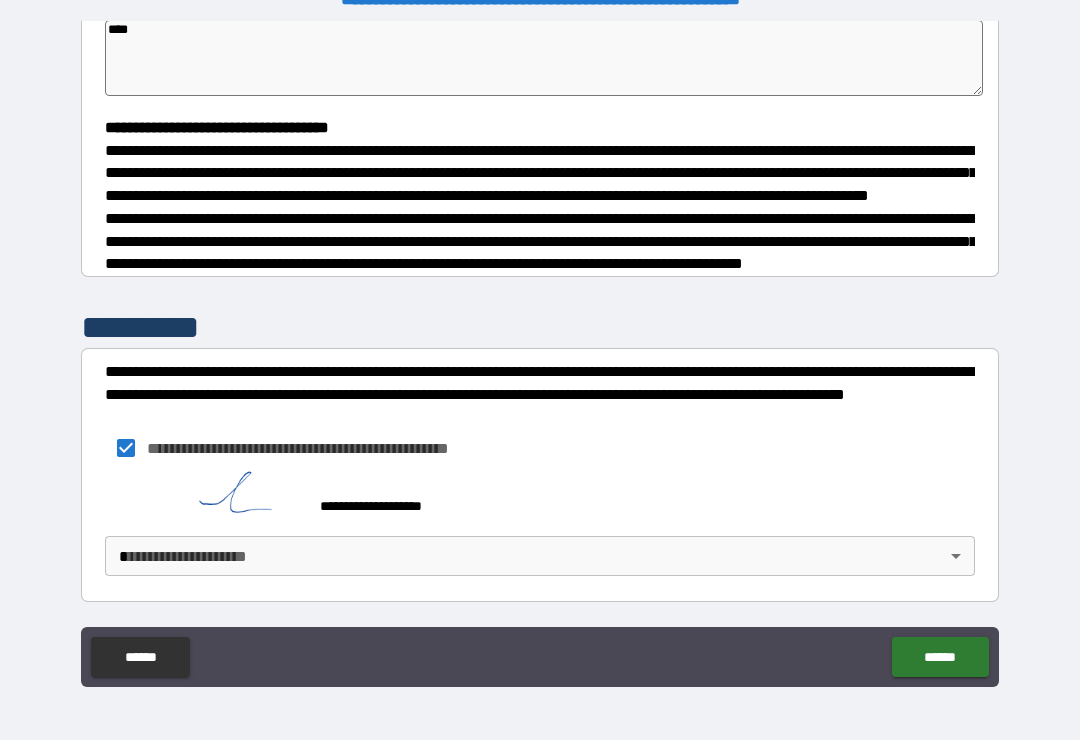 scroll, scrollTop: 521, scrollLeft: 0, axis: vertical 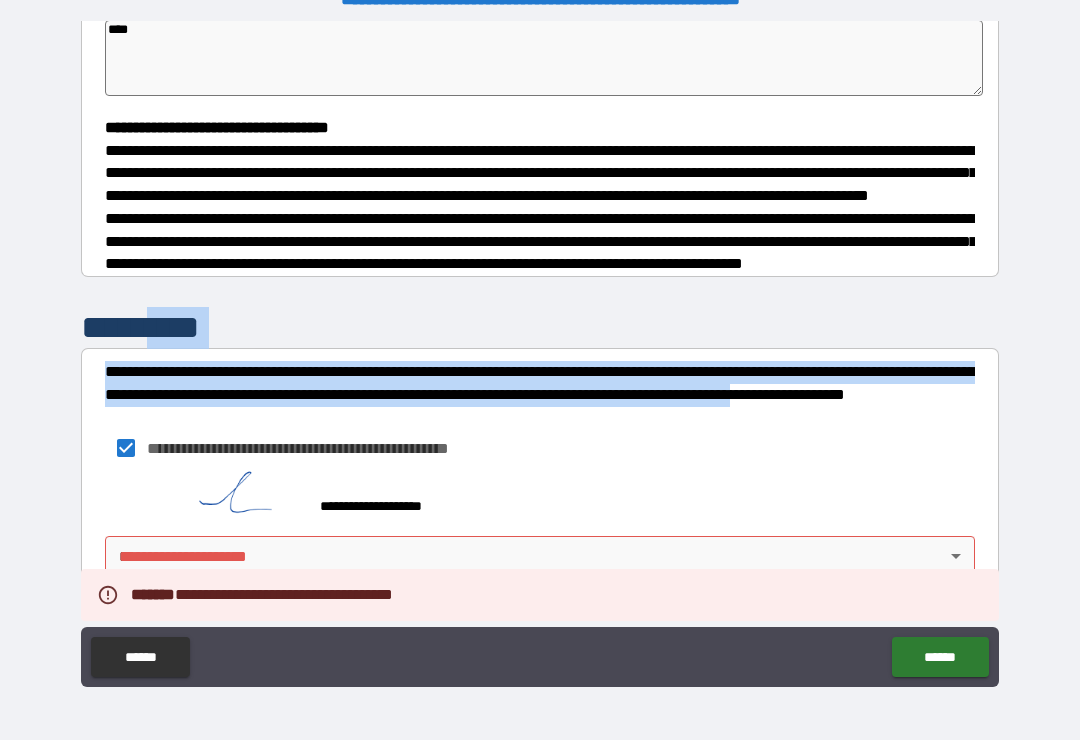 click on "**********" at bounding box center (540, 354) 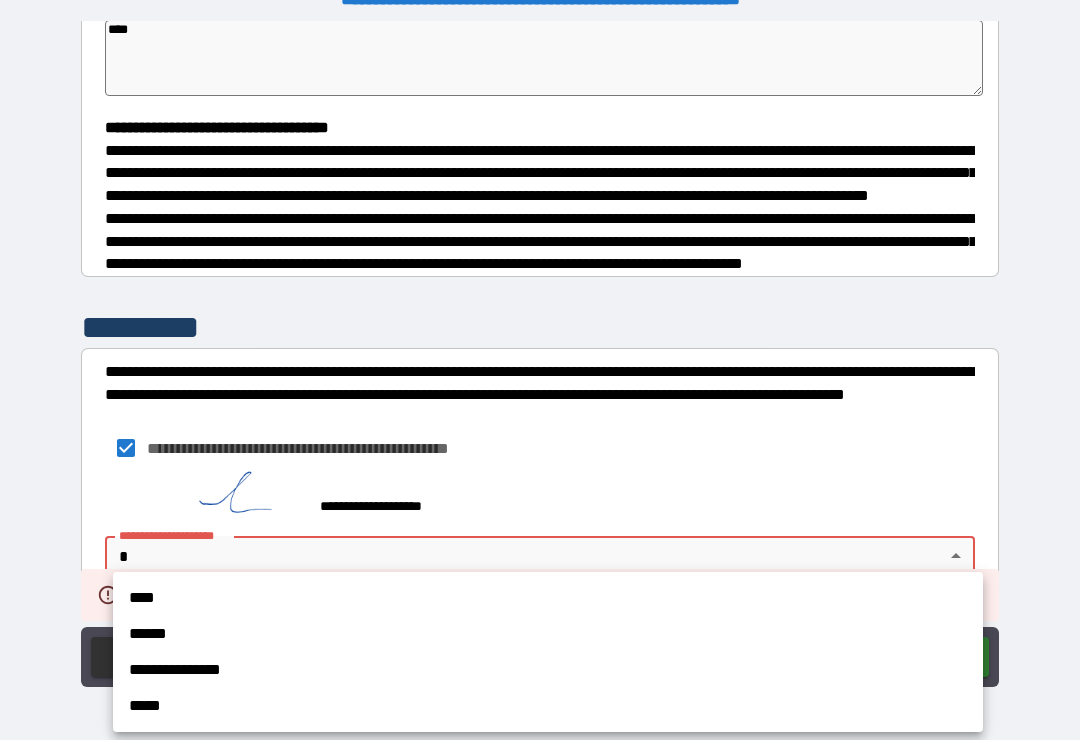 click on "****" at bounding box center [548, 598] 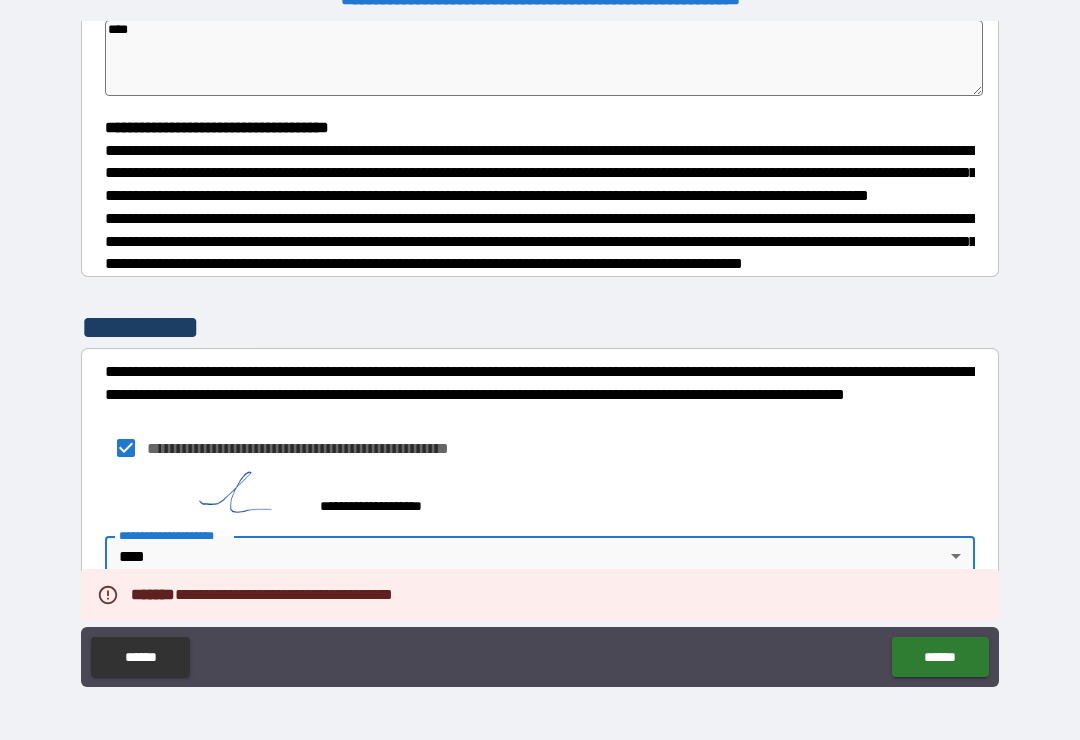 click on "******" at bounding box center (940, 657) 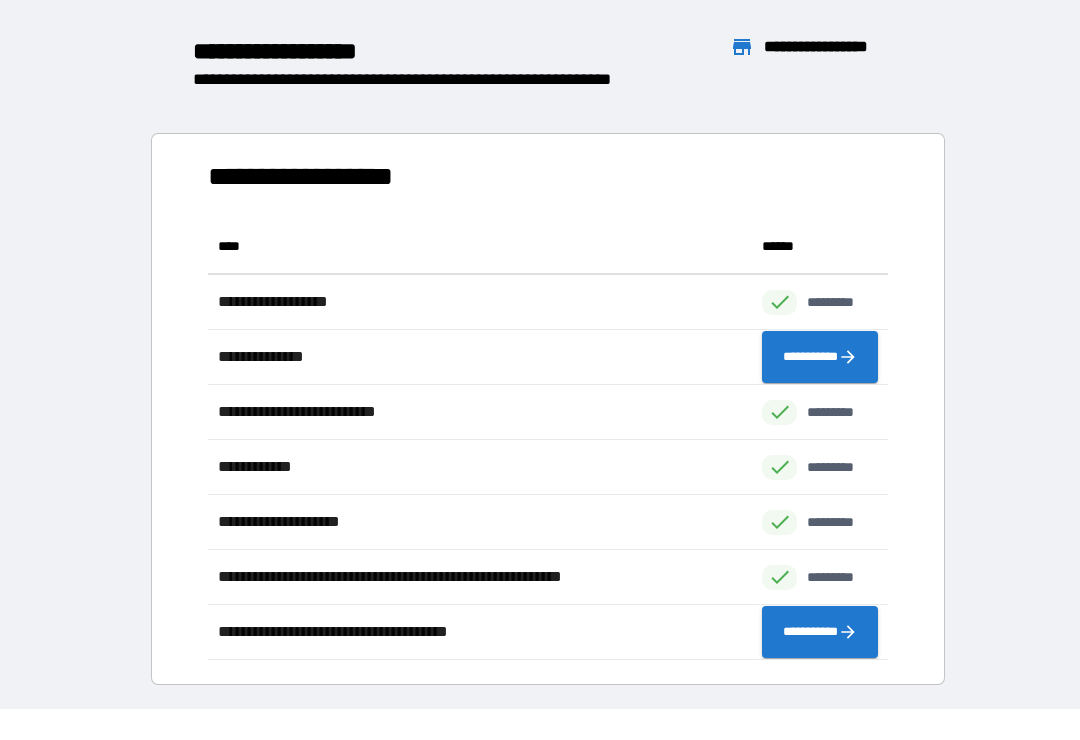 scroll, scrollTop: 1, scrollLeft: 1, axis: both 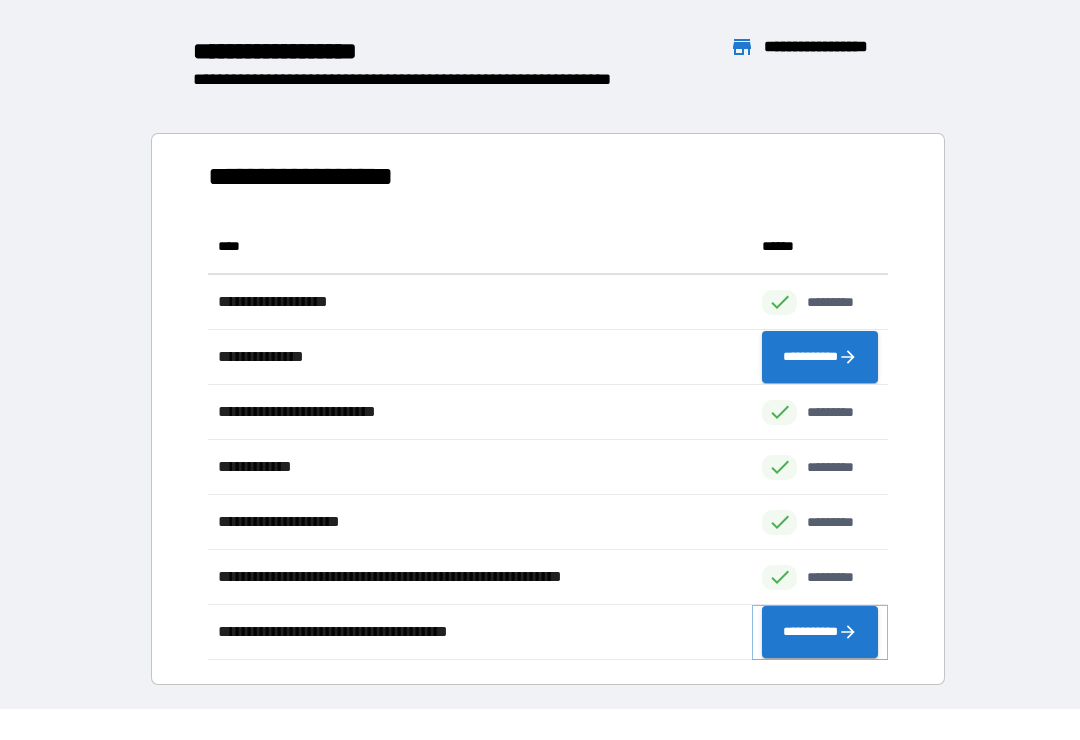 click on "**********" at bounding box center [820, 632] 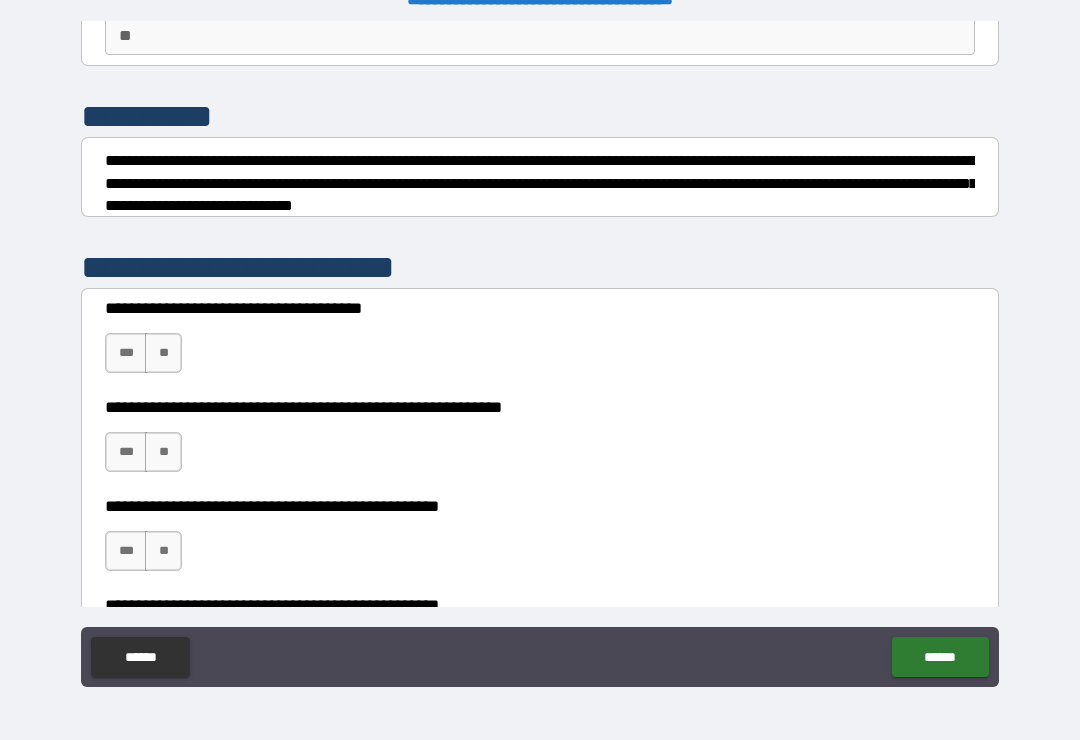 scroll, scrollTop: 200, scrollLeft: 0, axis: vertical 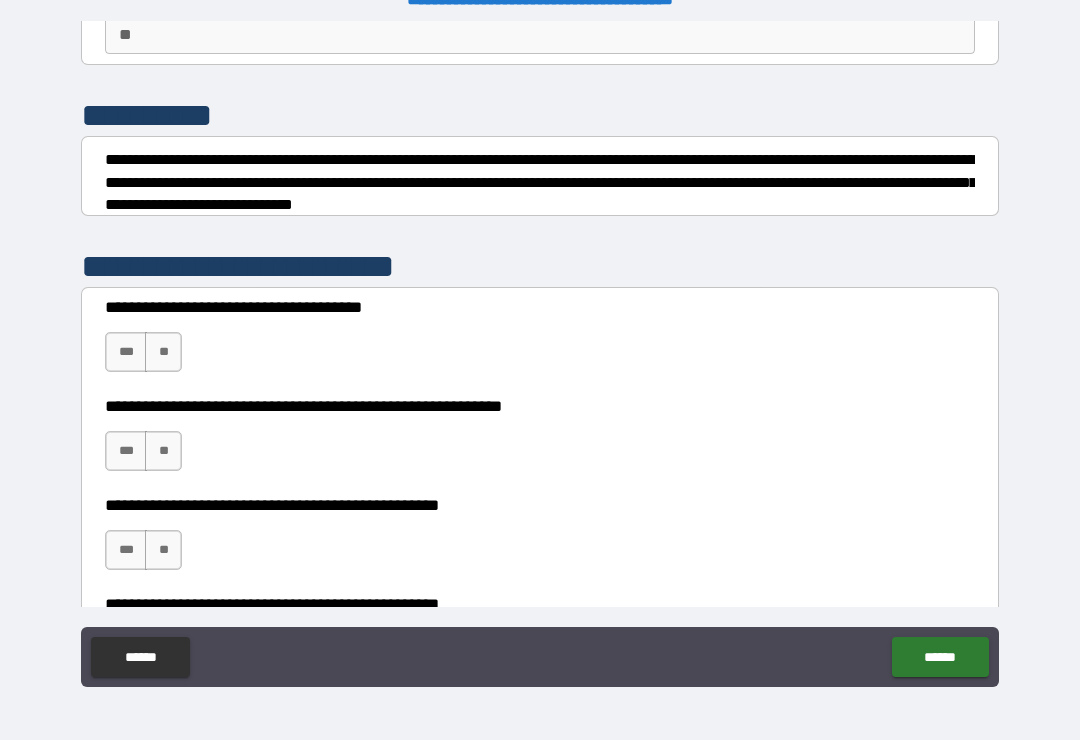 click on "**" at bounding box center (163, 352) 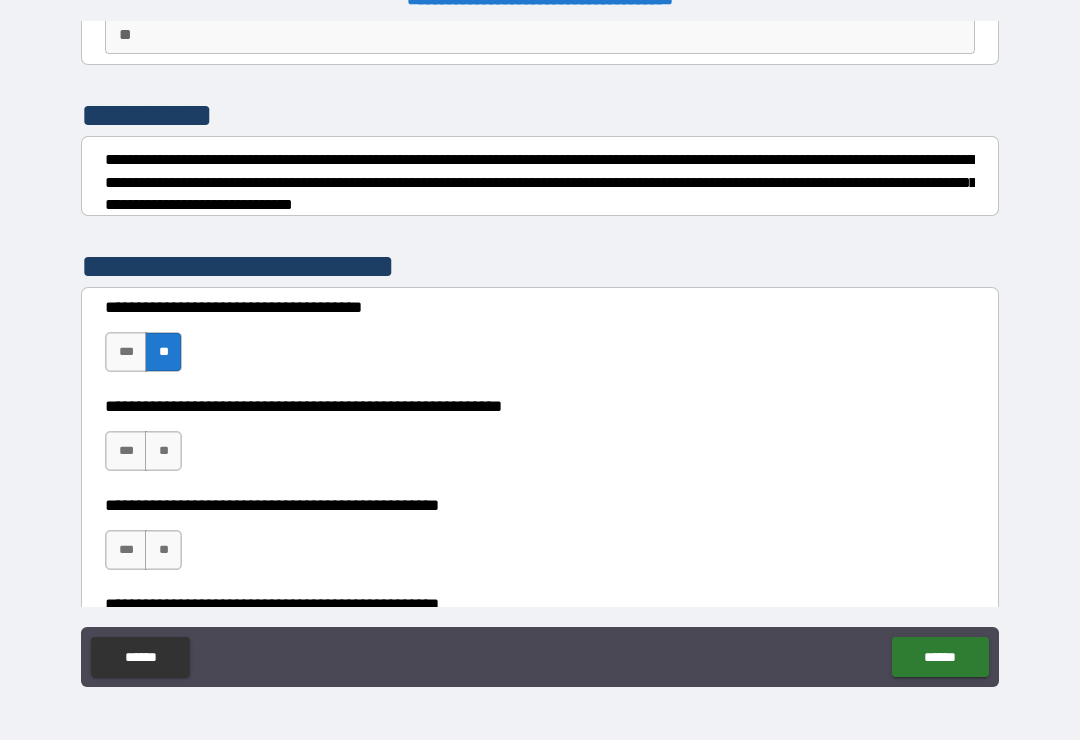 click on "**" at bounding box center [163, 451] 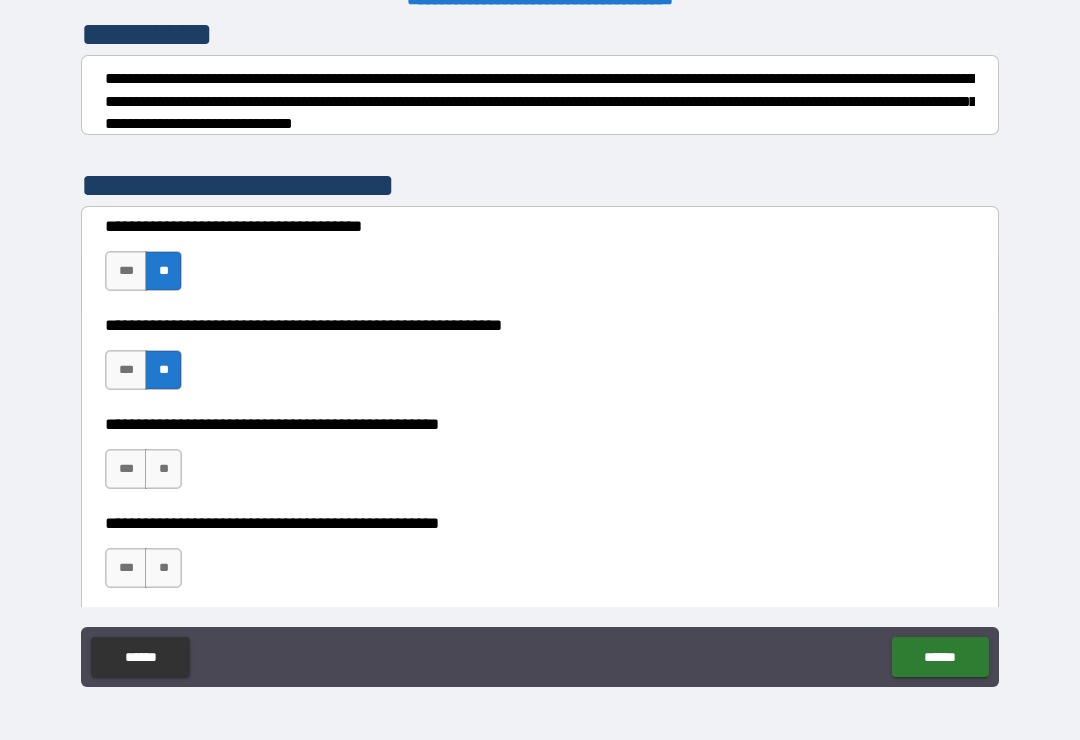 scroll, scrollTop: 293, scrollLeft: 0, axis: vertical 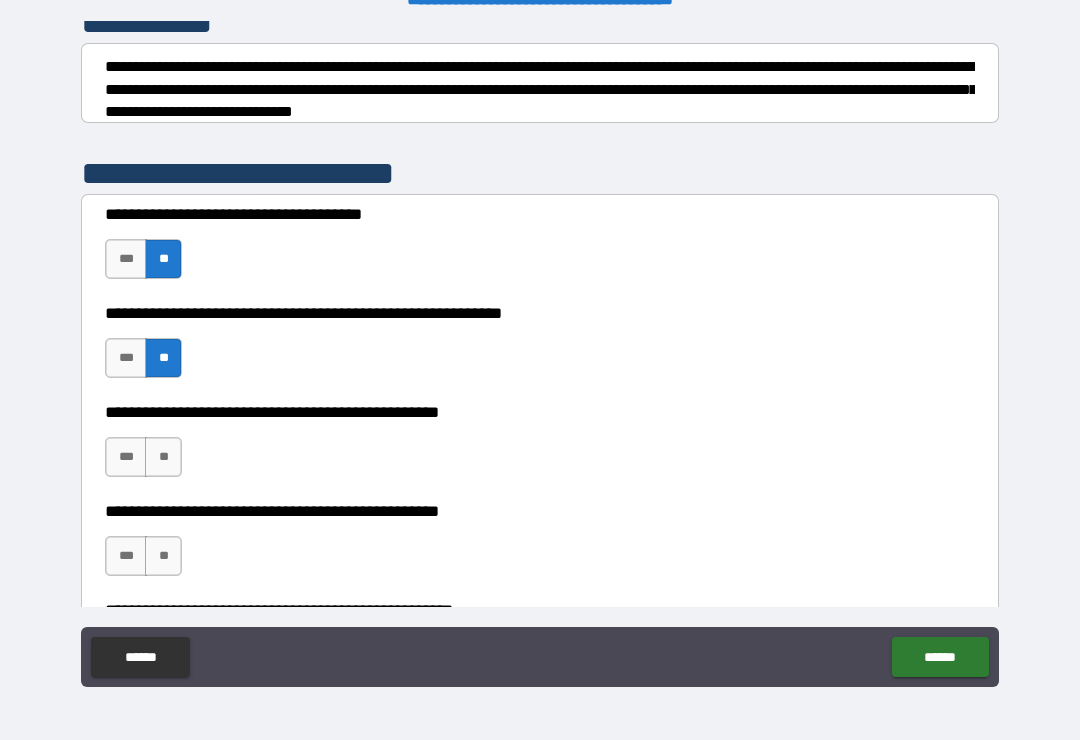 click on "**" at bounding box center (163, 457) 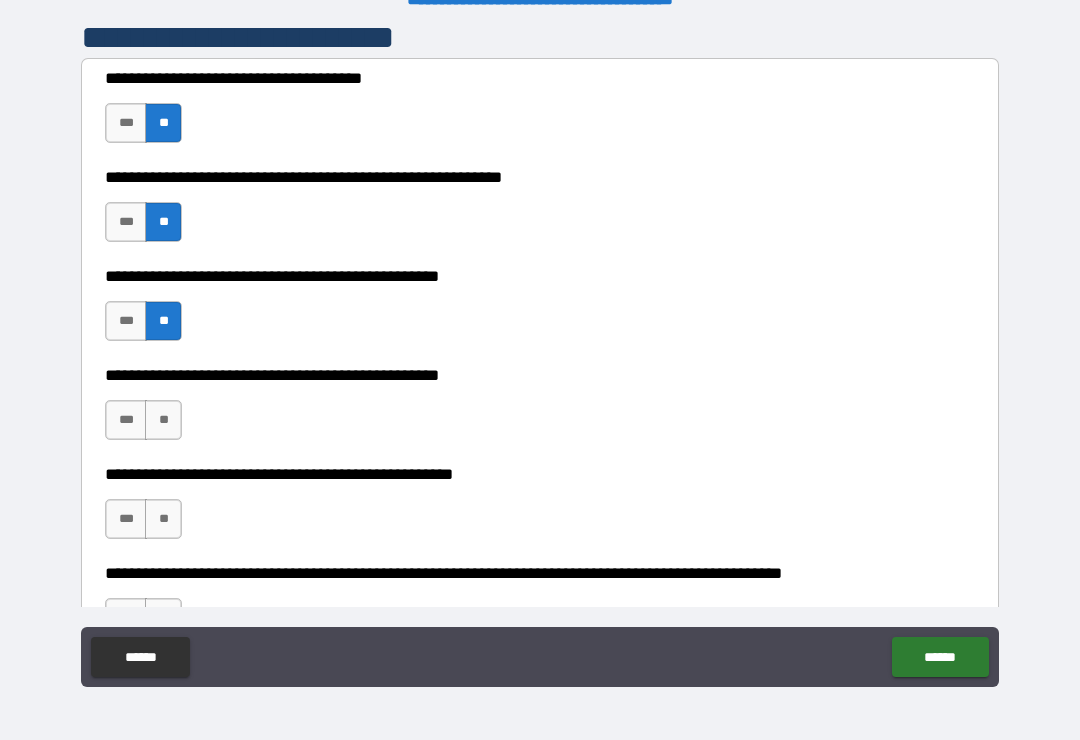 scroll, scrollTop: 431, scrollLeft: 0, axis: vertical 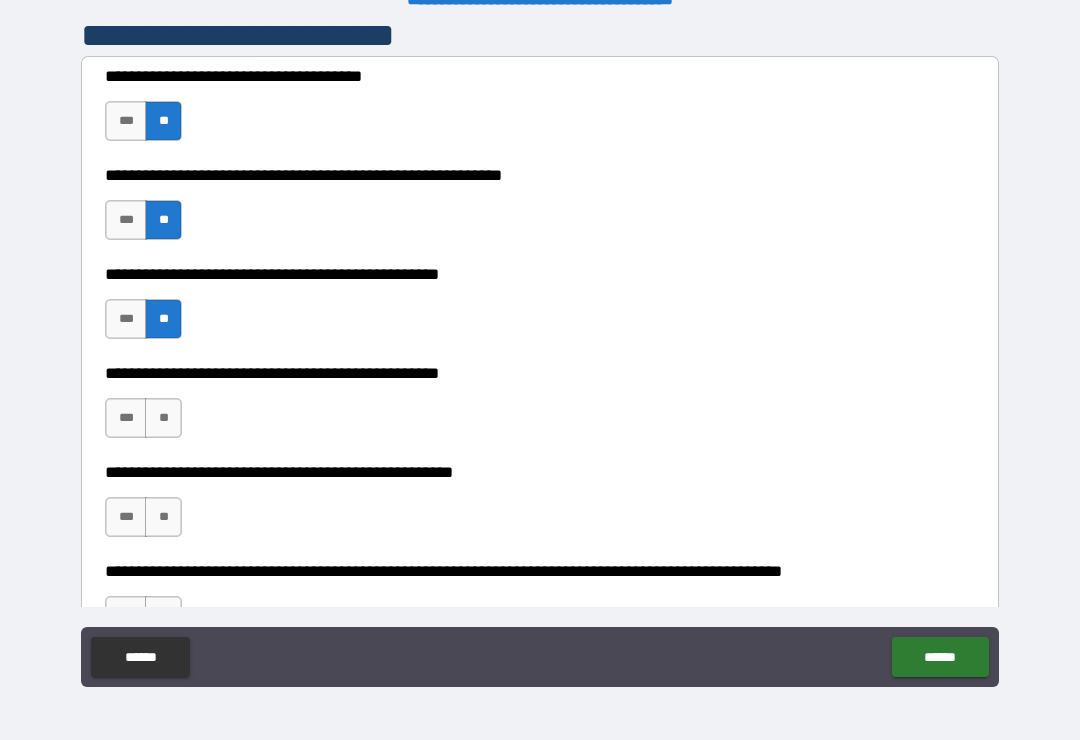 click on "**" at bounding box center (163, 418) 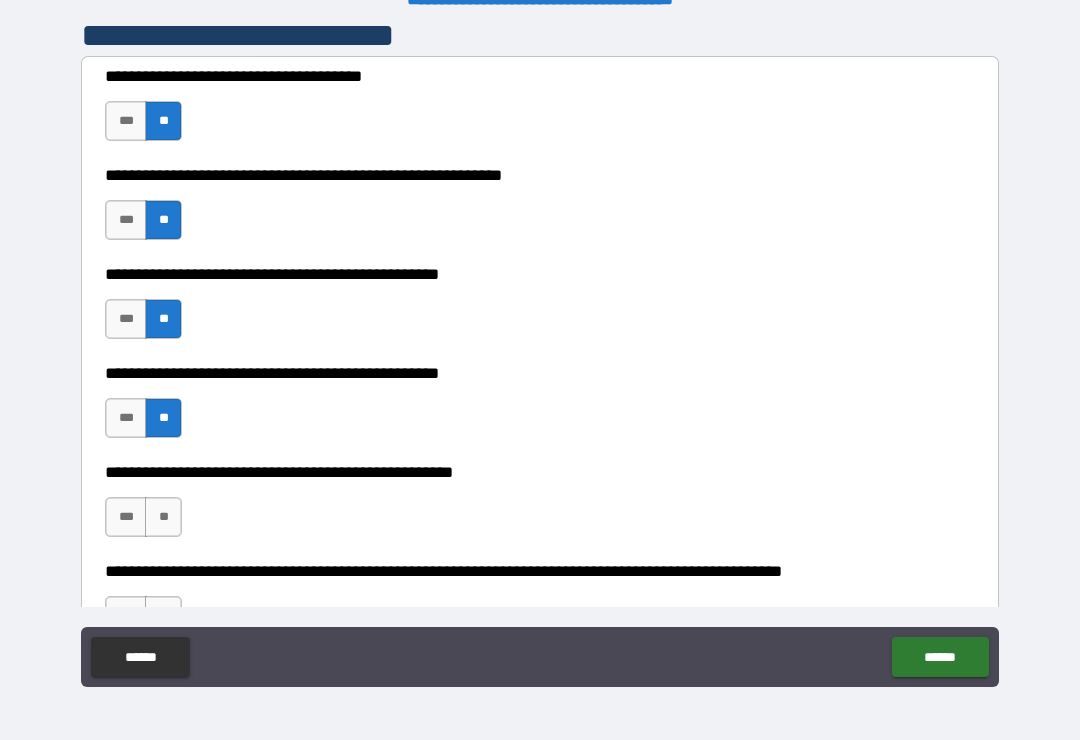 click on "**" at bounding box center (163, 517) 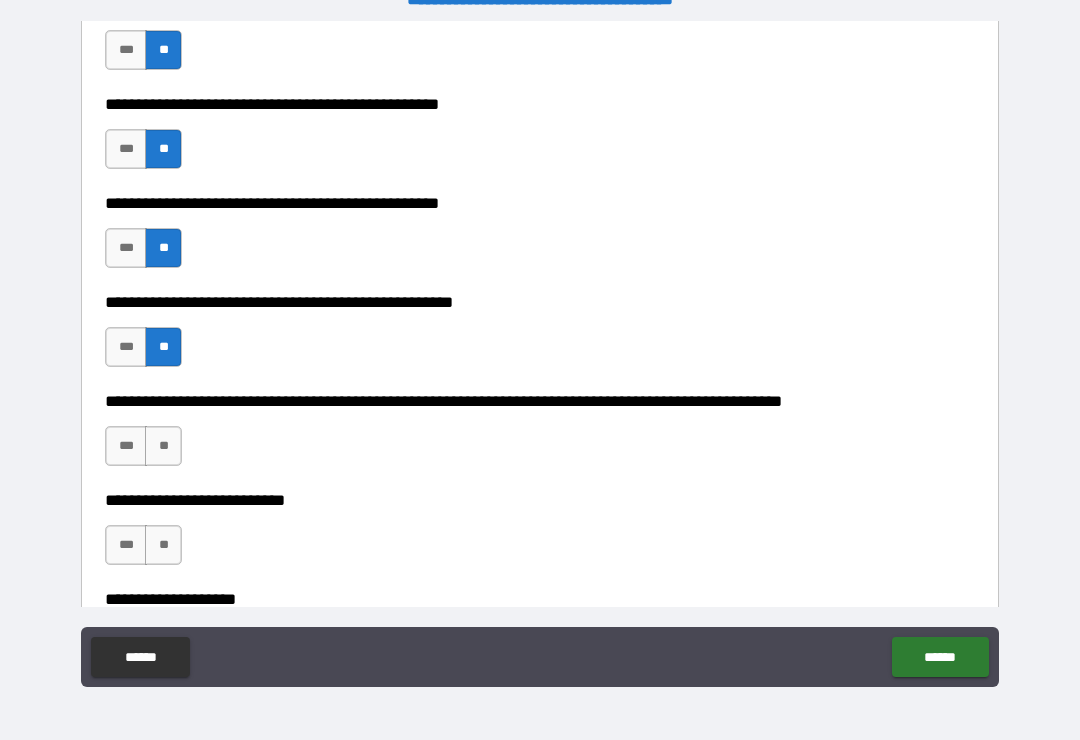 scroll, scrollTop: 610, scrollLeft: 0, axis: vertical 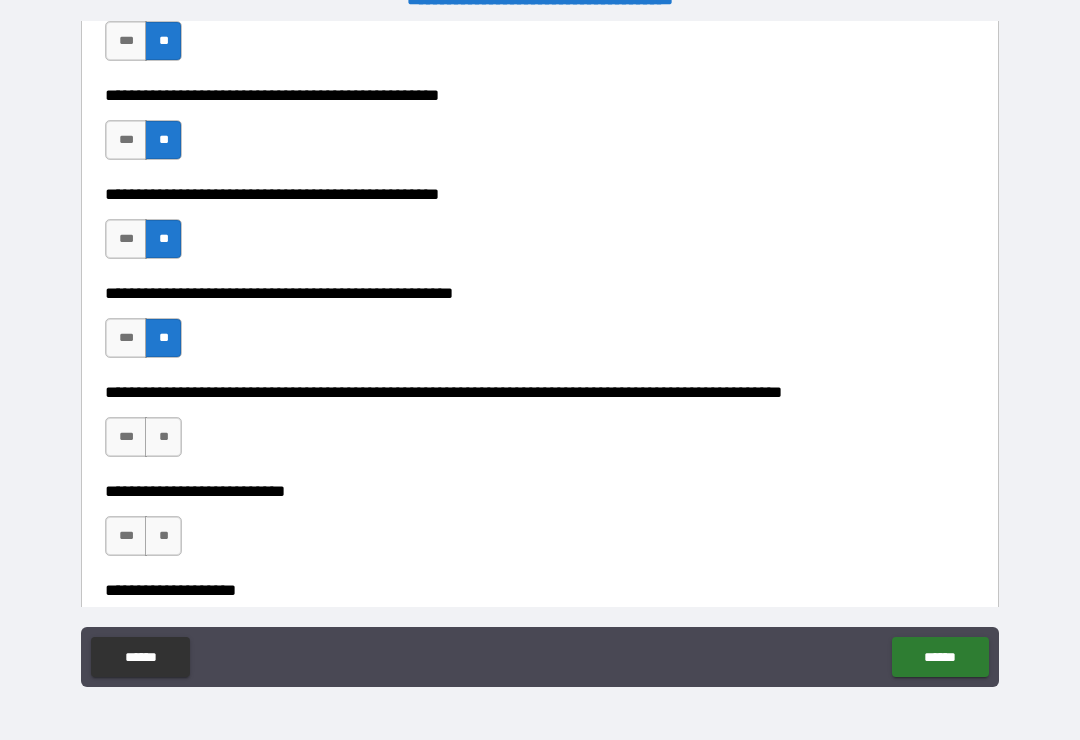 click on "**" at bounding box center [163, 437] 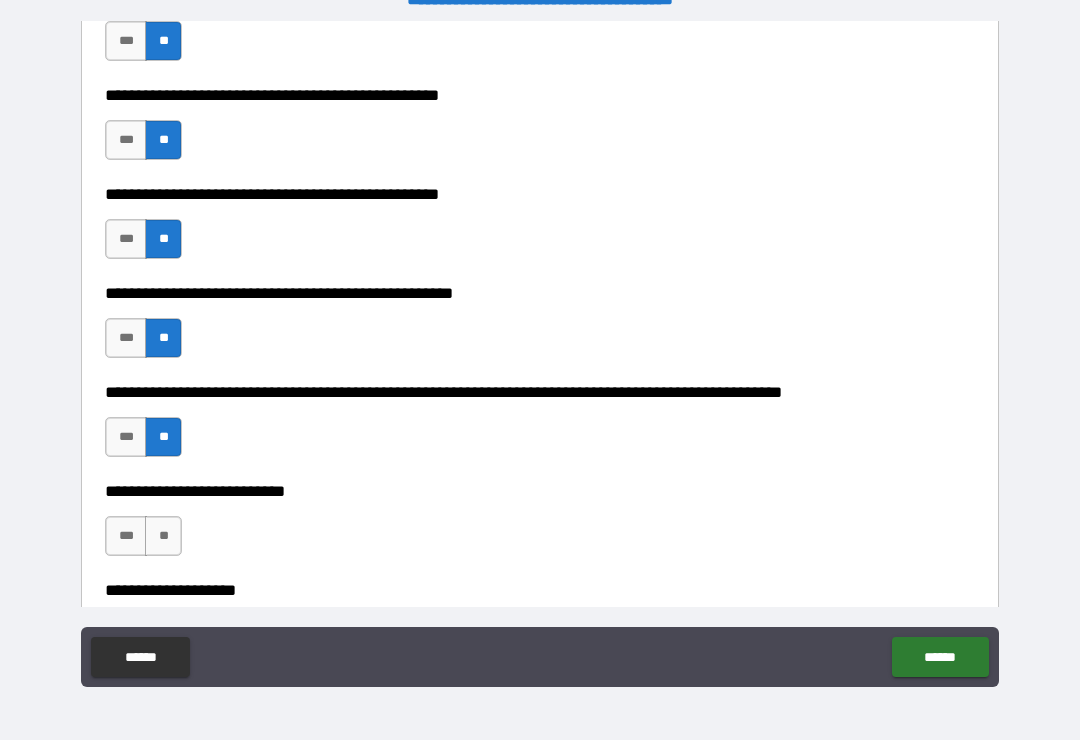 click on "**" at bounding box center [163, 536] 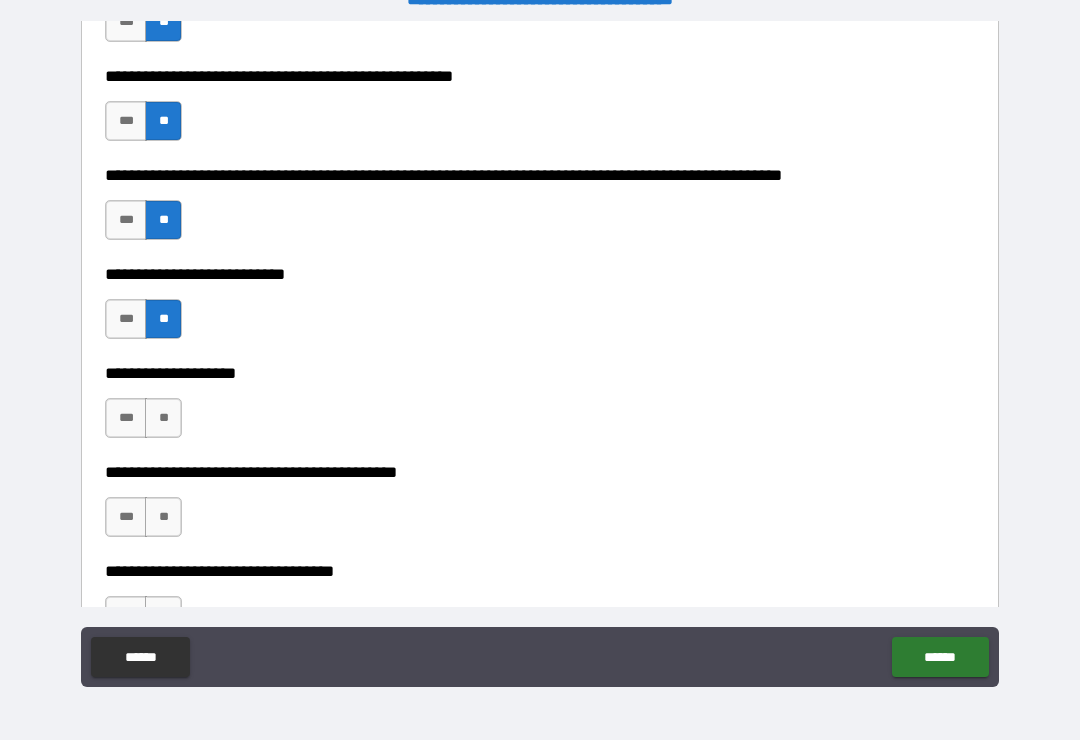 scroll, scrollTop: 835, scrollLeft: 0, axis: vertical 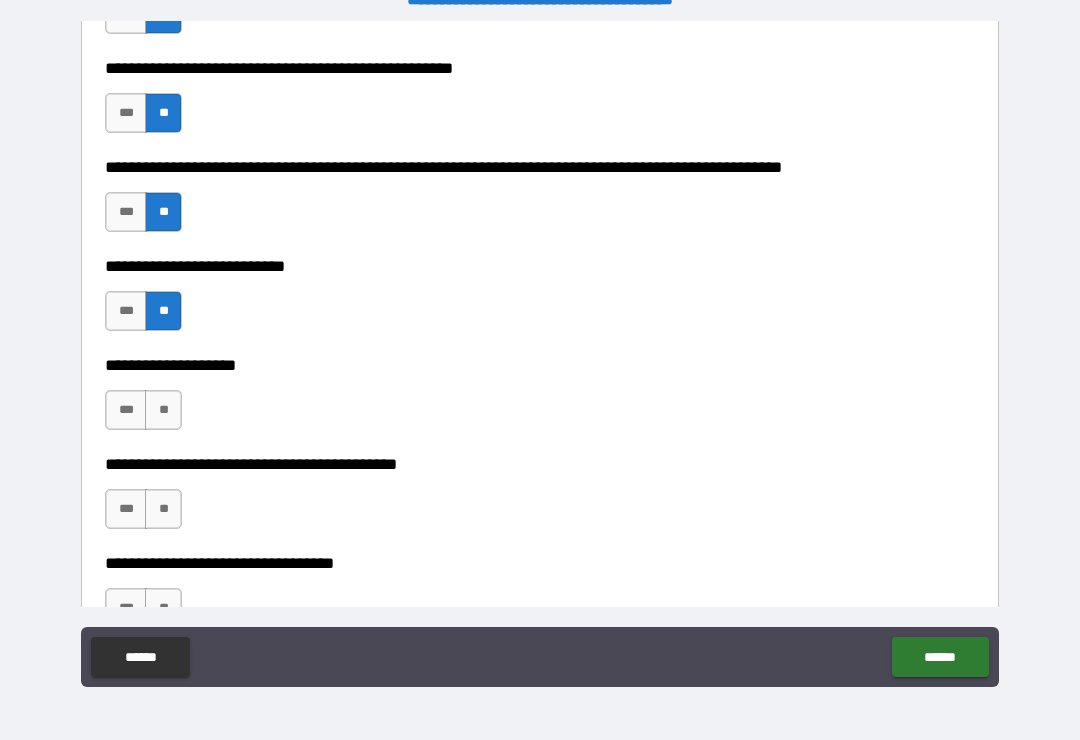 click on "**" at bounding box center [163, 410] 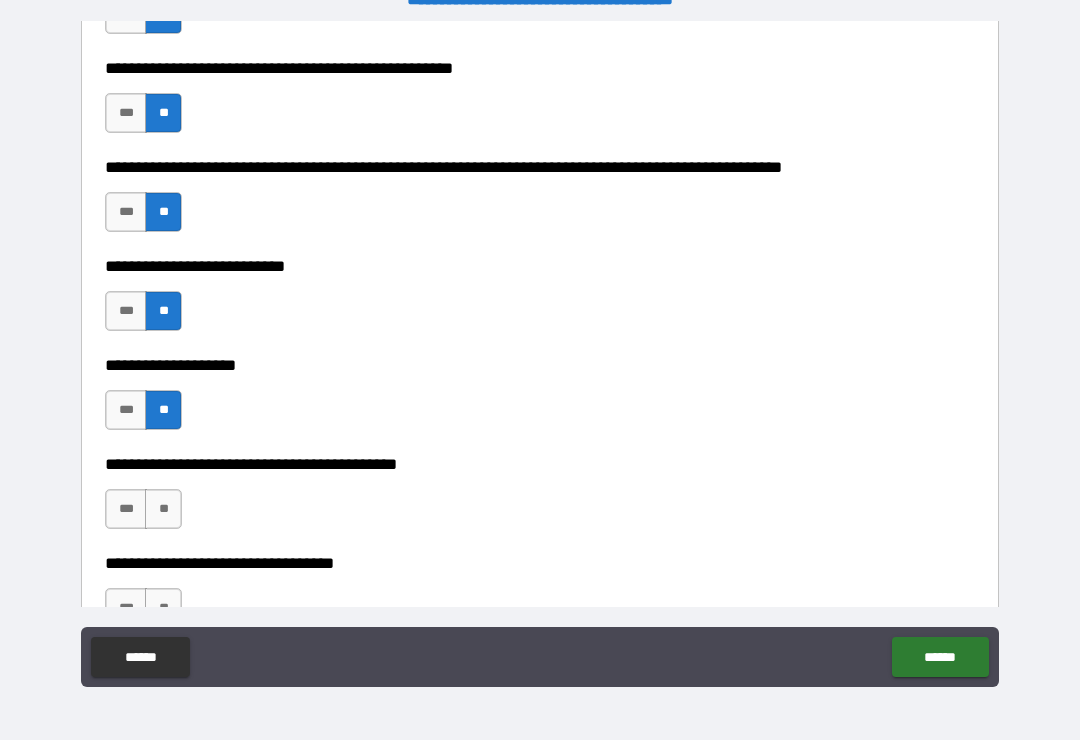 click on "**" at bounding box center [163, 509] 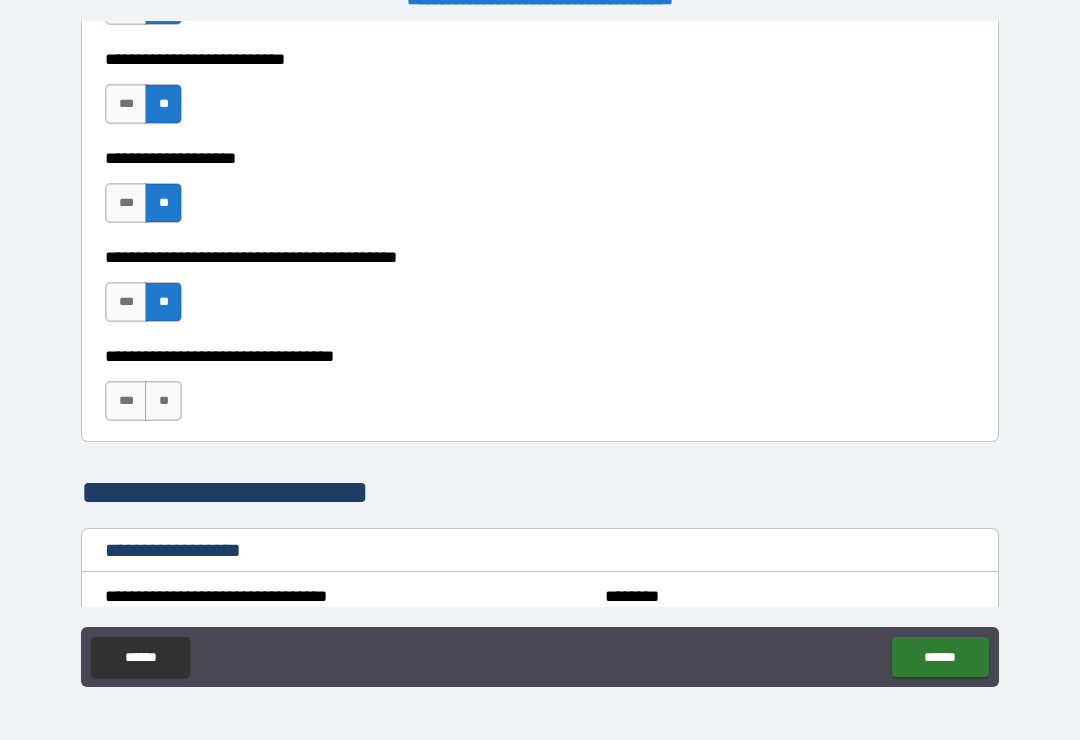 click on "**" at bounding box center (163, 401) 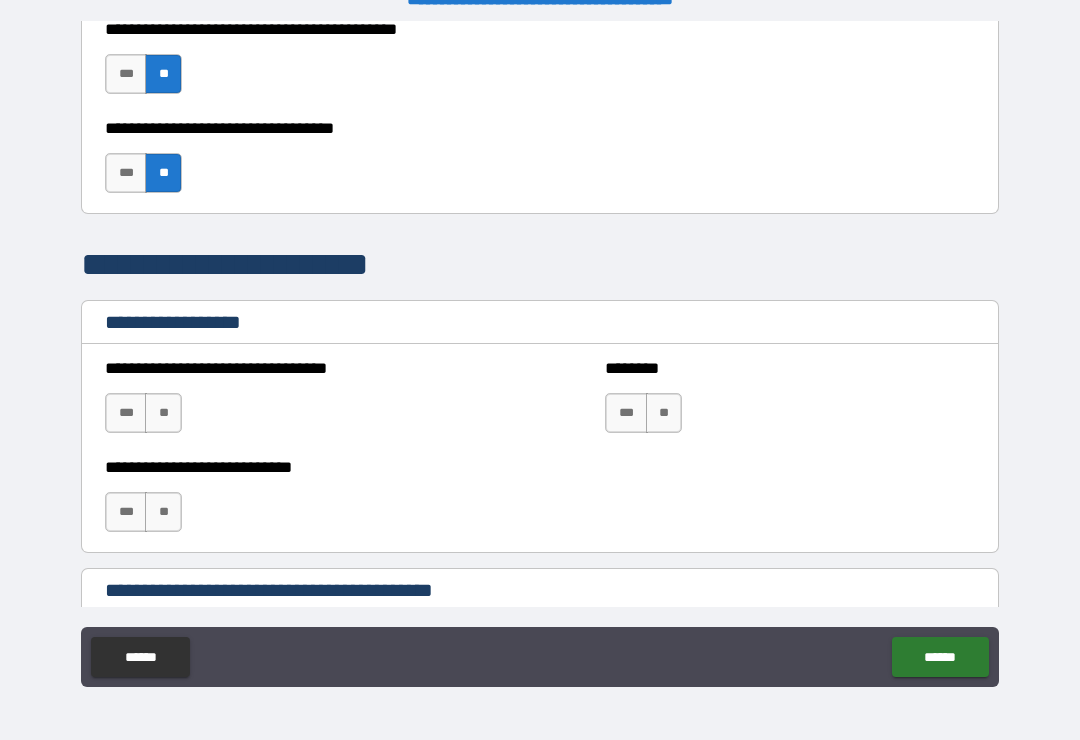 scroll, scrollTop: 1278, scrollLeft: 0, axis: vertical 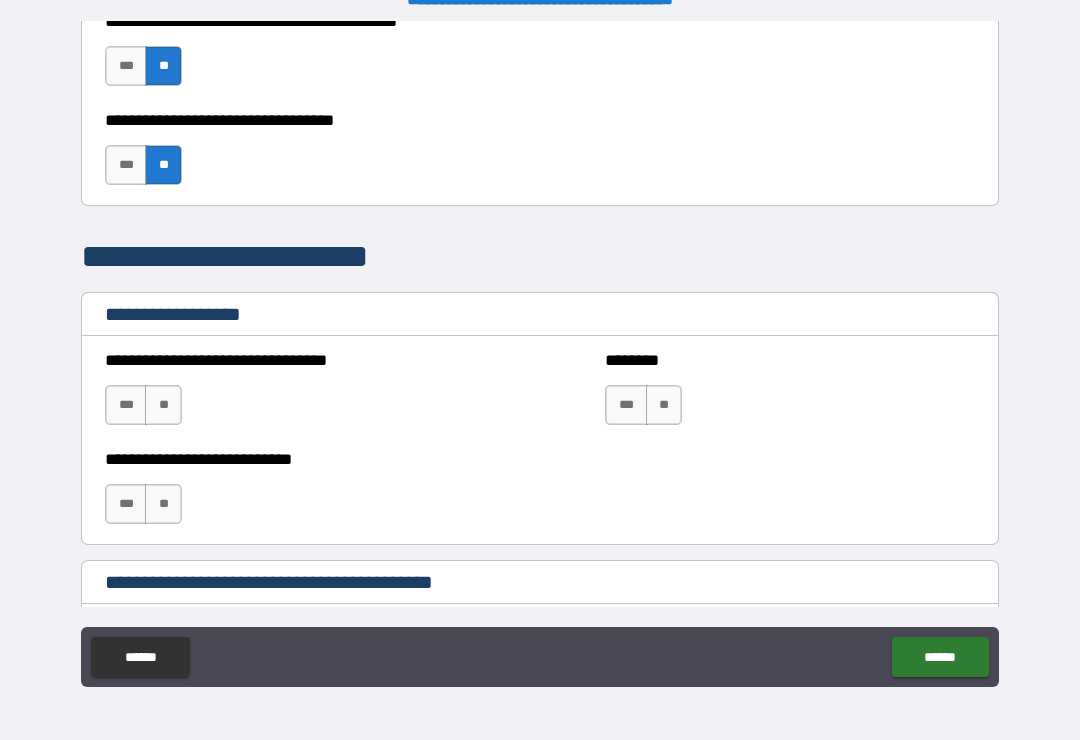 click on "**" at bounding box center (163, 405) 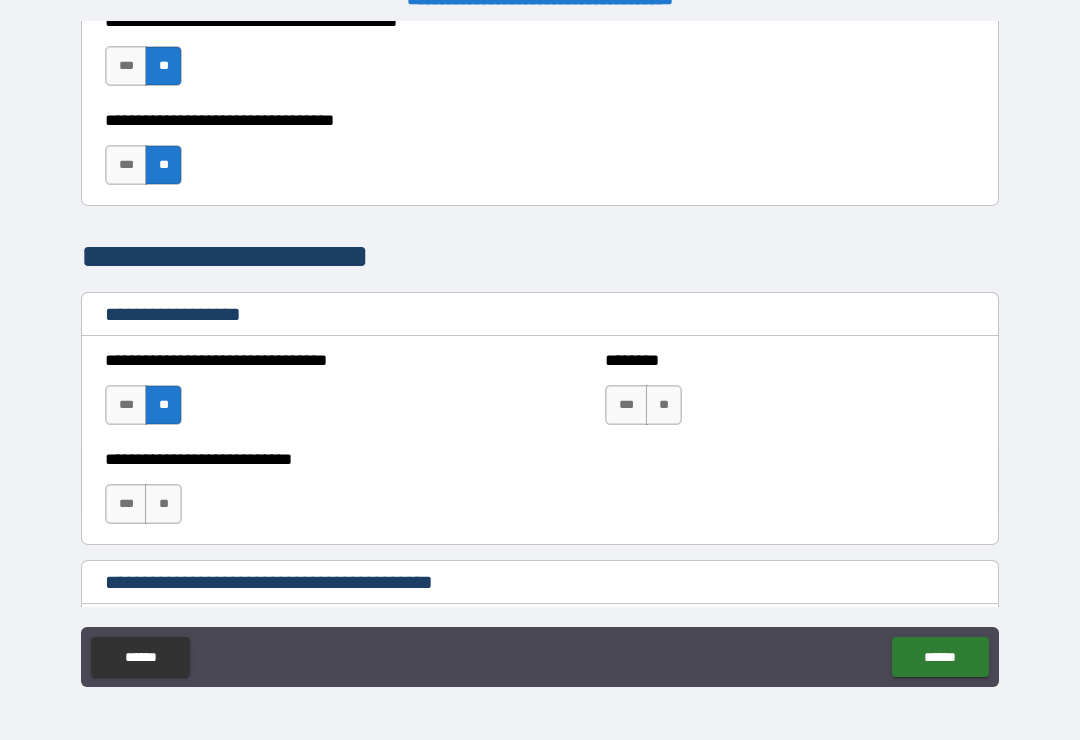 click on "**" at bounding box center (664, 405) 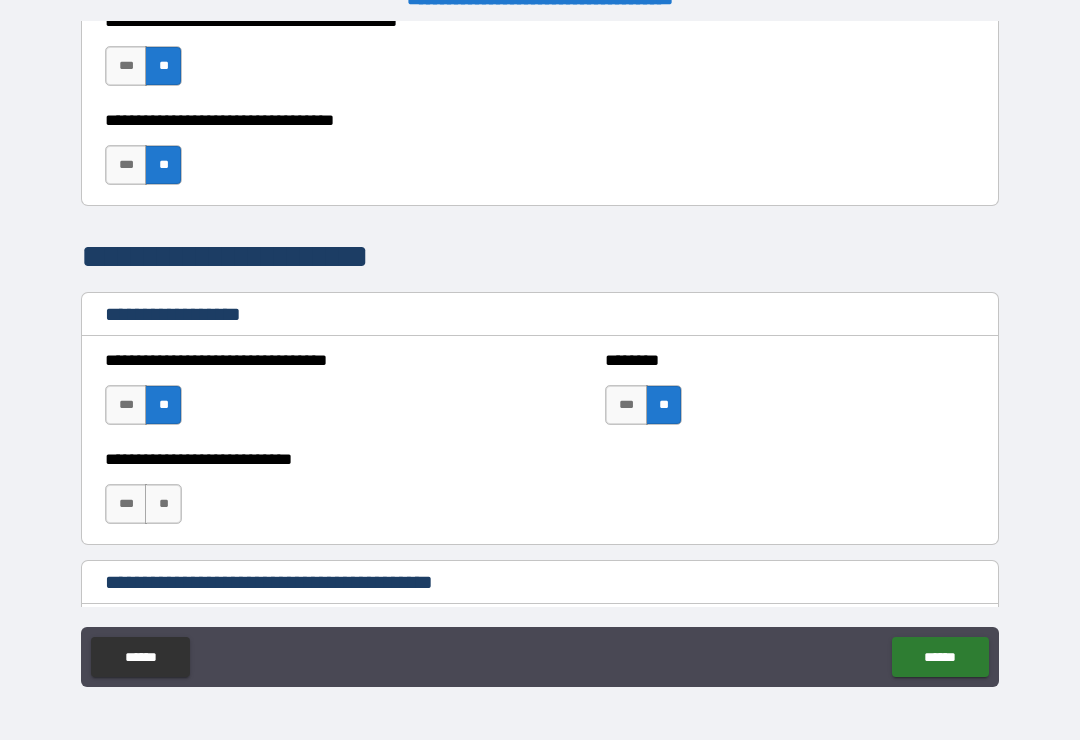 click on "**" at bounding box center (163, 504) 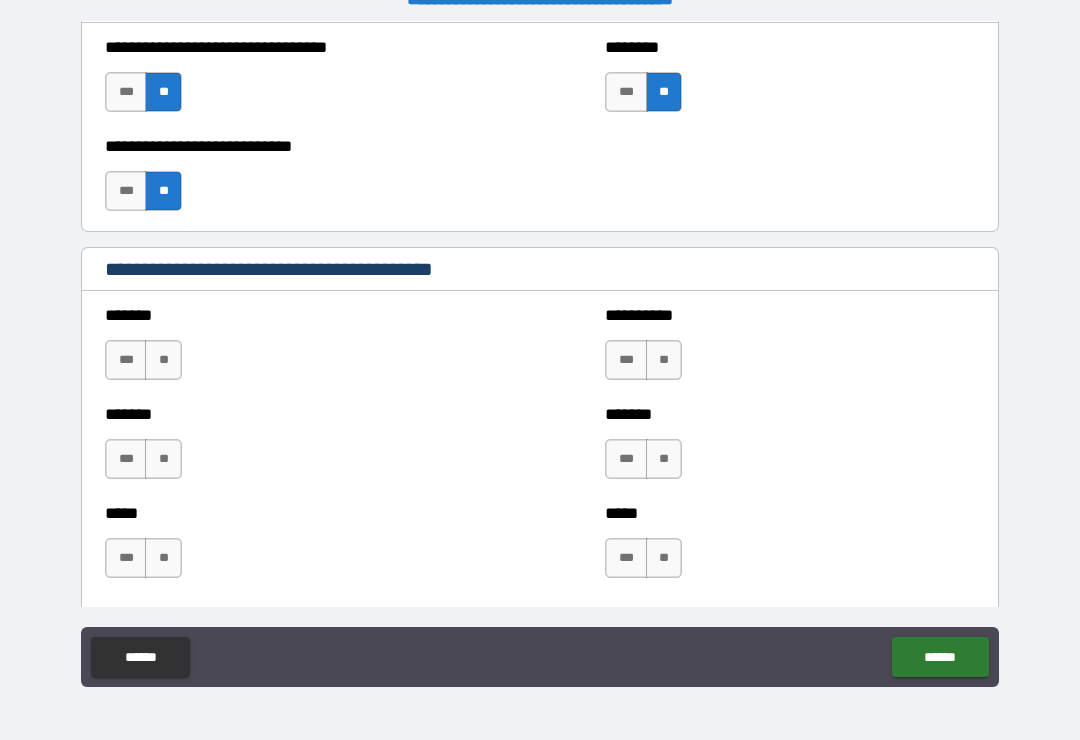 scroll, scrollTop: 1595, scrollLeft: 0, axis: vertical 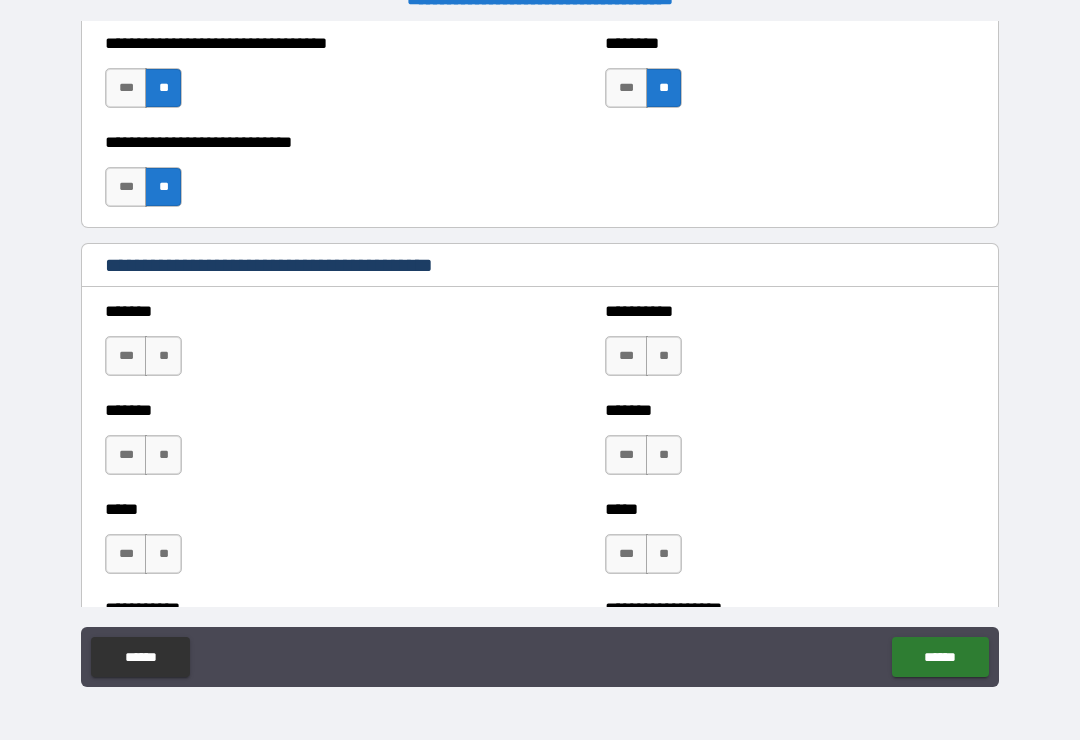 click on "**" at bounding box center (163, 356) 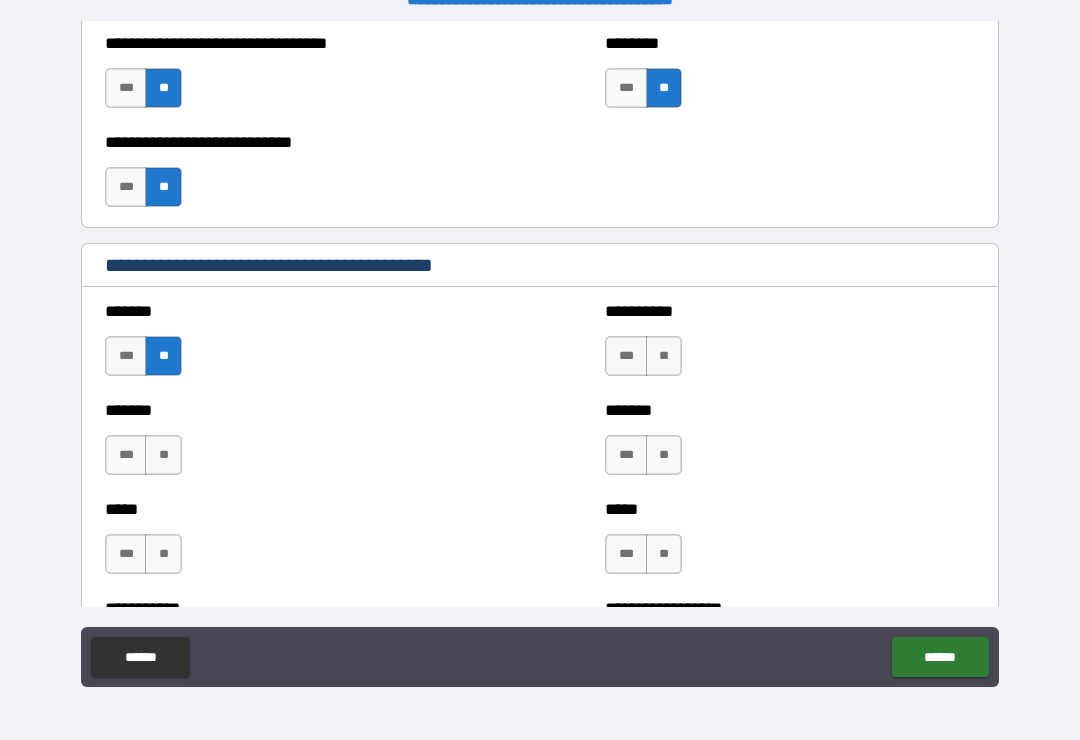 click on "**" at bounding box center (664, 356) 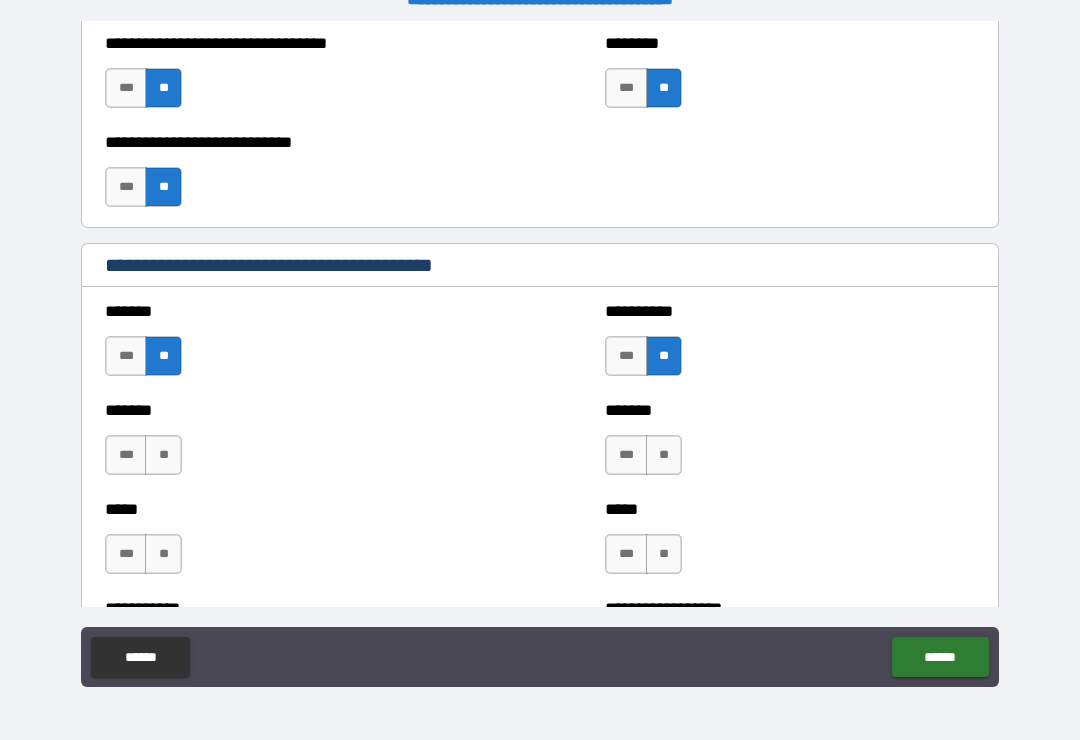 click on "**" at bounding box center [163, 455] 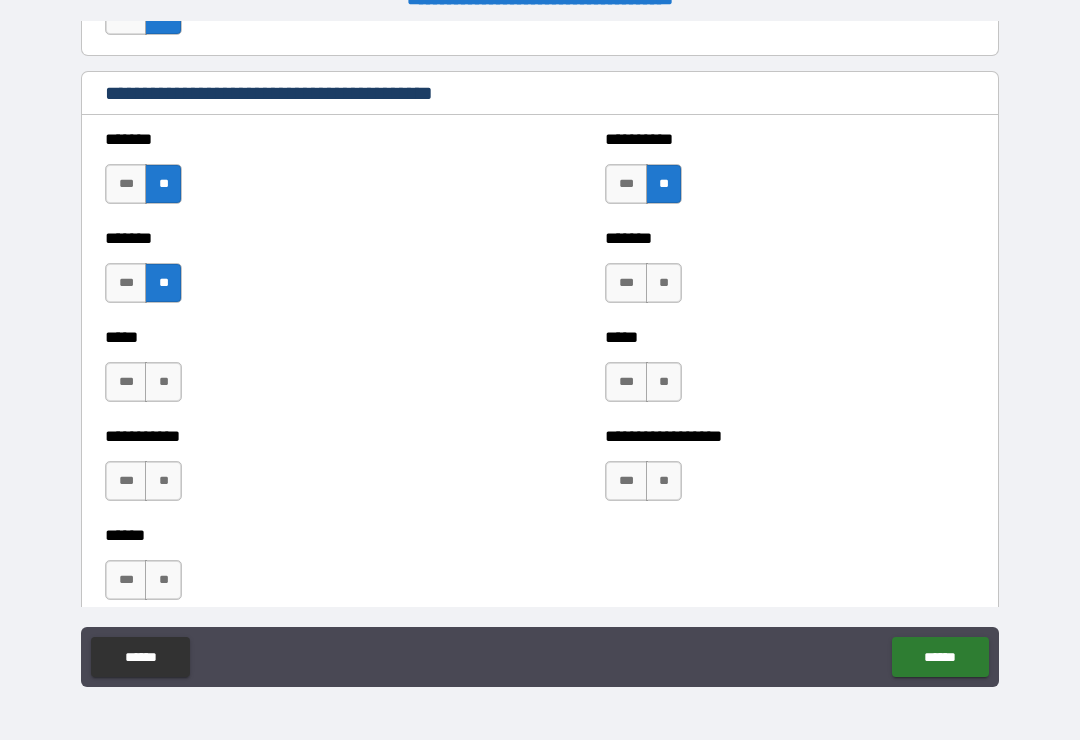 scroll, scrollTop: 1828, scrollLeft: 0, axis: vertical 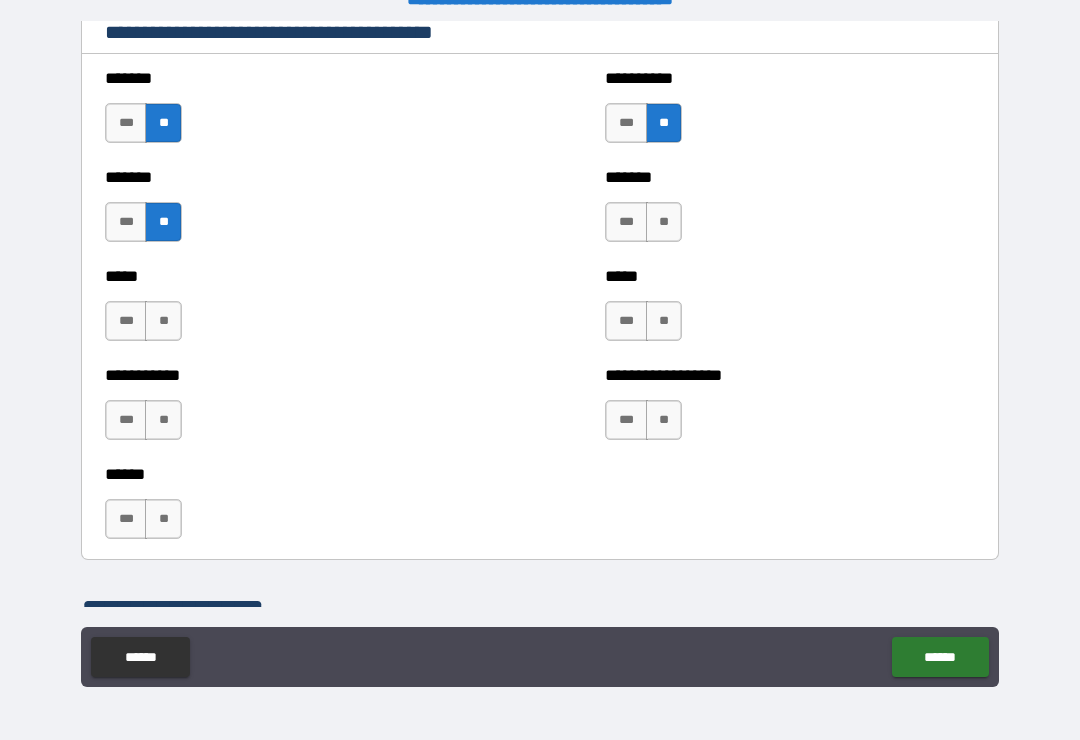 click on "**" at bounding box center (664, 321) 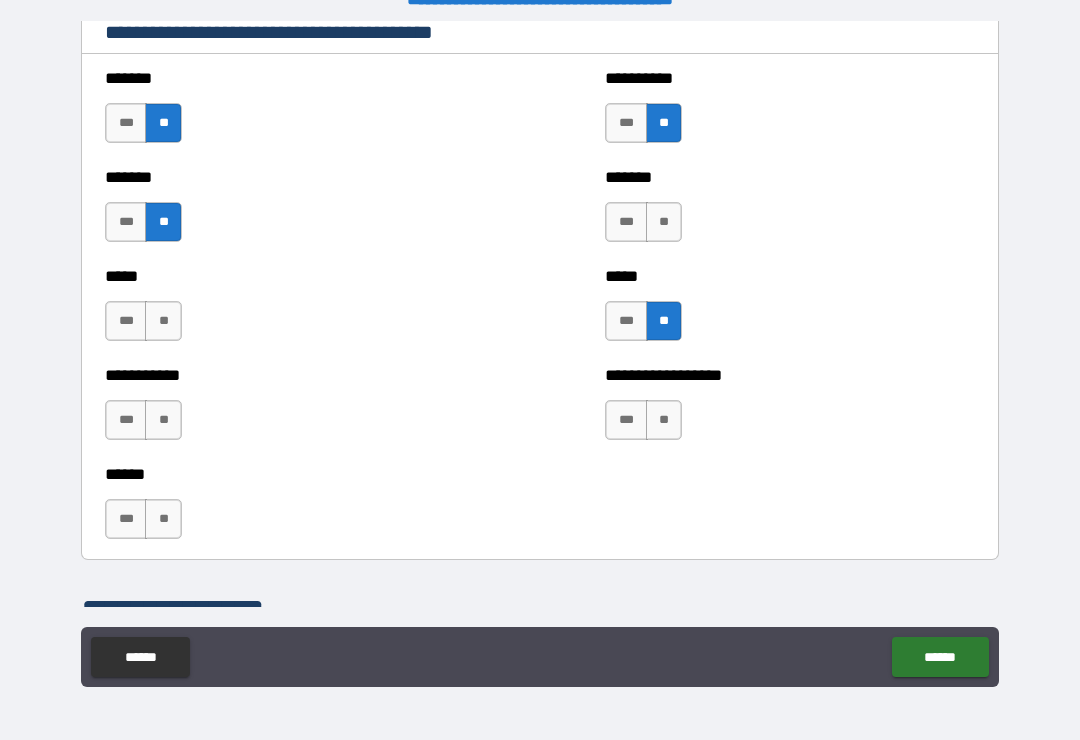 click on "**" at bounding box center [163, 321] 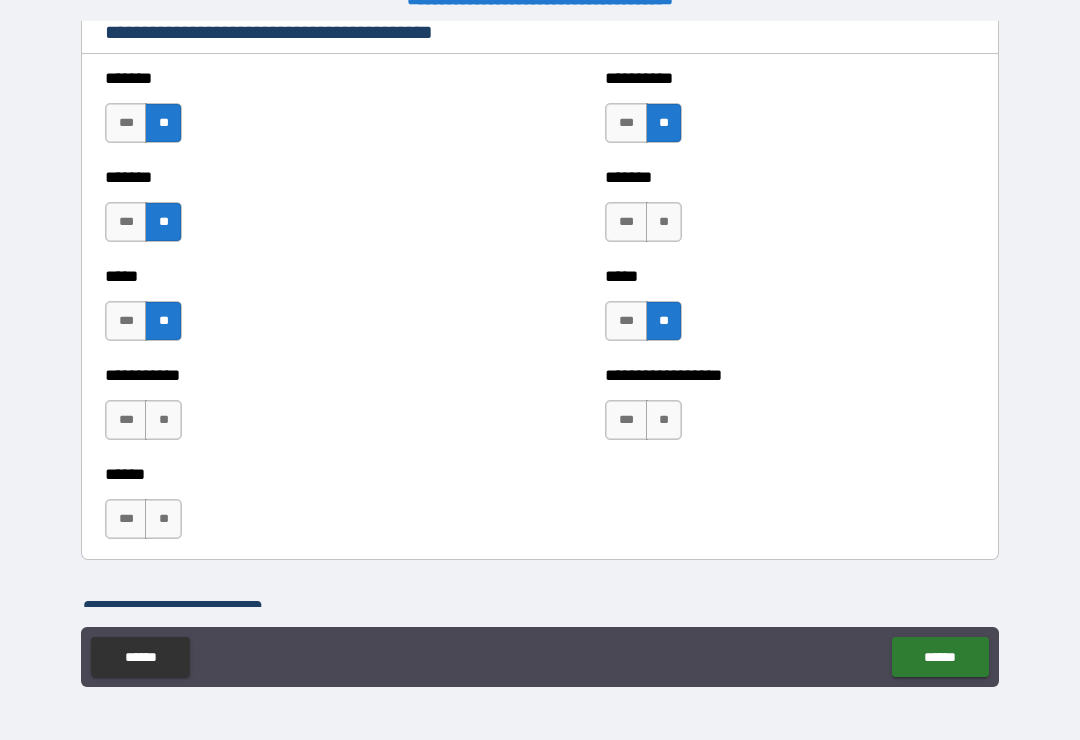 click on "**" at bounding box center (163, 420) 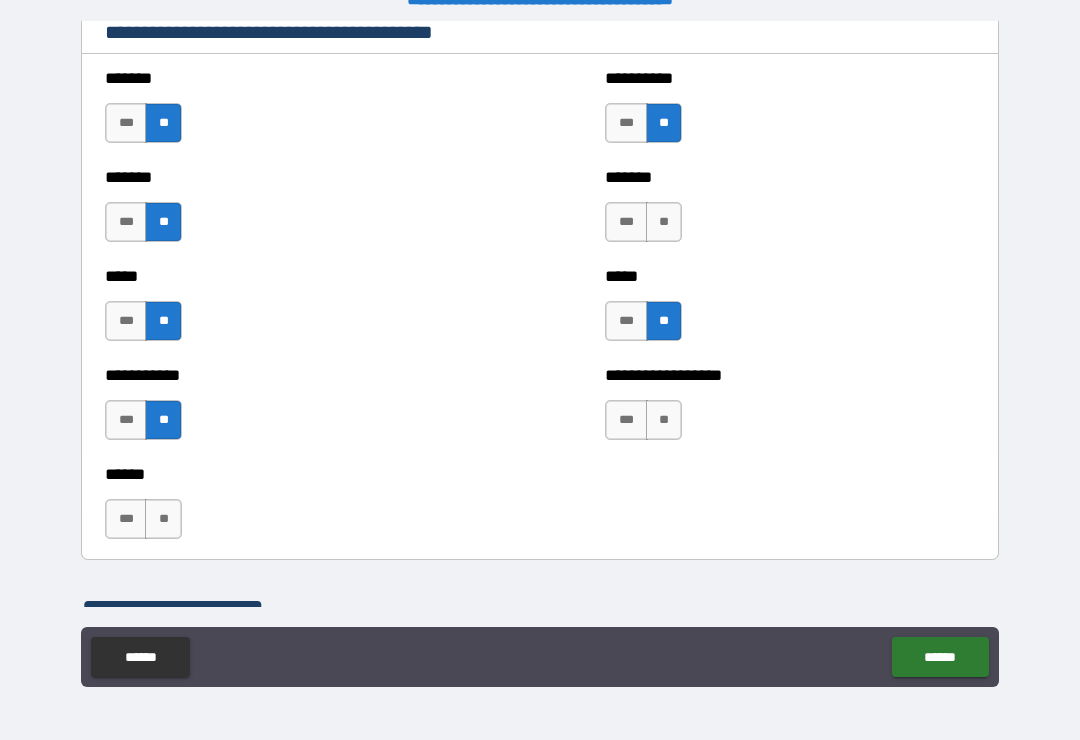 click on "**" at bounding box center (163, 519) 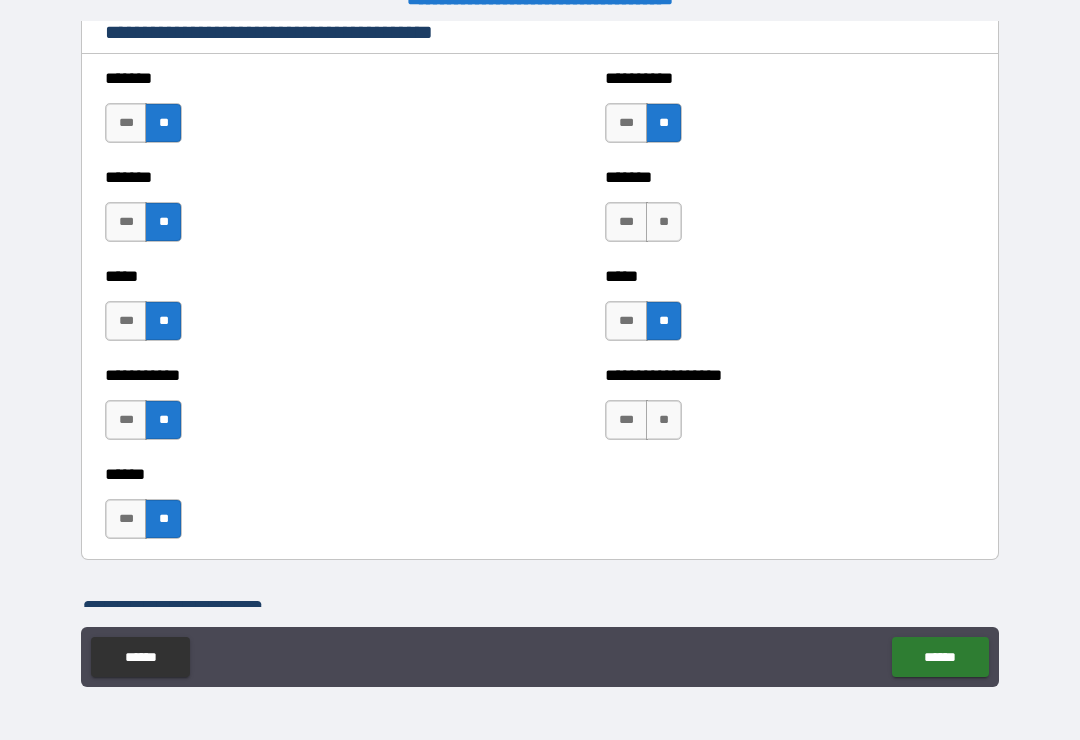 click on "**" at bounding box center [664, 420] 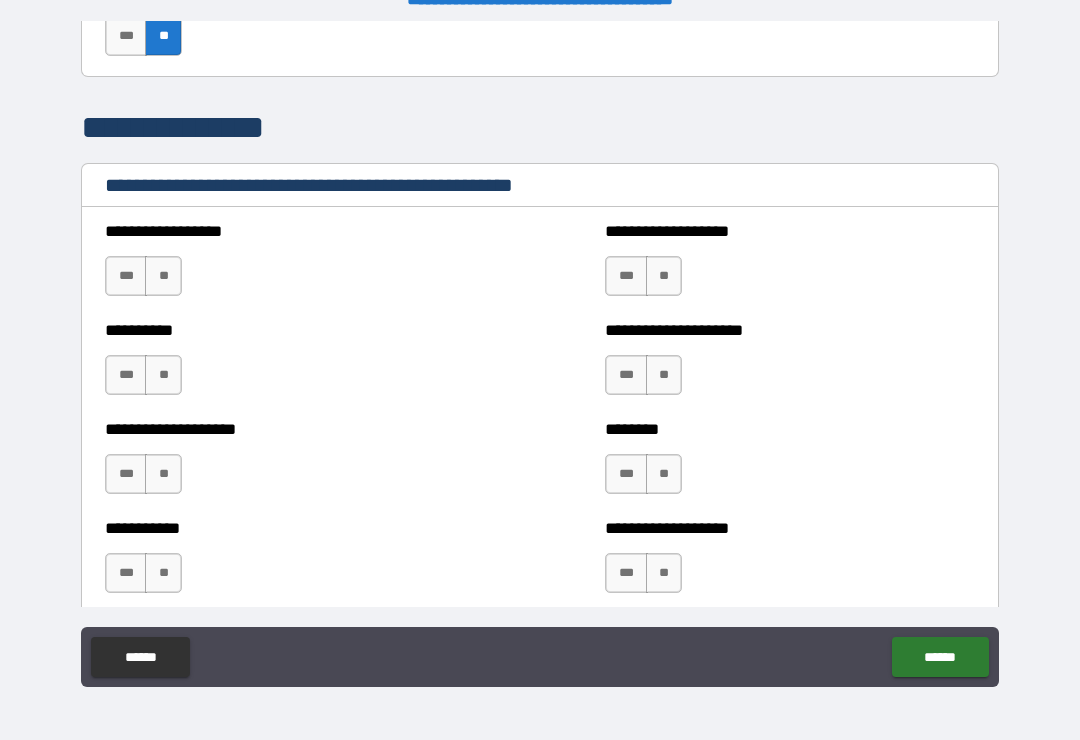 scroll, scrollTop: 2344, scrollLeft: 0, axis: vertical 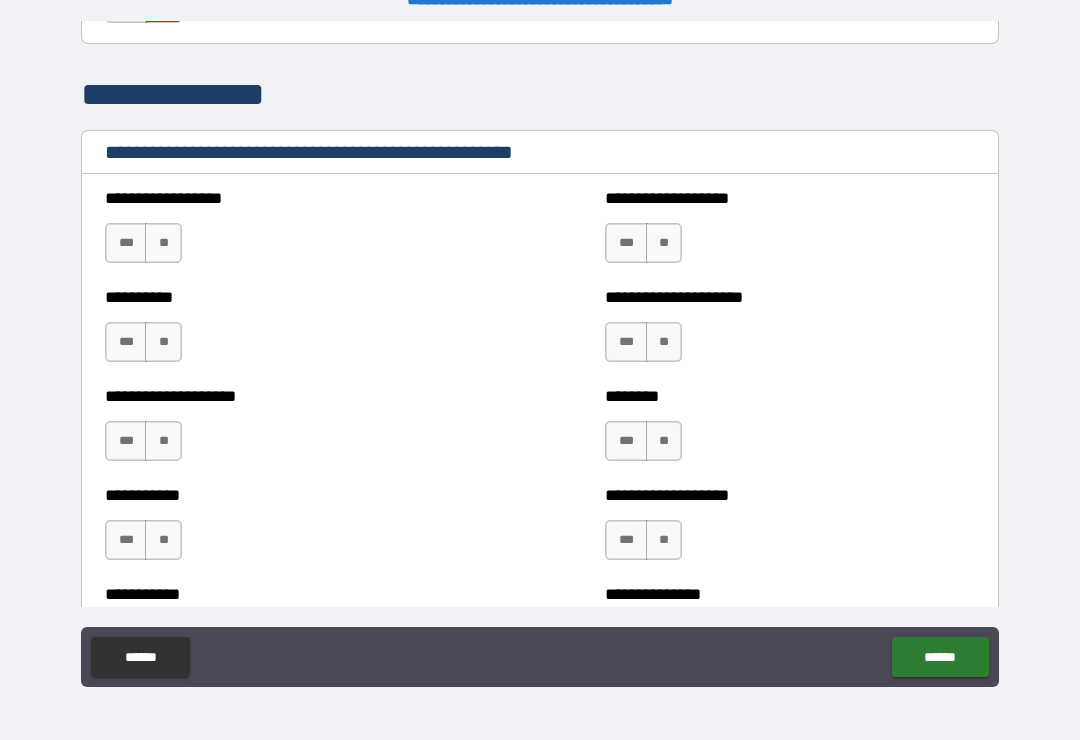click on "**" at bounding box center (163, 243) 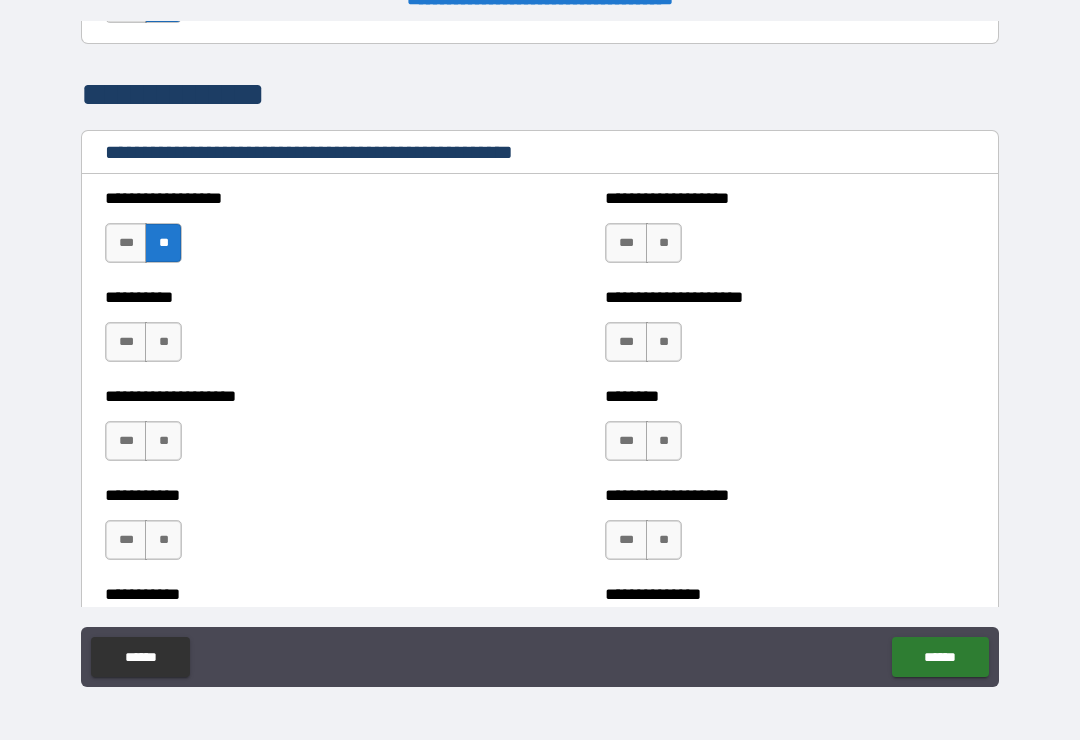 click on "**" at bounding box center (664, 243) 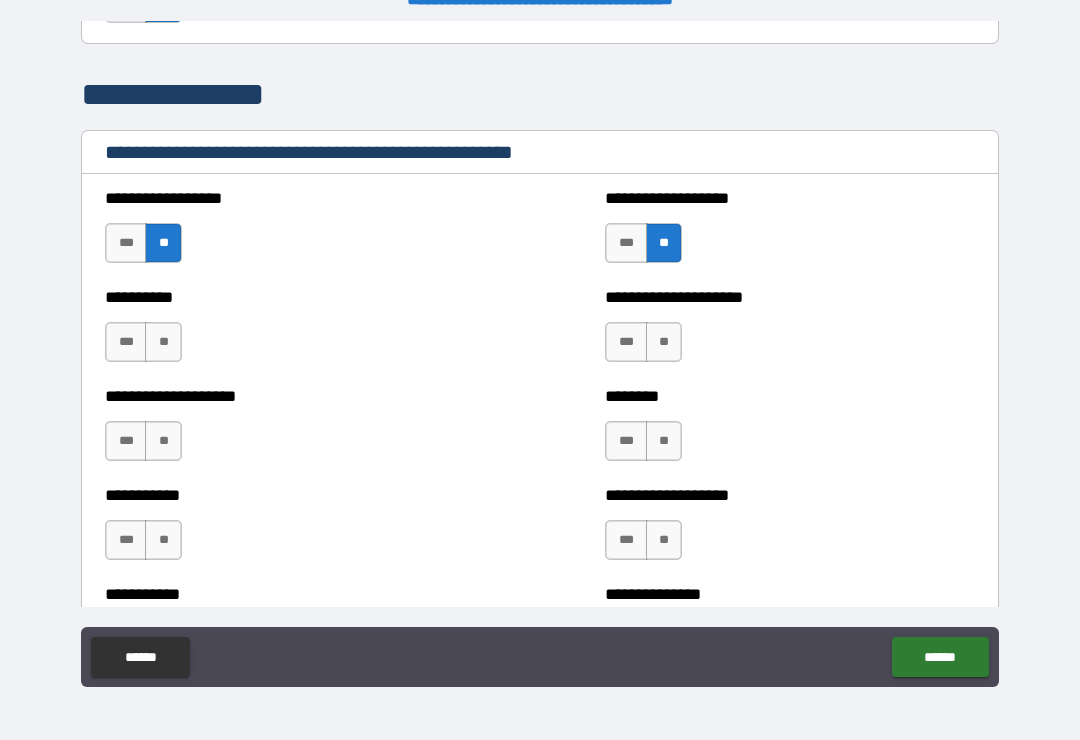 click on "**" at bounding box center [664, 342] 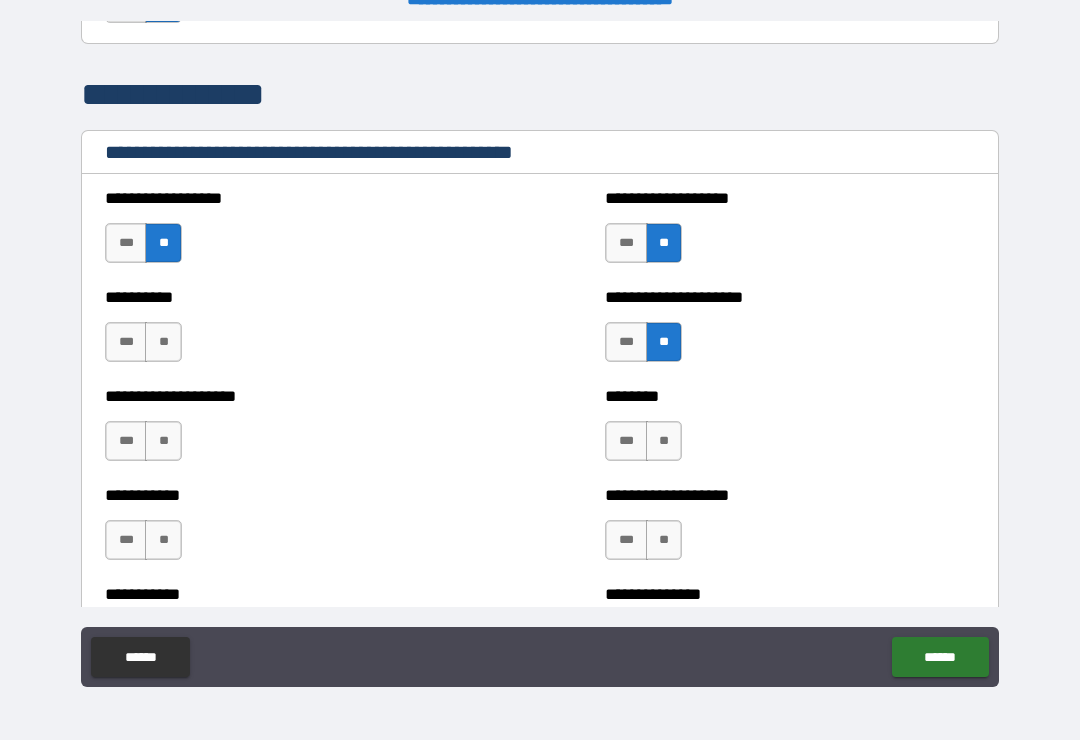 click on "**" at bounding box center (163, 342) 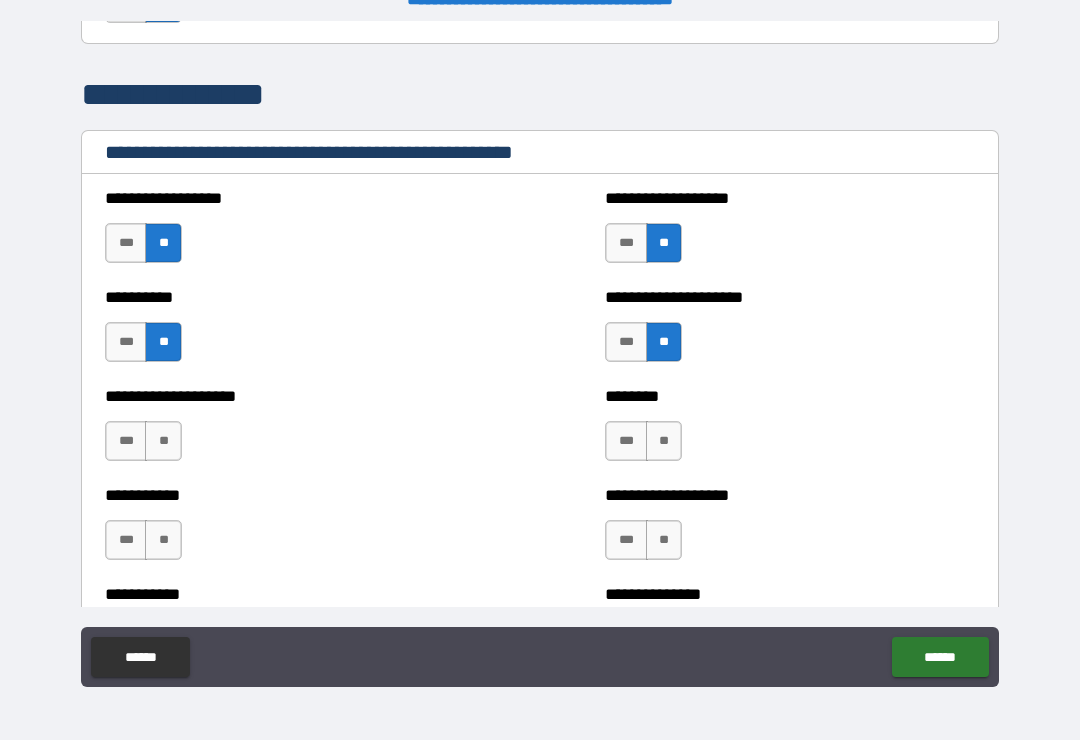 click on "**" at bounding box center [163, 441] 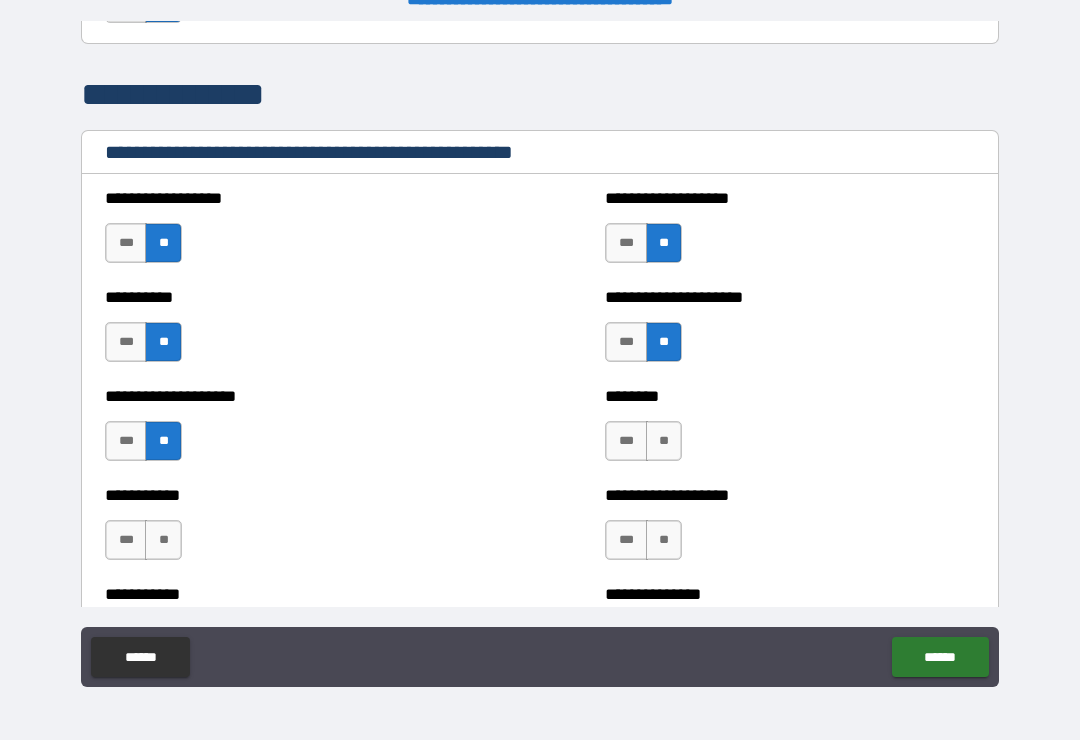 click on "**" at bounding box center (664, 441) 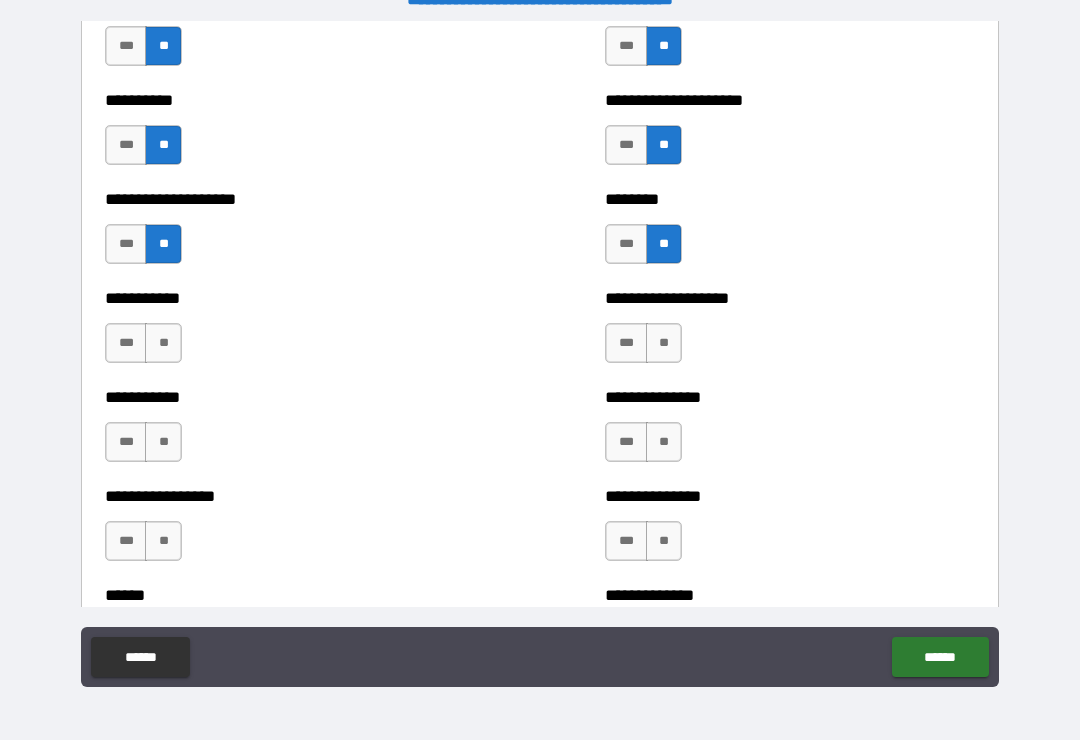scroll, scrollTop: 2549, scrollLeft: 0, axis: vertical 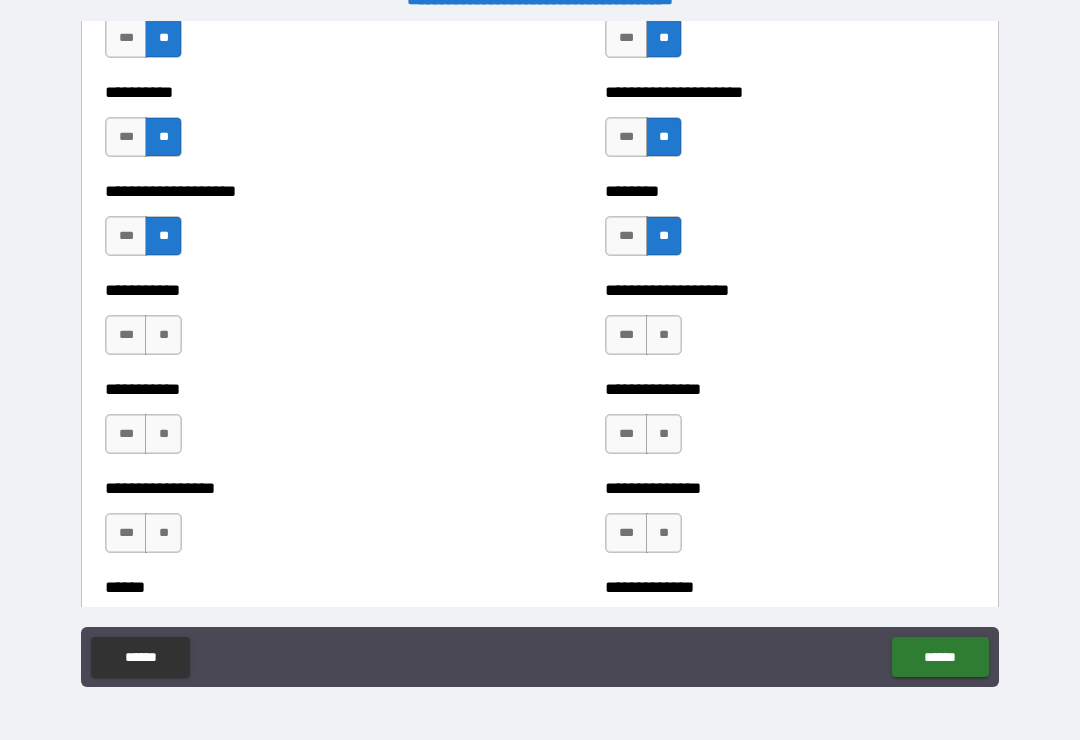 click on "**" at bounding box center (163, 335) 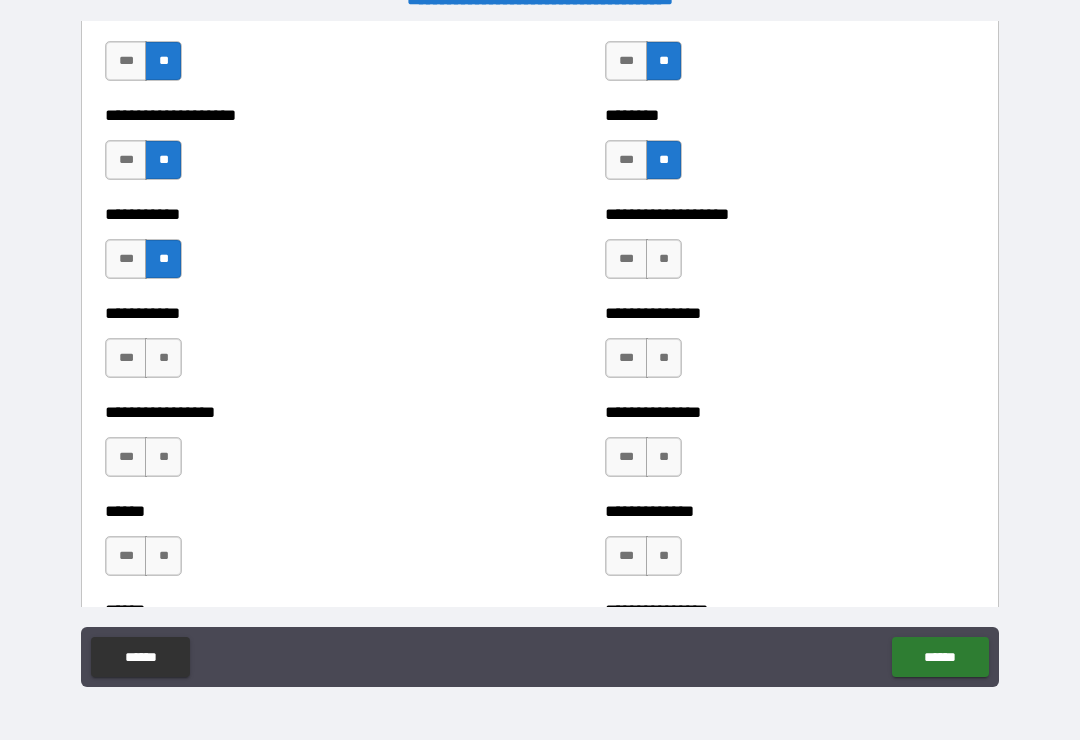 scroll, scrollTop: 2650, scrollLeft: 0, axis: vertical 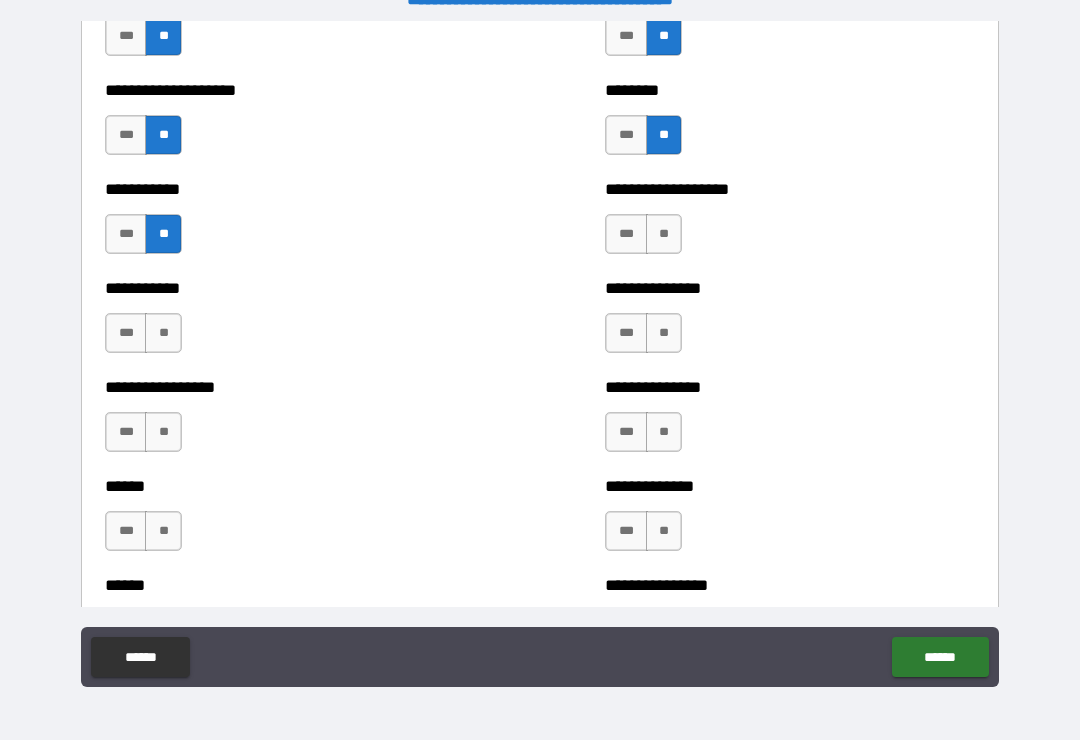 click on "**" at bounding box center [664, 234] 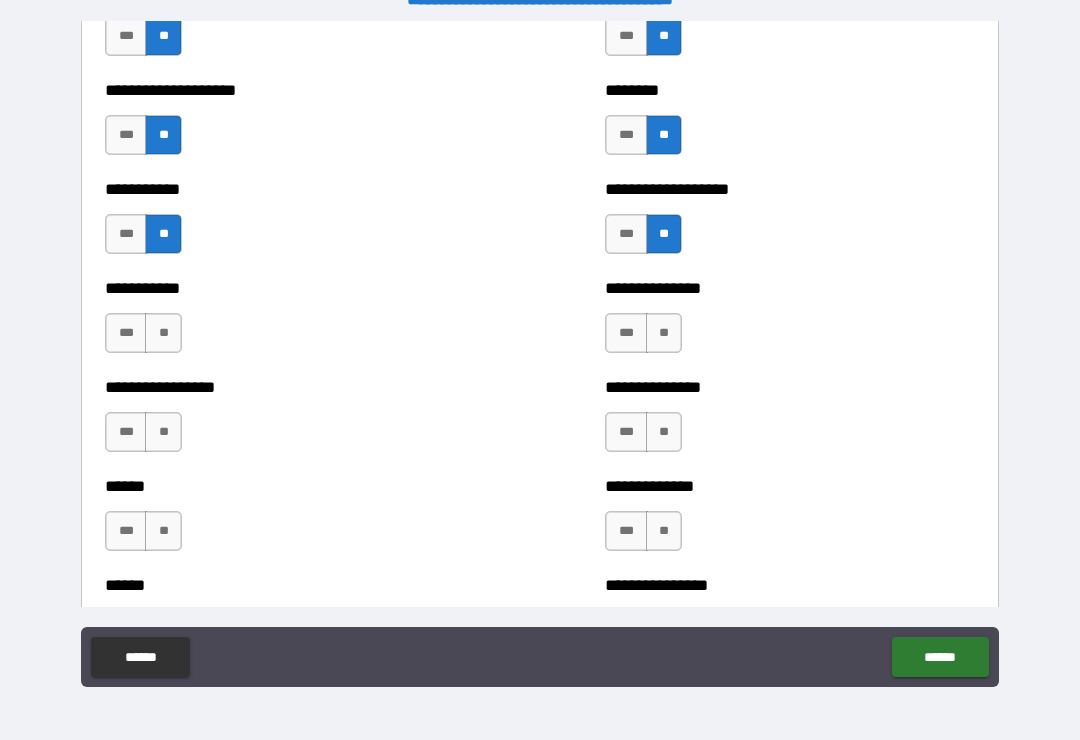 click on "**" at bounding box center (163, 333) 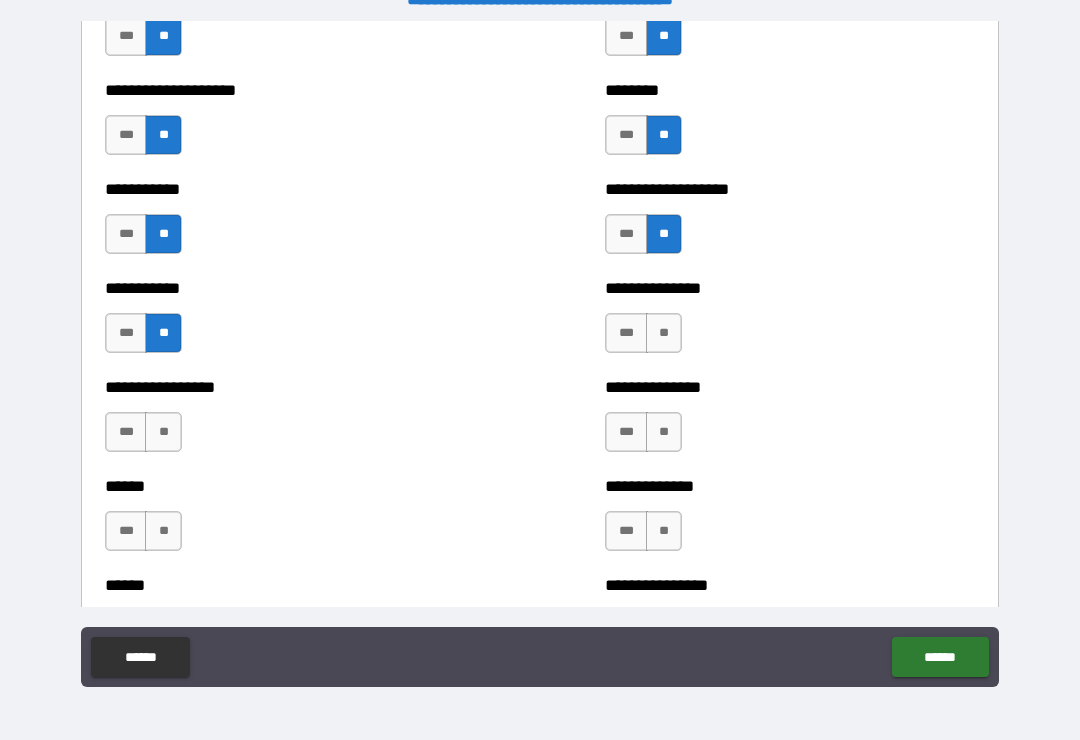 click on "**" at bounding box center [163, 432] 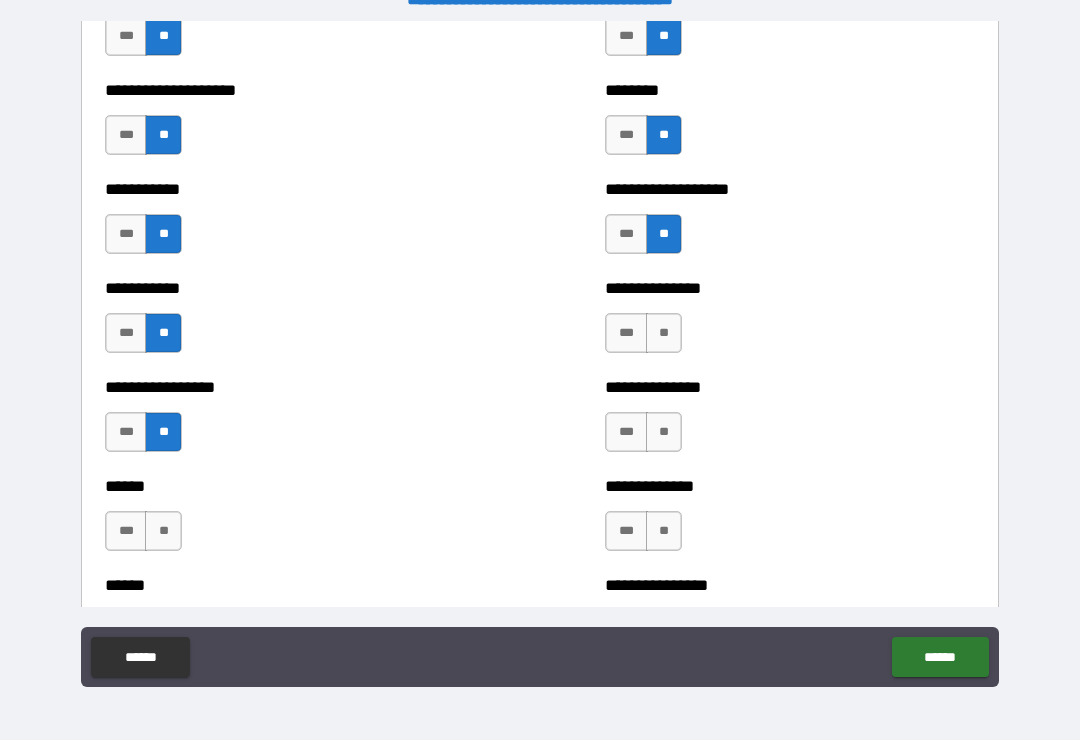 click on "**" at bounding box center (664, 432) 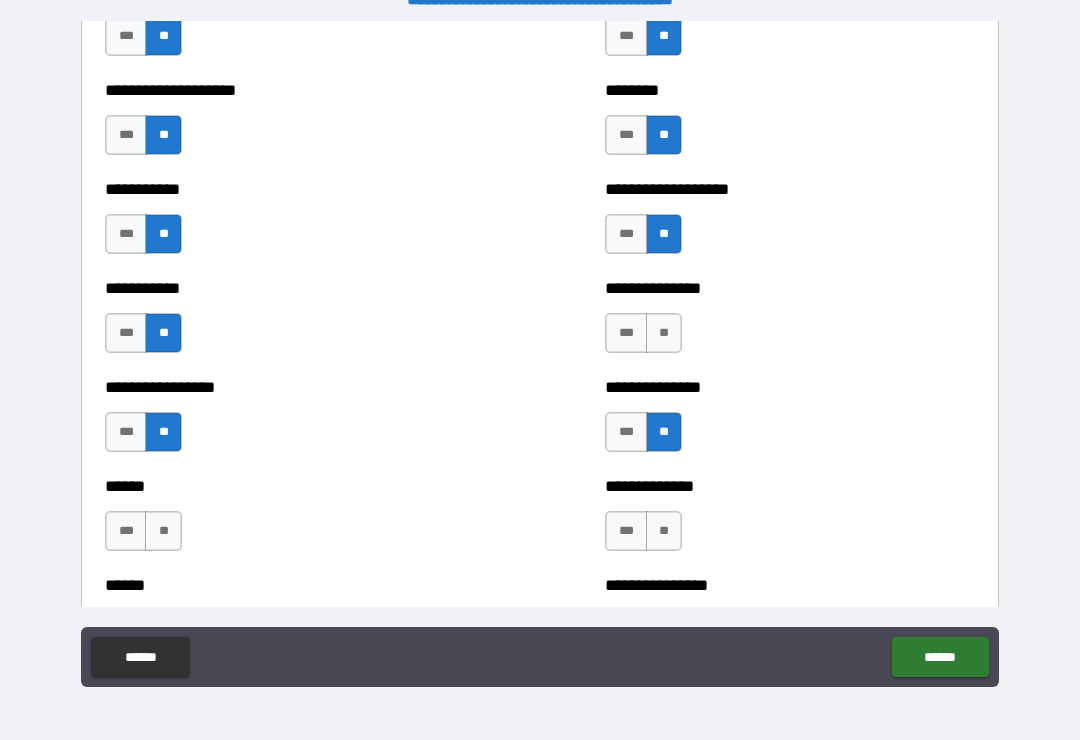 click on "**" at bounding box center (664, 333) 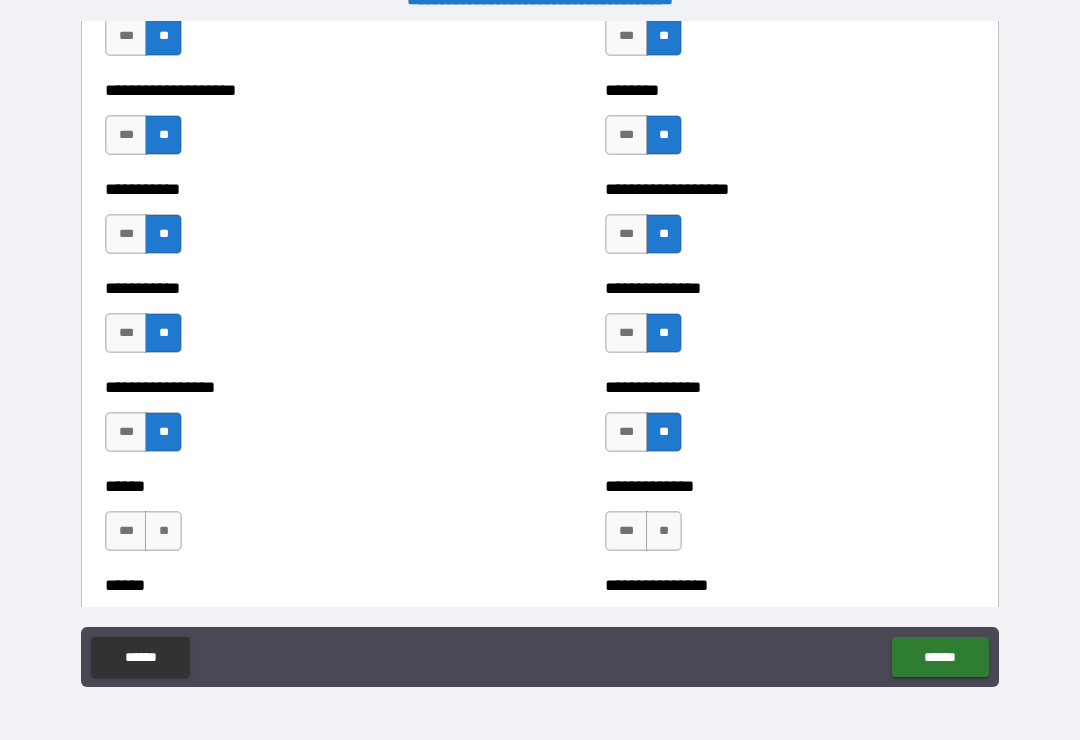 click on "**" at bounding box center (664, 531) 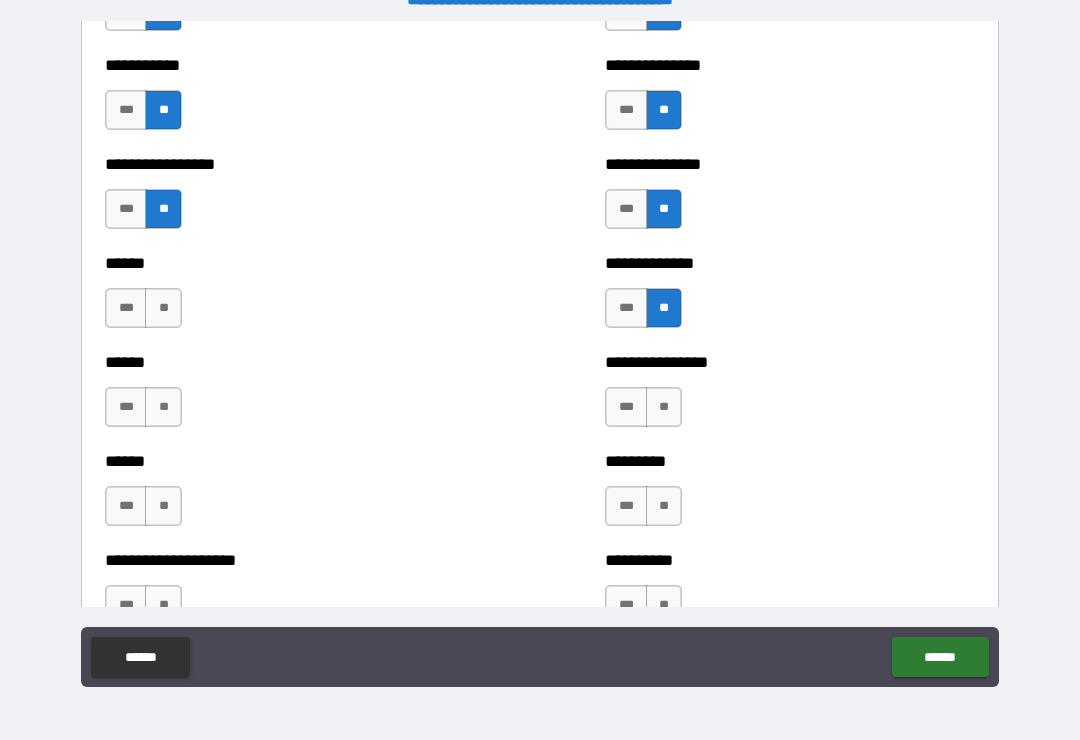 click on "**" at bounding box center [163, 308] 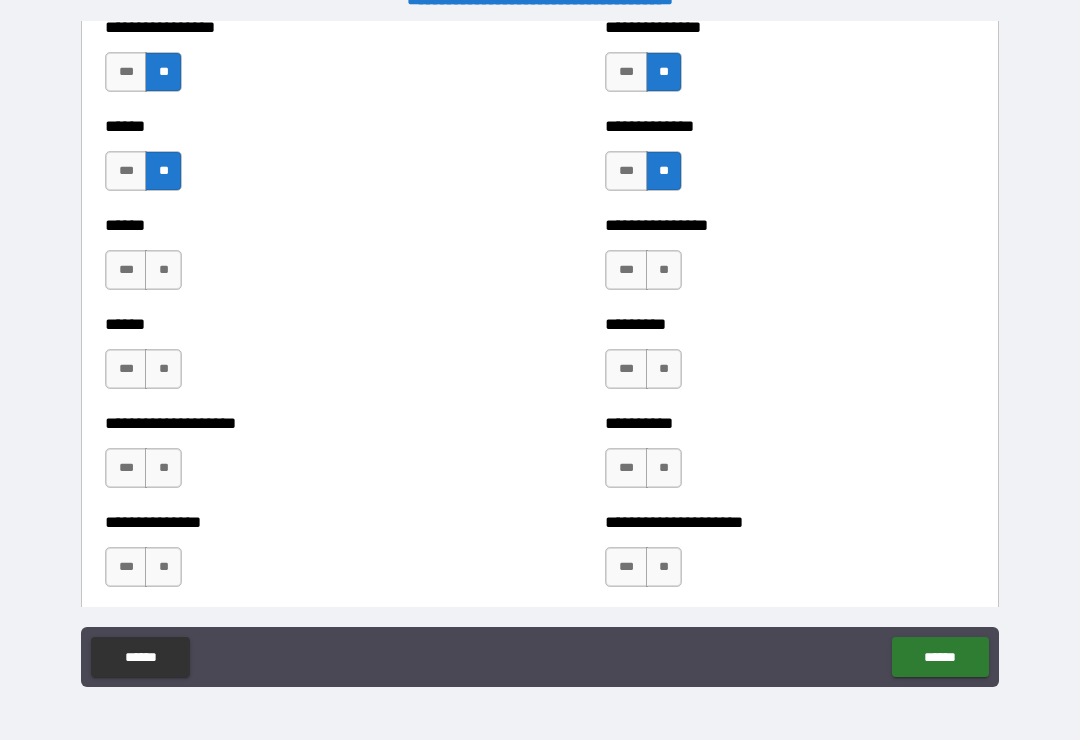 scroll, scrollTop: 3028, scrollLeft: 0, axis: vertical 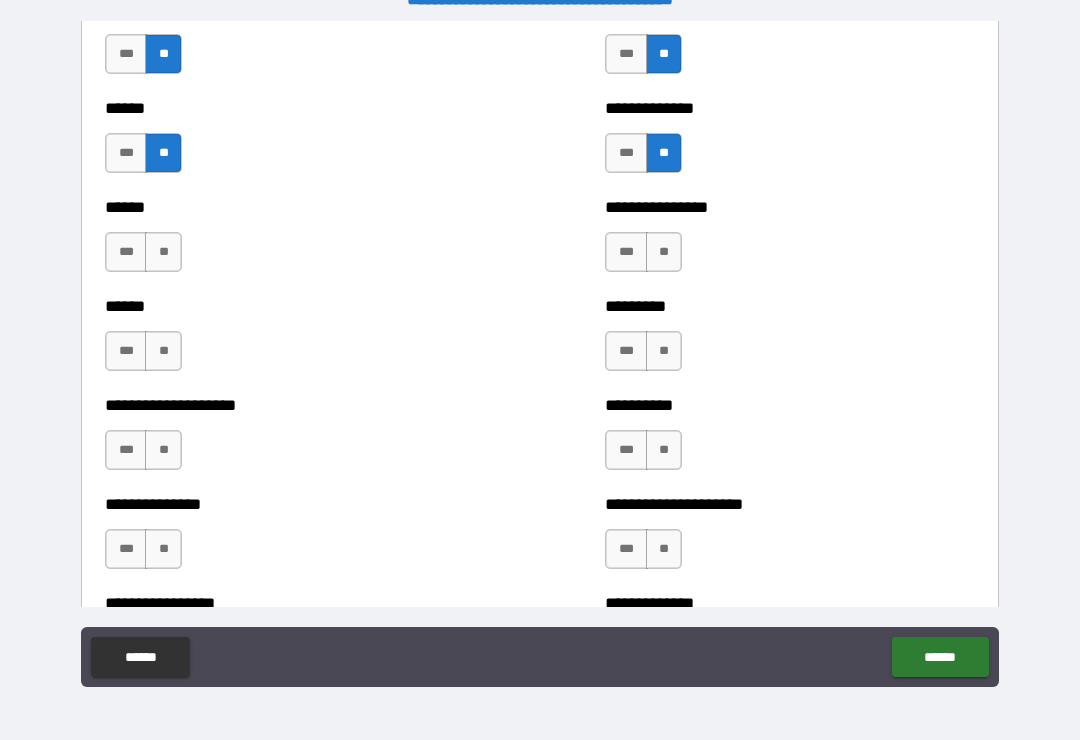 click on "**" at bounding box center (664, 252) 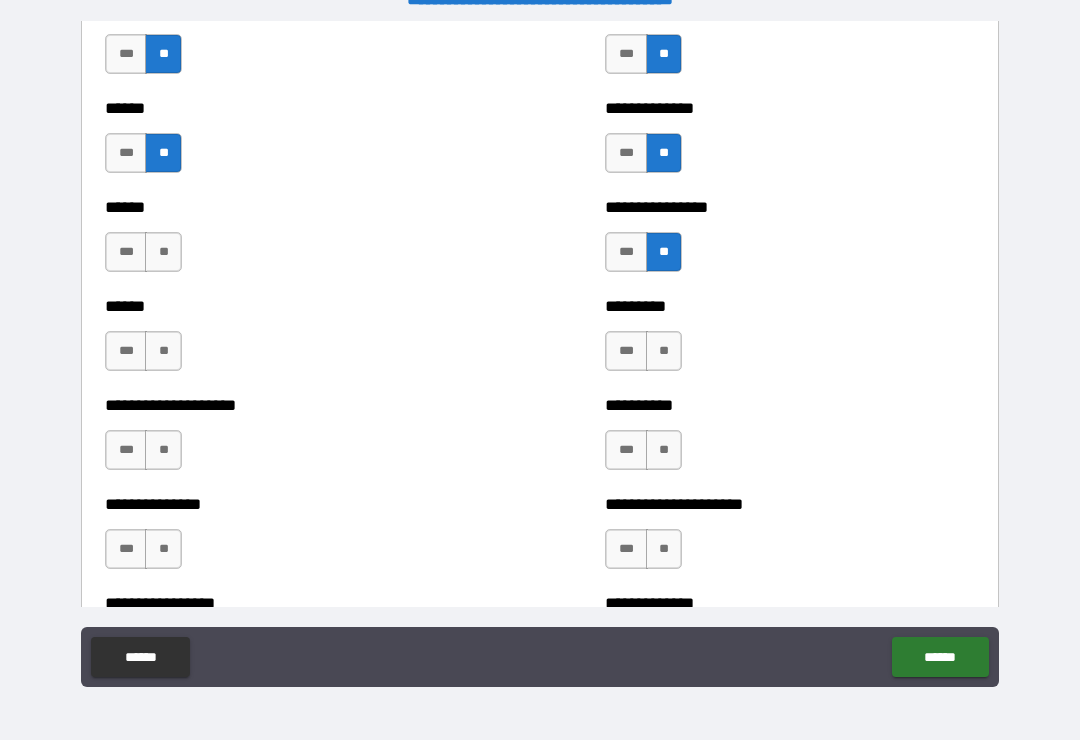 click on "**" at bounding box center [163, 252] 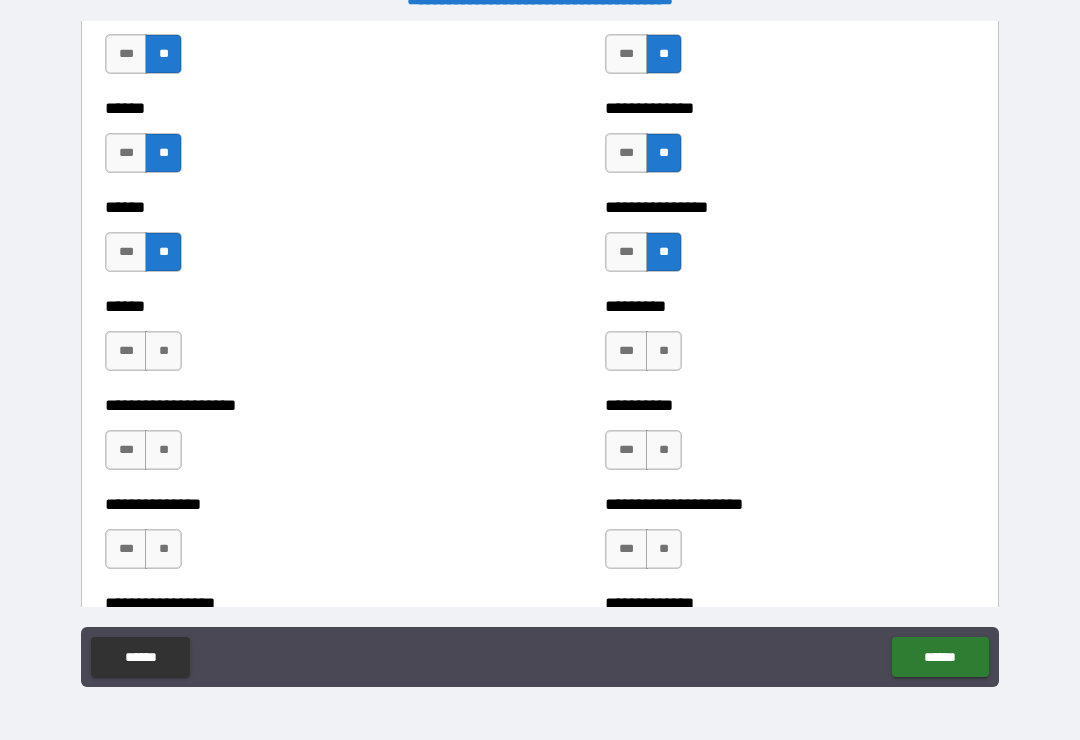 click on "**" at bounding box center (664, 351) 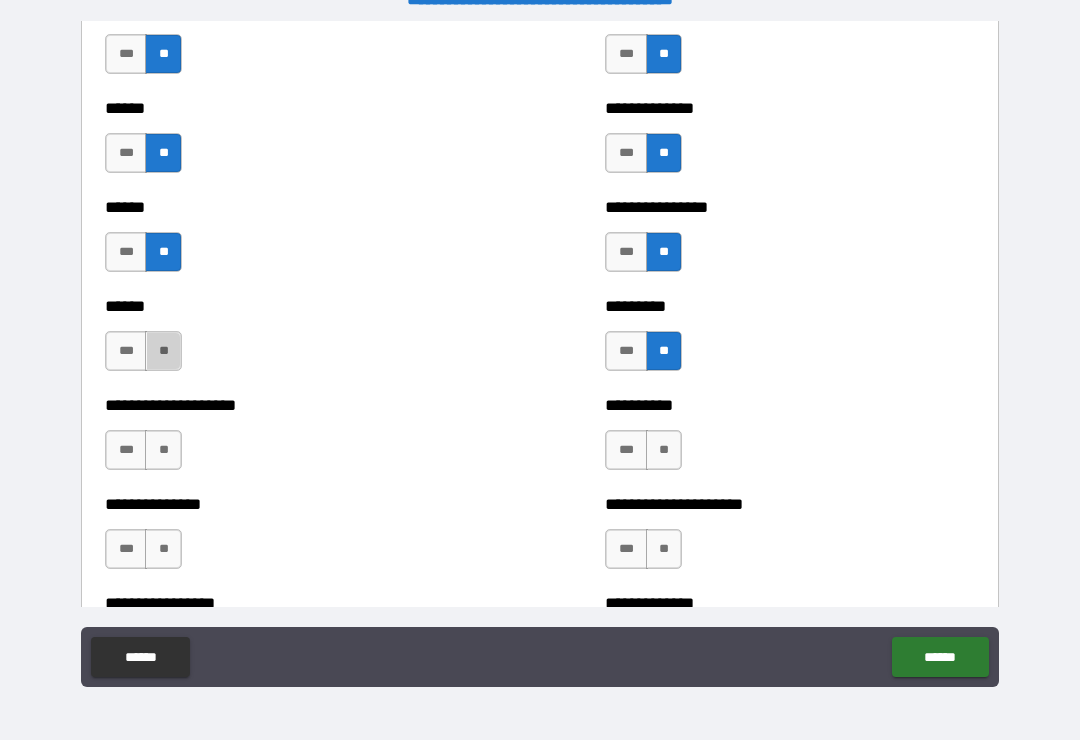 click on "**" at bounding box center [163, 351] 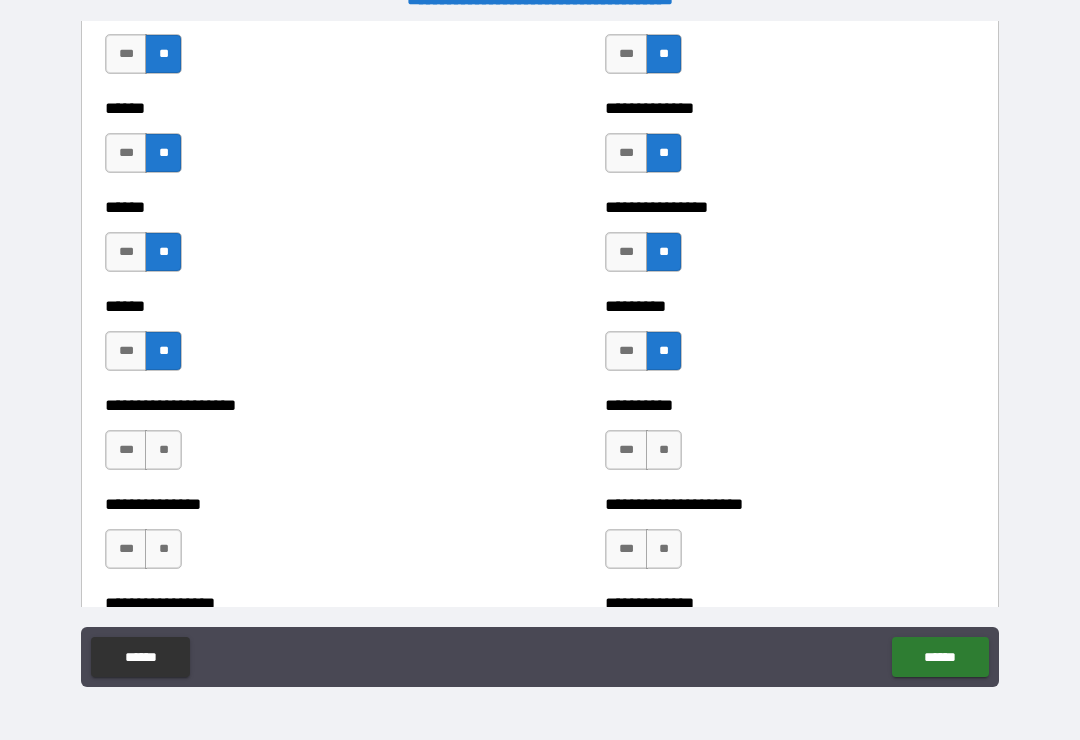 click on "**" at bounding box center [163, 450] 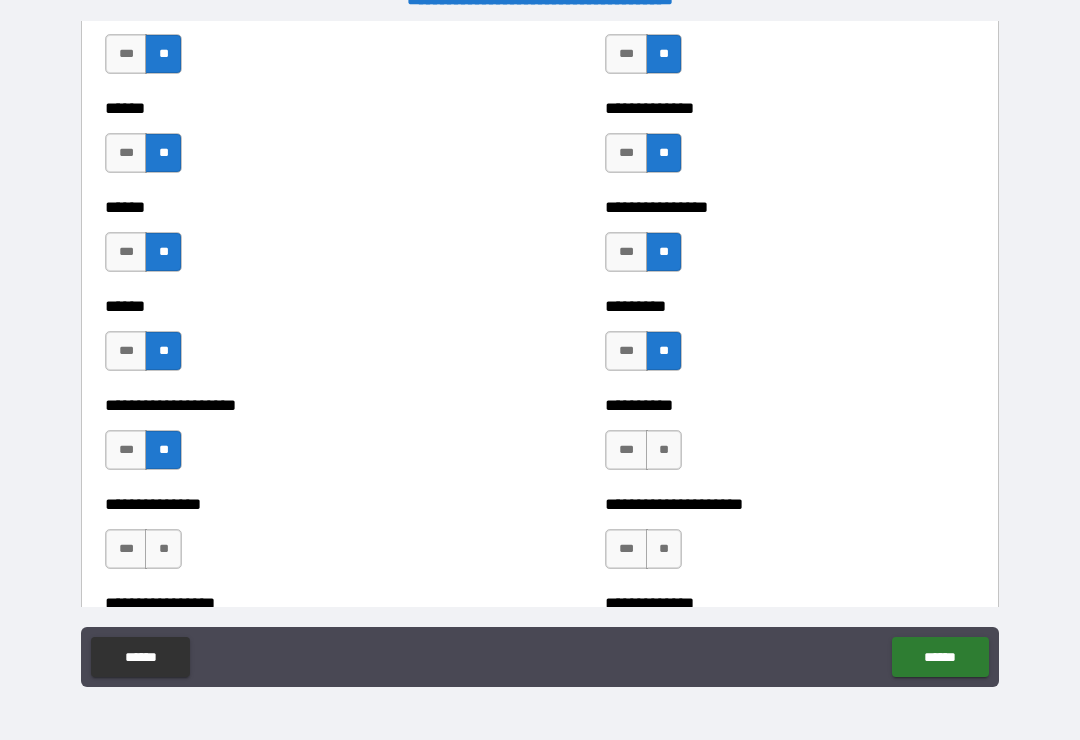 click on "**" at bounding box center (664, 450) 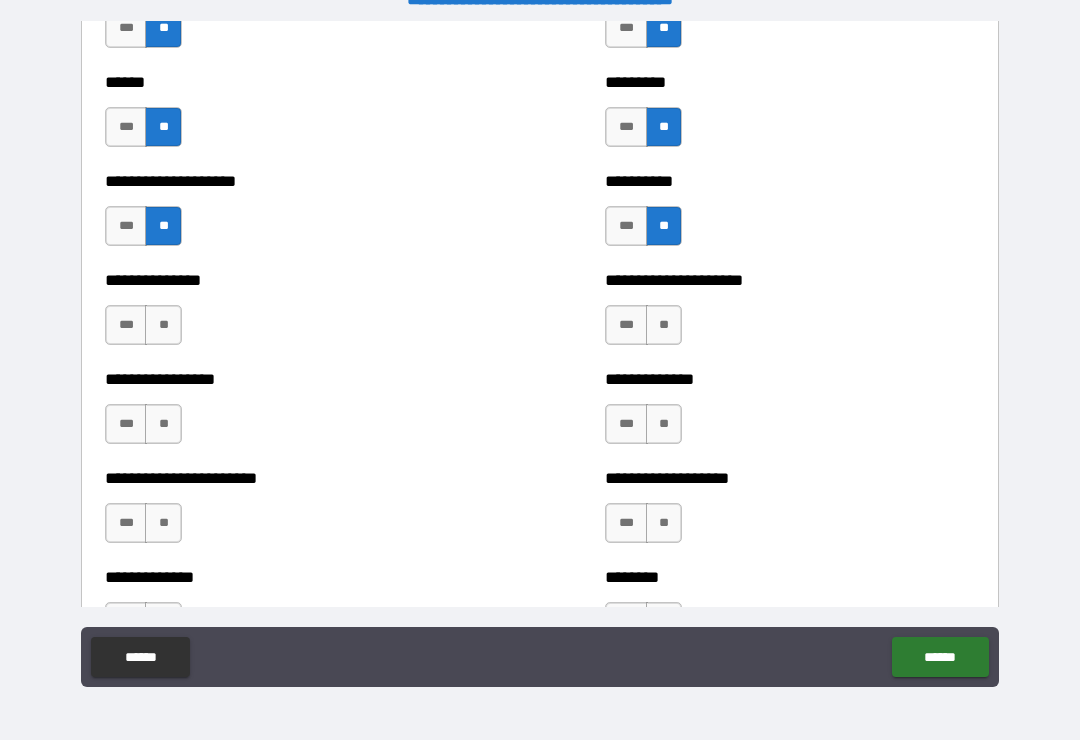 scroll, scrollTop: 3272, scrollLeft: 0, axis: vertical 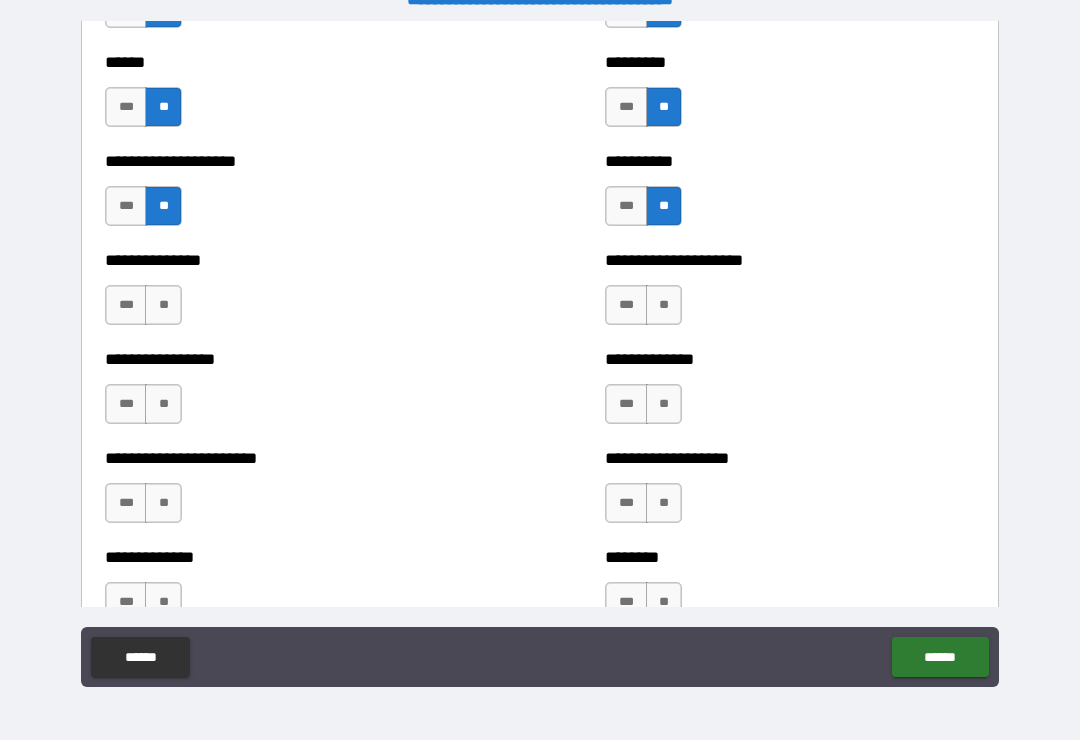 click on "**" at bounding box center [664, 305] 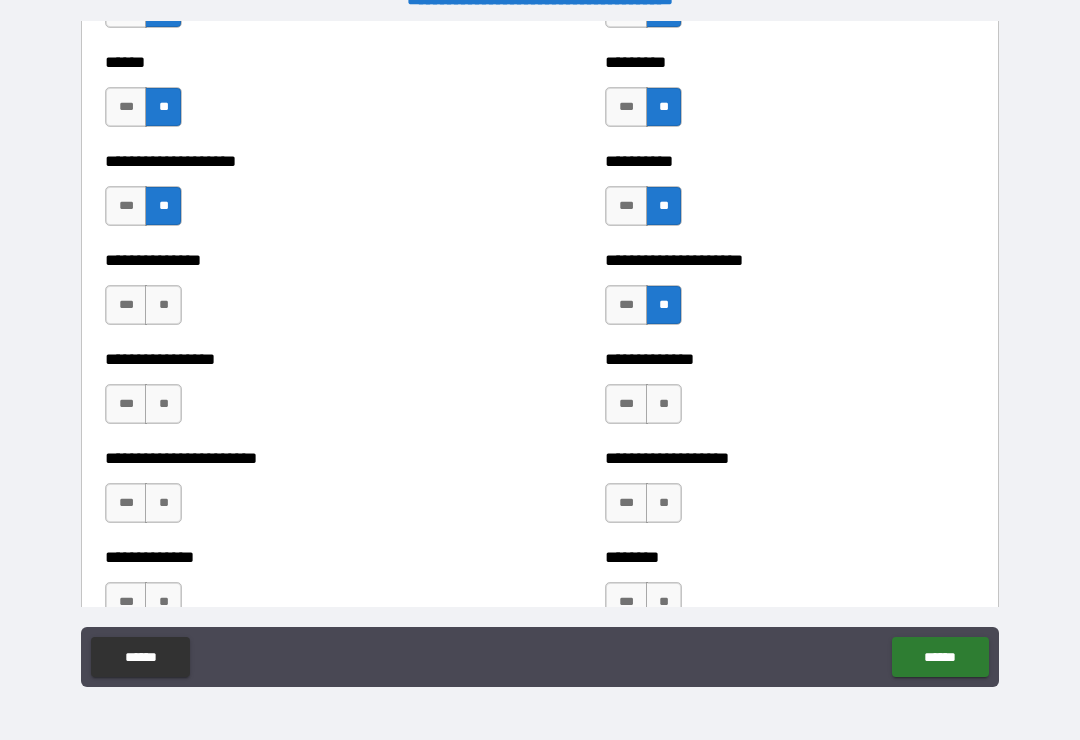 click on "**" at bounding box center (163, 305) 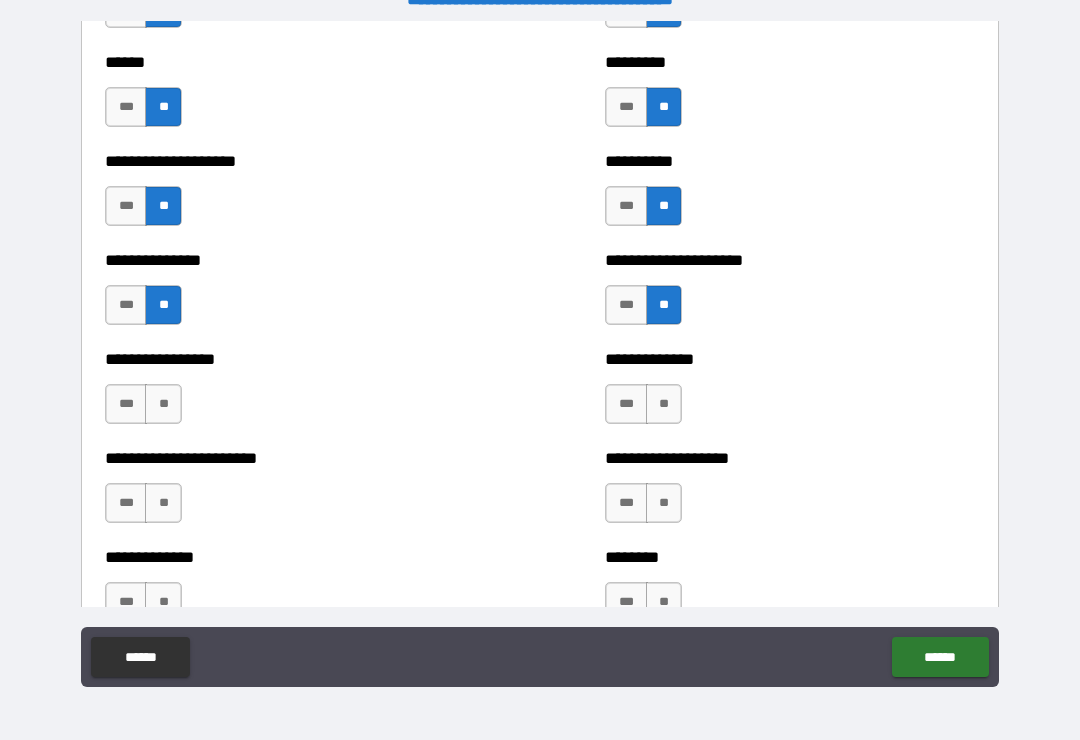 click on "**" at bounding box center (163, 404) 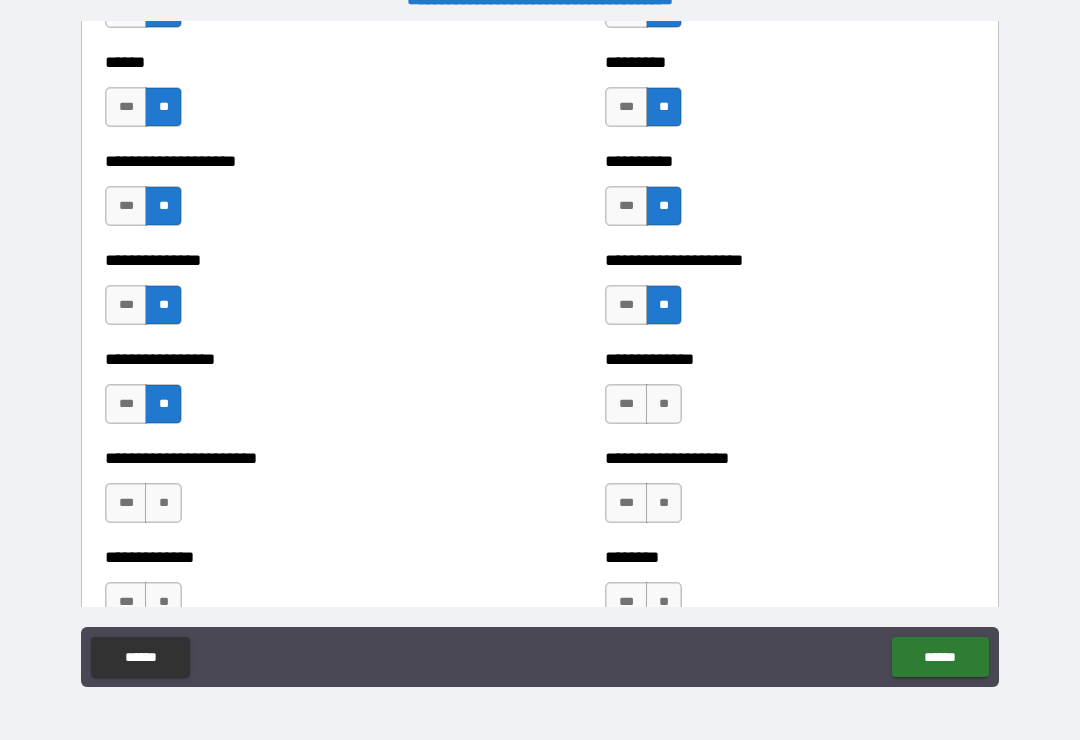 click on "**" at bounding box center (664, 404) 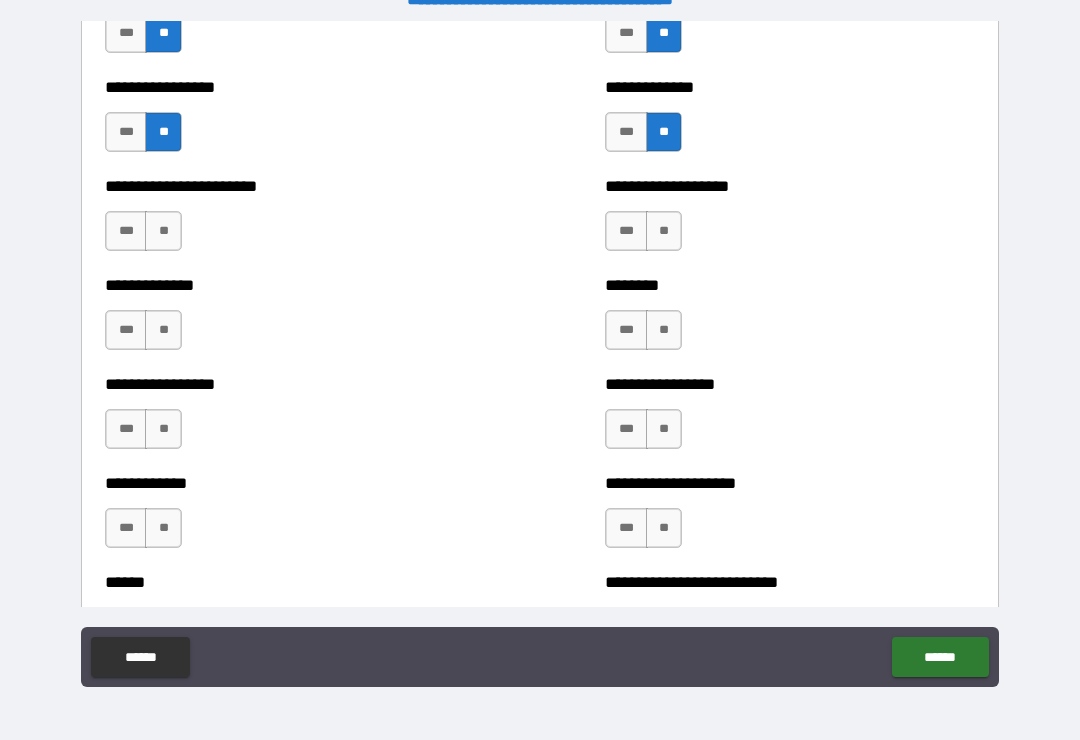 scroll, scrollTop: 3547, scrollLeft: 0, axis: vertical 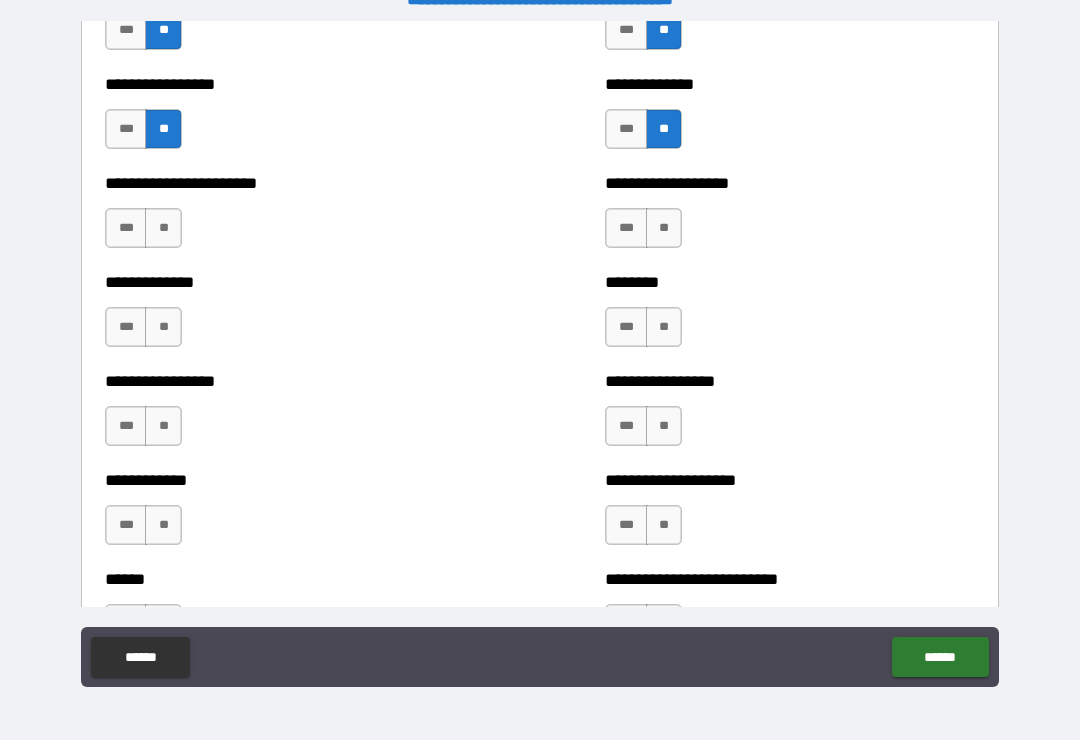click on "**" at bounding box center (664, 228) 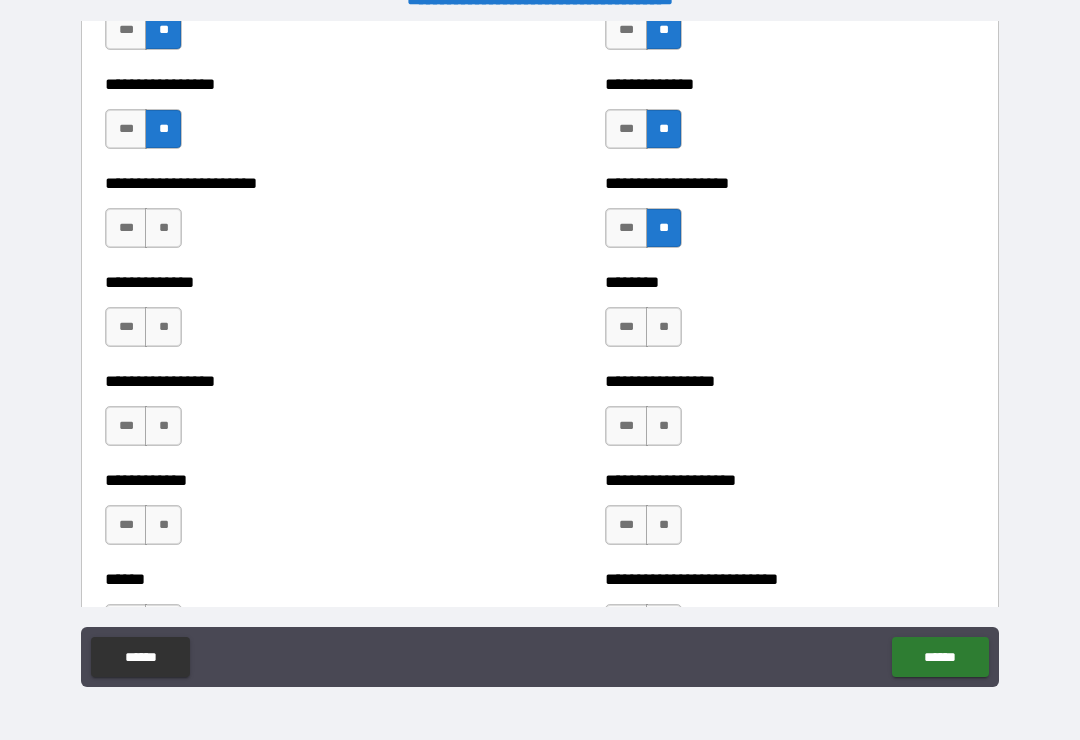 click on "**" at bounding box center (163, 228) 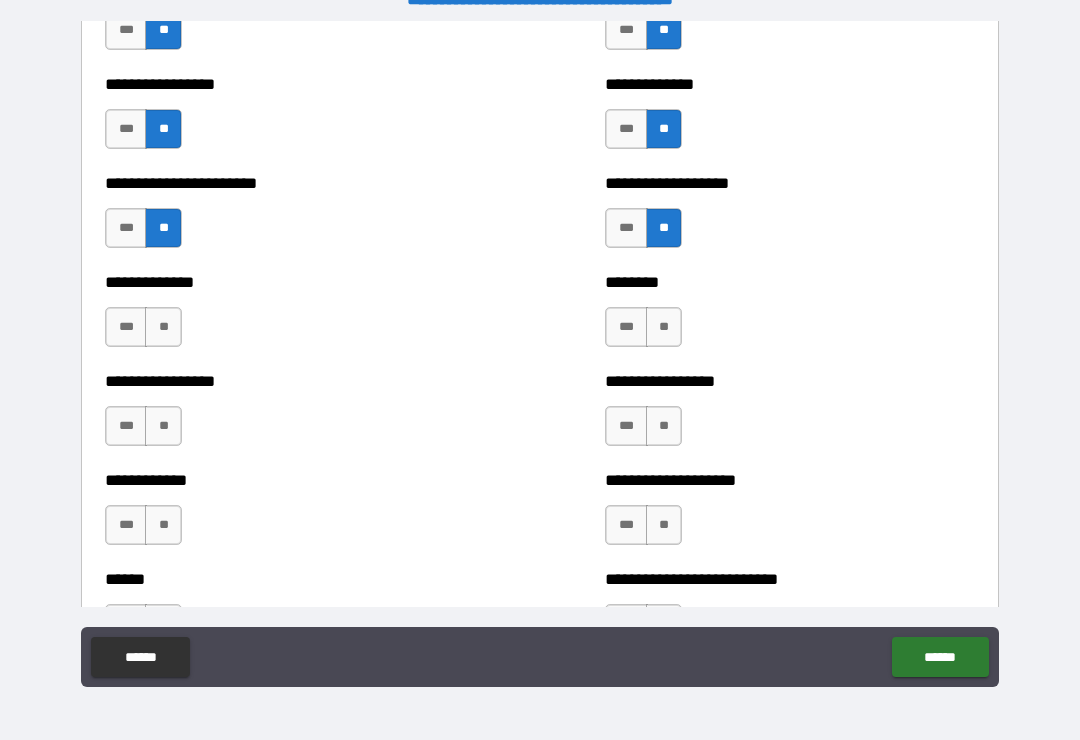 click on "**" at bounding box center (163, 327) 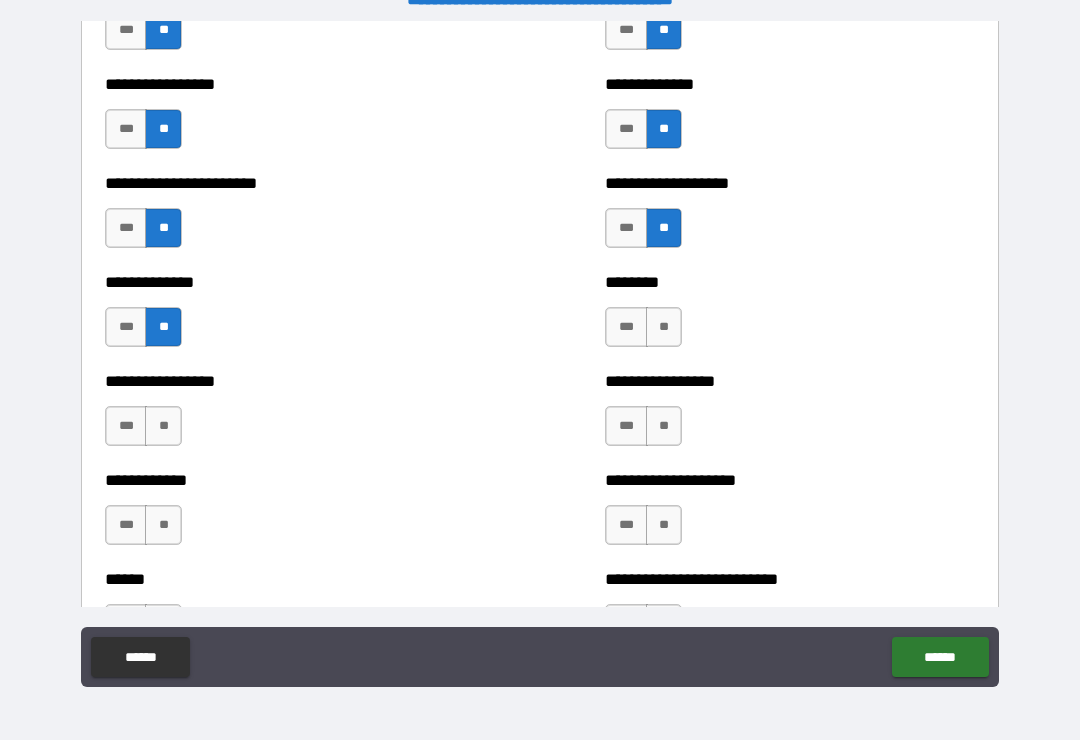 click on "**" at bounding box center [664, 426] 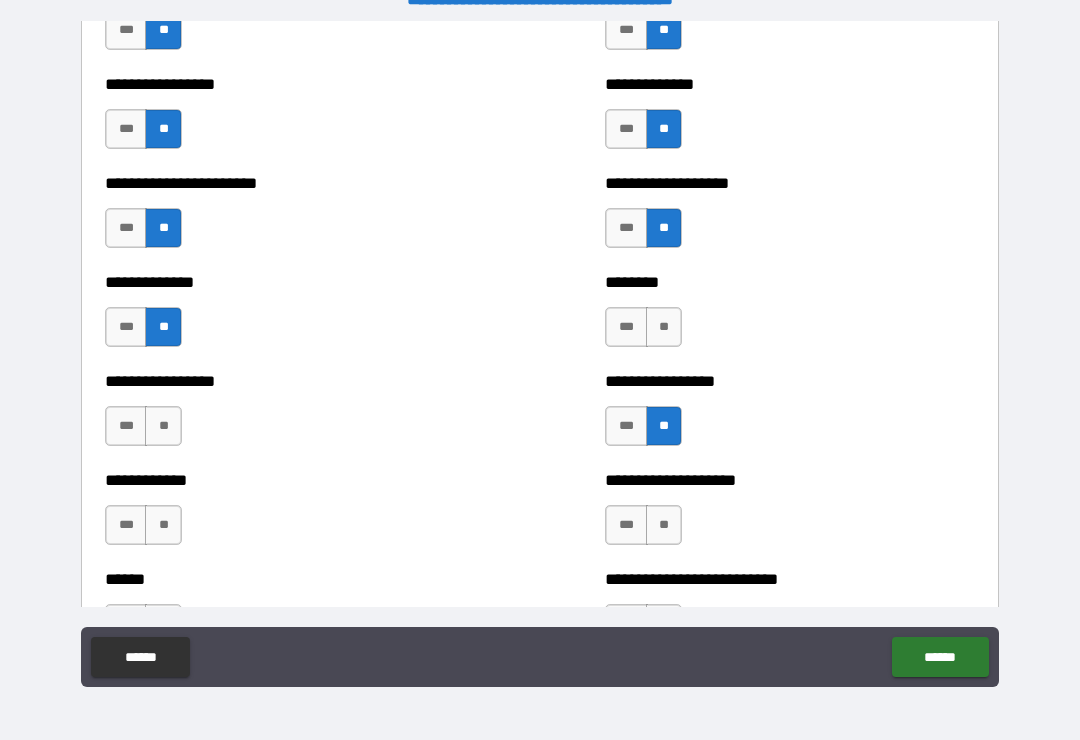 click on "**" at bounding box center (163, 426) 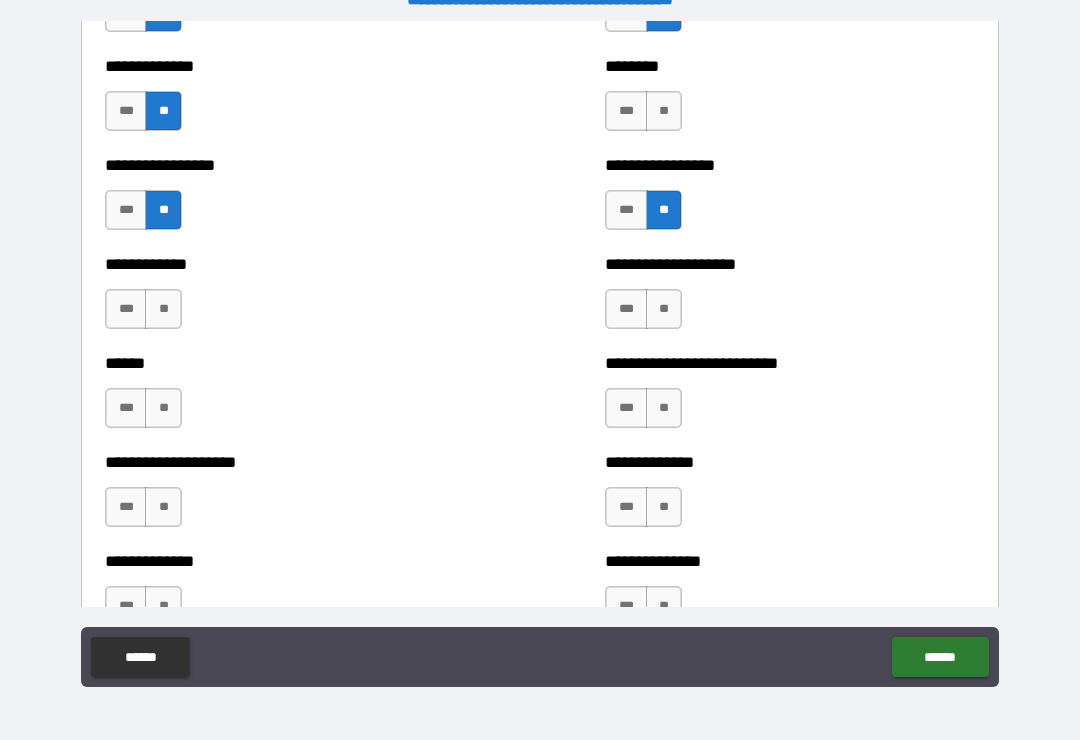 scroll, scrollTop: 3834, scrollLeft: 0, axis: vertical 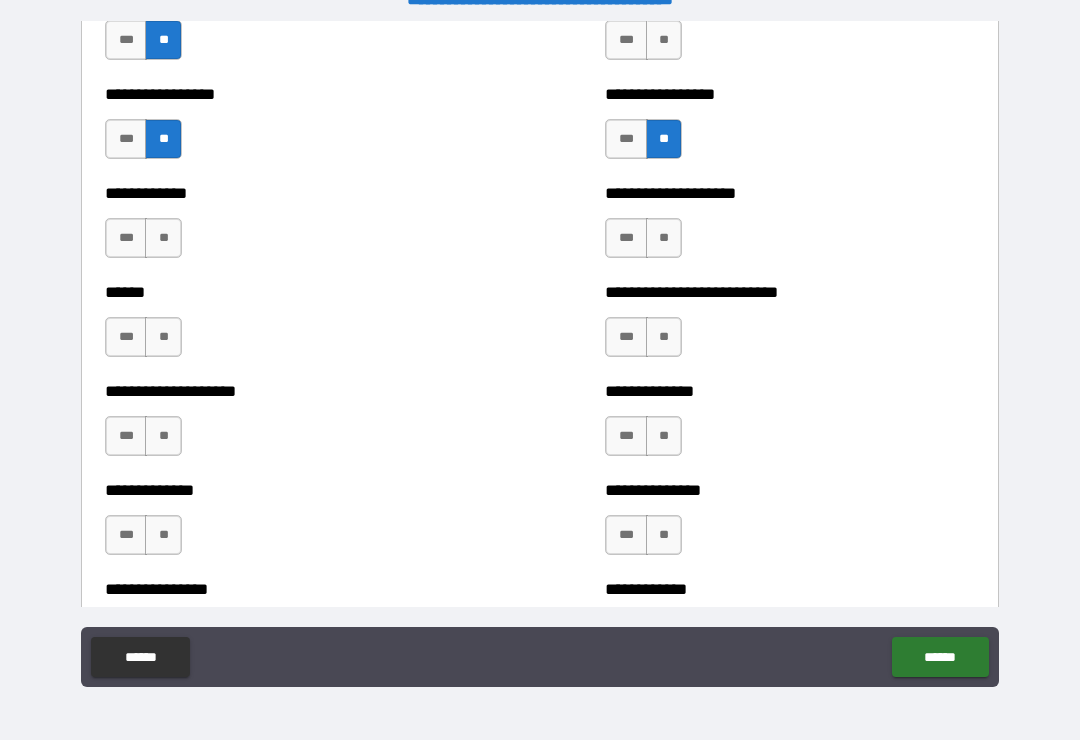 click on "**" at bounding box center [664, 40] 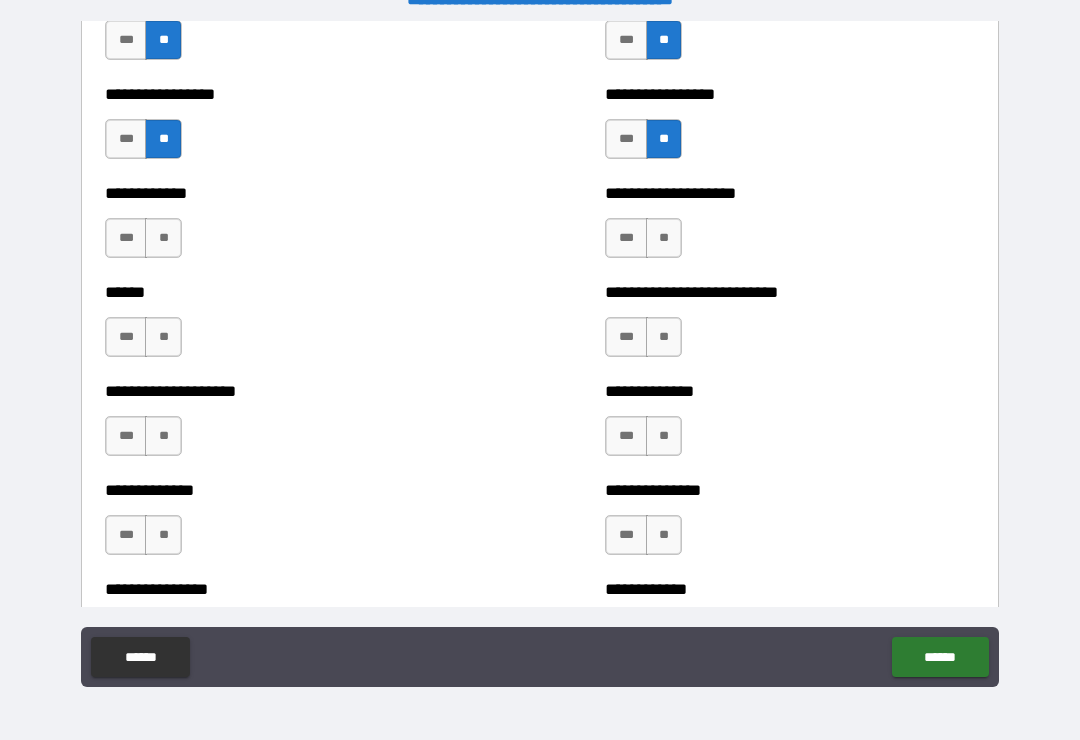 click on "**" at bounding box center [664, 238] 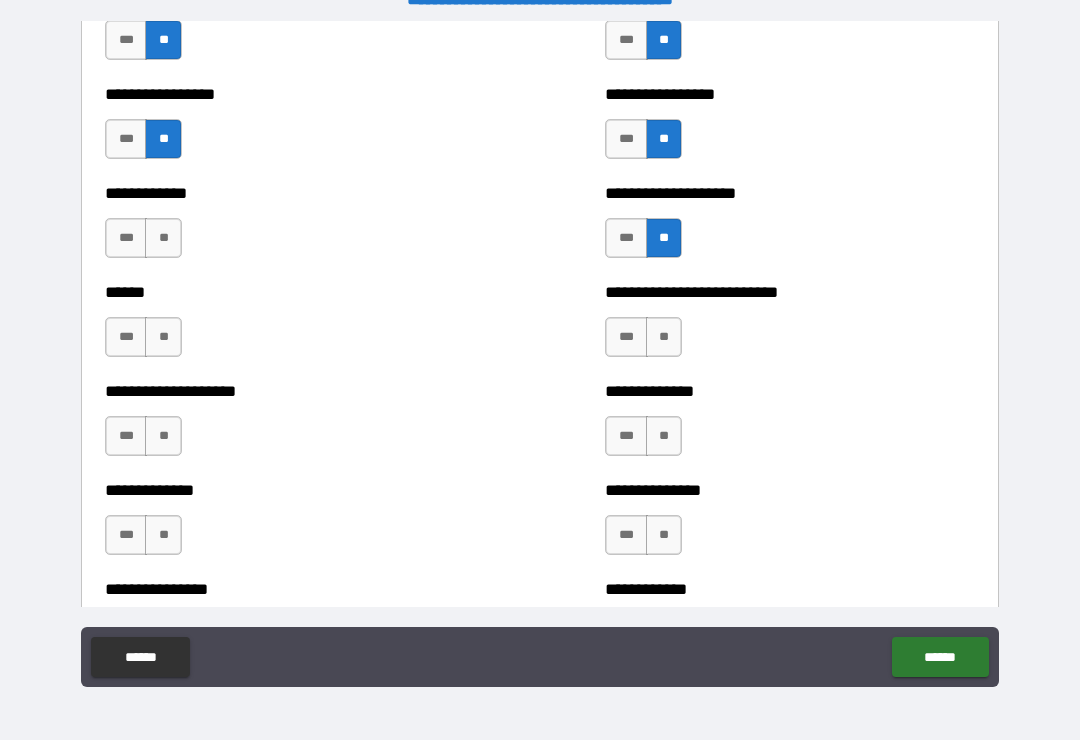 click on "**" at bounding box center (163, 238) 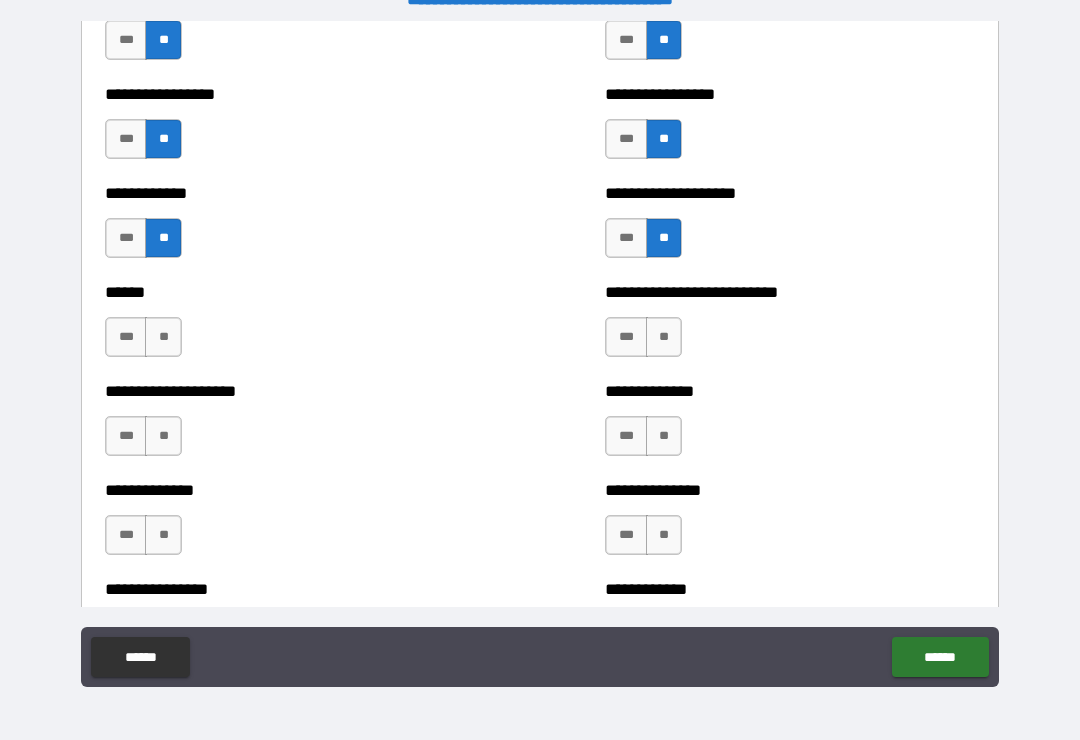 click on "**" at bounding box center [163, 337] 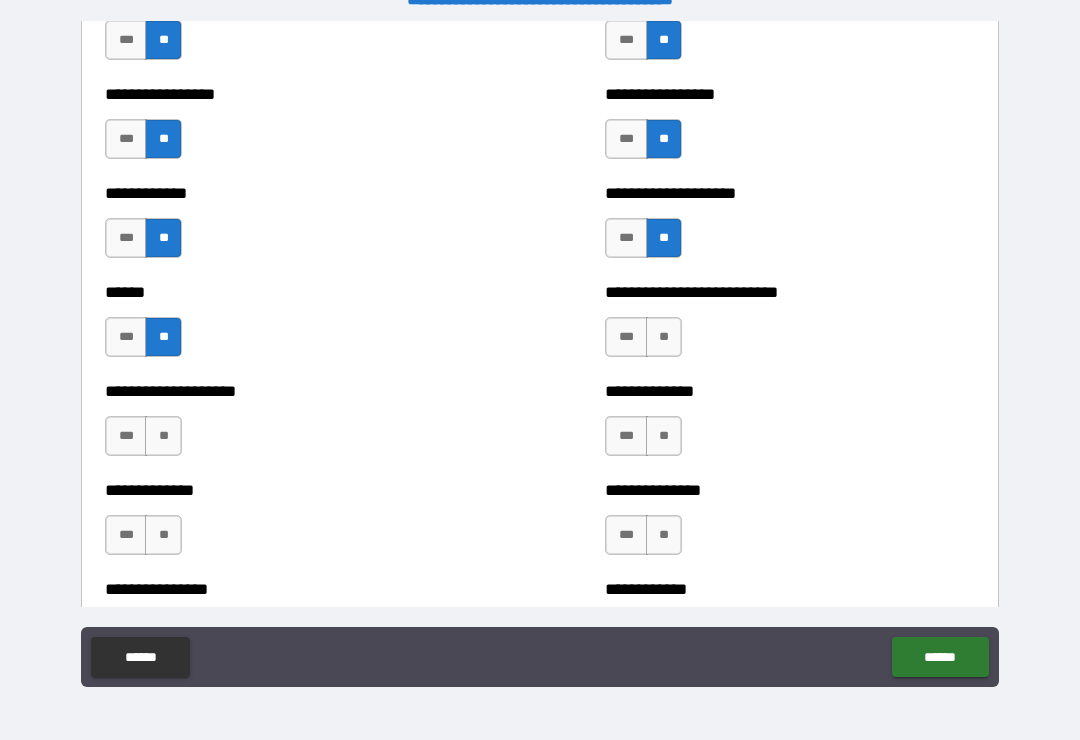 click on "**" at bounding box center [664, 337] 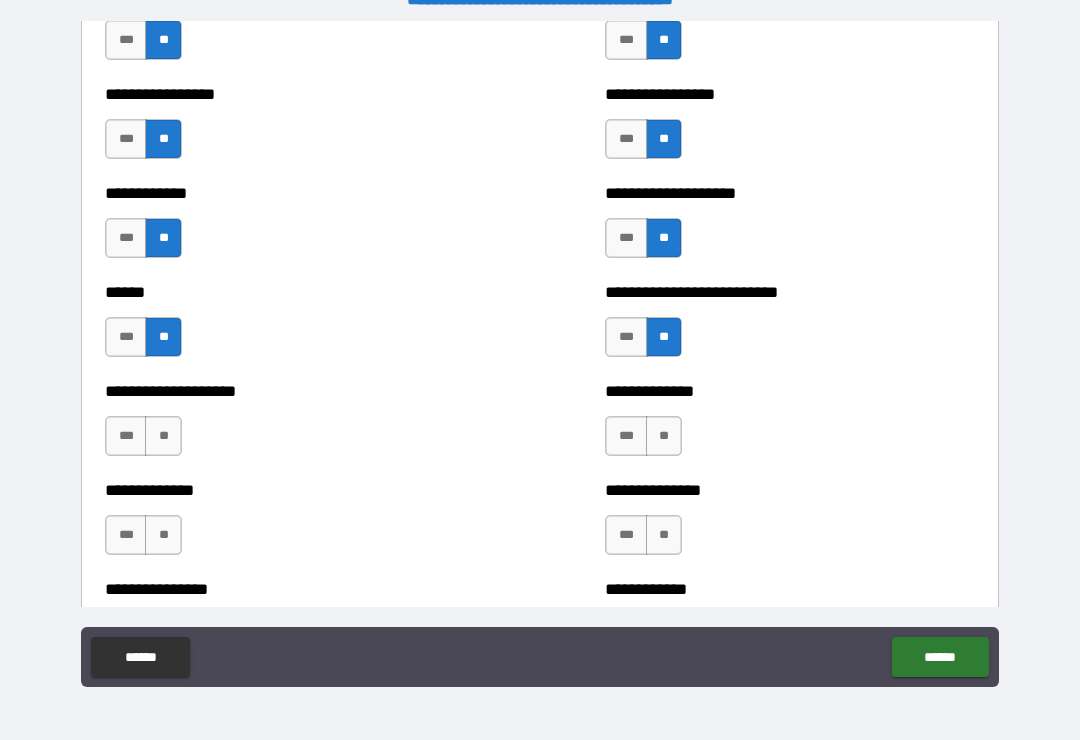 click on "**" at bounding box center [664, 436] 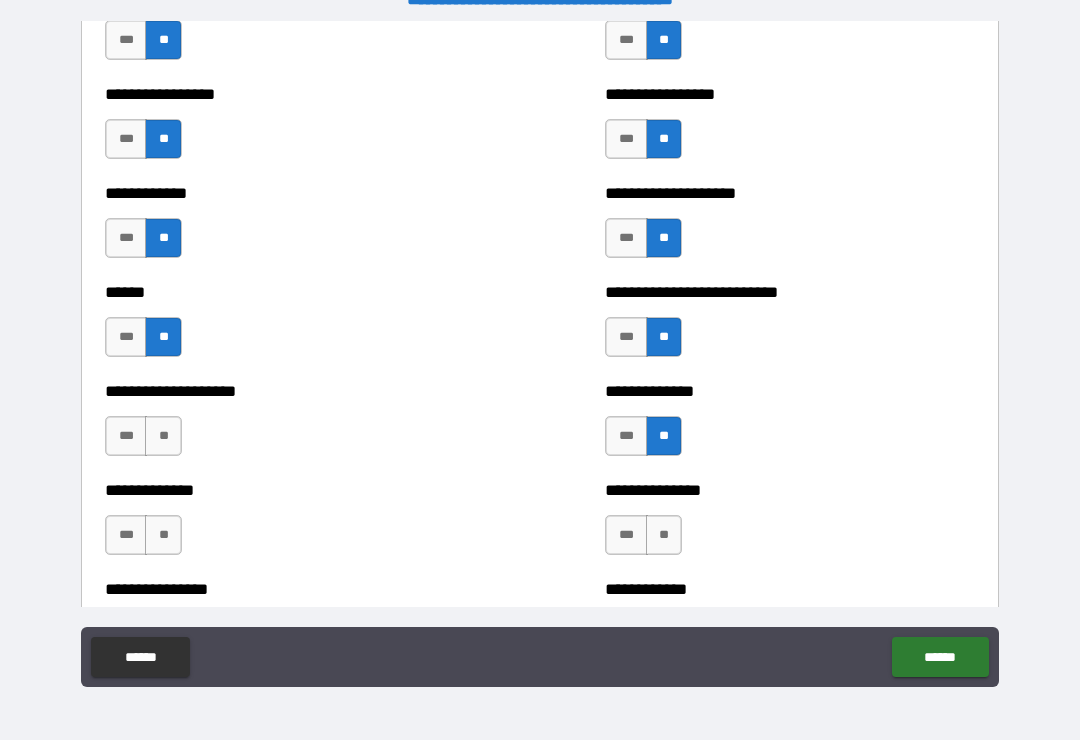 click on "**" at bounding box center [163, 436] 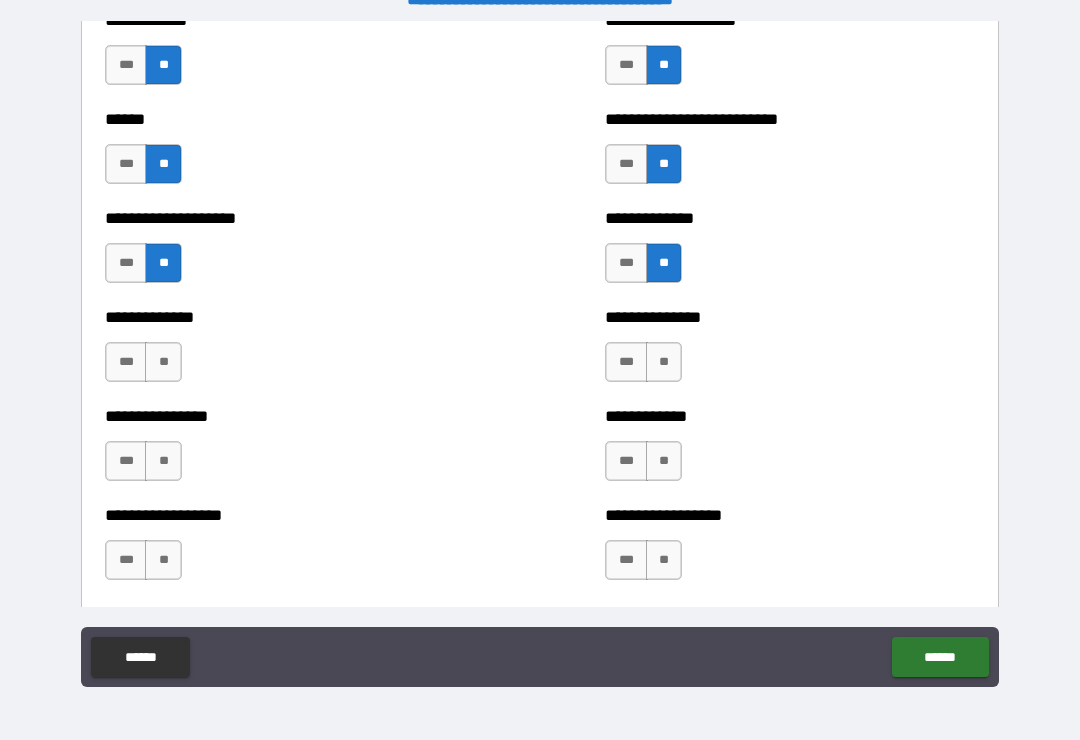 scroll, scrollTop: 4017, scrollLeft: 0, axis: vertical 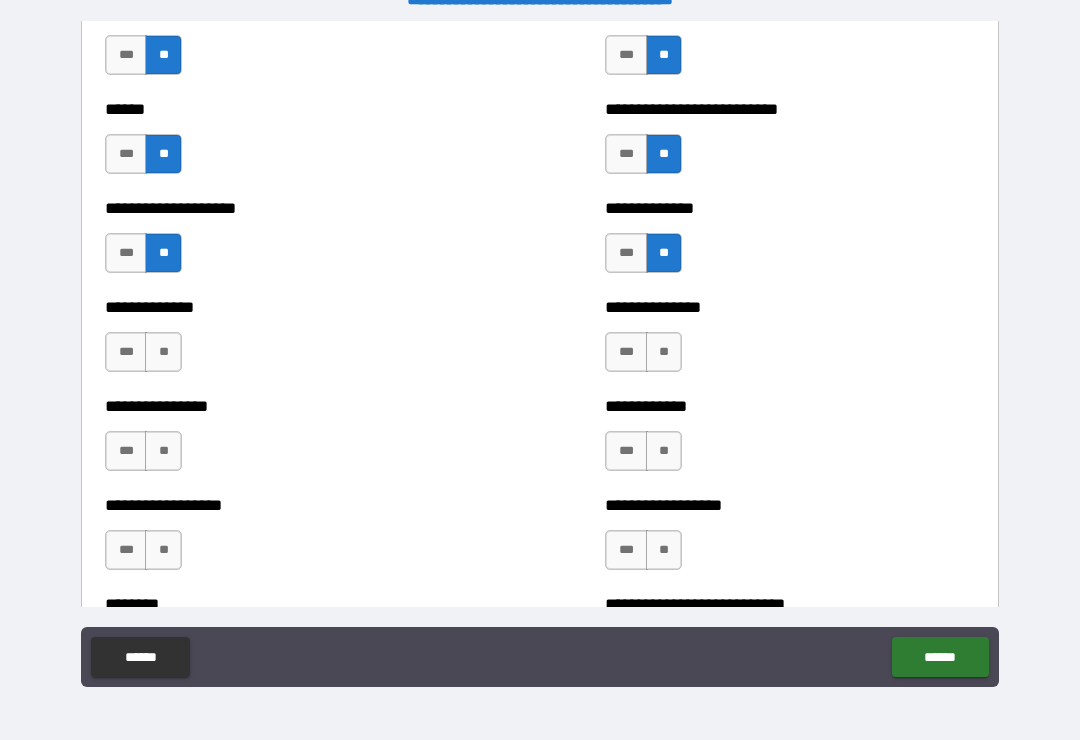 click on "**" at bounding box center (664, 352) 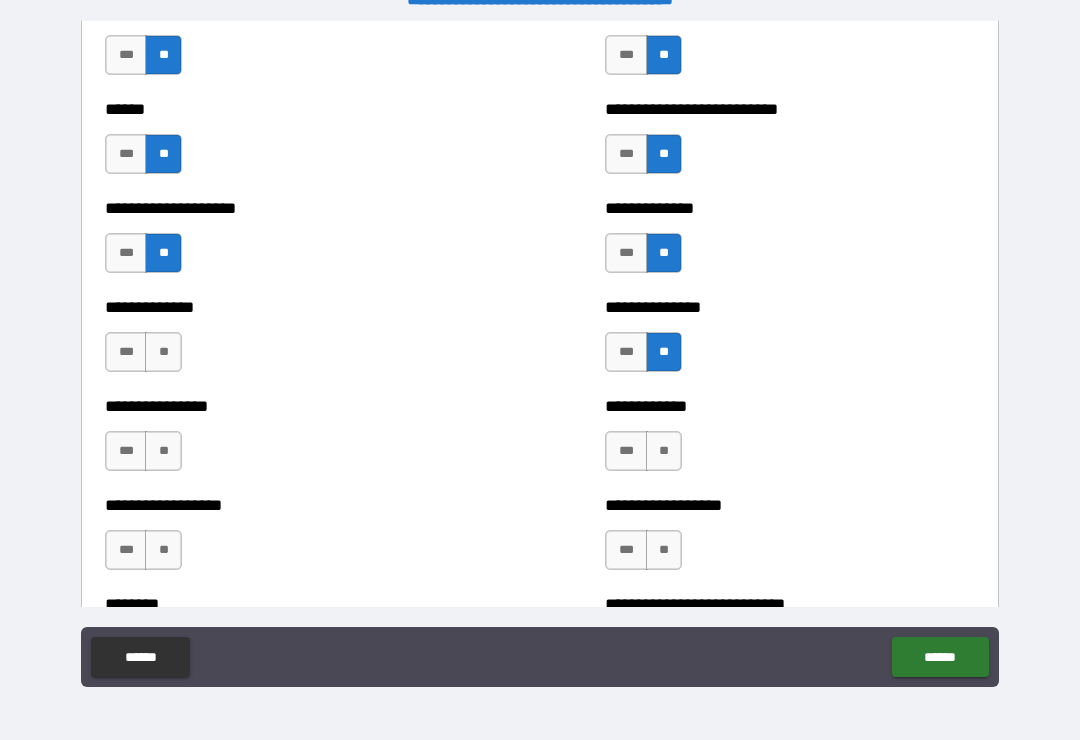 click on "**" at bounding box center (163, 352) 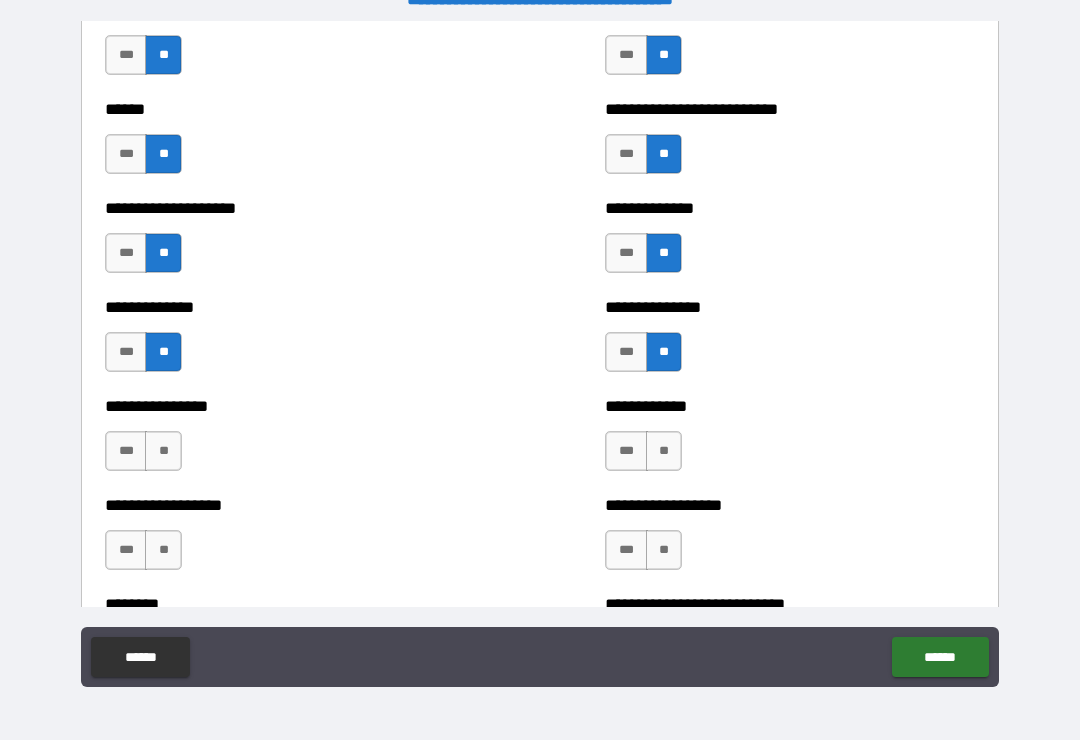 click on "**" at bounding box center (664, 451) 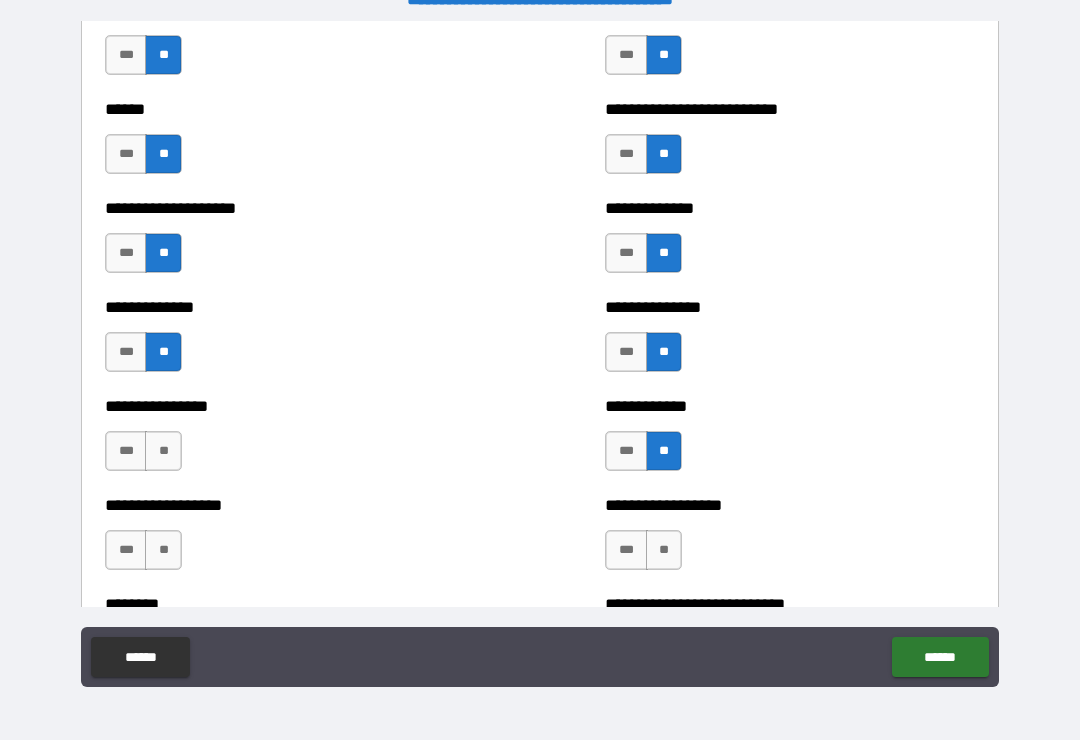 click on "**" at bounding box center [163, 451] 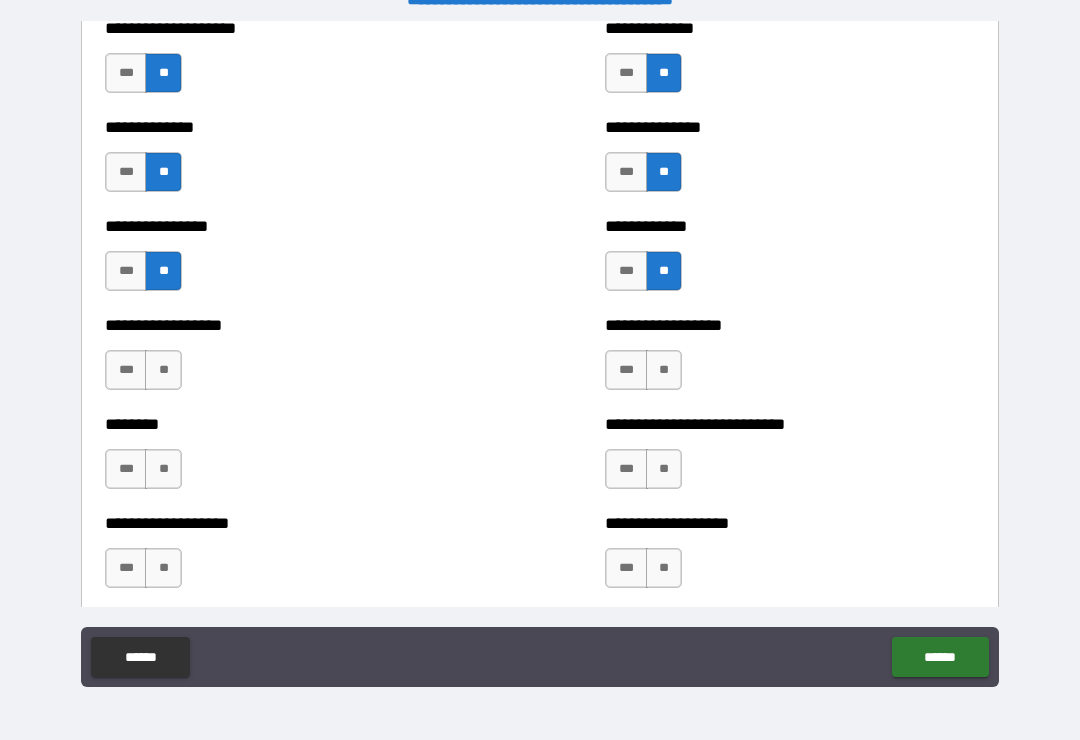 scroll, scrollTop: 4225, scrollLeft: 0, axis: vertical 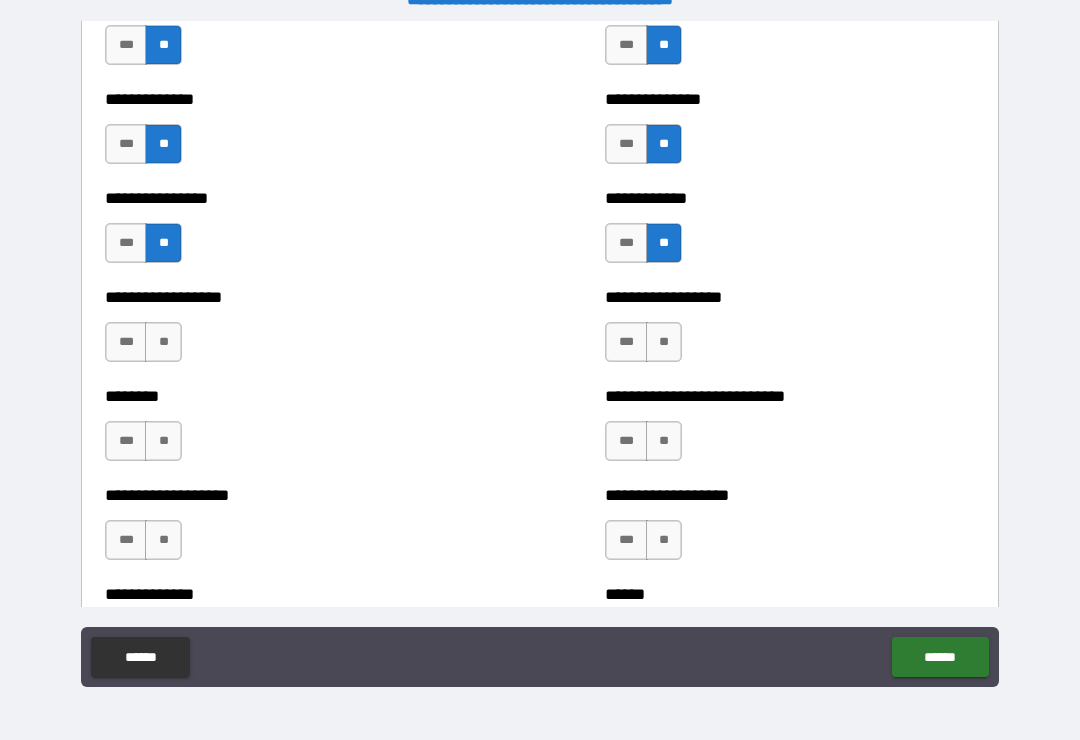 click on "**" at bounding box center (664, 342) 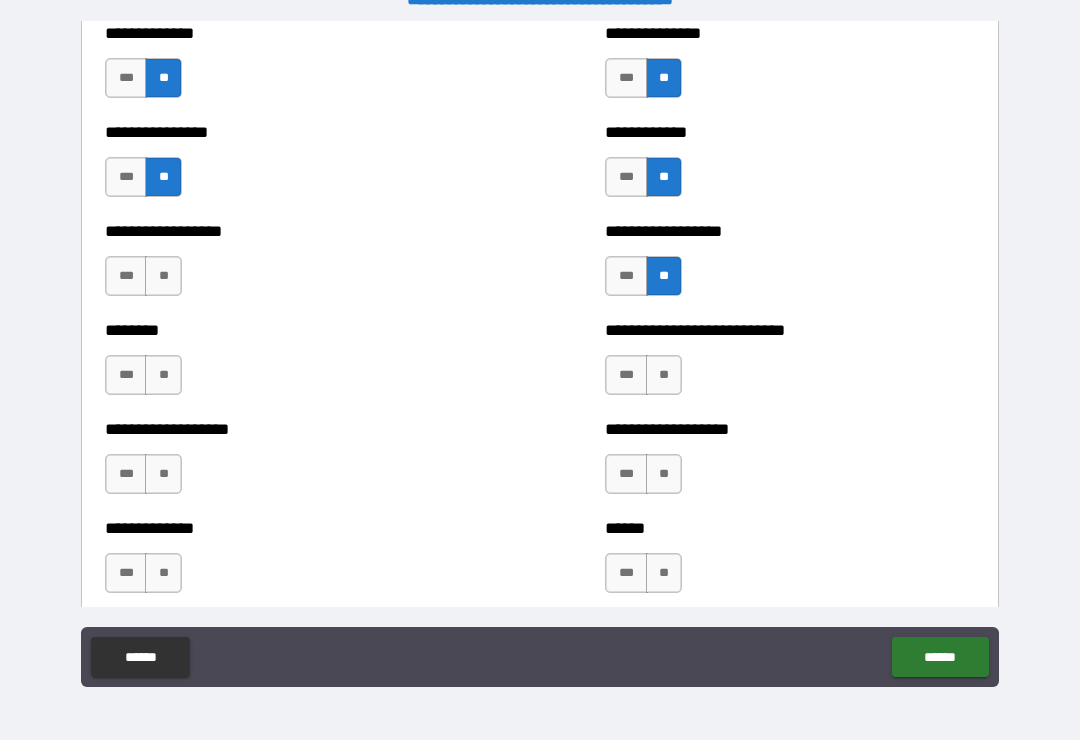 scroll, scrollTop: 4359, scrollLeft: 0, axis: vertical 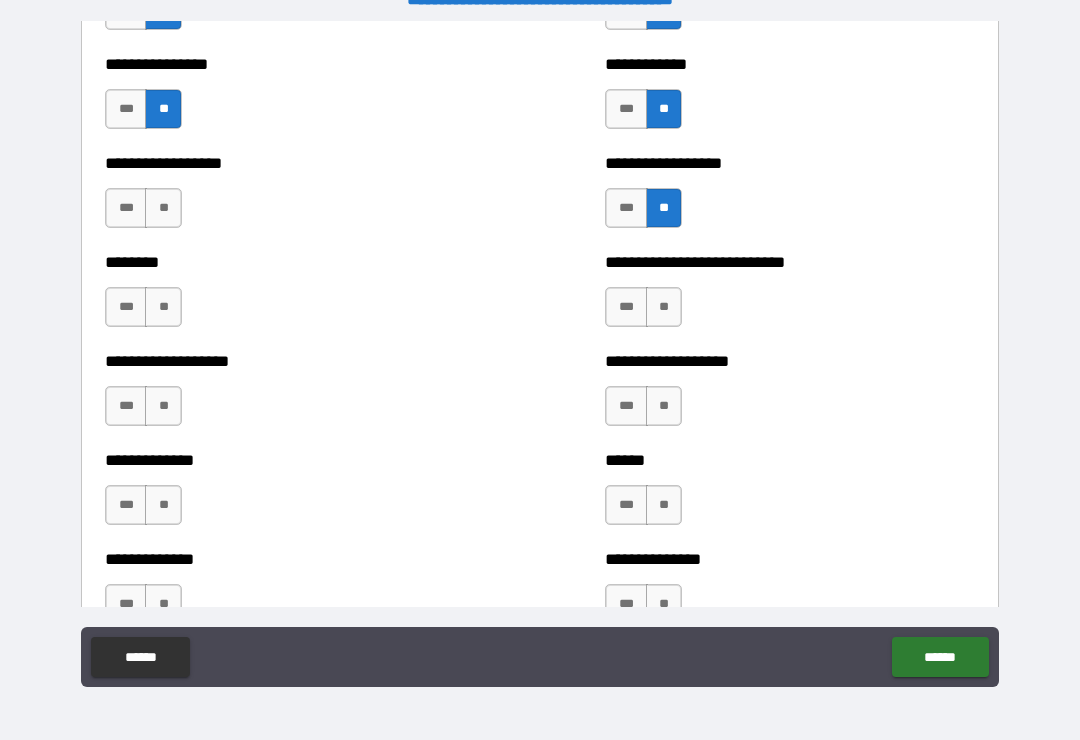 click on "**" at bounding box center (664, 307) 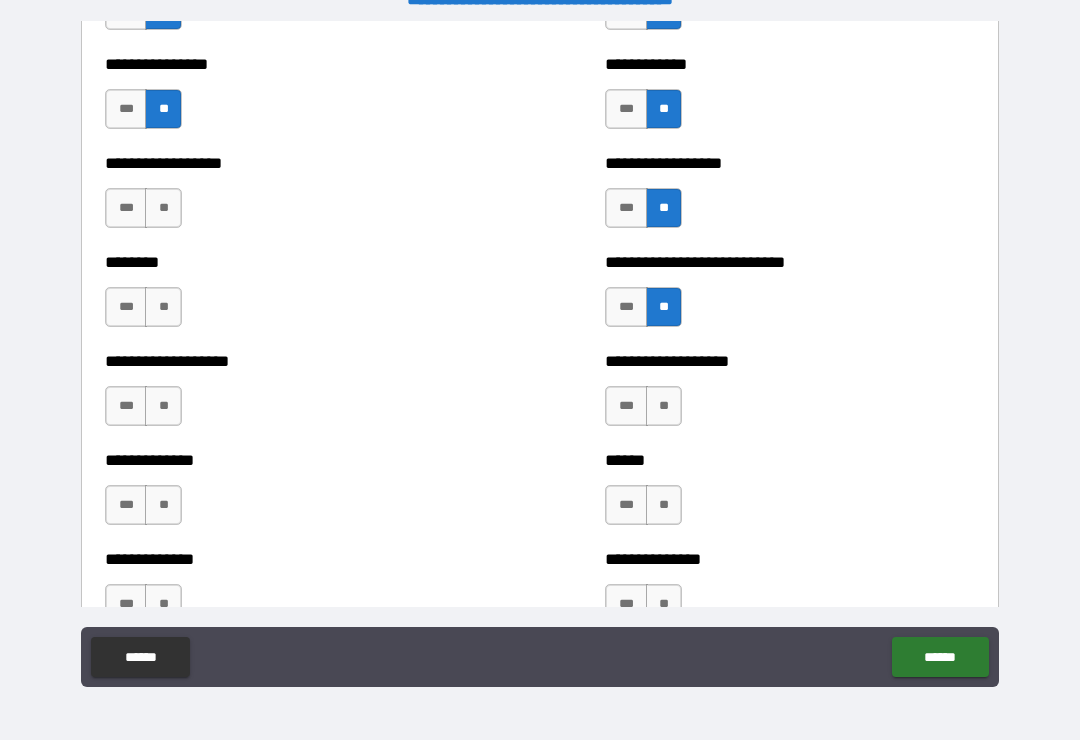 click on "**" at bounding box center [664, 406] 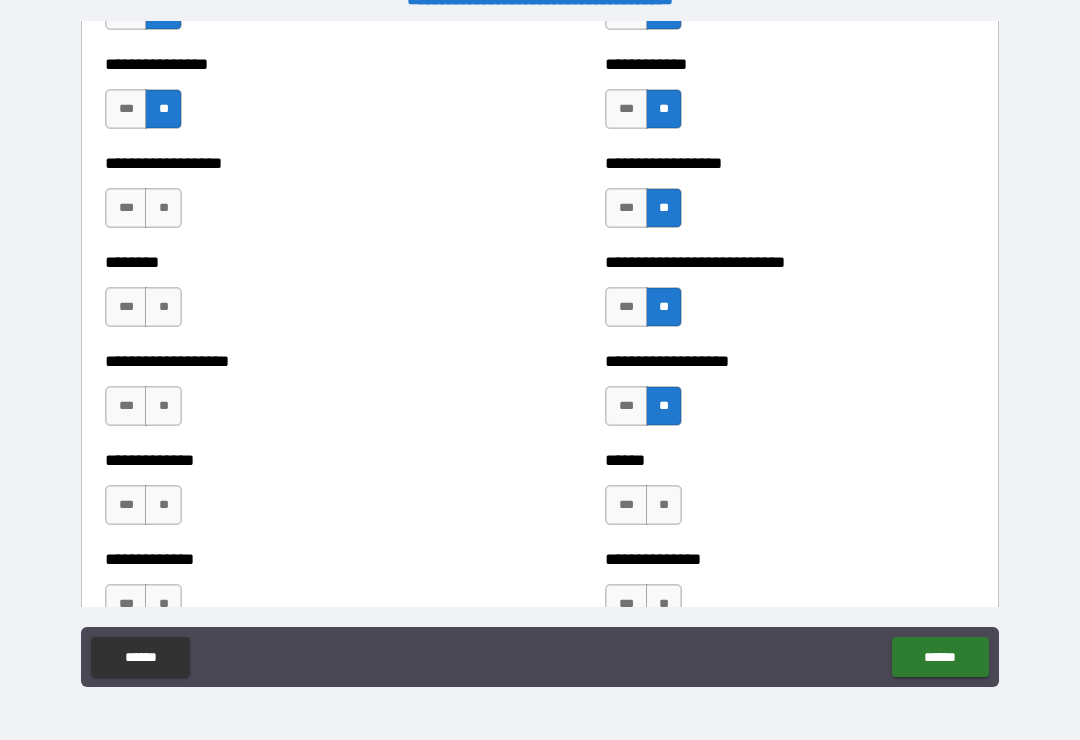 click on "**" at bounding box center (664, 505) 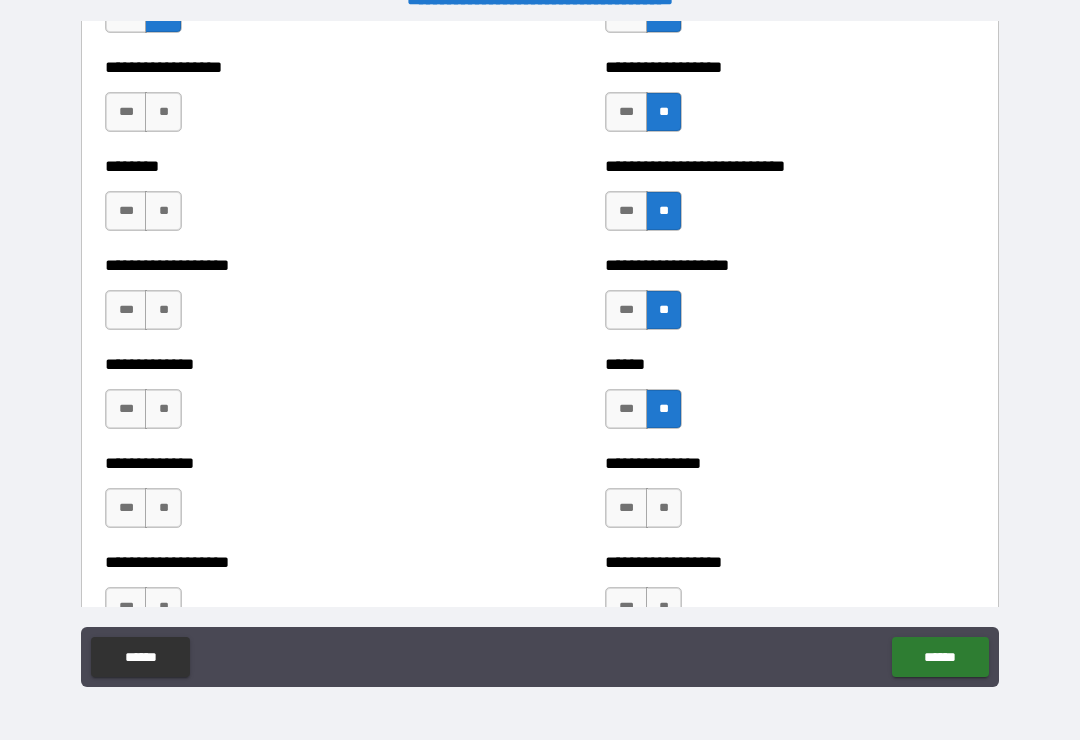scroll, scrollTop: 4497, scrollLeft: 0, axis: vertical 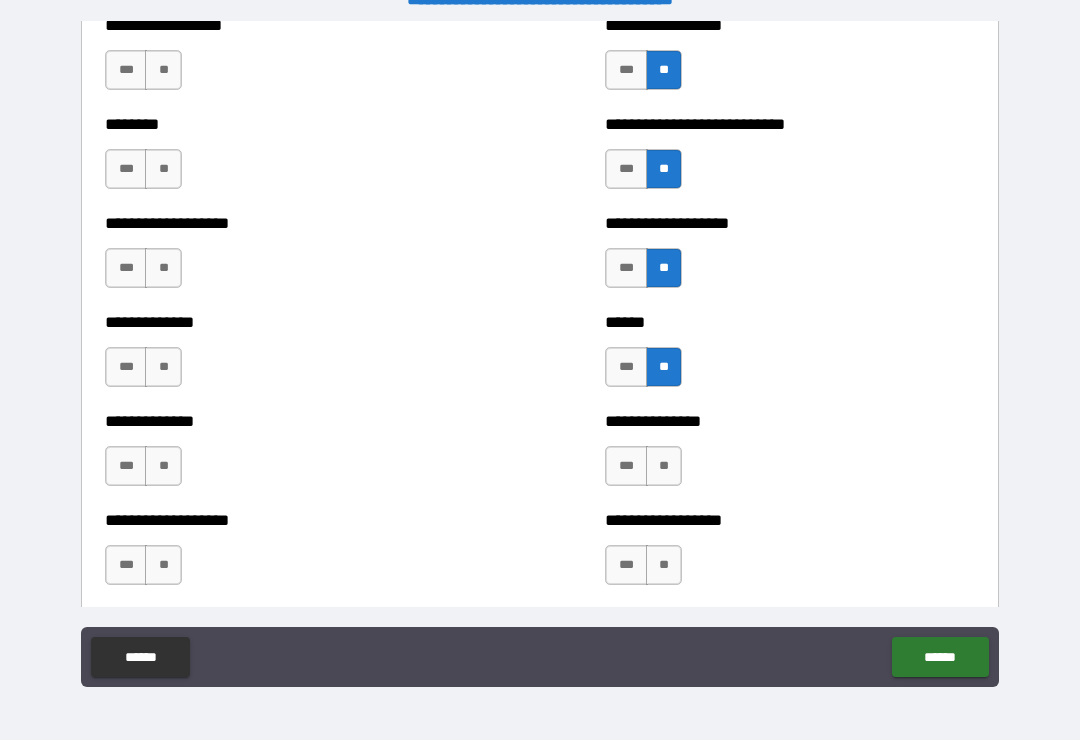 click on "**" at bounding box center [163, 268] 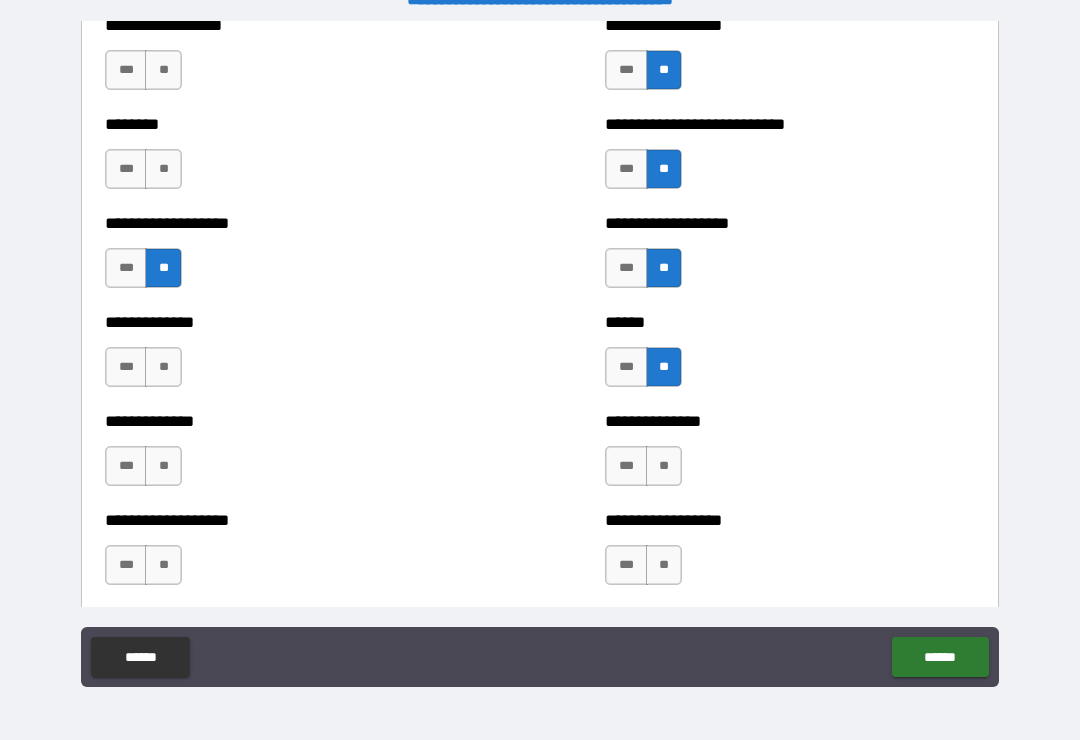 click on "**" at bounding box center [163, 367] 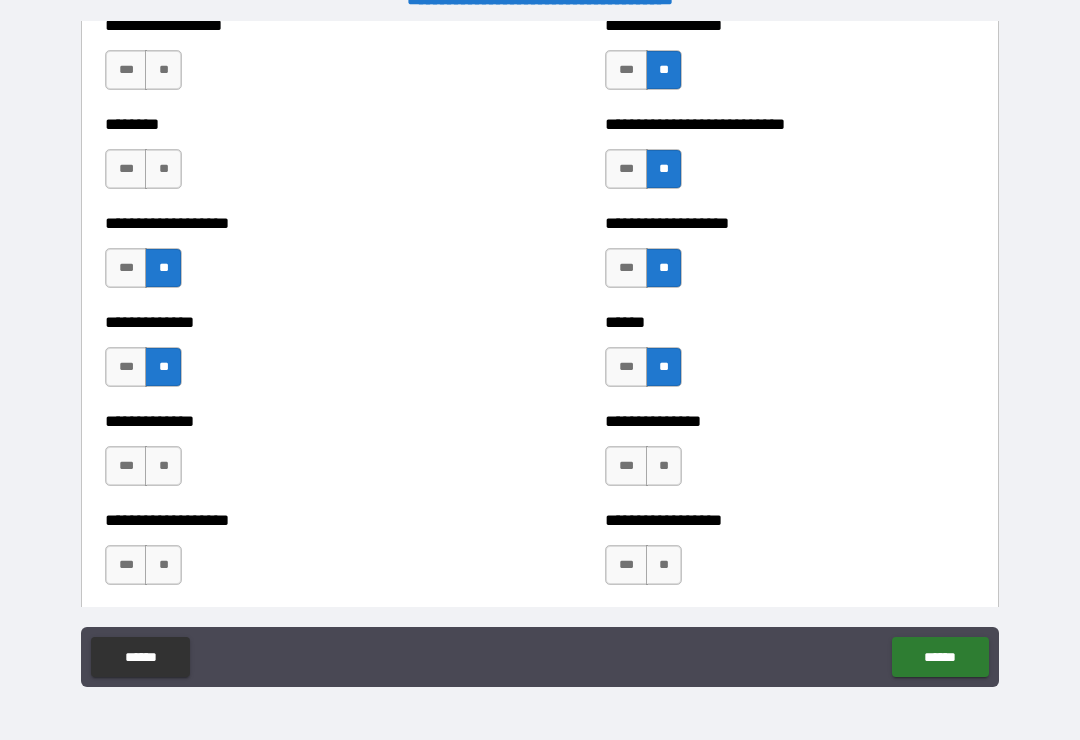 click on "**" at bounding box center [163, 169] 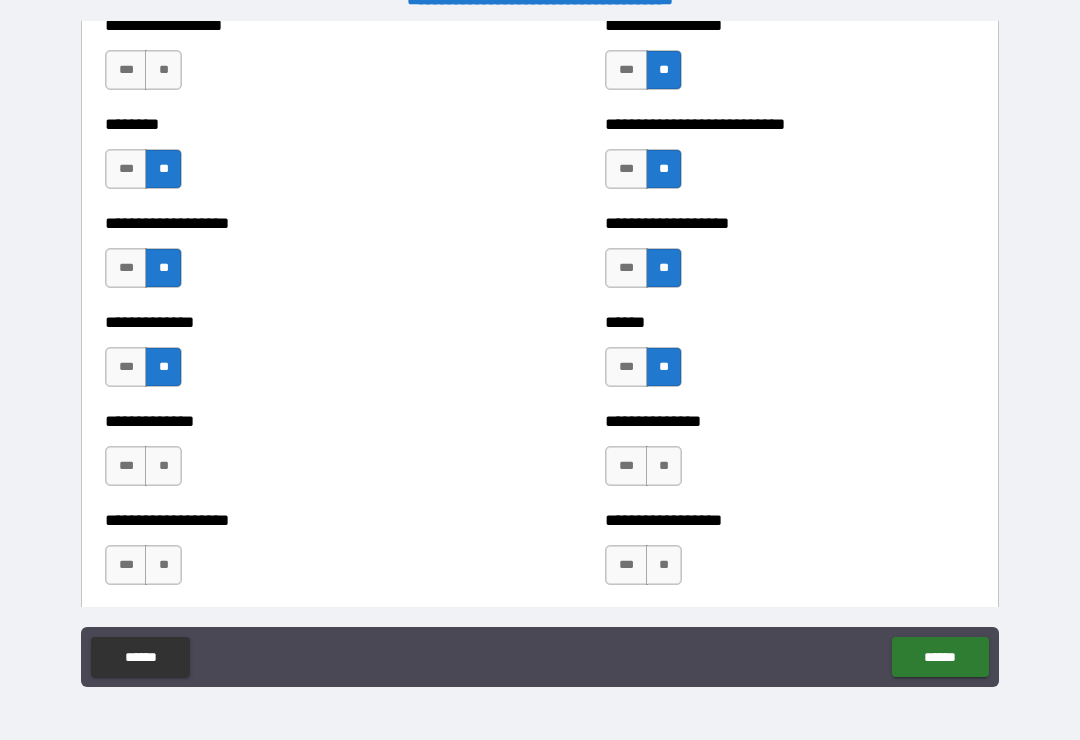click on "**" at bounding box center [163, 70] 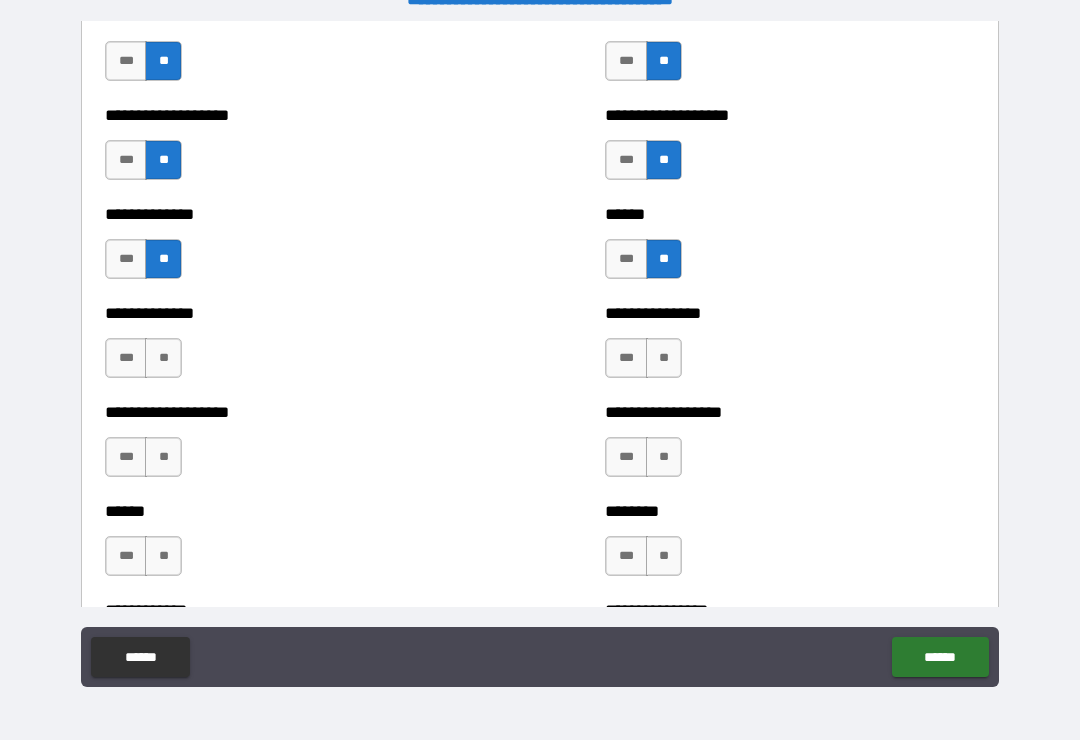 scroll, scrollTop: 4610, scrollLeft: 0, axis: vertical 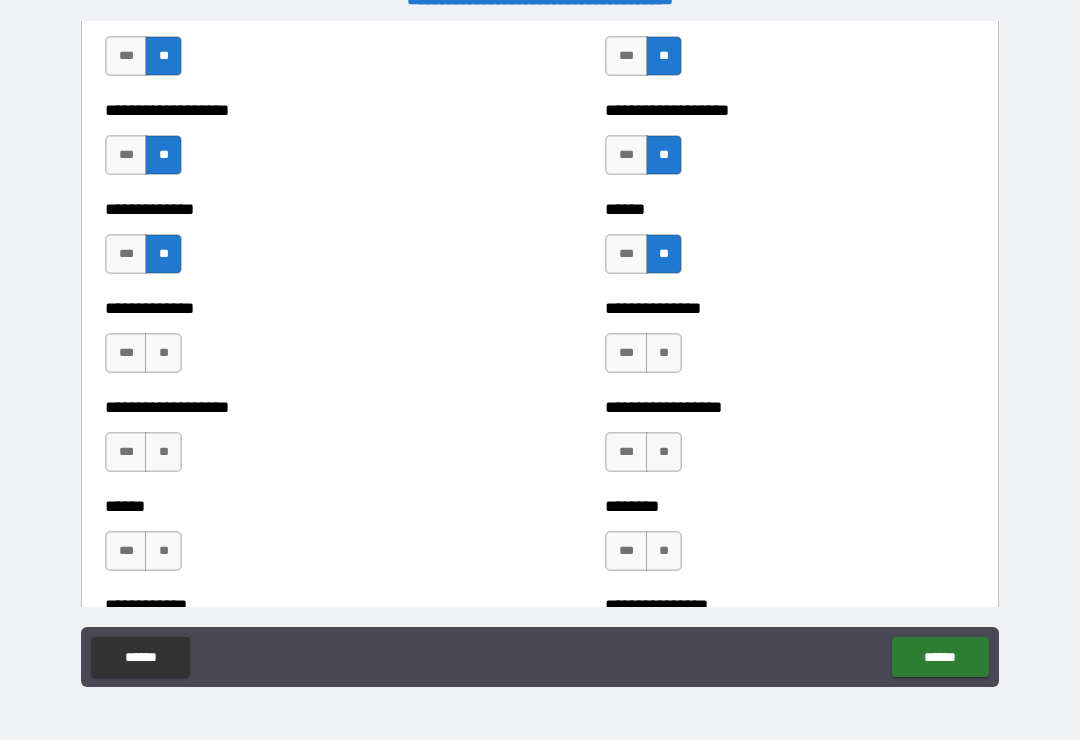click on "**" at bounding box center (664, 353) 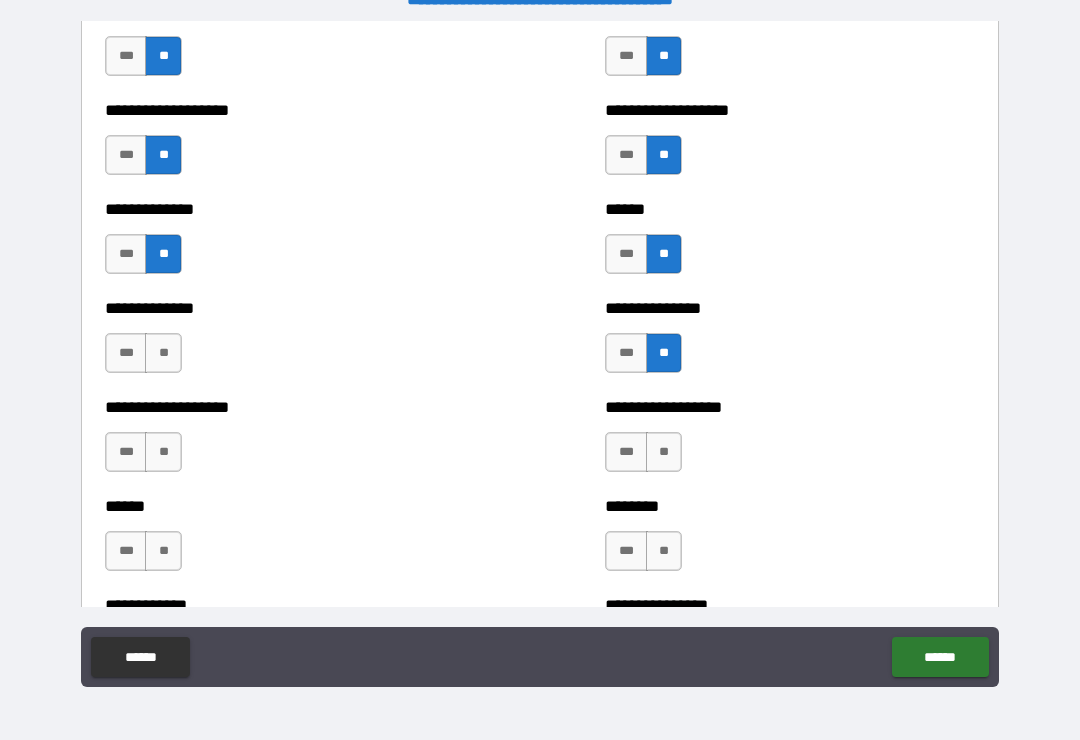 click on "**" at bounding box center (163, 353) 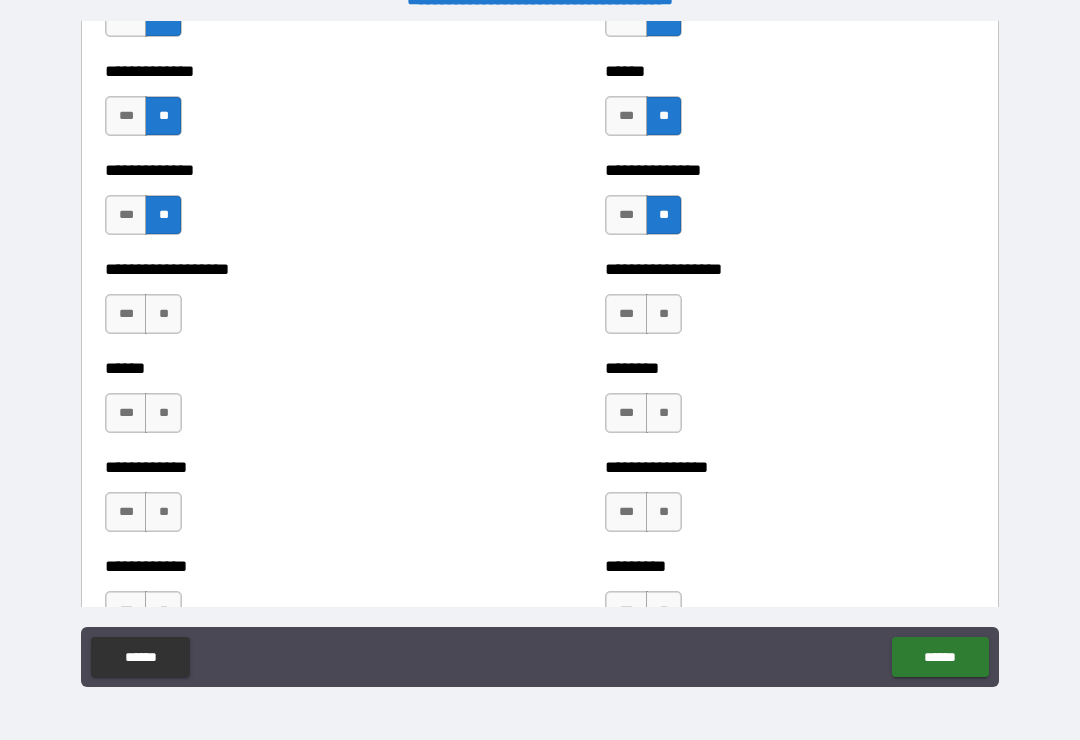 scroll, scrollTop: 4830, scrollLeft: 0, axis: vertical 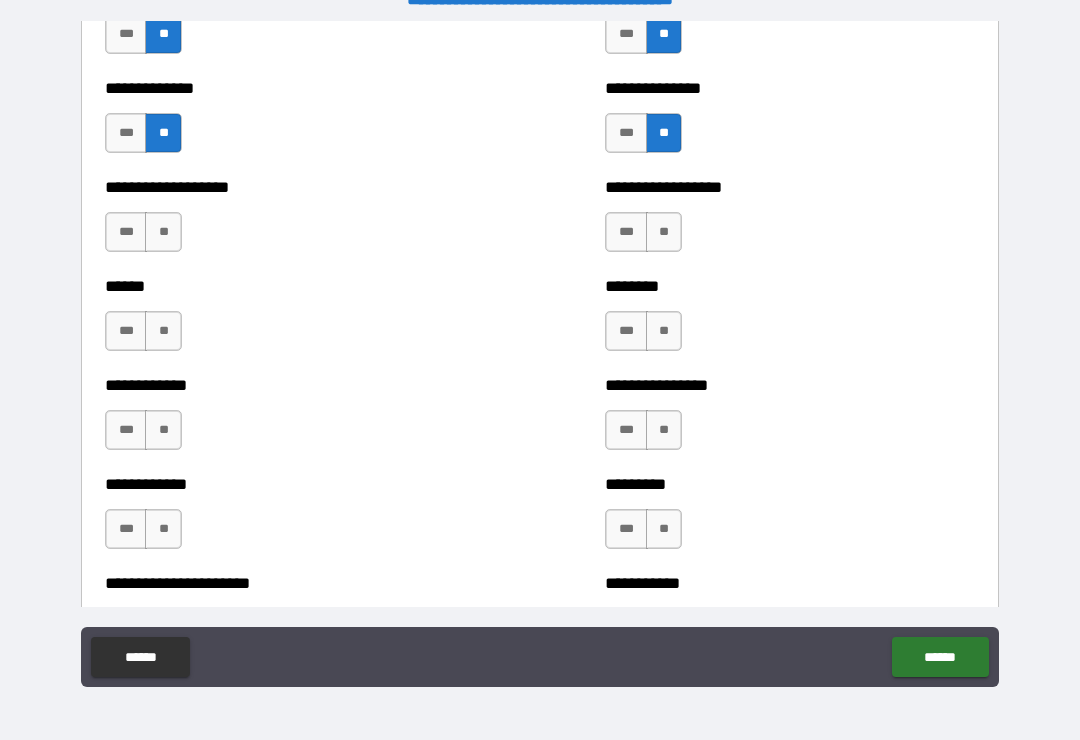 click on "**" at bounding box center [664, 232] 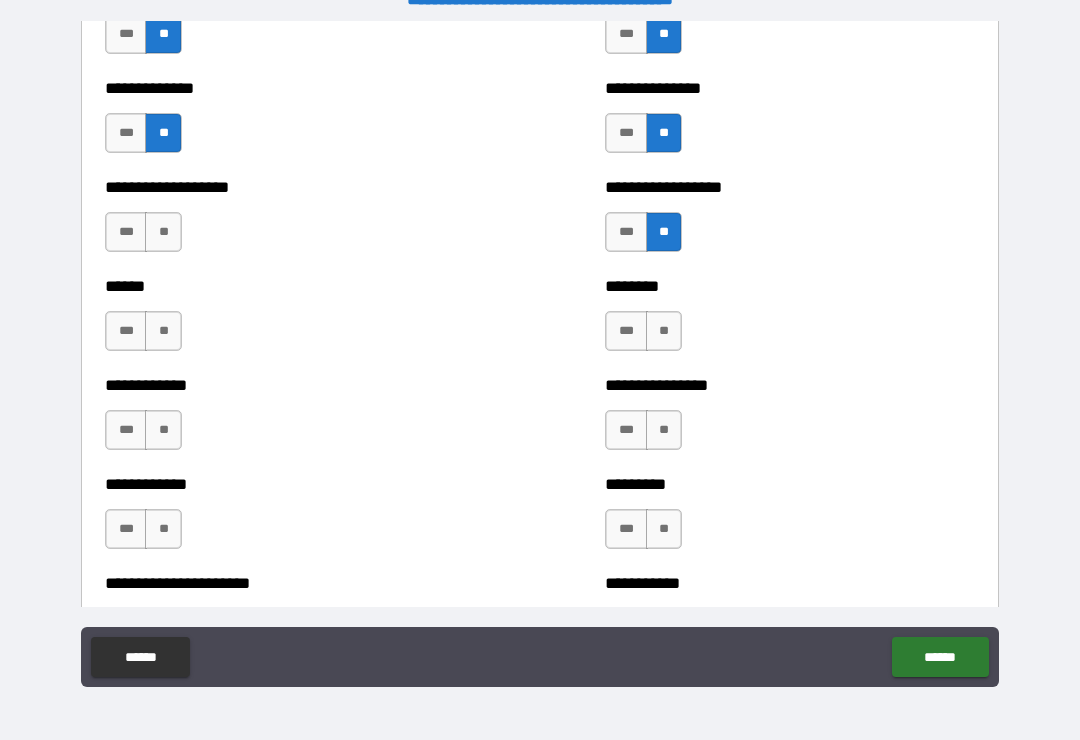 click on "**" at bounding box center (664, 331) 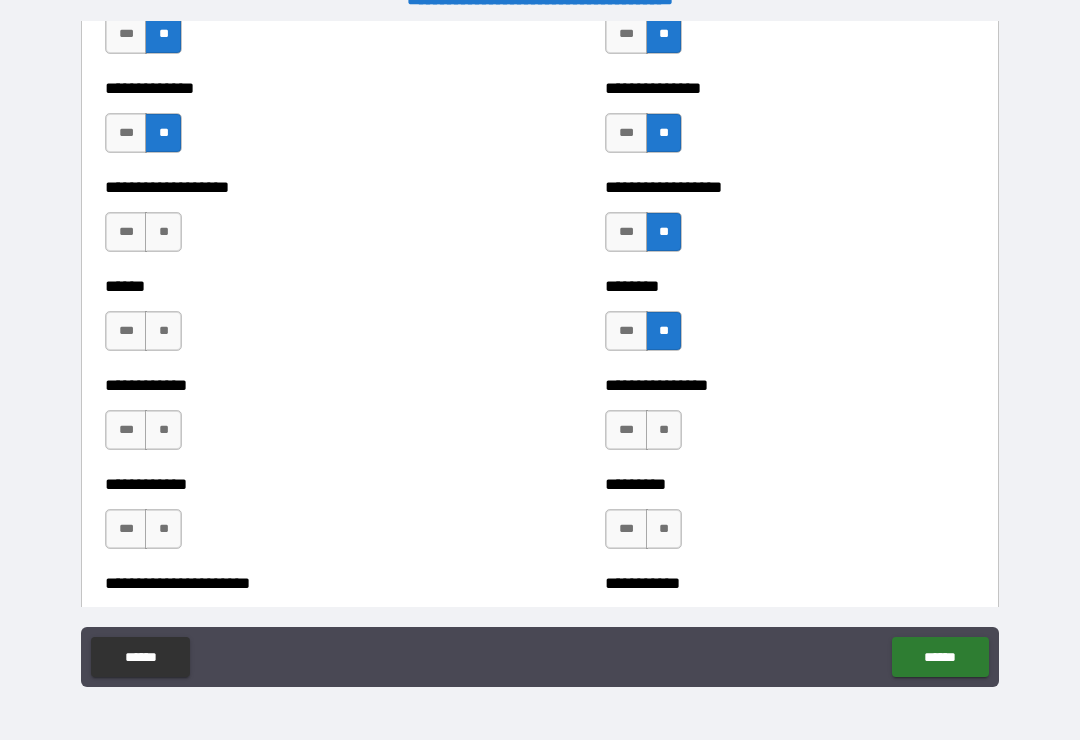 click on "**" at bounding box center [664, 430] 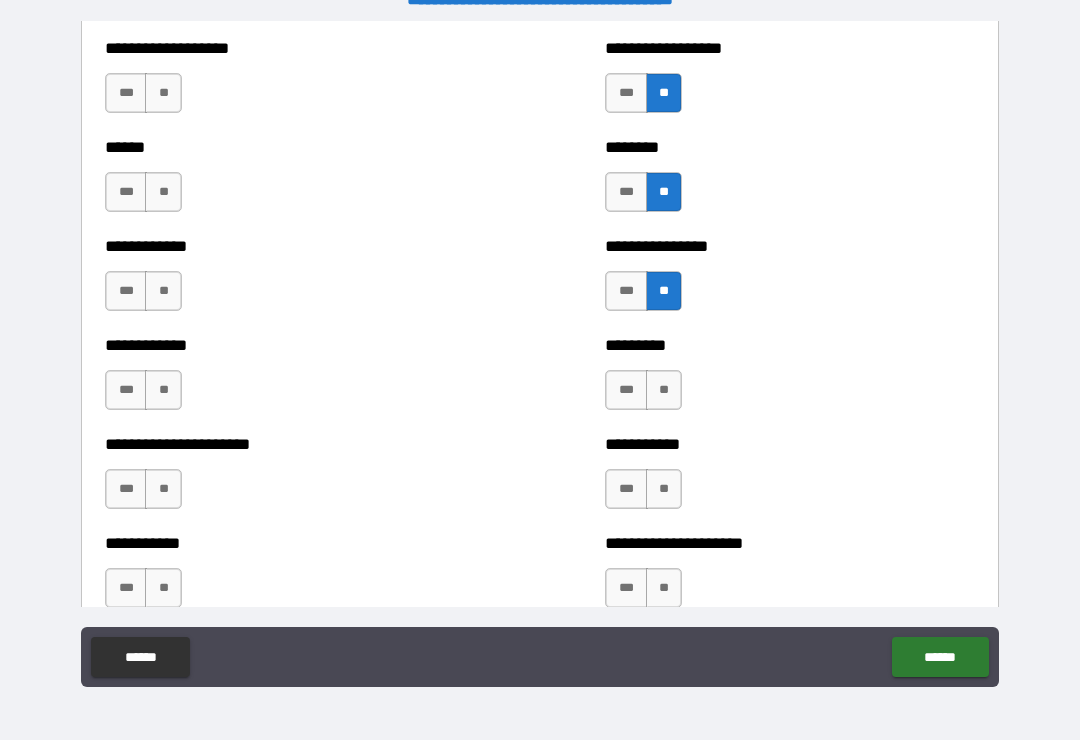 scroll, scrollTop: 4970, scrollLeft: 0, axis: vertical 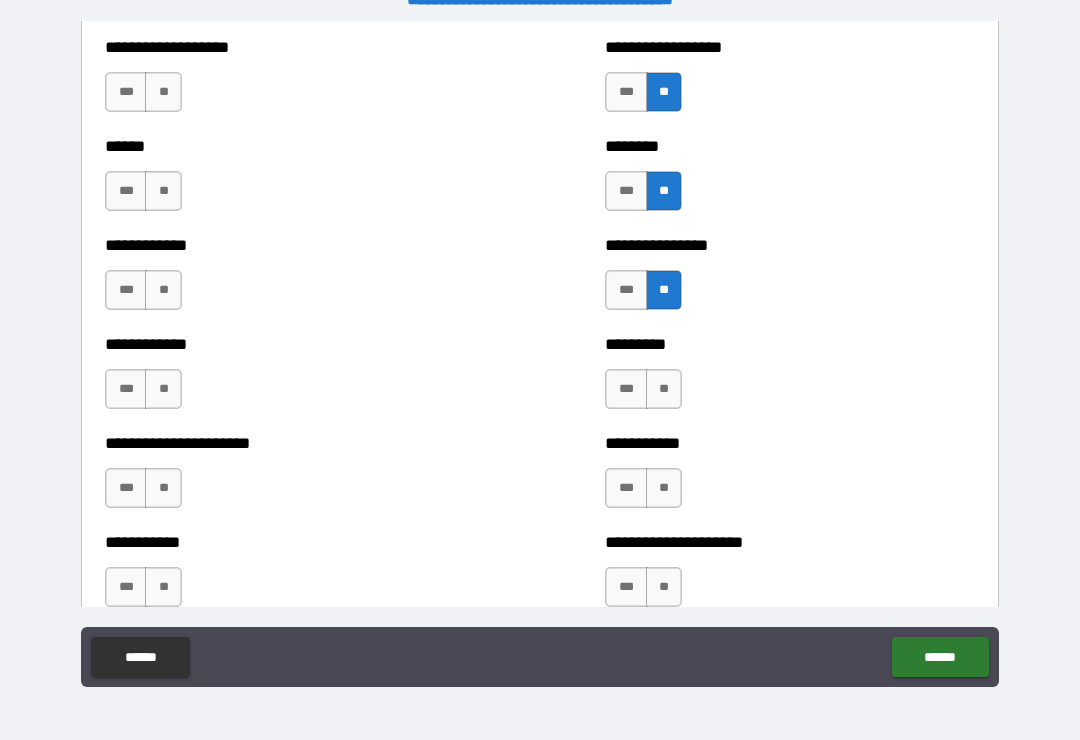 click on "**" at bounding box center [664, 389] 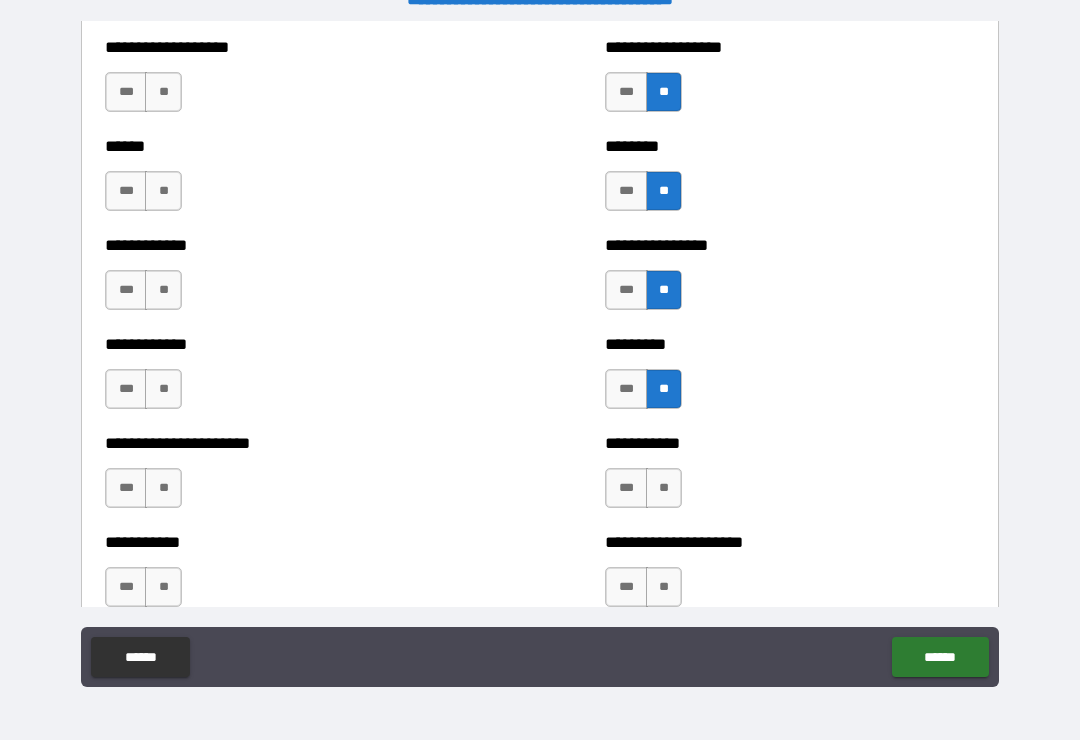 click on "**" at bounding box center [163, 92] 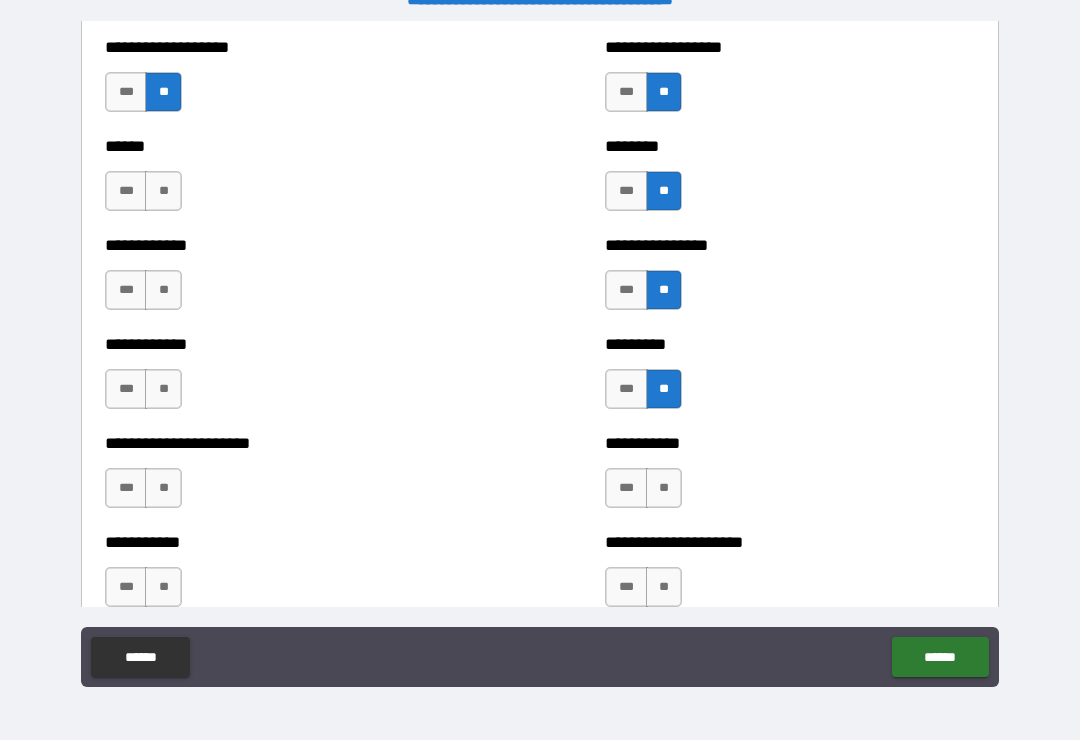 click on "**" at bounding box center [163, 191] 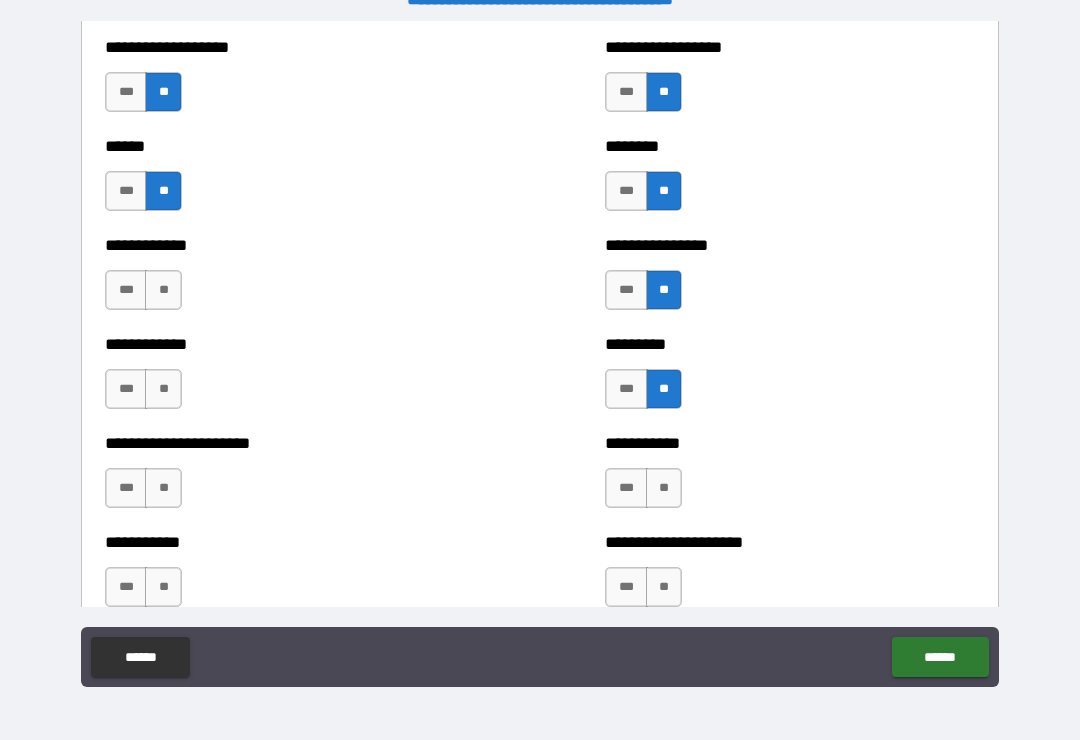 click on "**" at bounding box center (163, 290) 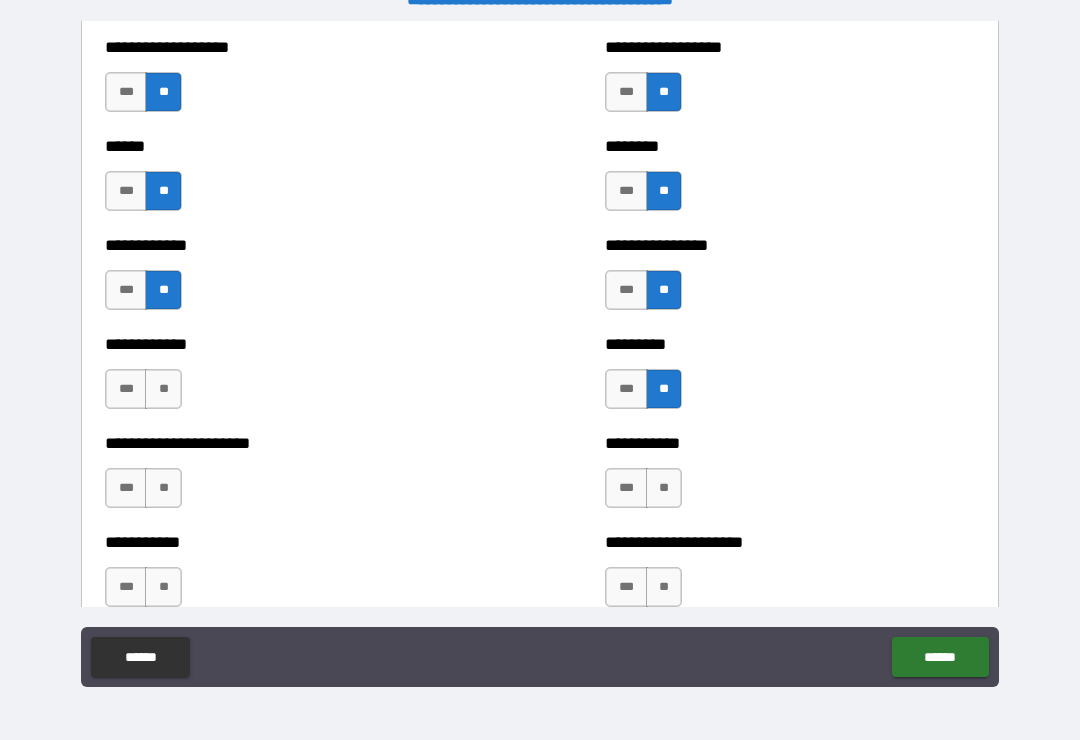 click on "**" at bounding box center (163, 389) 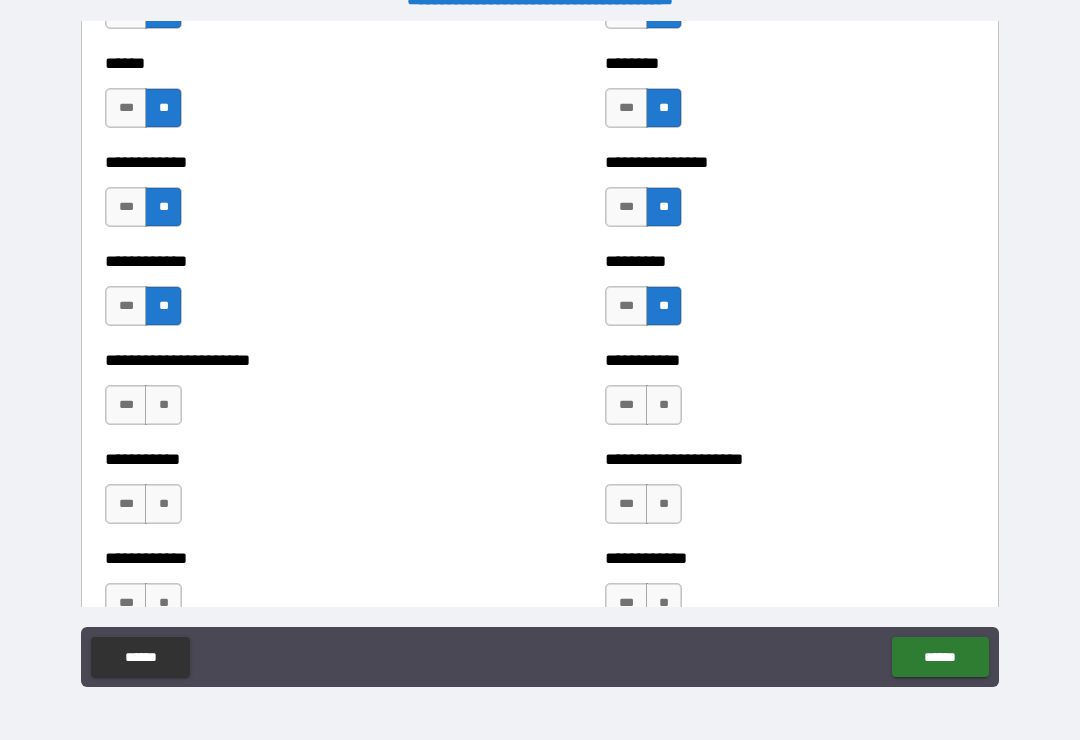 scroll, scrollTop: 5086, scrollLeft: 0, axis: vertical 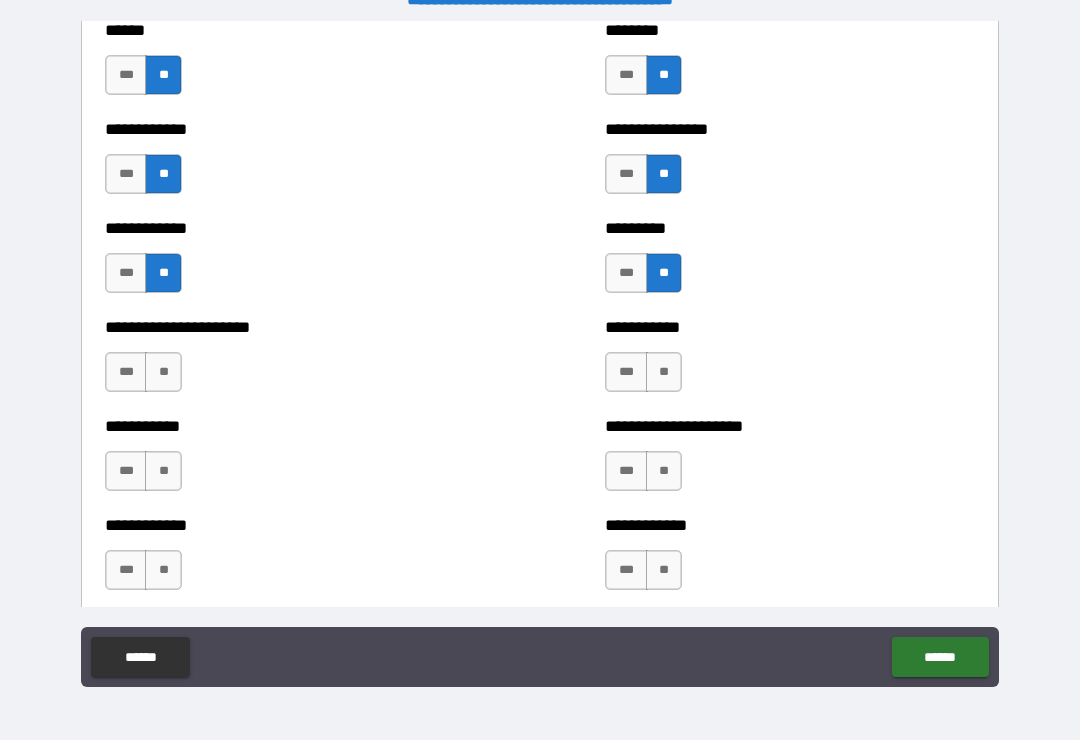 click on "**" at bounding box center [163, 372] 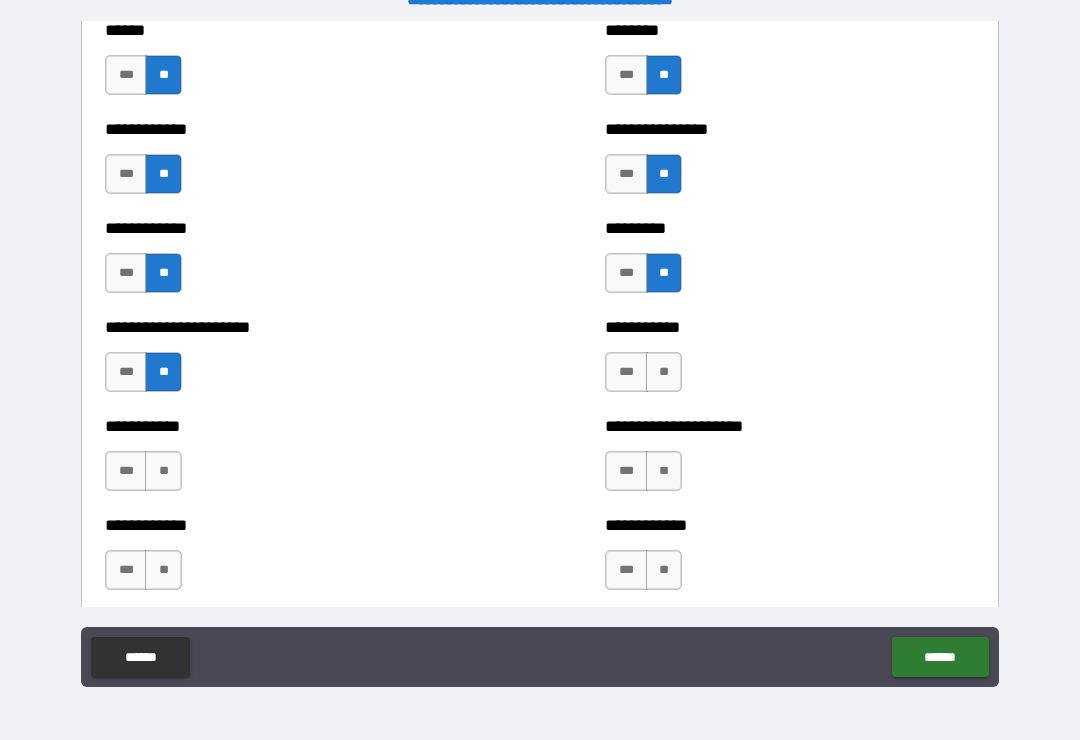 click on "**" at bounding box center [163, 471] 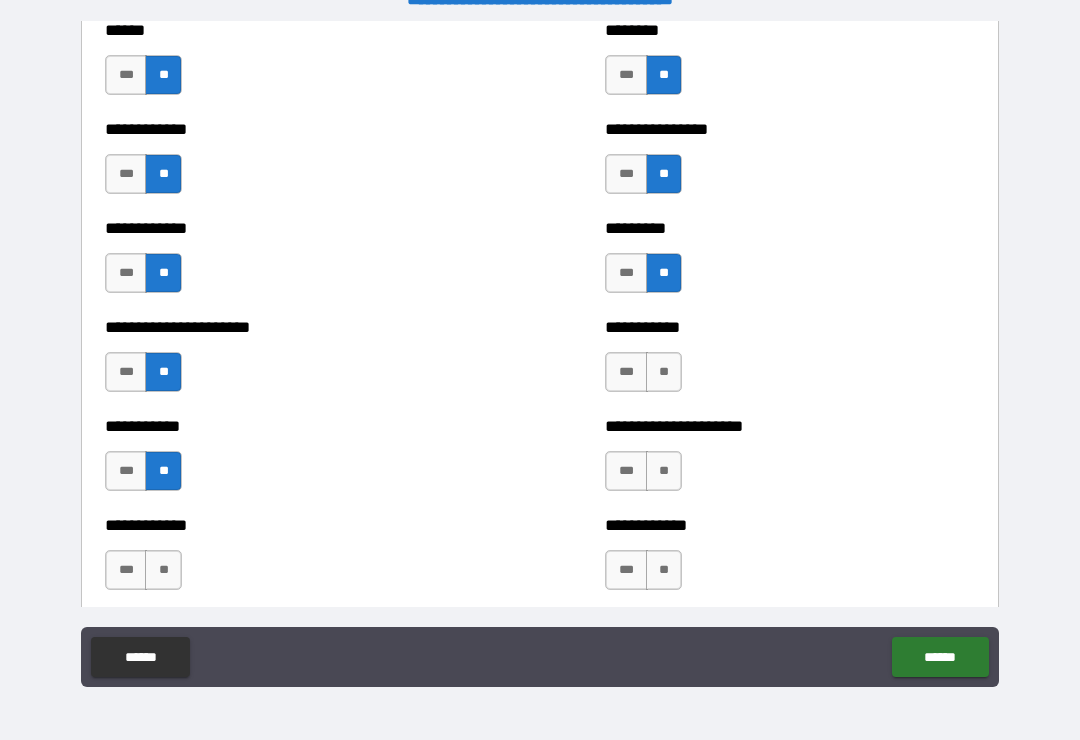scroll, scrollTop: 5139, scrollLeft: 0, axis: vertical 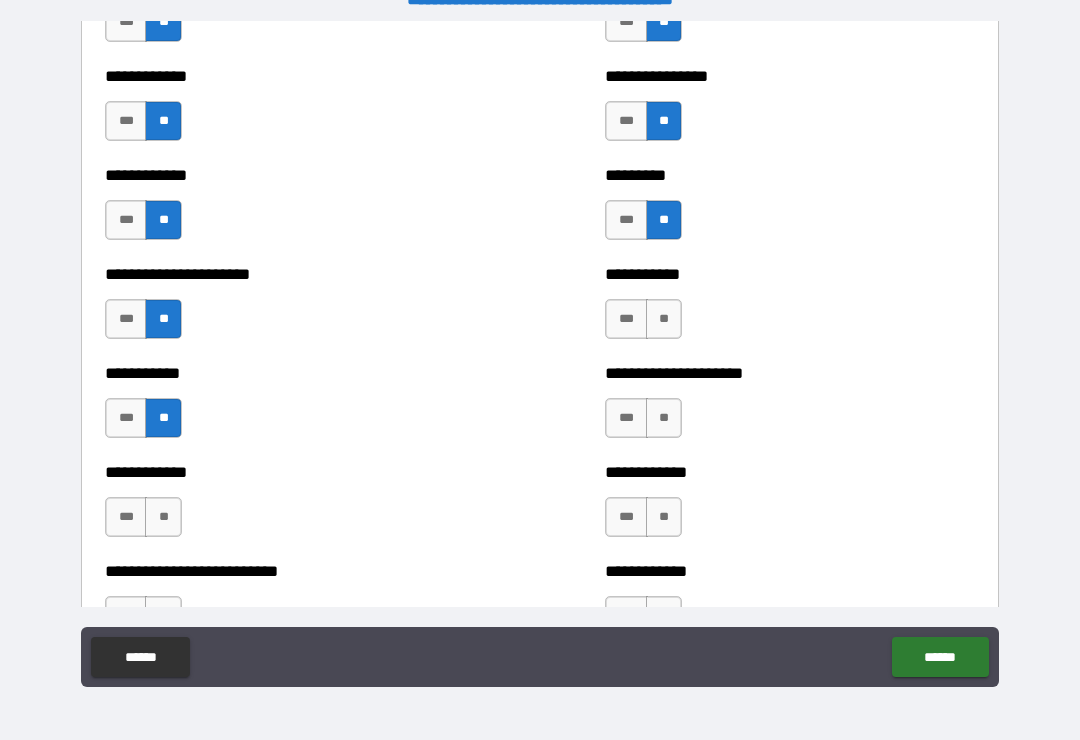 click on "**" at bounding box center [664, 319] 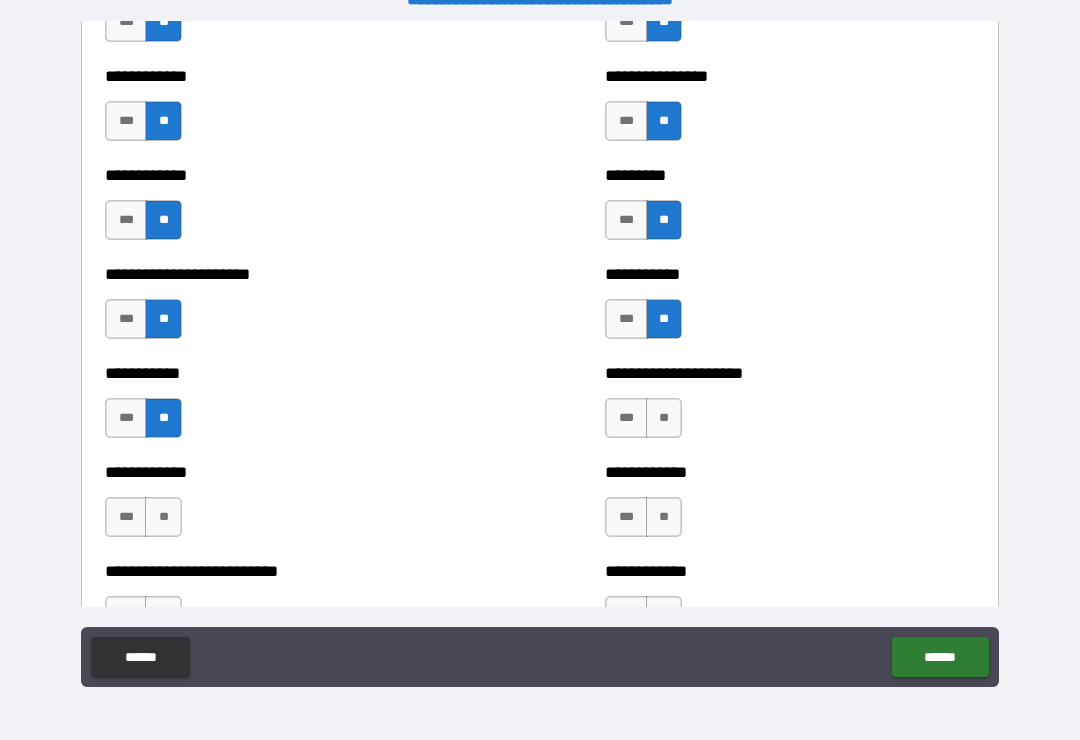 click on "**" at bounding box center (664, 418) 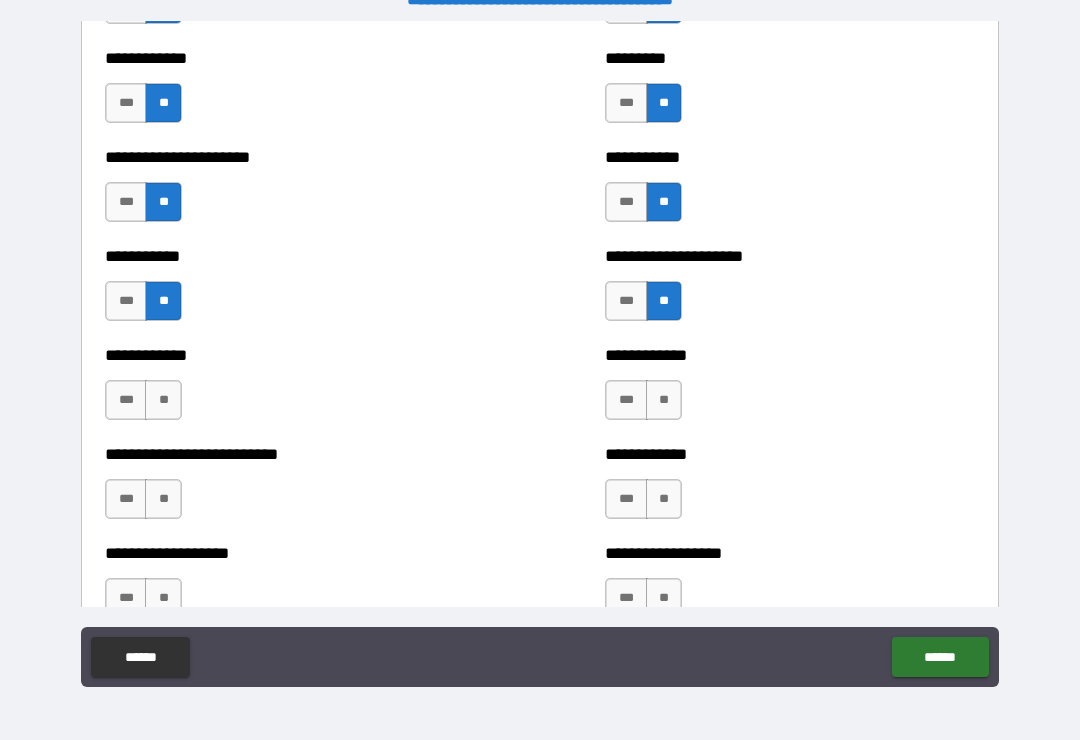scroll, scrollTop: 5257, scrollLeft: 0, axis: vertical 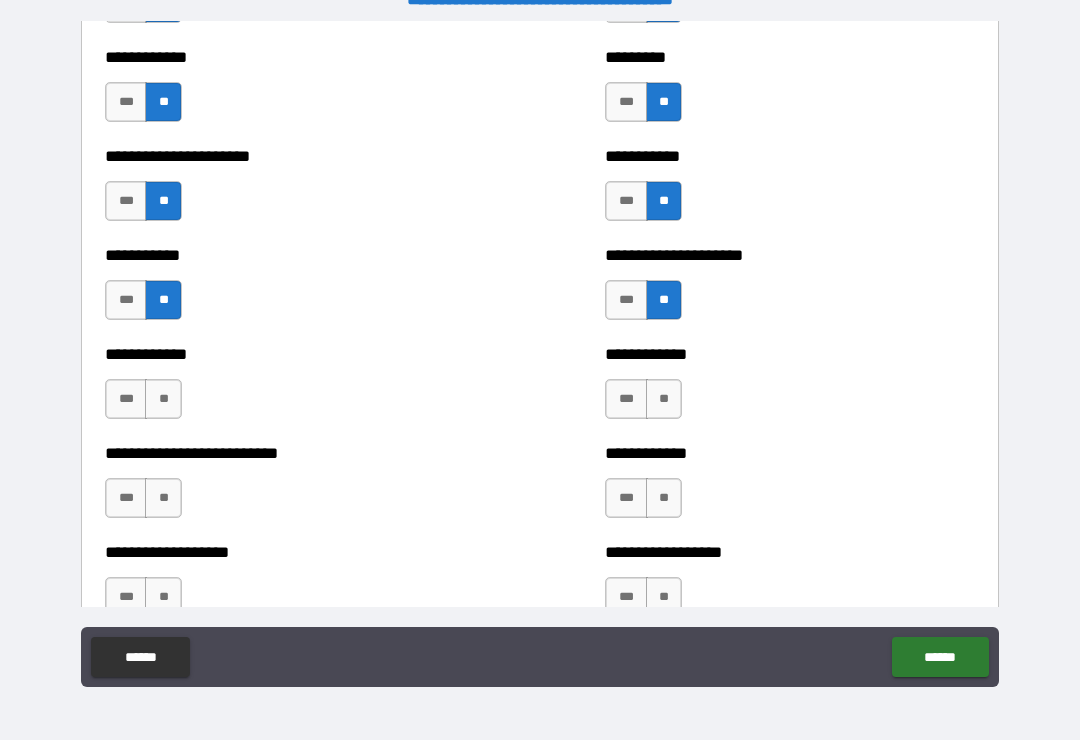 click on "**" at bounding box center [664, 399] 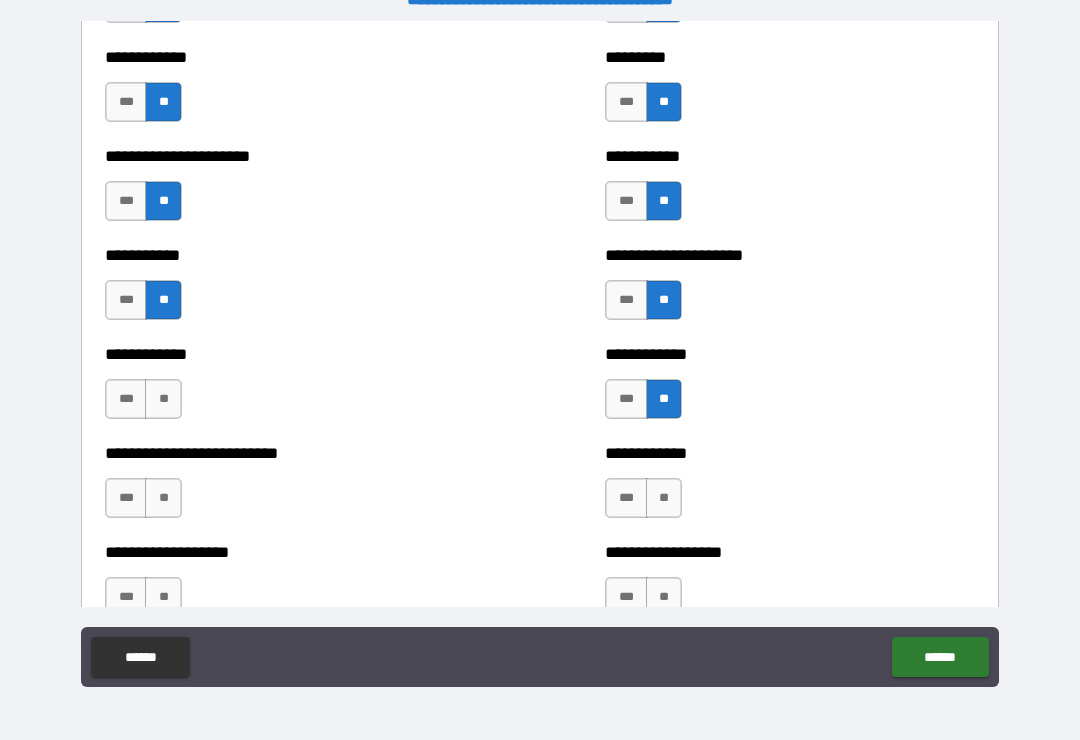 click on "**" at bounding box center [163, 399] 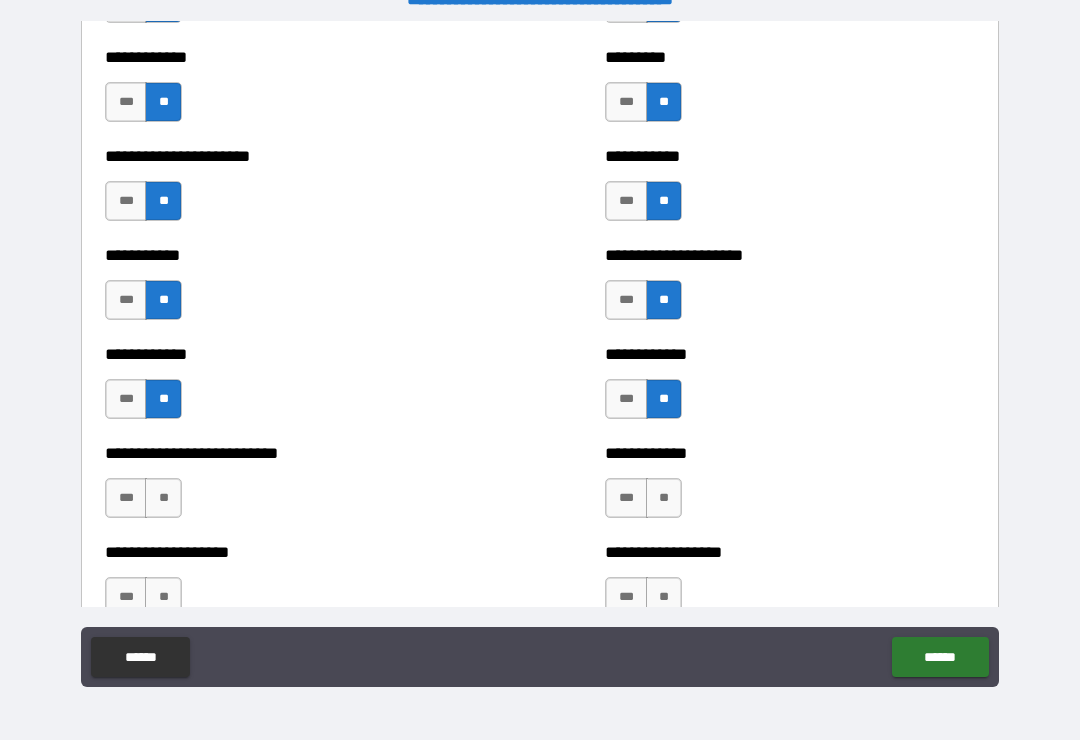 scroll, scrollTop: 5323, scrollLeft: 0, axis: vertical 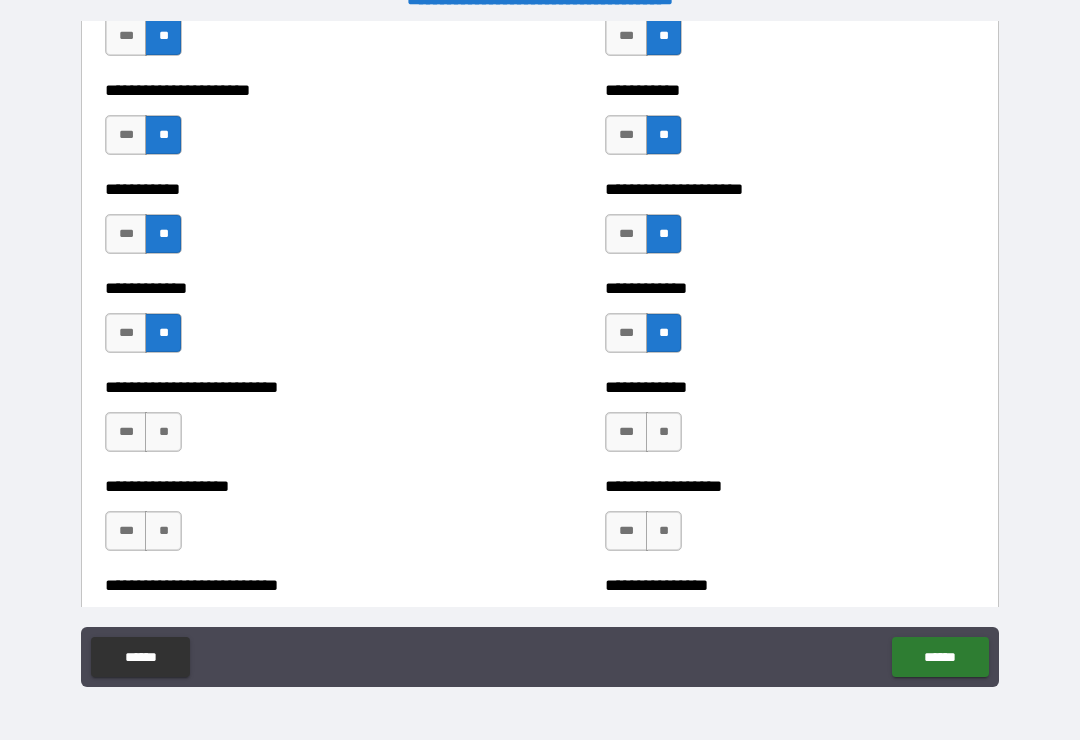click on "**" at bounding box center [664, 432] 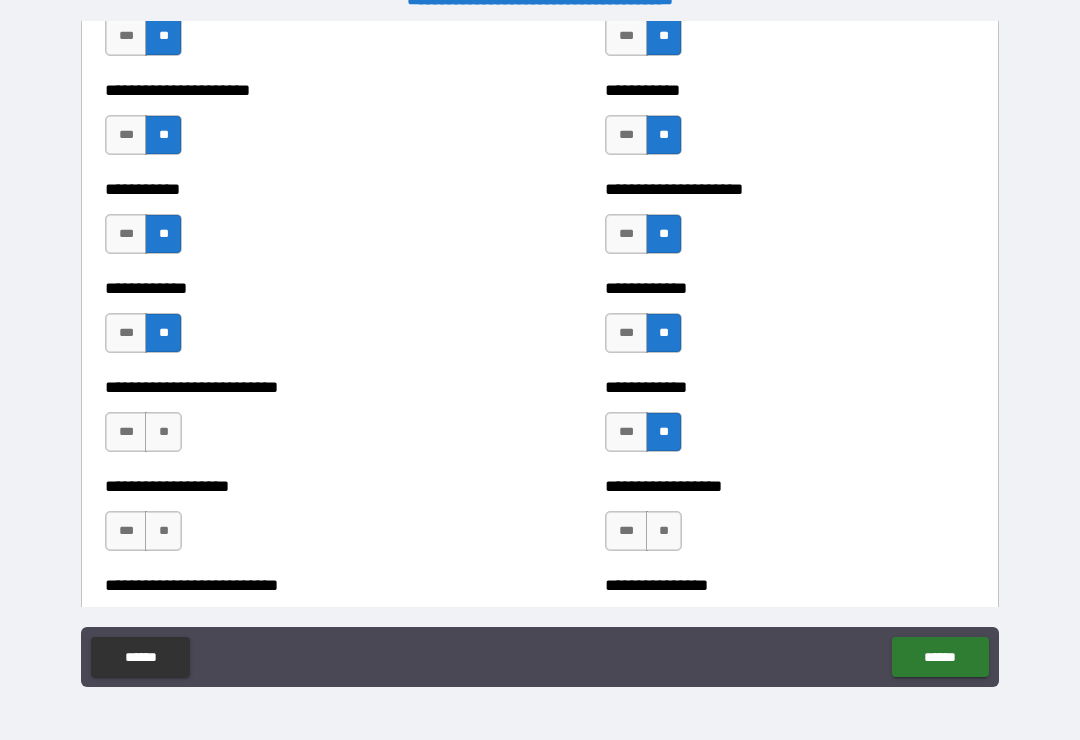 click on "**" at bounding box center (163, 432) 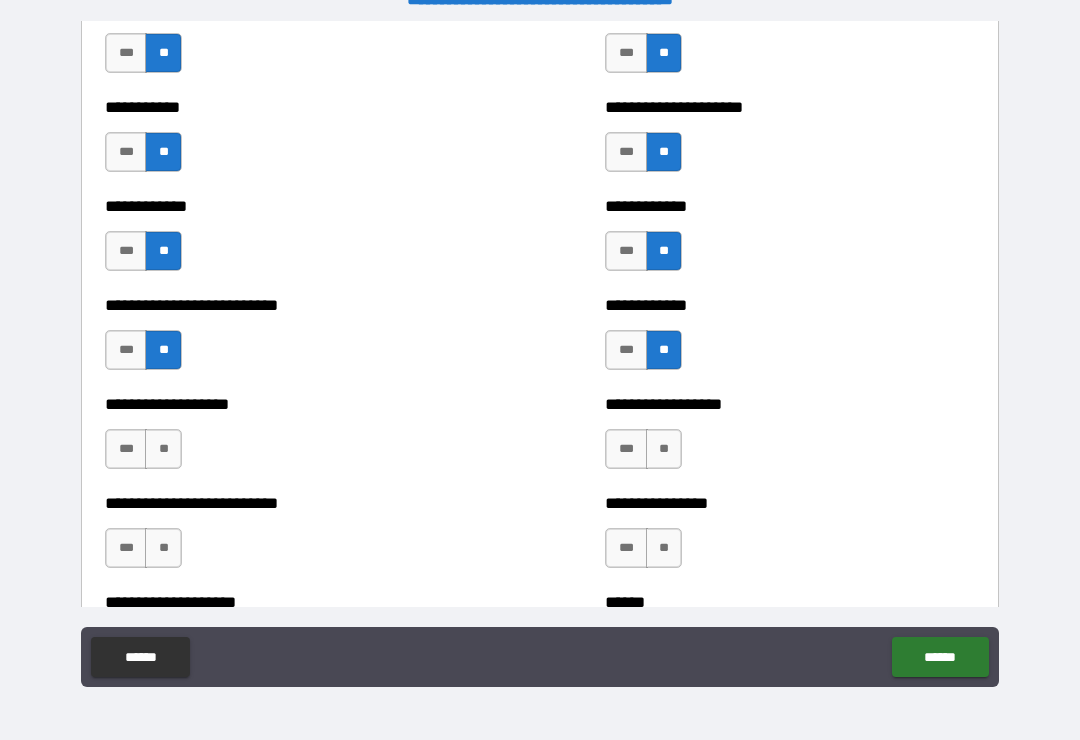 scroll, scrollTop: 5410, scrollLeft: 0, axis: vertical 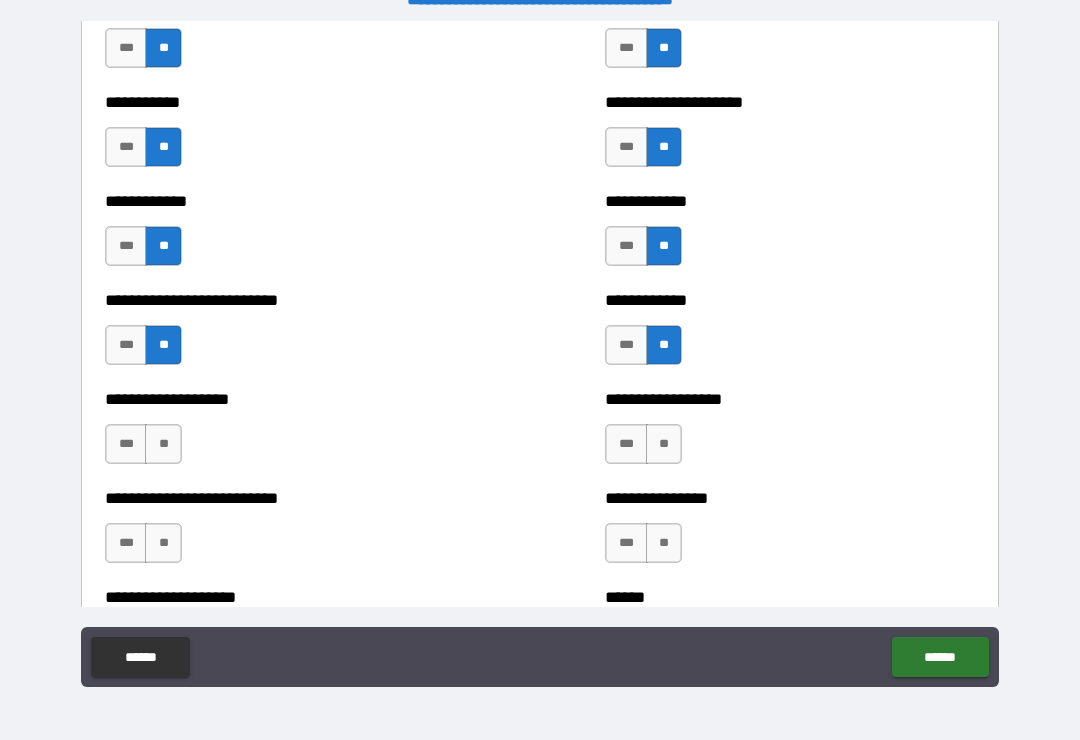click on "**" at bounding box center [163, 444] 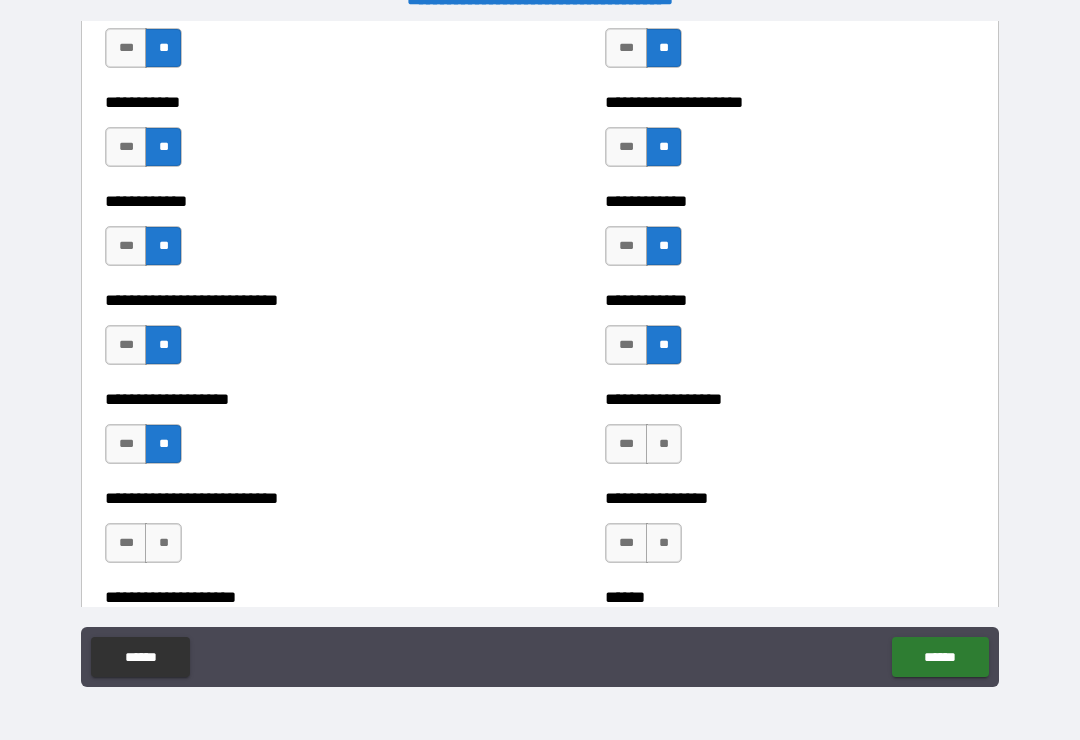 click on "**" at bounding box center (664, 444) 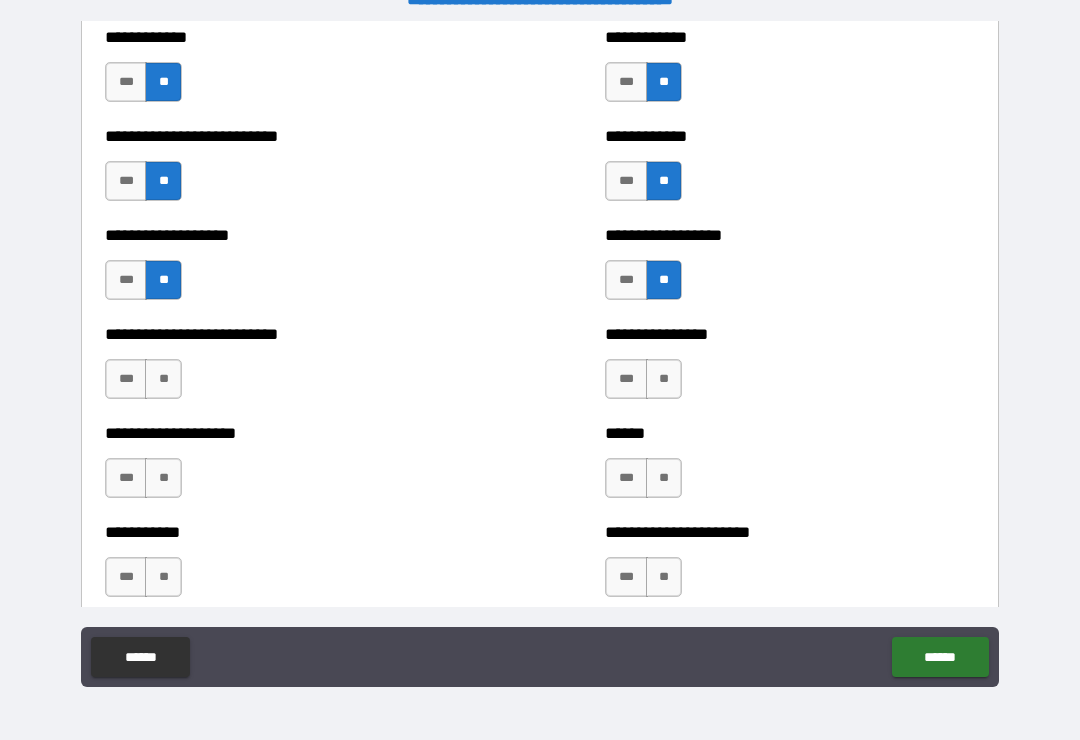 scroll, scrollTop: 5576, scrollLeft: 0, axis: vertical 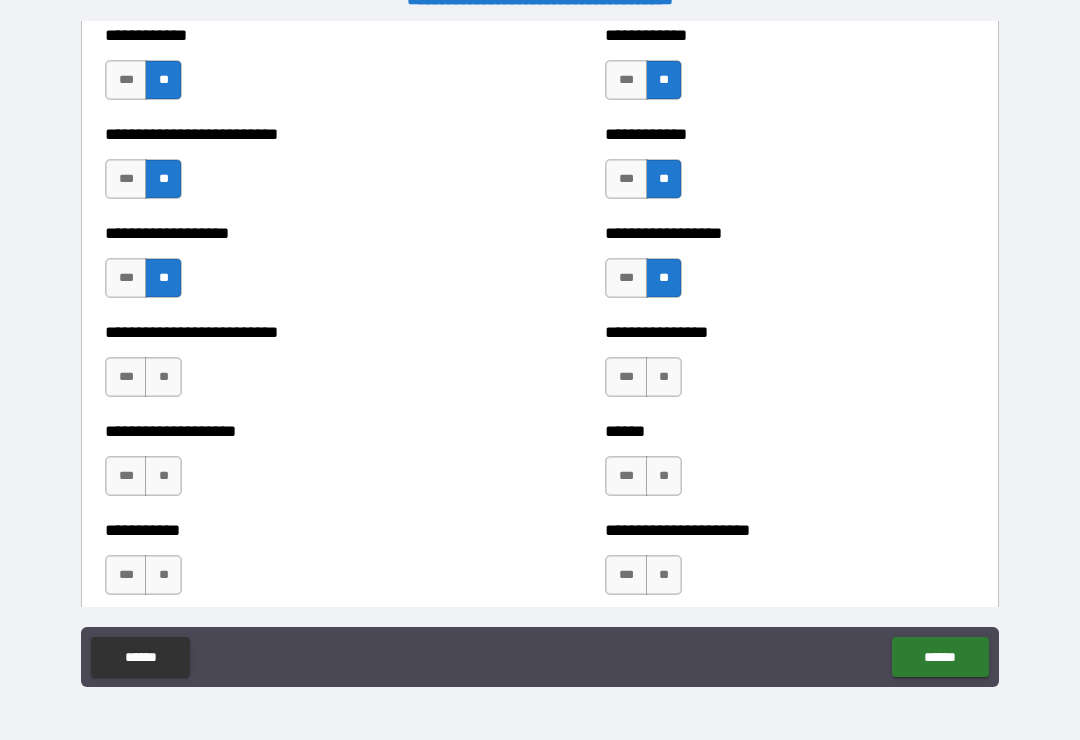 click on "**" at bounding box center [664, 377] 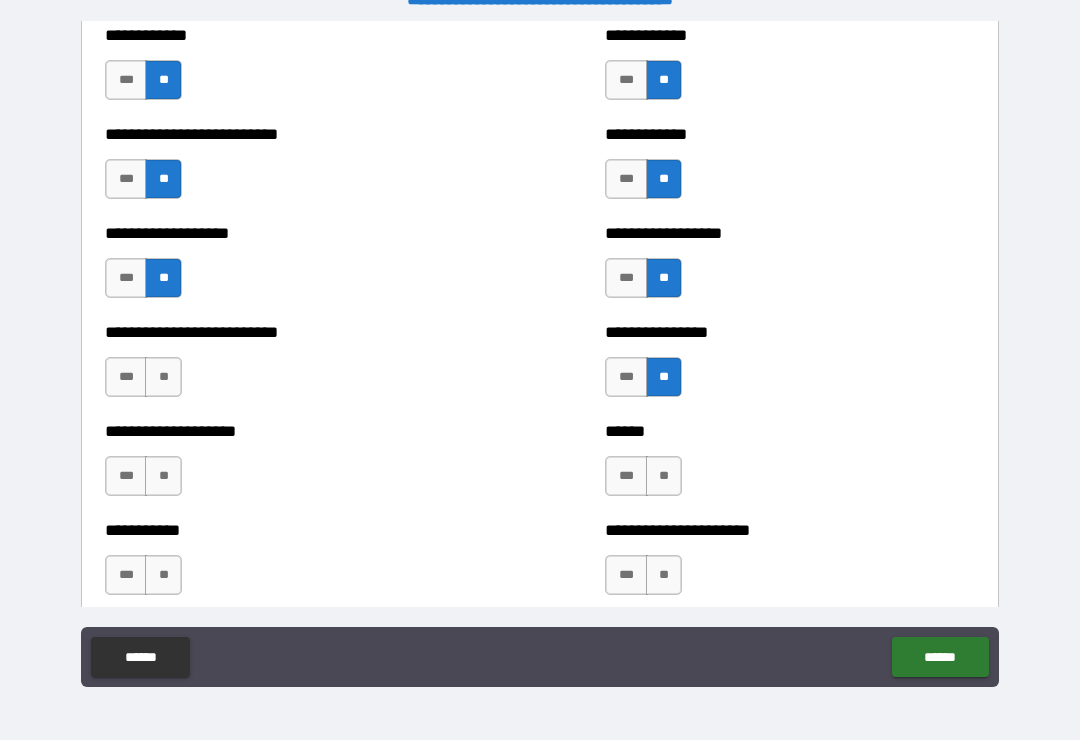 click on "**" at bounding box center (163, 377) 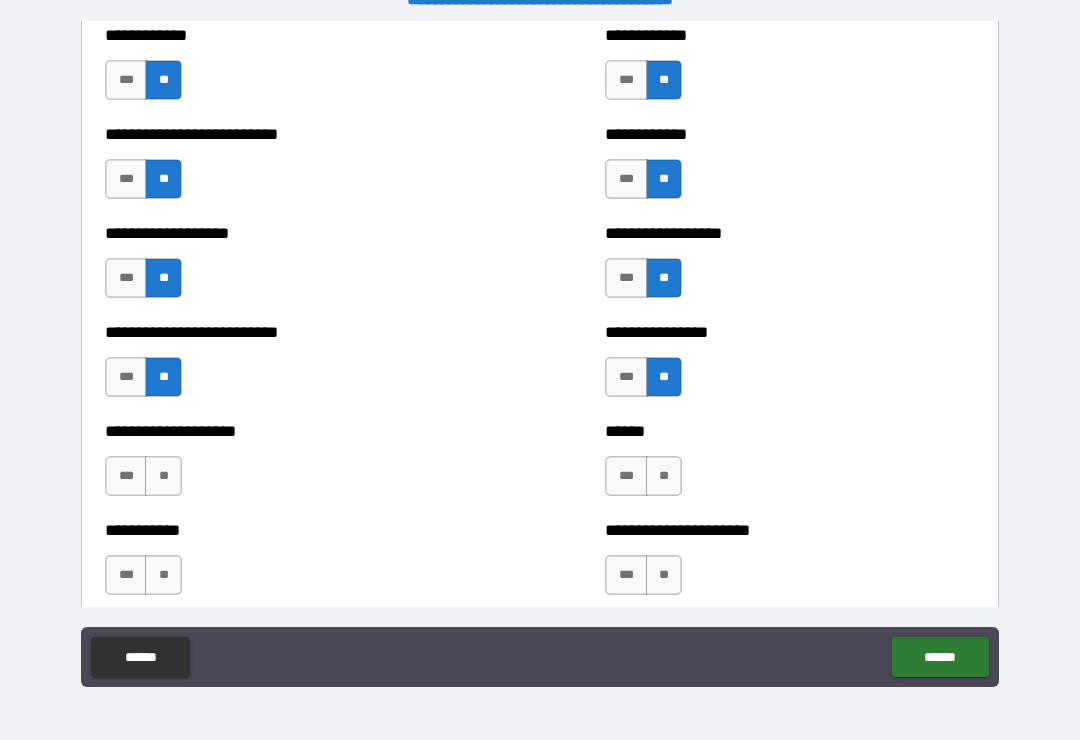 click on "**" at bounding box center (664, 476) 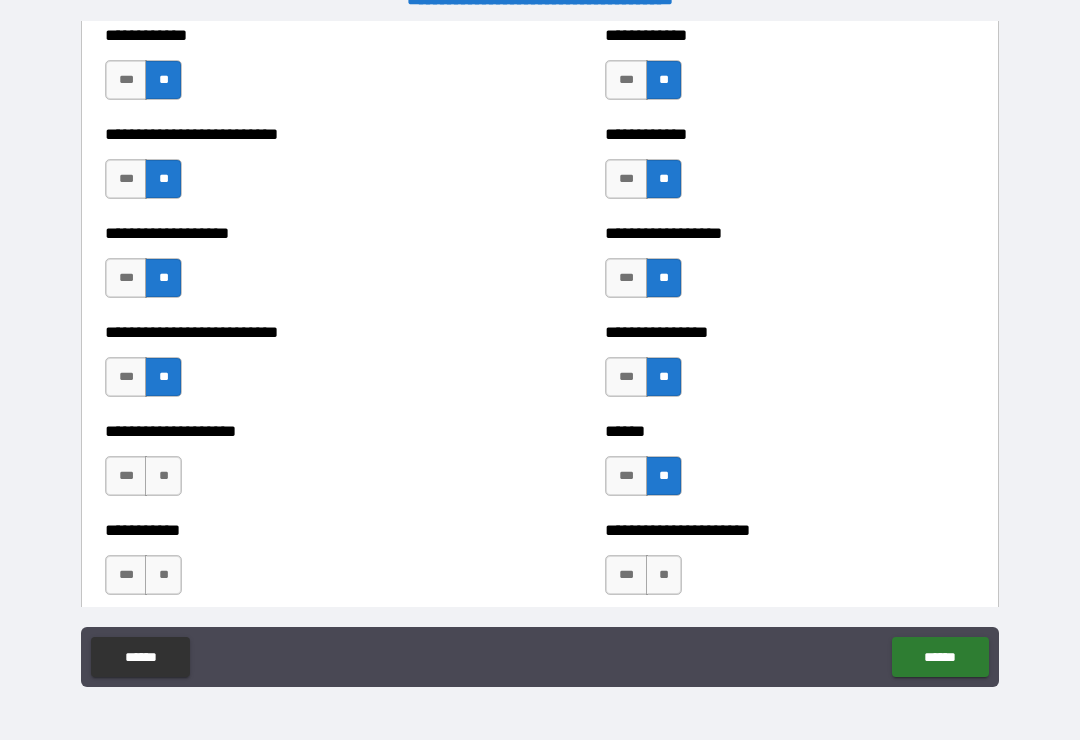 click on "**********" at bounding box center [290, 466] 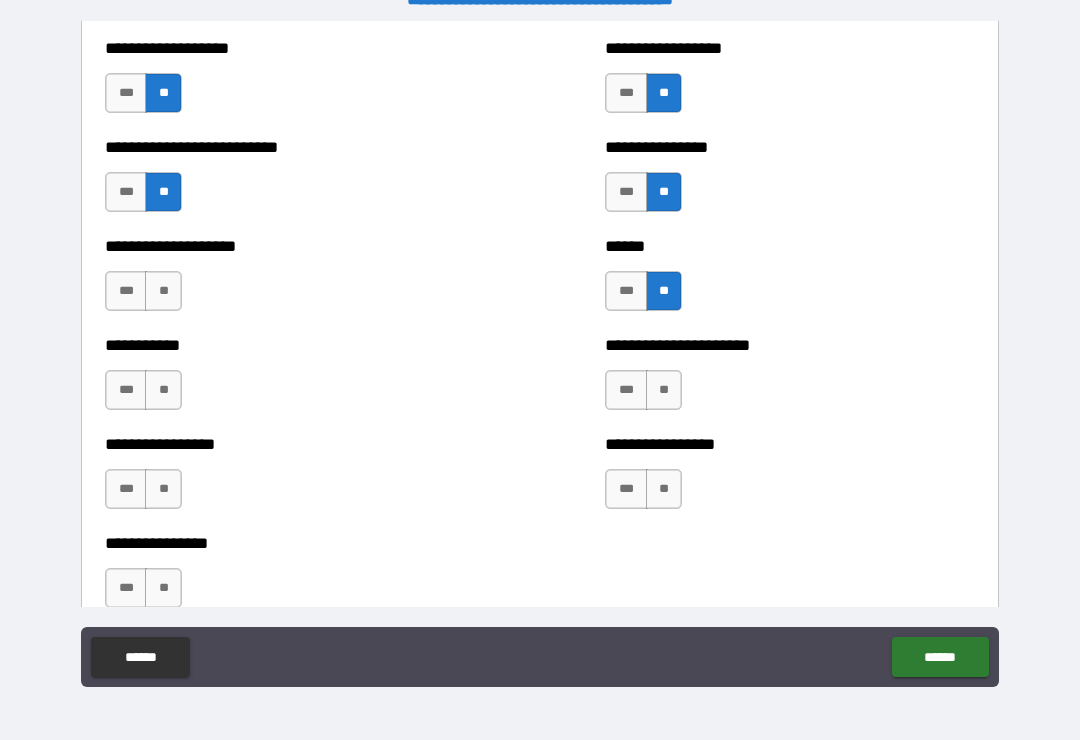 scroll, scrollTop: 5762, scrollLeft: 0, axis: vertical 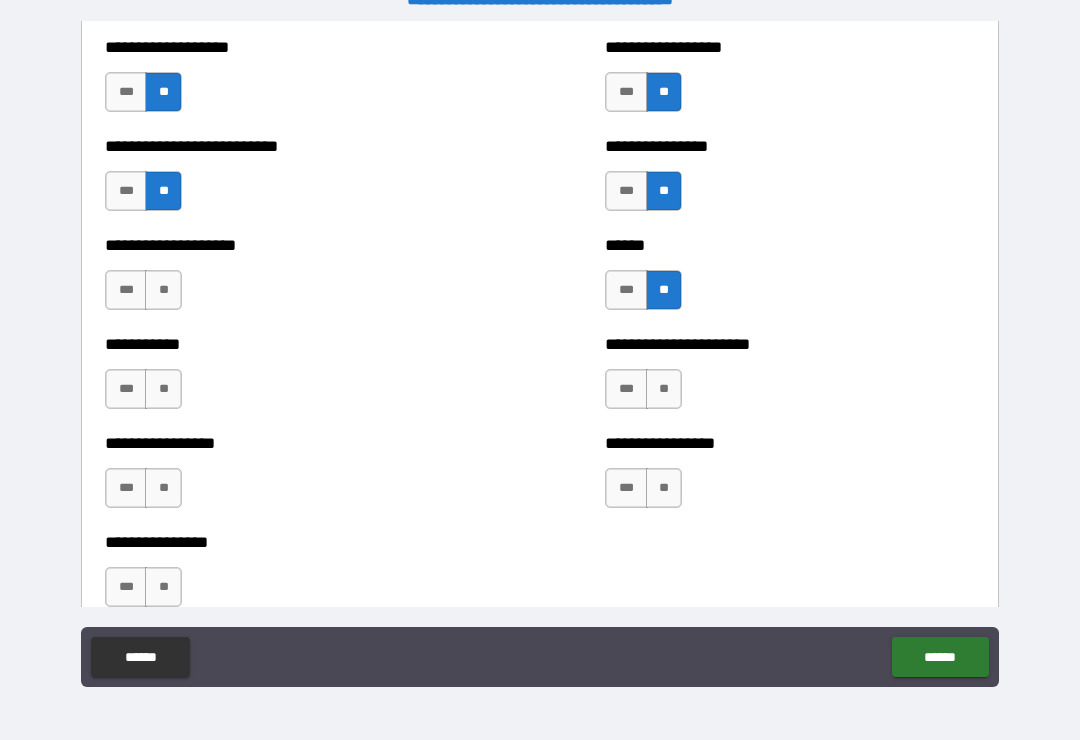 click on "**" at bounding box center [664, 389] 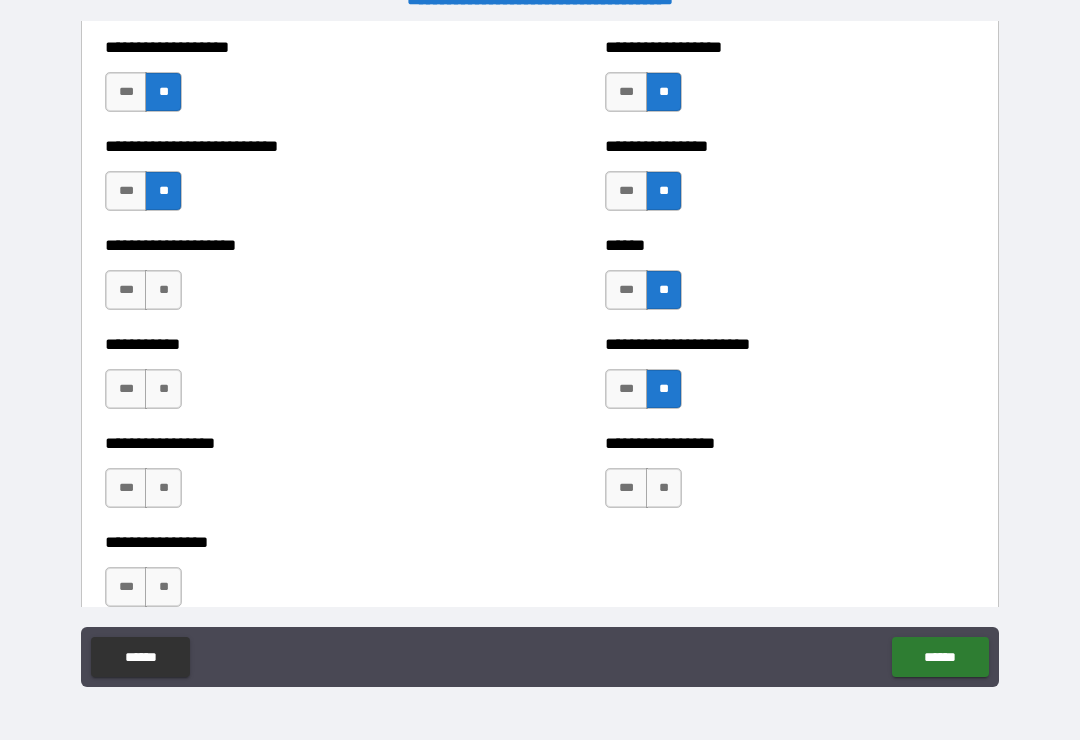 click on "**" at bounding box center [163, 290] 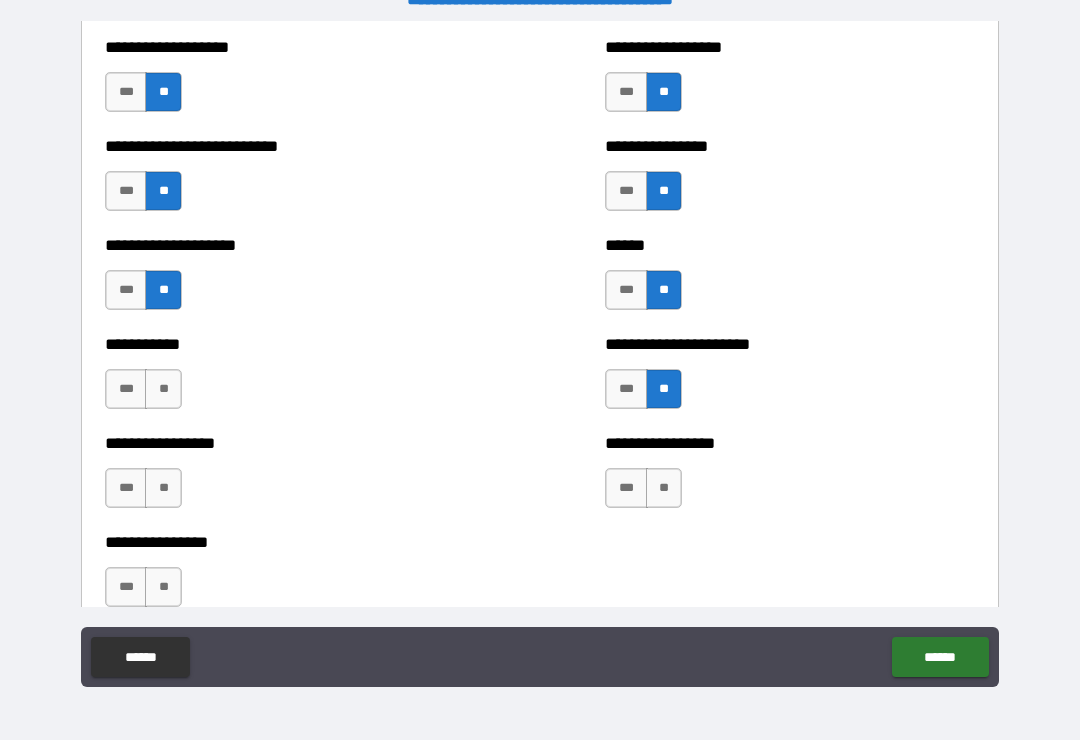 click on "**" at bounding box center [163, 389] 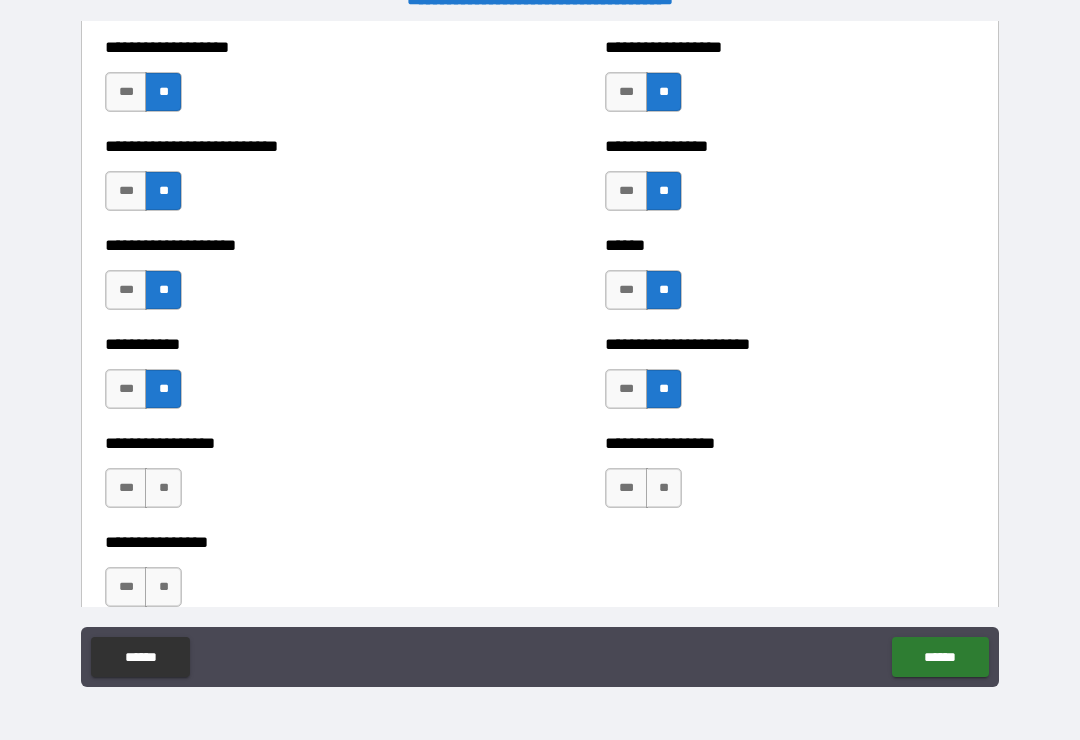 click on "**" at bounding box center (664, 488) 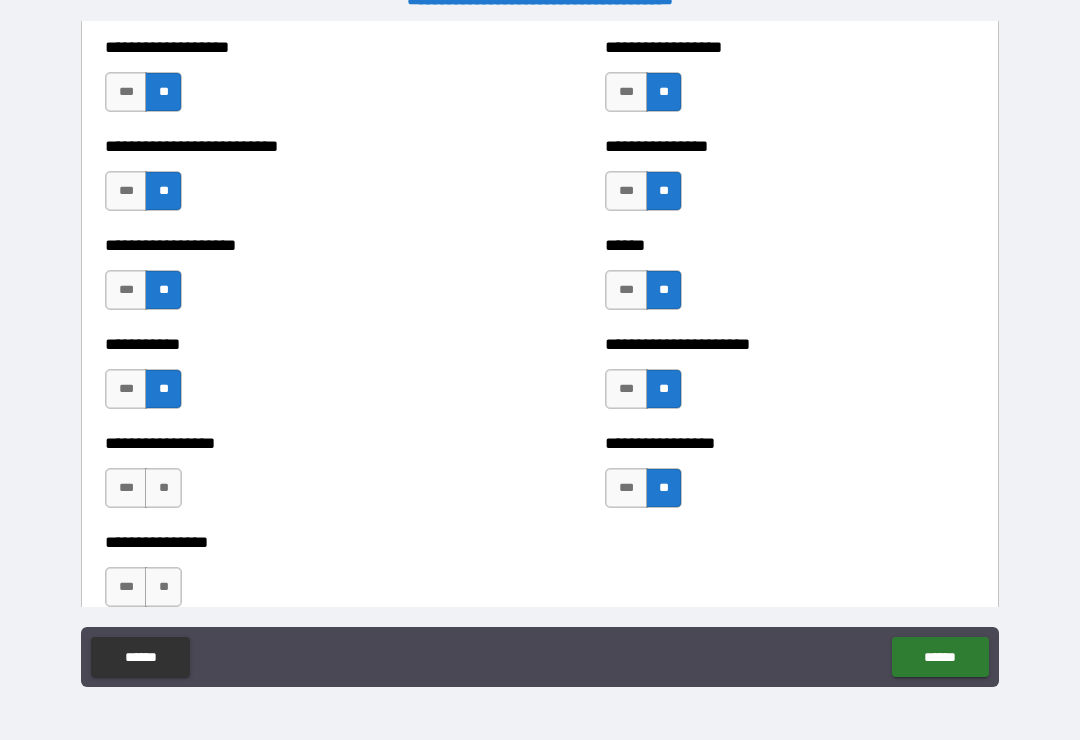 click on "**" at bounding box center (163, 488) 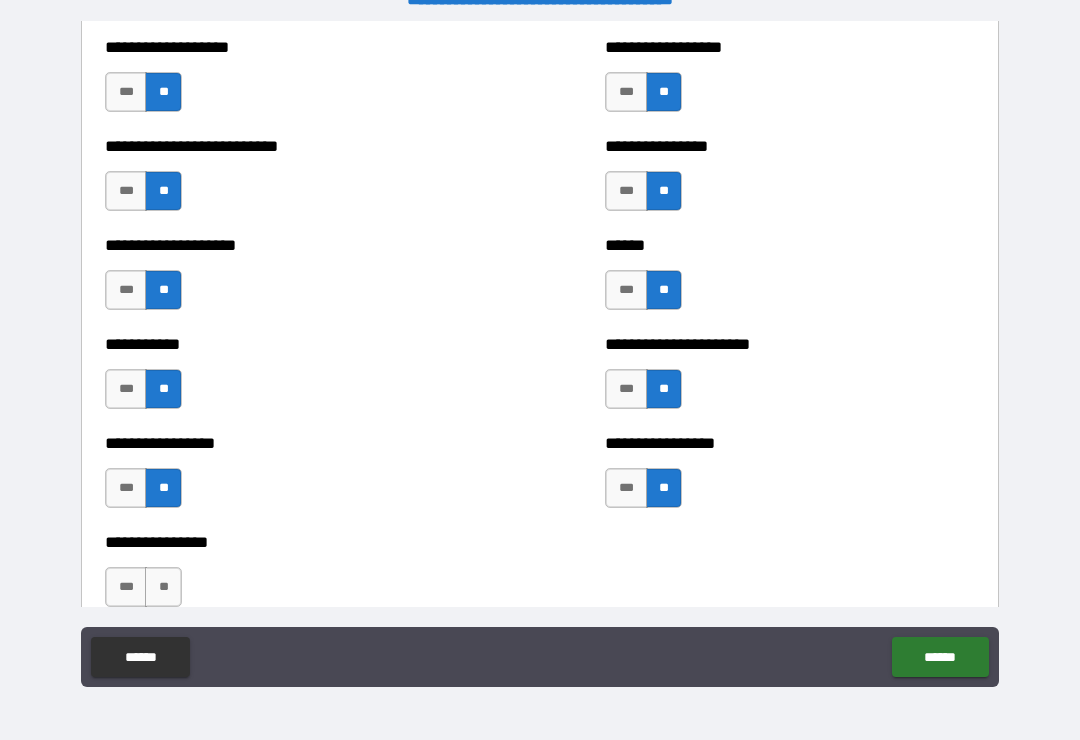 click on "**" at bounding box center [163, 587] 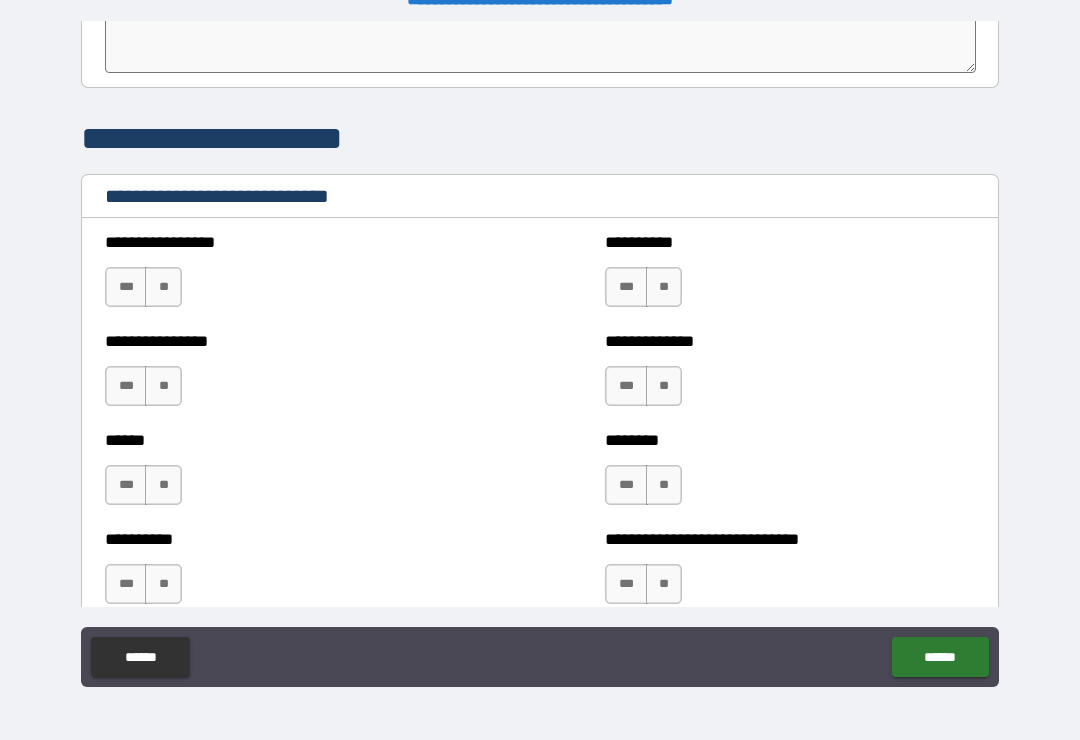 scroll, scrollTop: 6606, scrollLeft: 0, axis: vertical 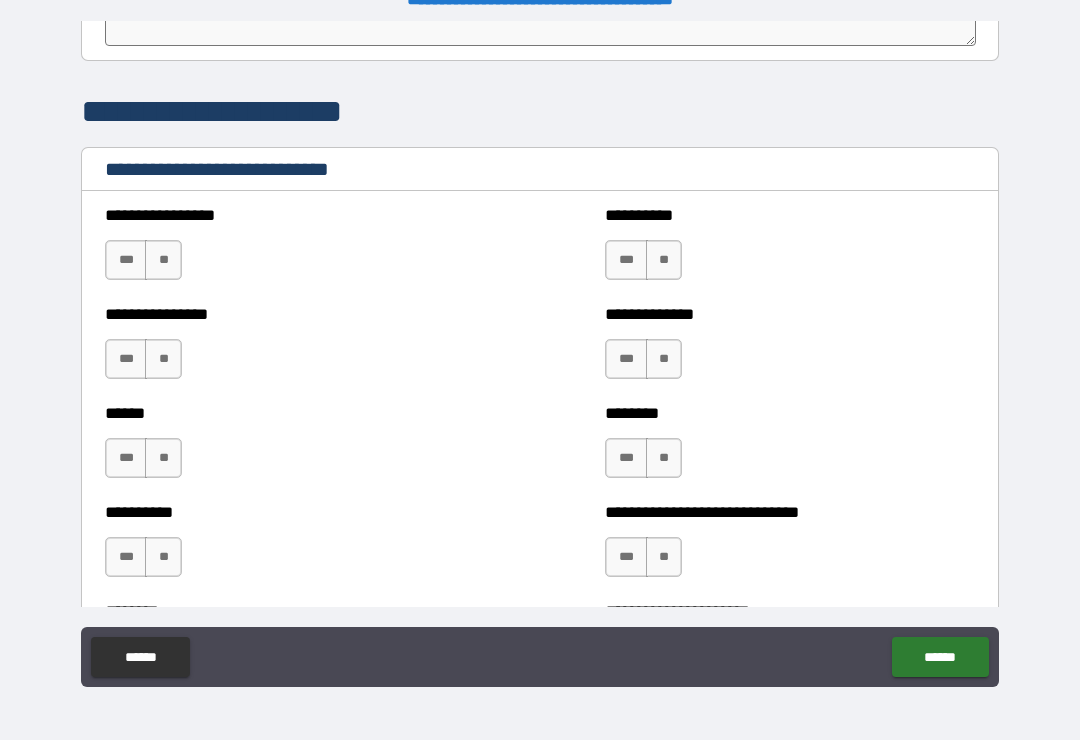 click on "**" at bounding box center (664, 260) 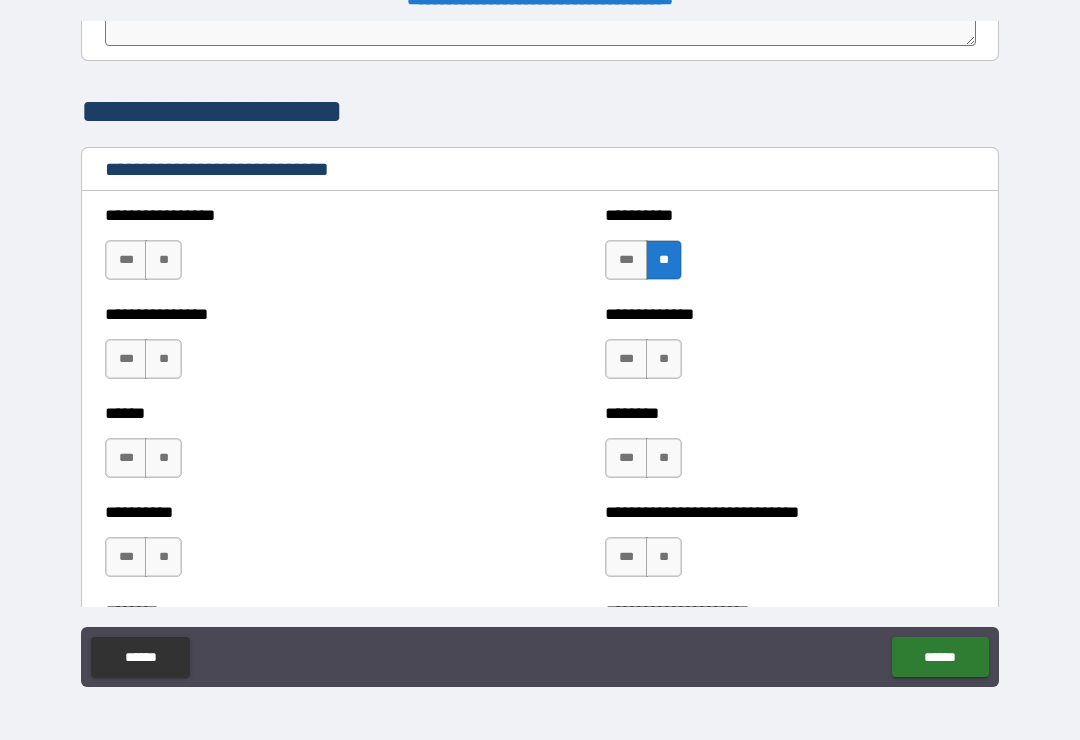 click on "**" at bounding box center [163, 260] 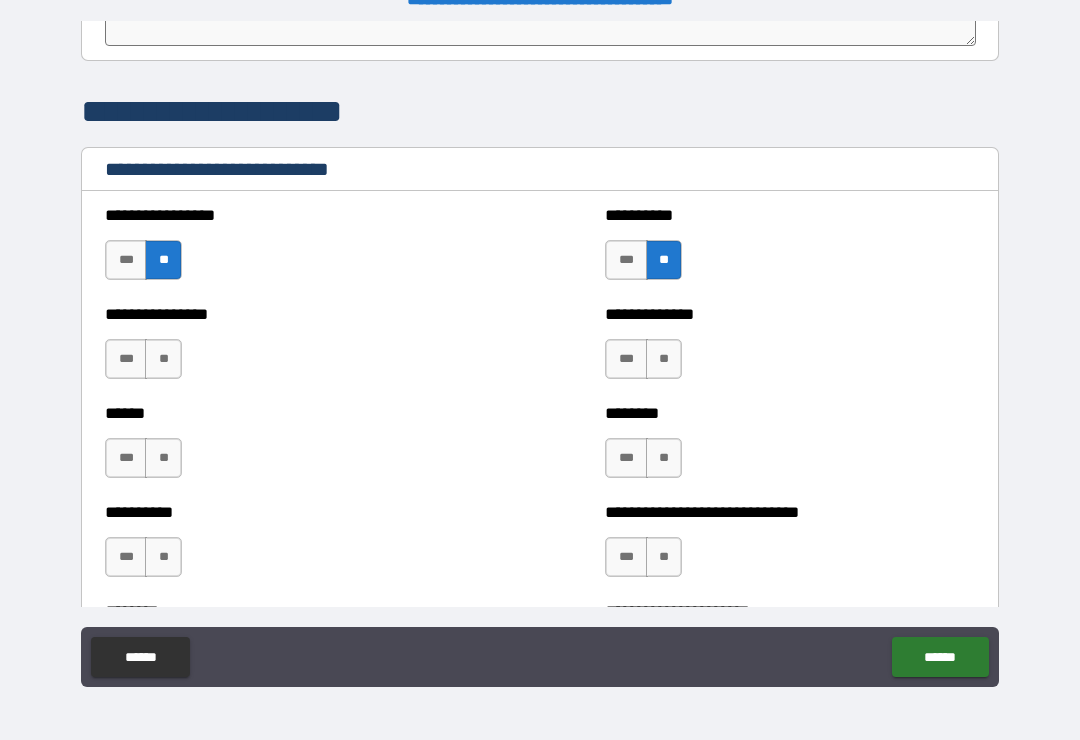 click on "**" at bounding box center (163, 359) 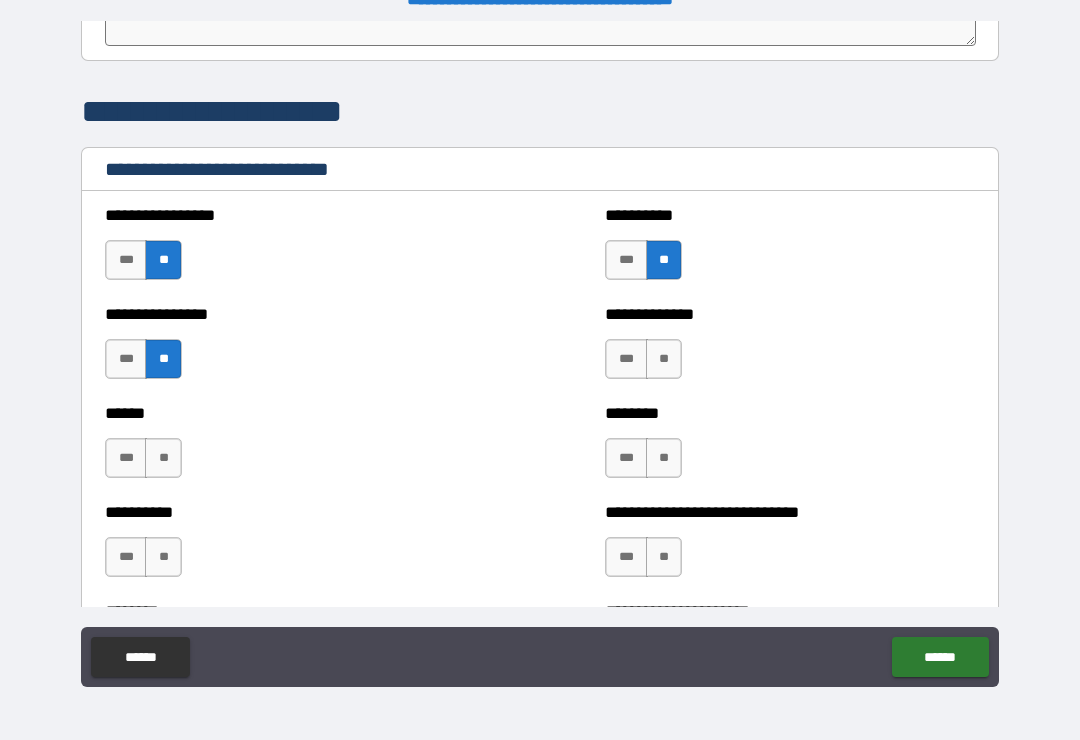 click on "**" at bounding box center [664, 359] 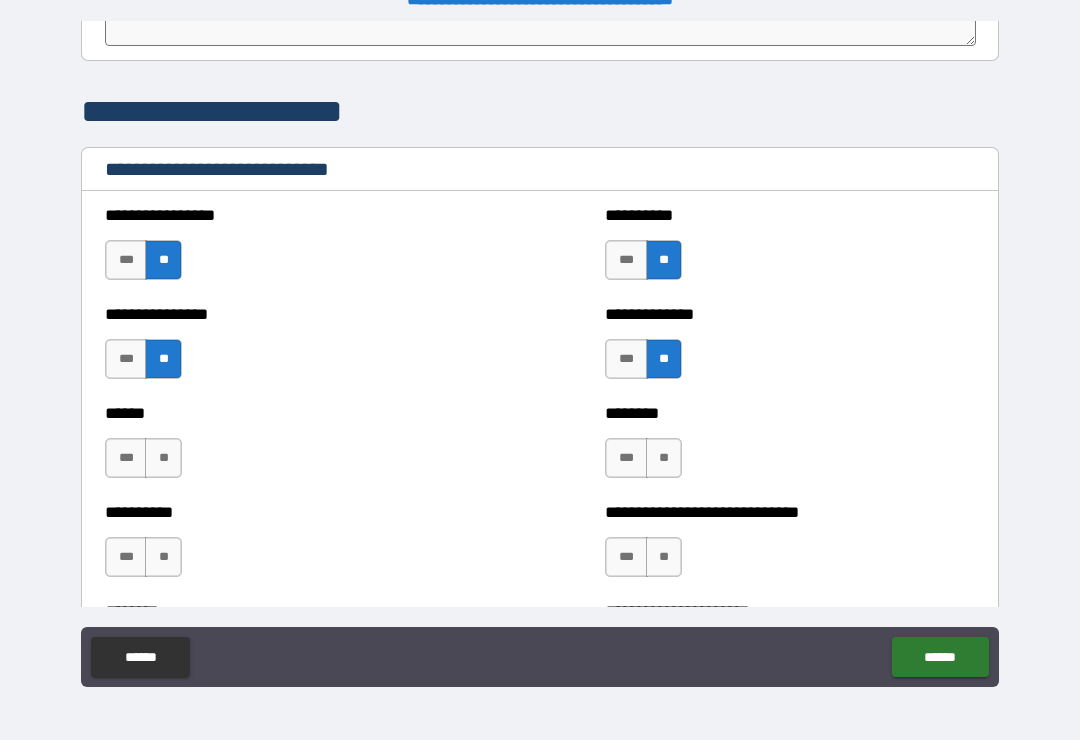 click on "**" at bounding box center [664, 458] 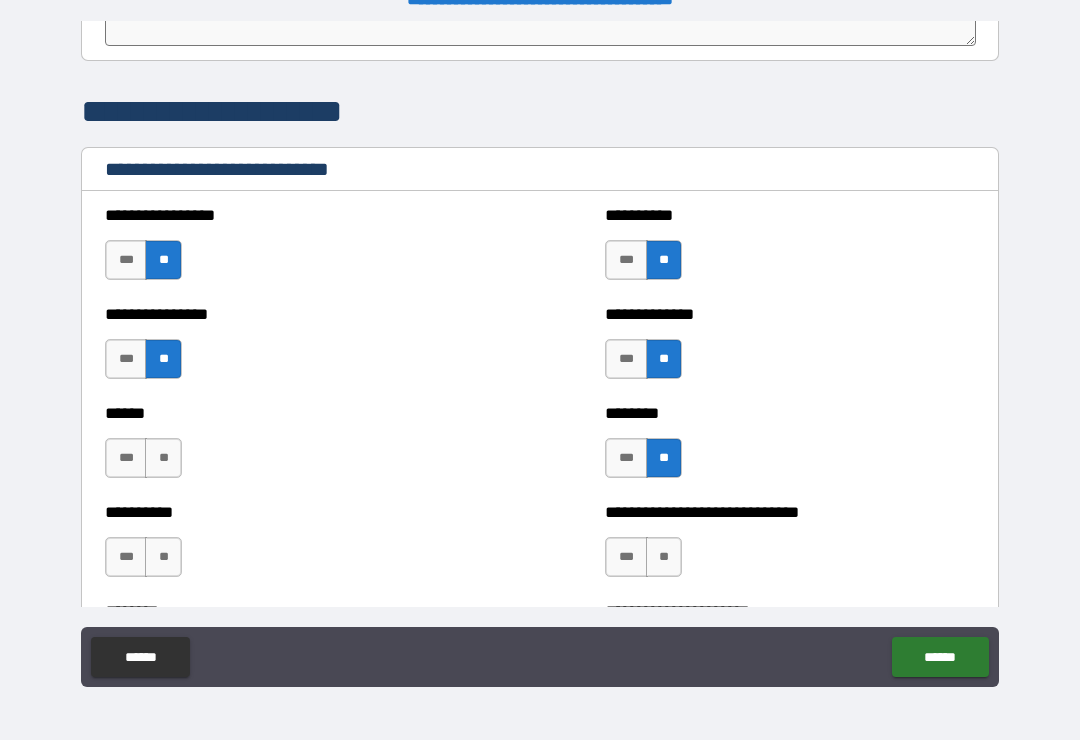 click on "**" at bounding box center [163, 458] 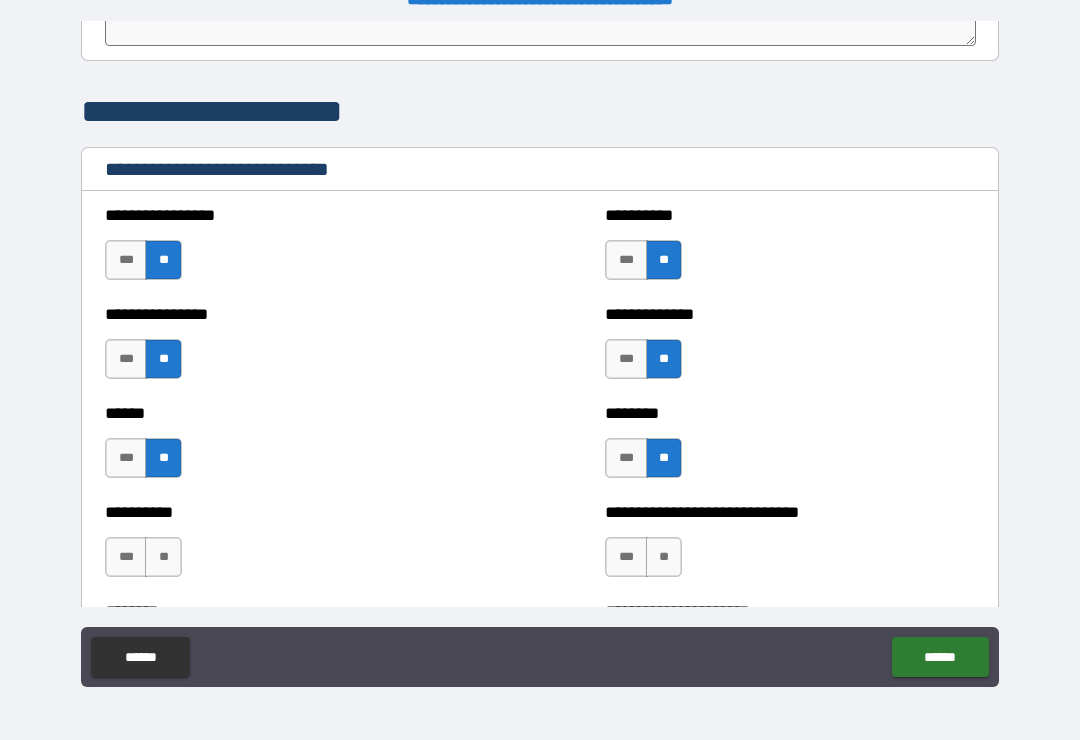 click on "**" at bounding box center (163, 557) 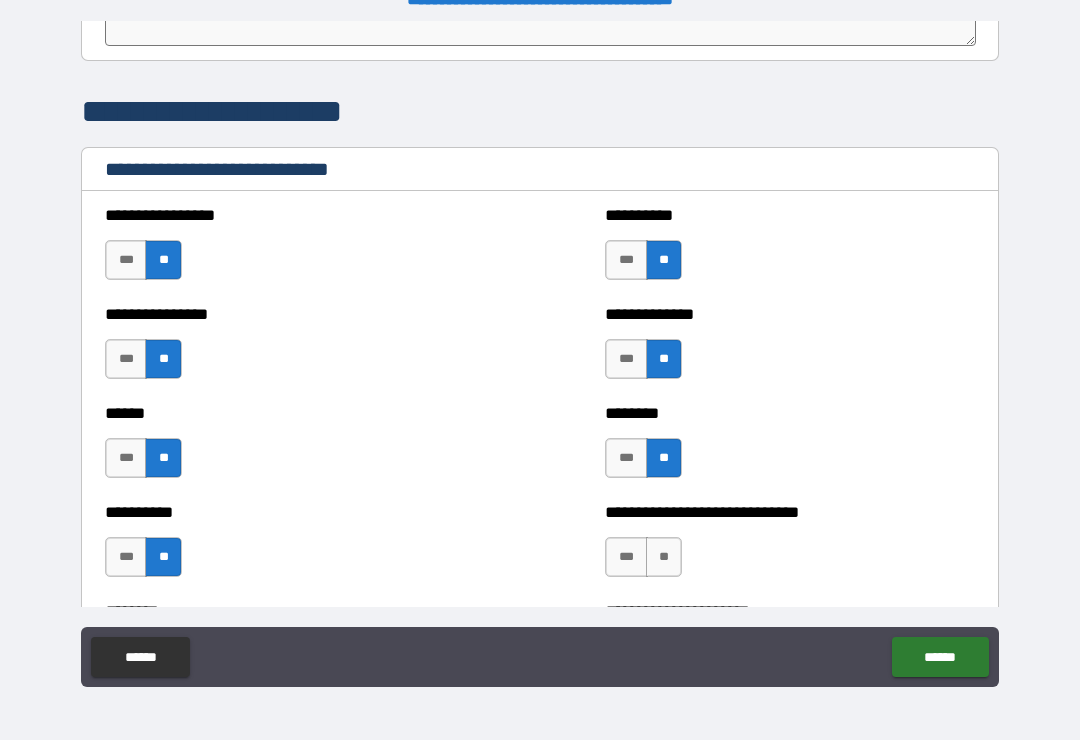 click on "**" at bounding box center [664, 557] 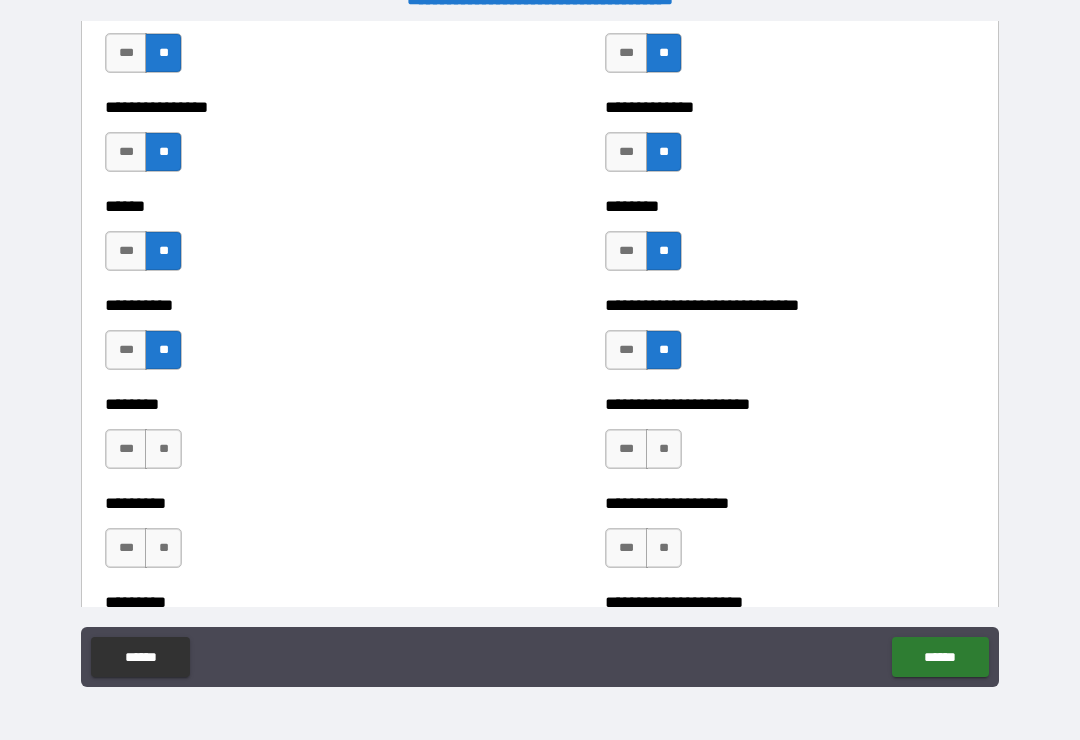 scroll, scrollTop: 6834, scrollLeft: 0, axis: vertical 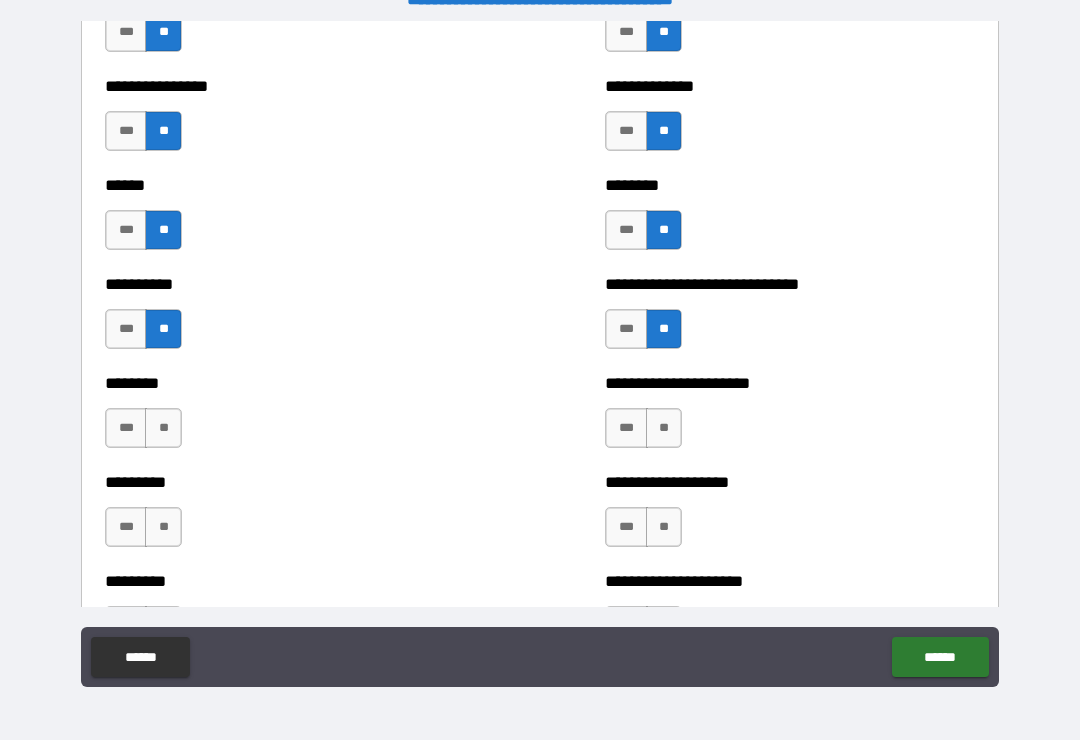 click on "**" at bounding box center [664, 428] 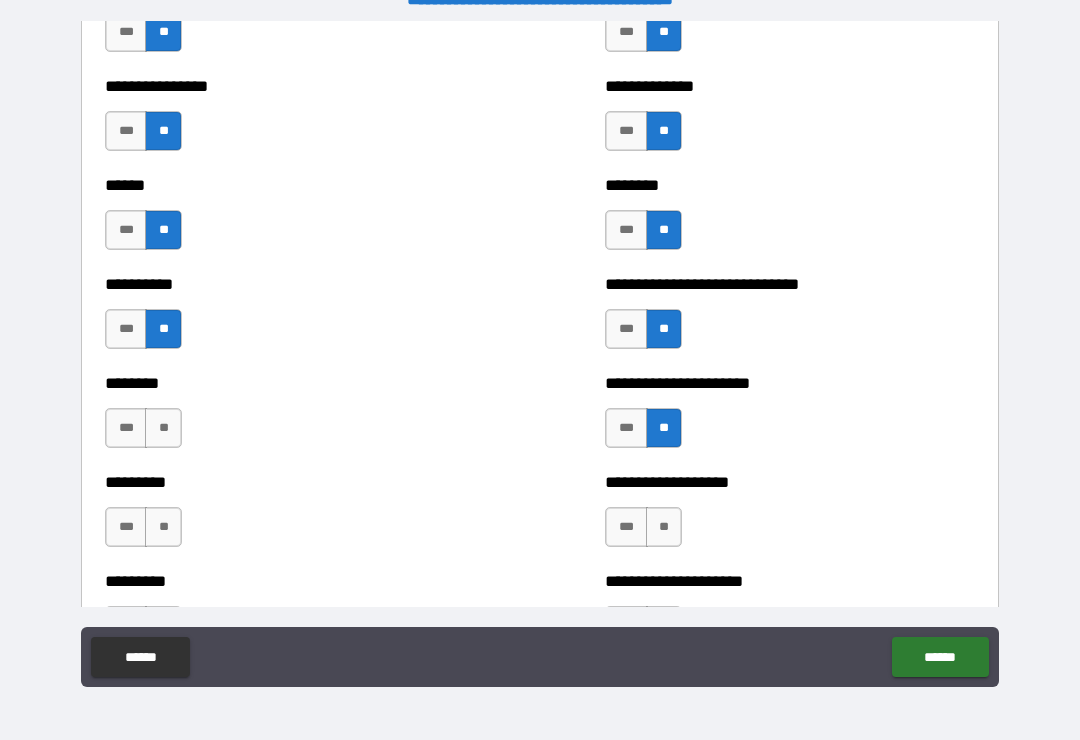 click on "**" at bounding box center (163, 428) 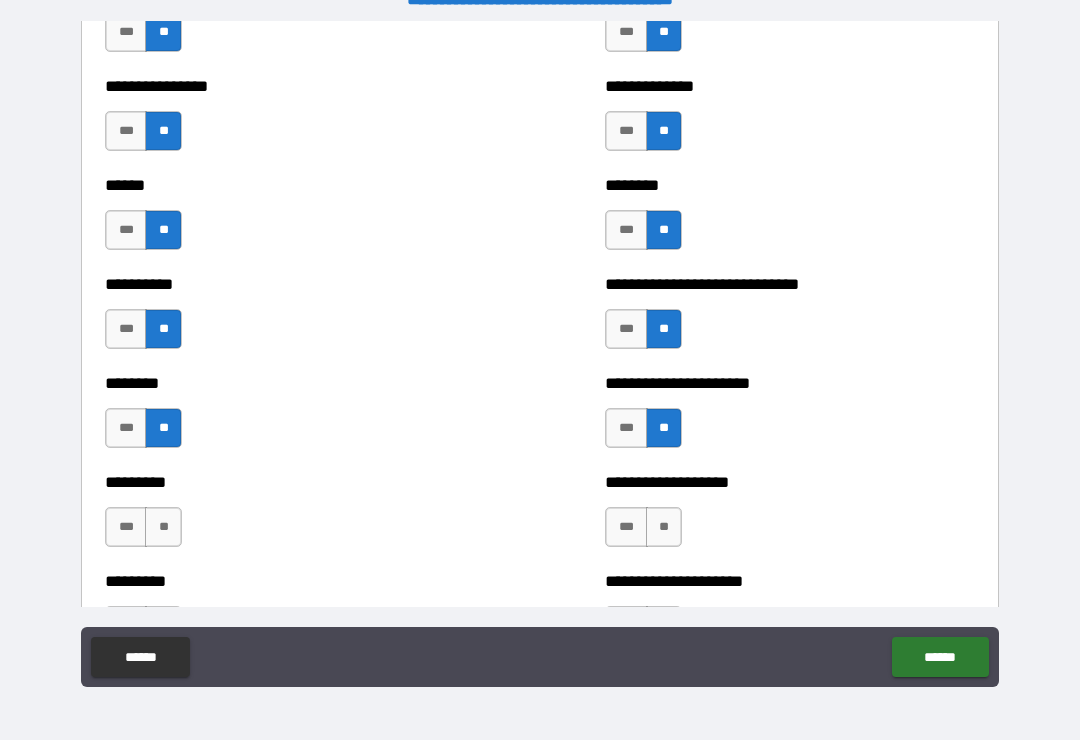 click on "**" at bounding box center [163, 527] 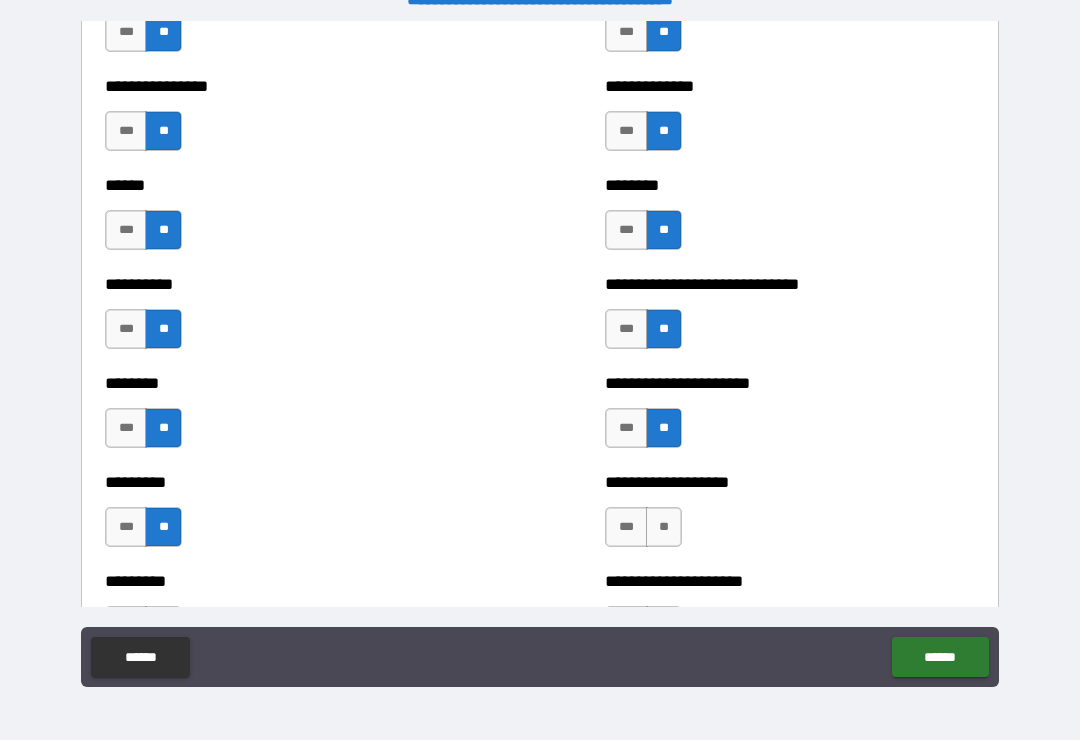 click on "**" at bounding box center (664, 527) 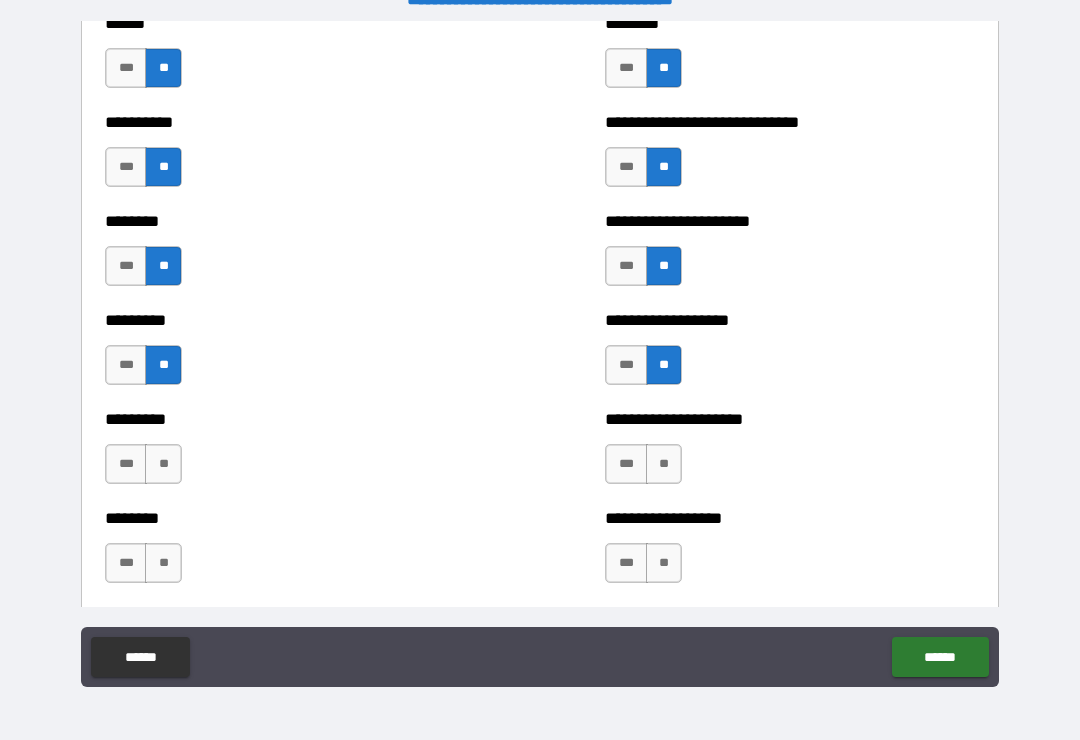 scroll, scrollTop: 7082, scrollLeft: 0, axis: vertical 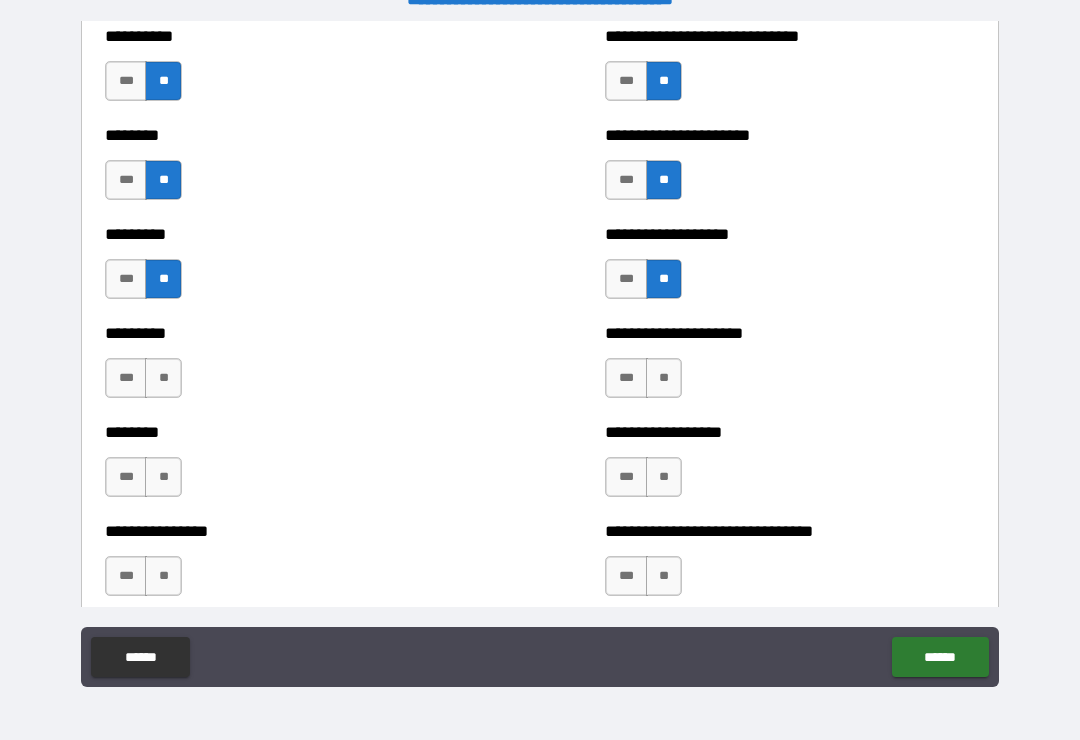 click on "**" at bounding box center [664, 378] 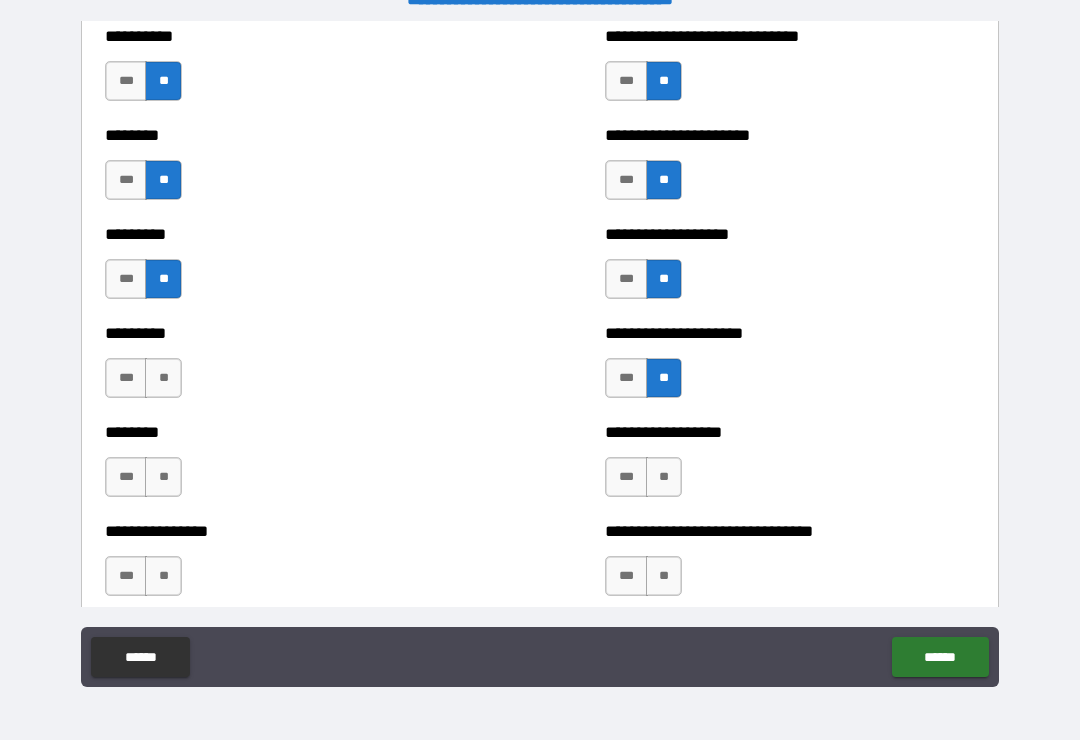 click on "**" at bounding box center (163, 378) 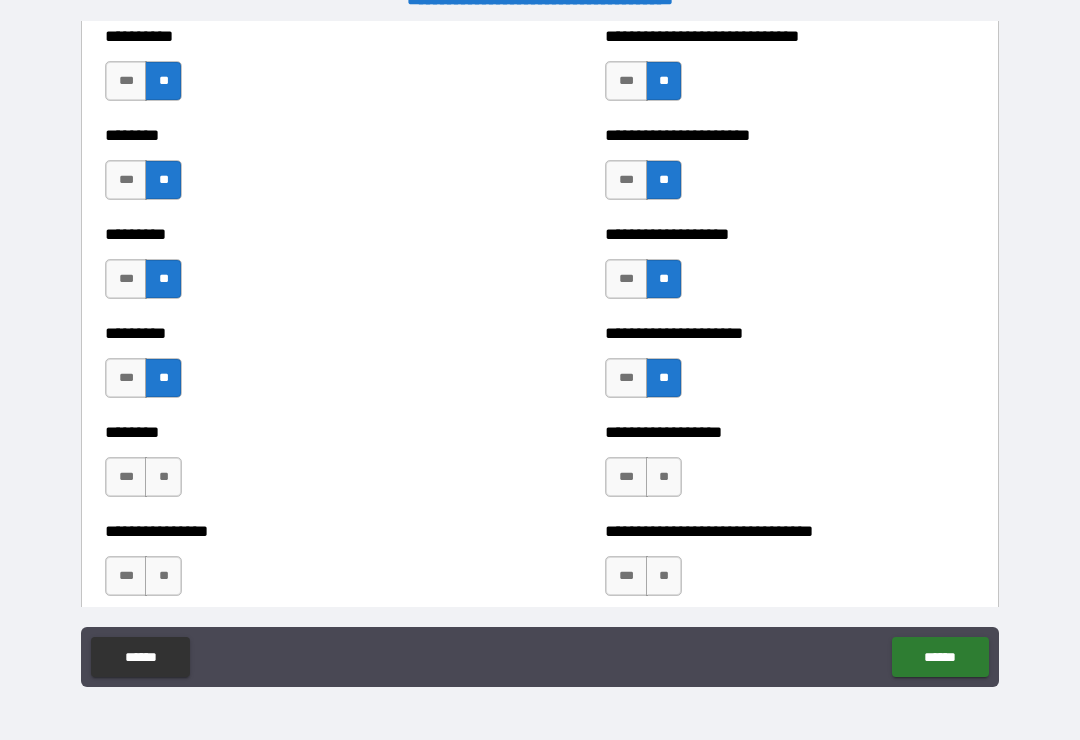 click on "**" at bounding box center [163, 477] 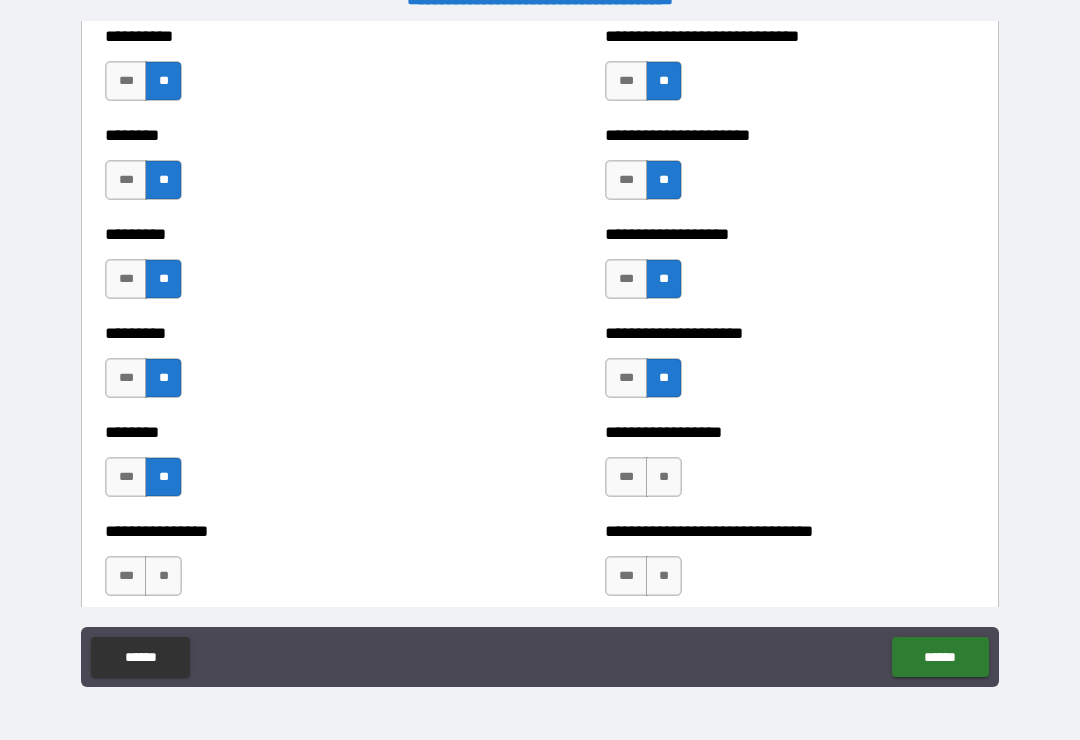 click on "**" at bounding box center (664, 477) 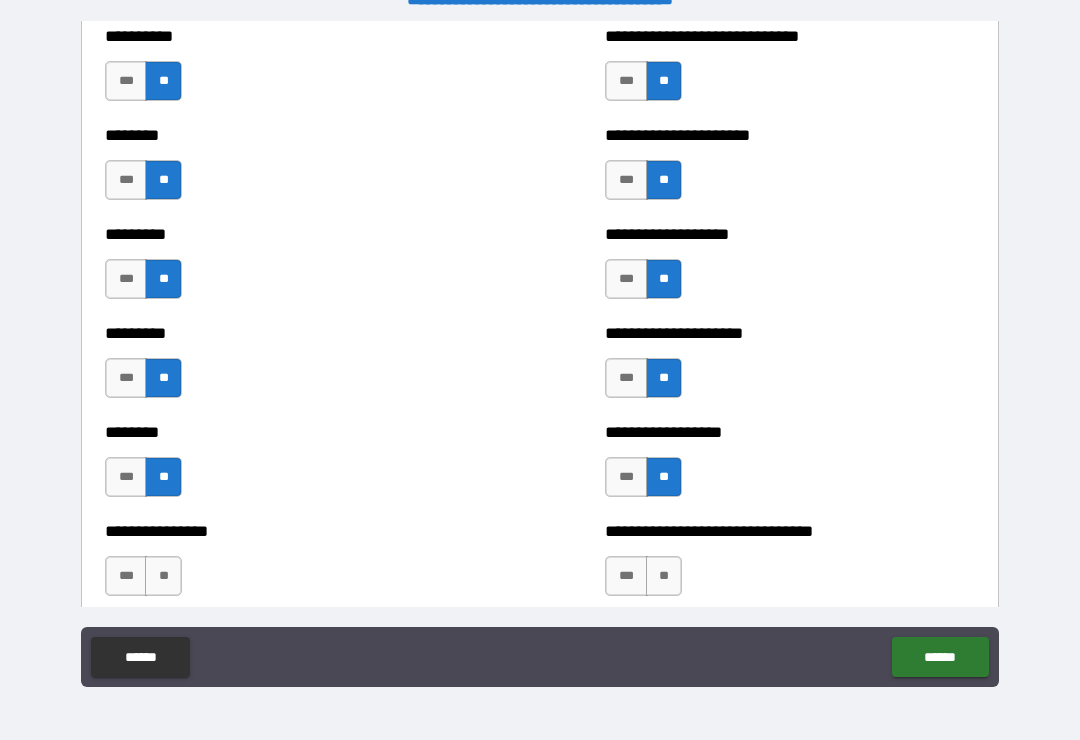 click on "**" at bounding box center (664, 576) 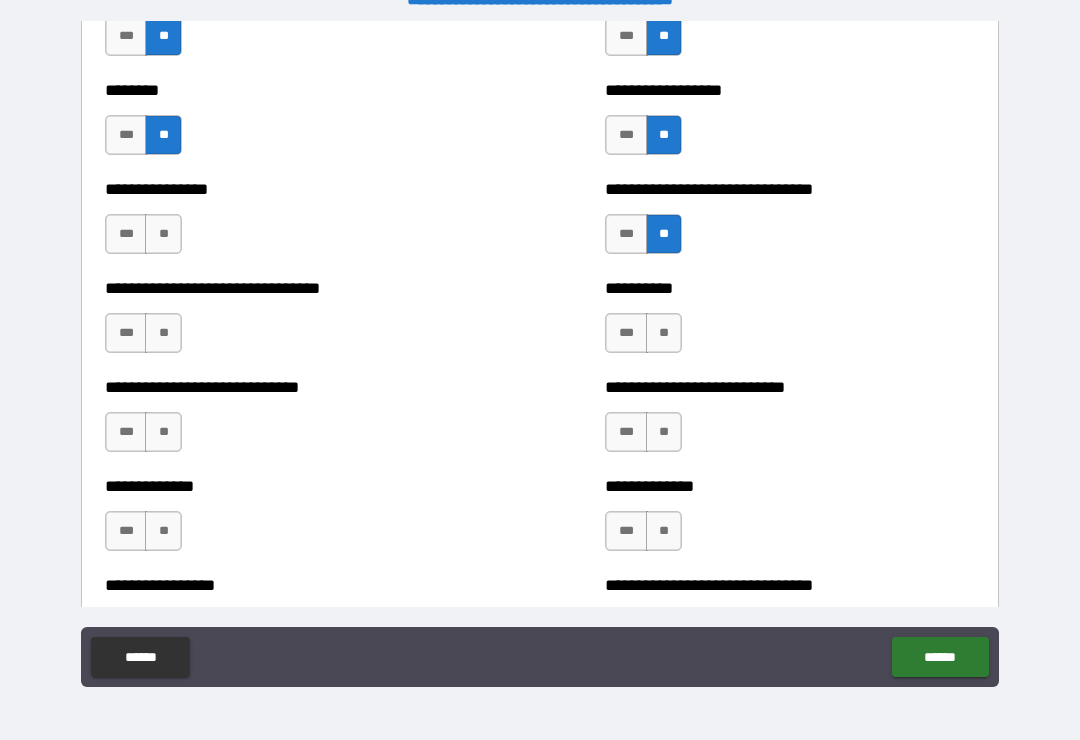 scroll, scrollTop: 7452, scrollLeft: 0, axis: vertical 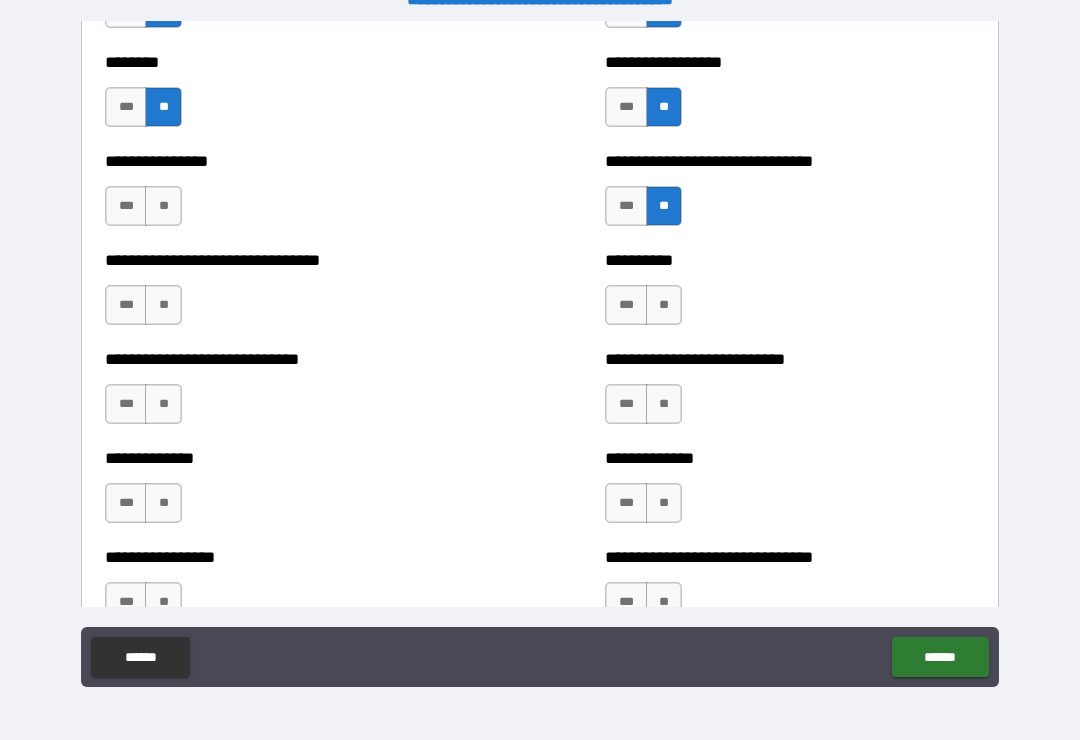 click on "**" at bounding box center [163, 206] 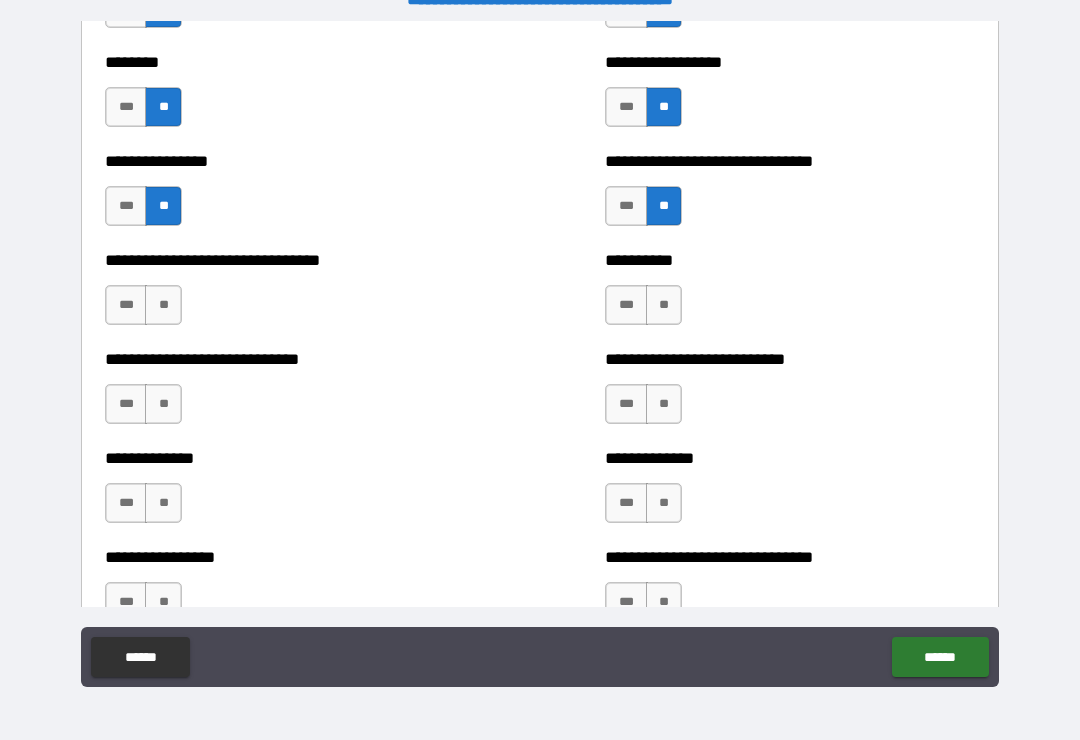 click on "**" at bounding box center [664, 305] 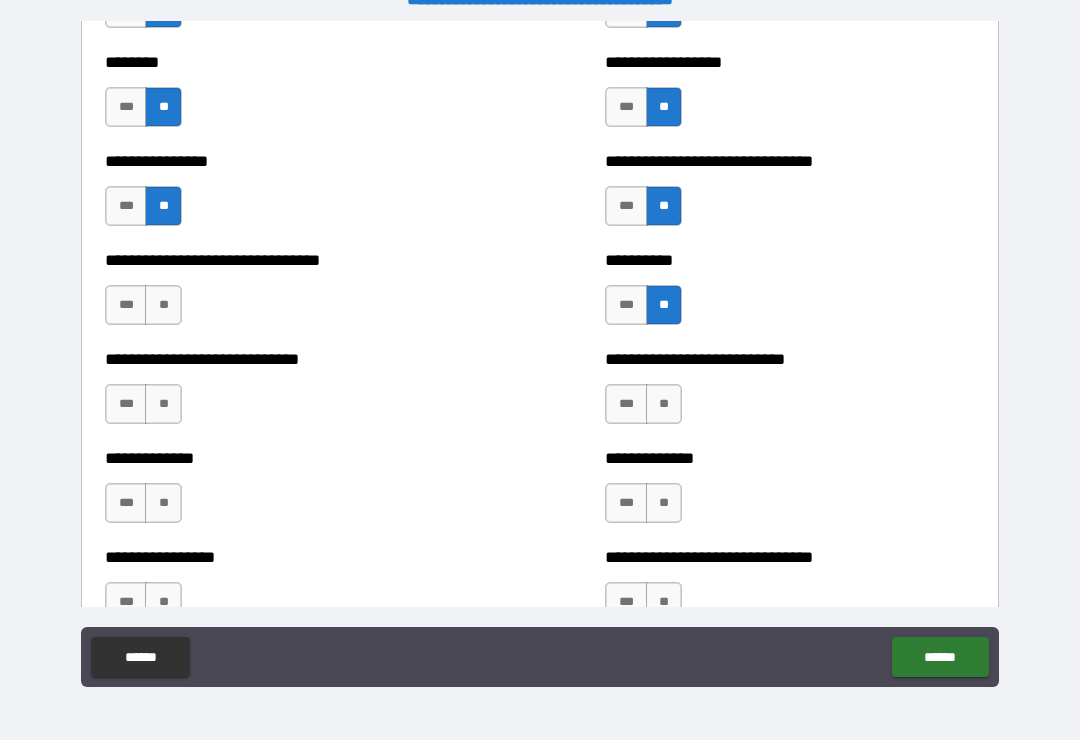 click on "**" at bounding box center [664, 404] 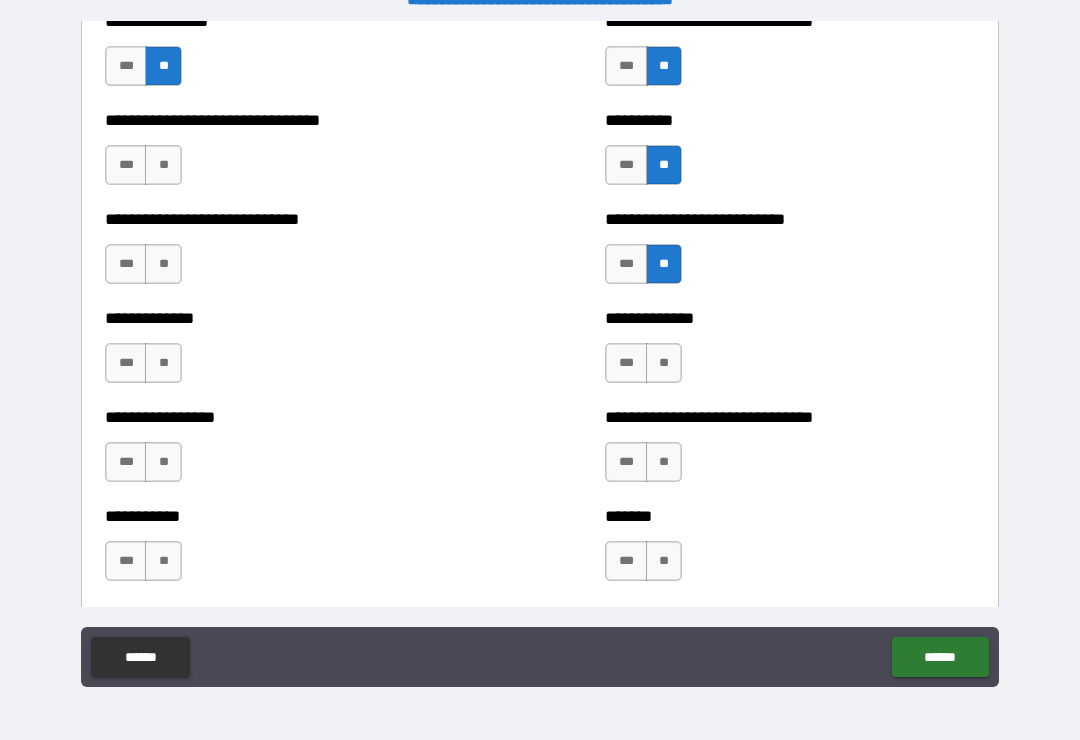 scroll, scrollTop: 7593, scrollLeft: 0, axis: vertical 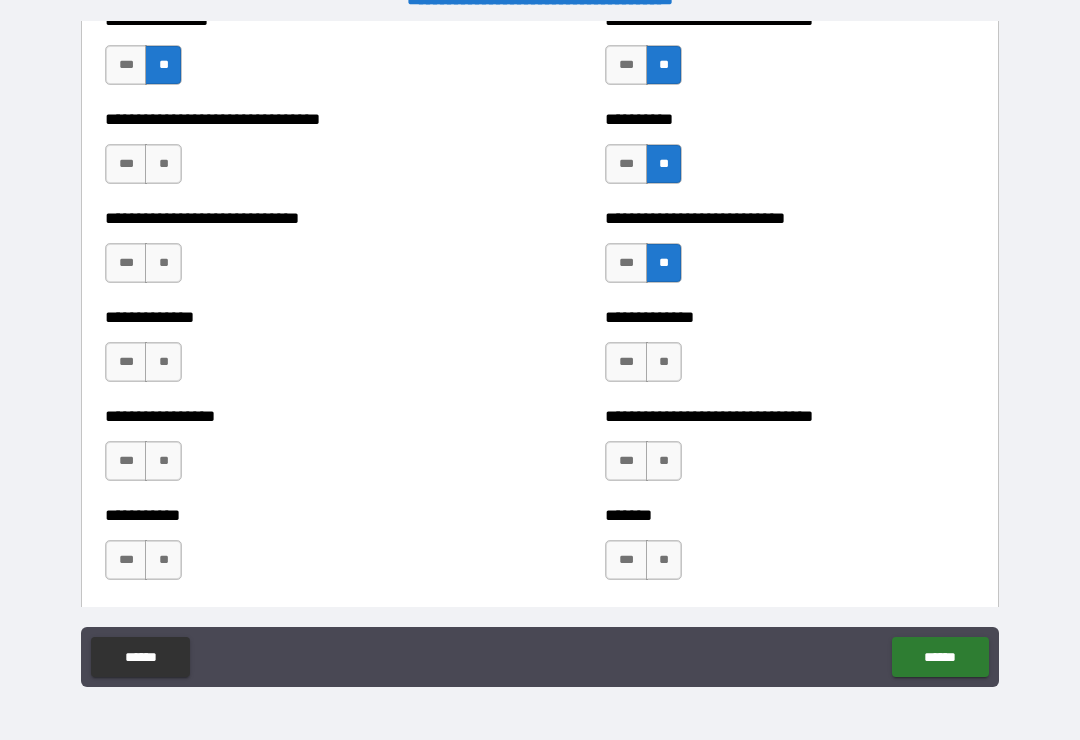 click on "**" at bounding box center [163, 164] 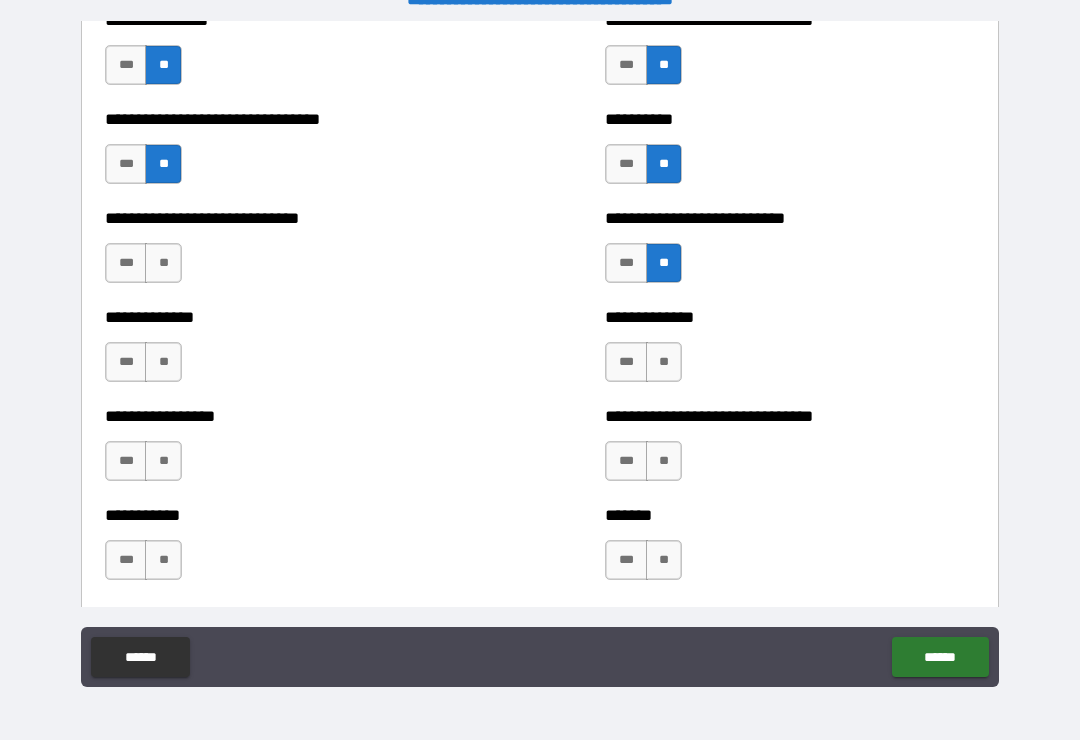 click on "**" at bounding box center [163, 263] 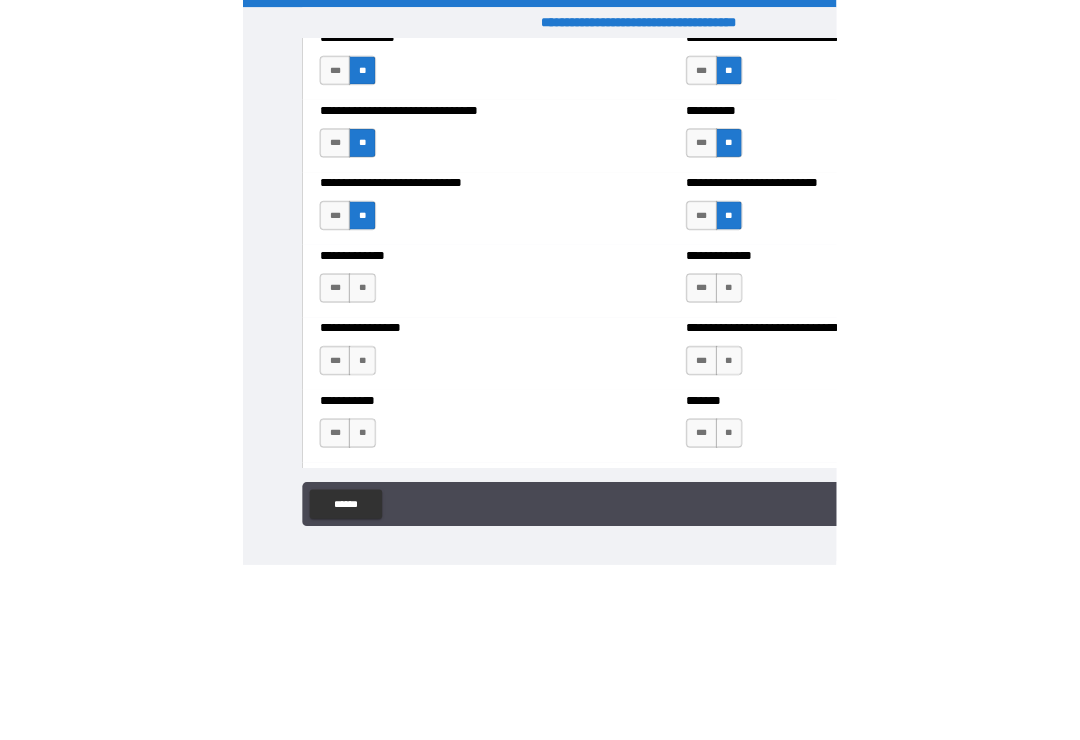 scroll, scrollTop: 31, scrollLeft: 0, axis: vertical 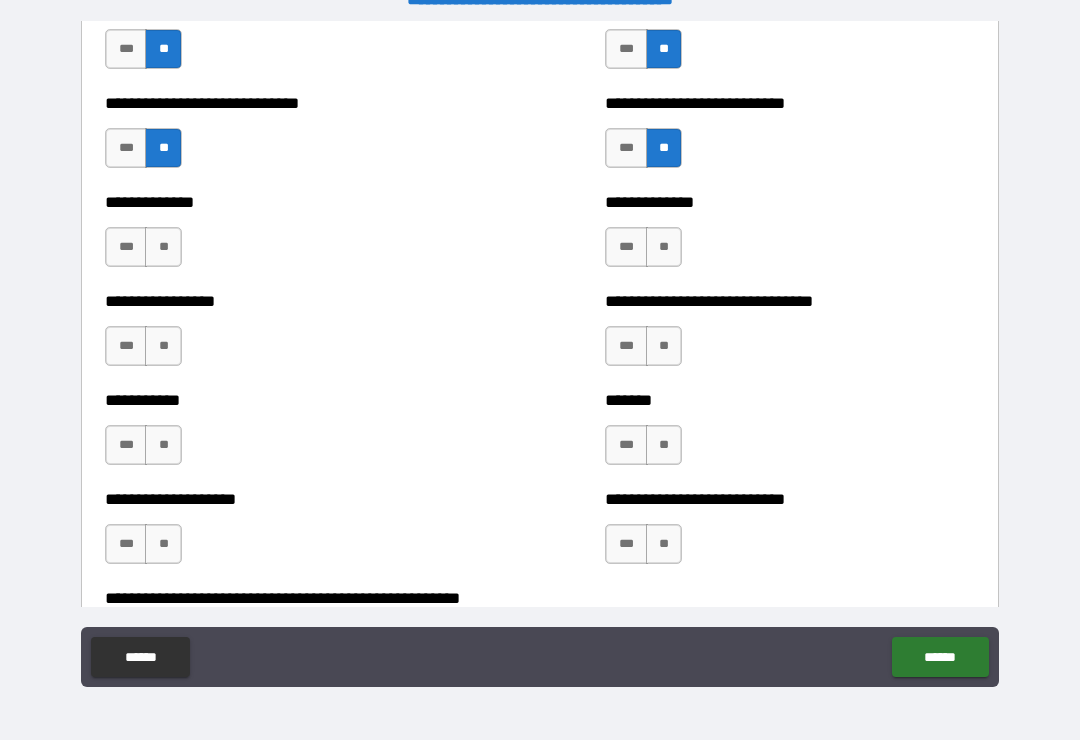 click on "**" at bounding box center [664, 247] 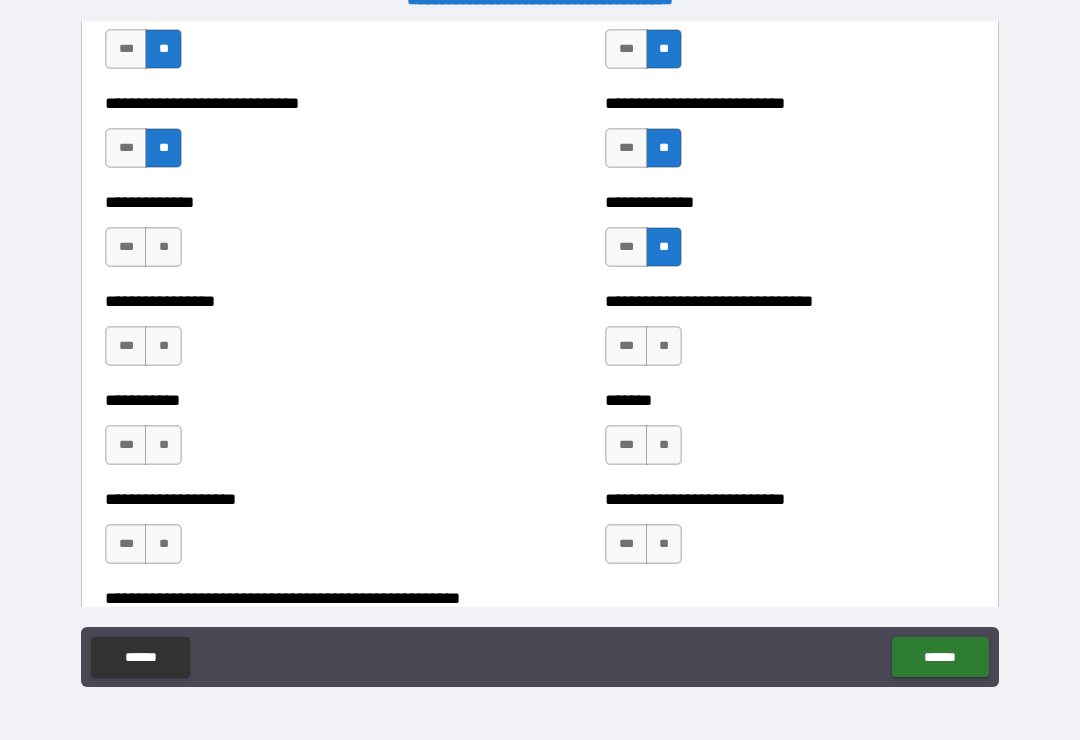 click on "**" at bounding box center [664, 346] 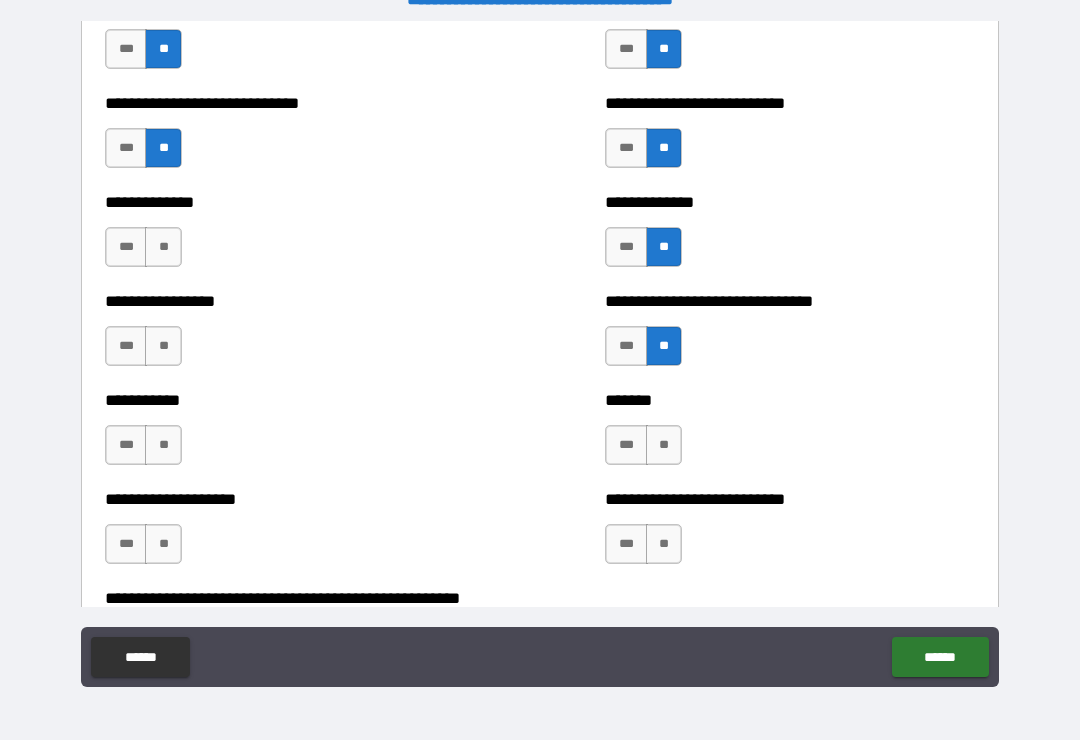 click on "**" at bounding box center (664, 445) 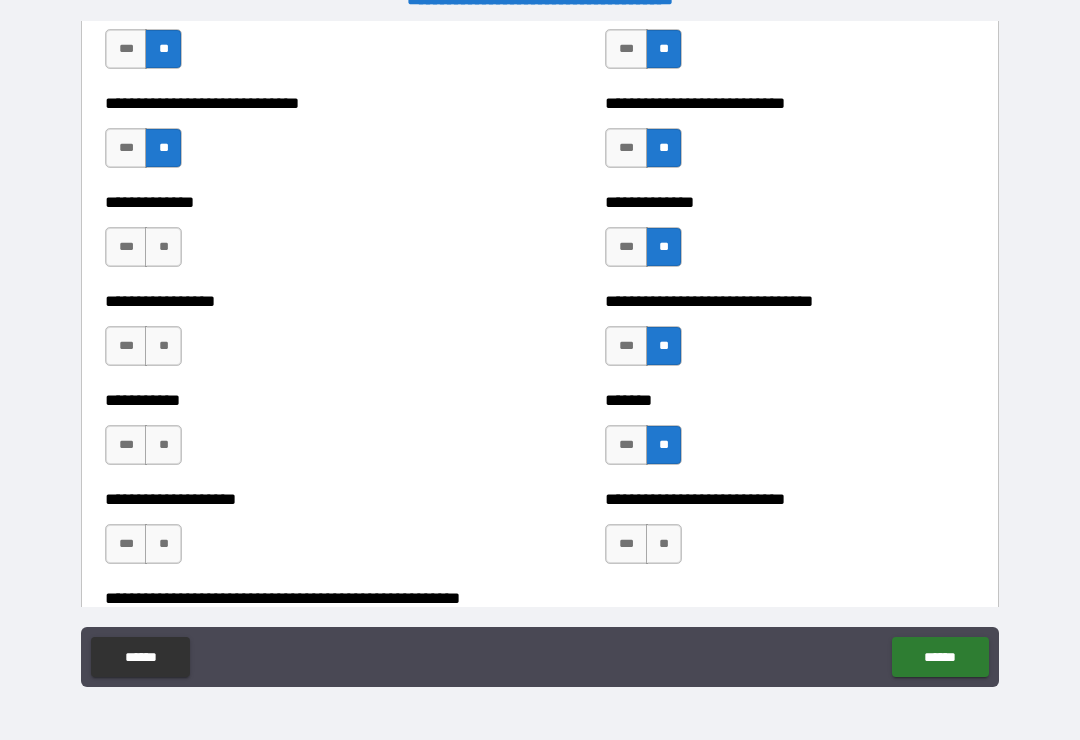 click on "**" at bounding box center [664, 544] 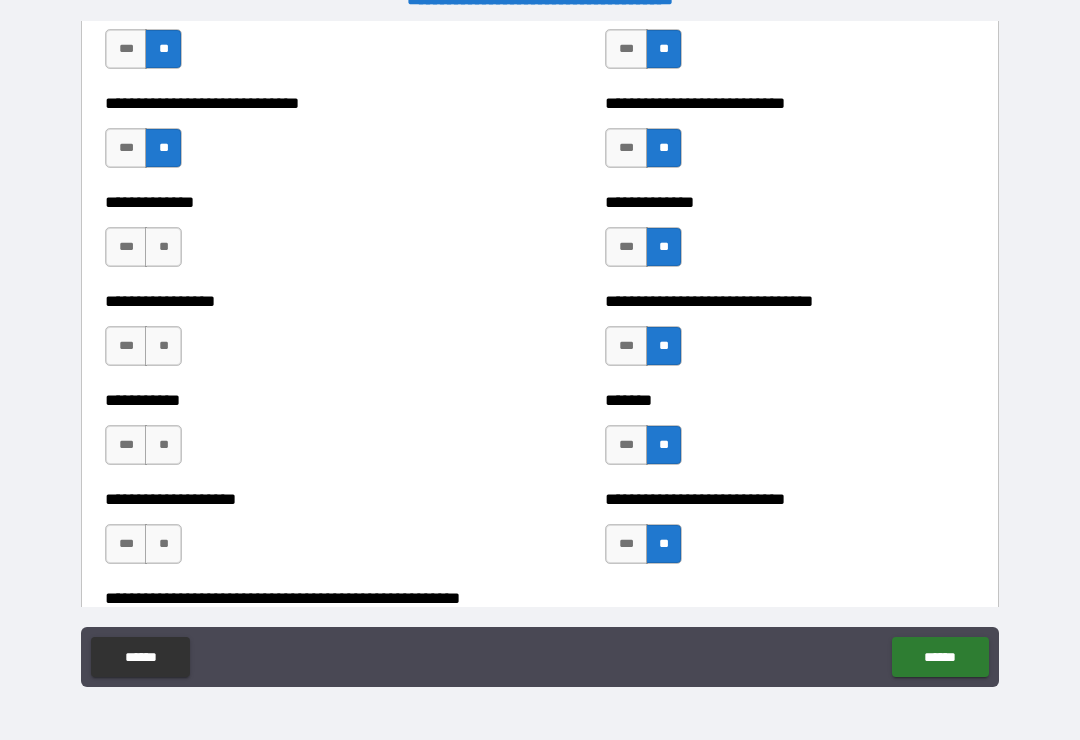 scroll, scrollTop: 7791, scrollLeft: 0, axis: vertical 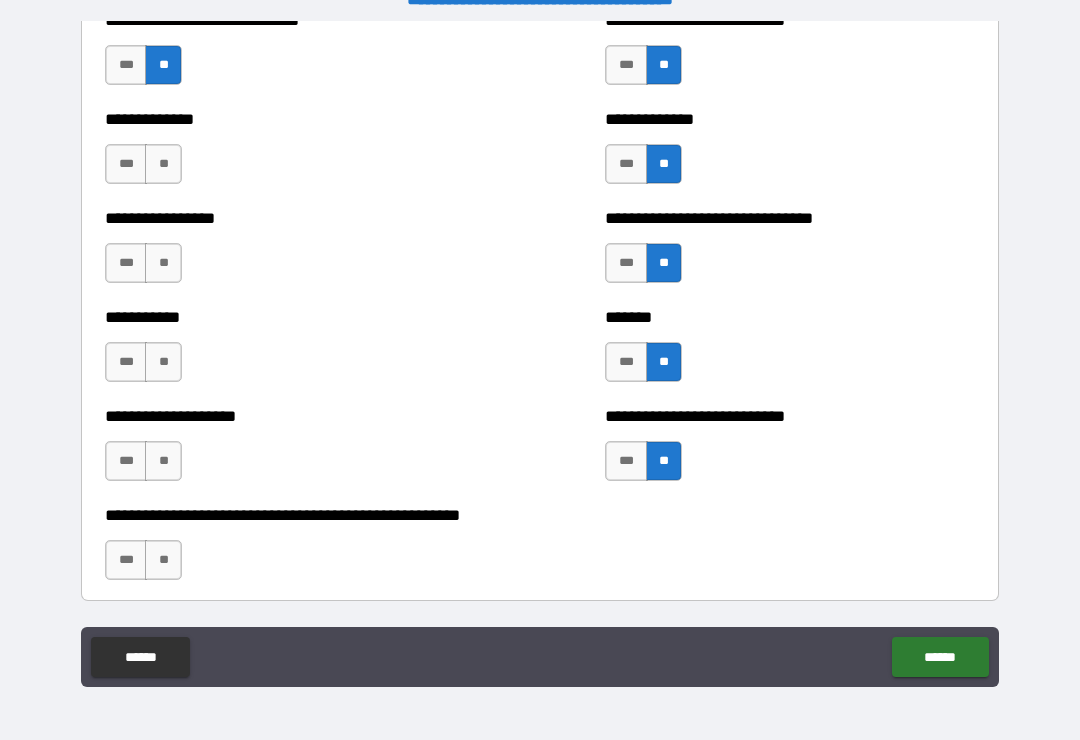 click on "***" at bounding box center [626, 263] 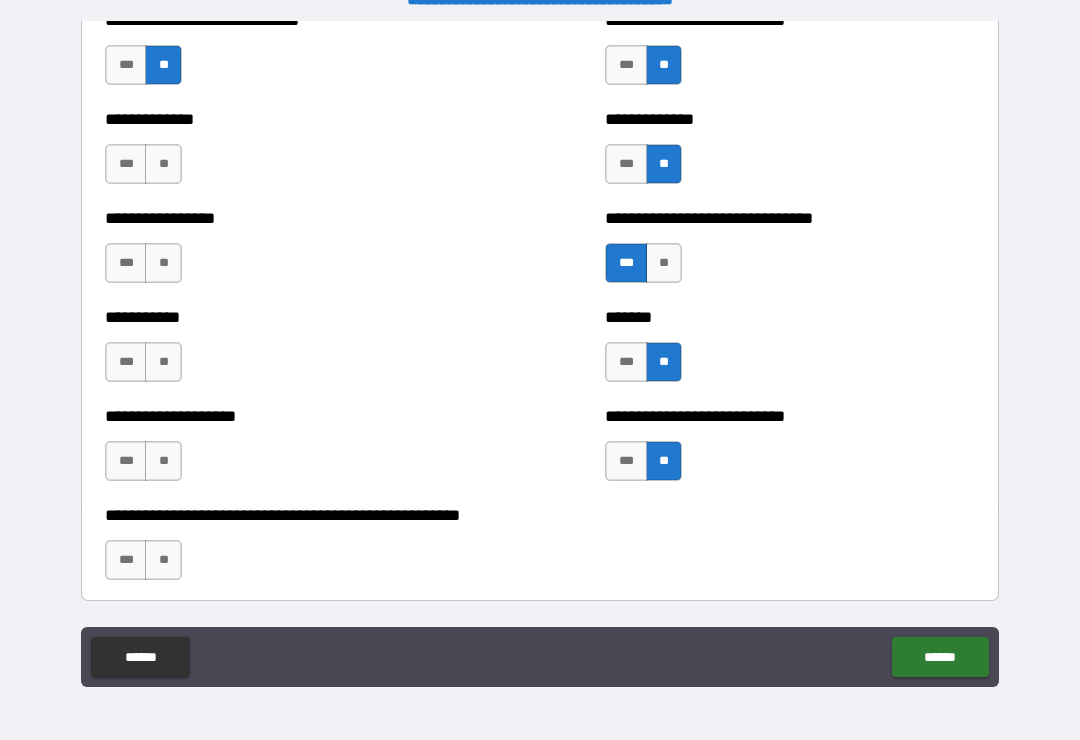 click on "**" at bounding box center [163, 164] 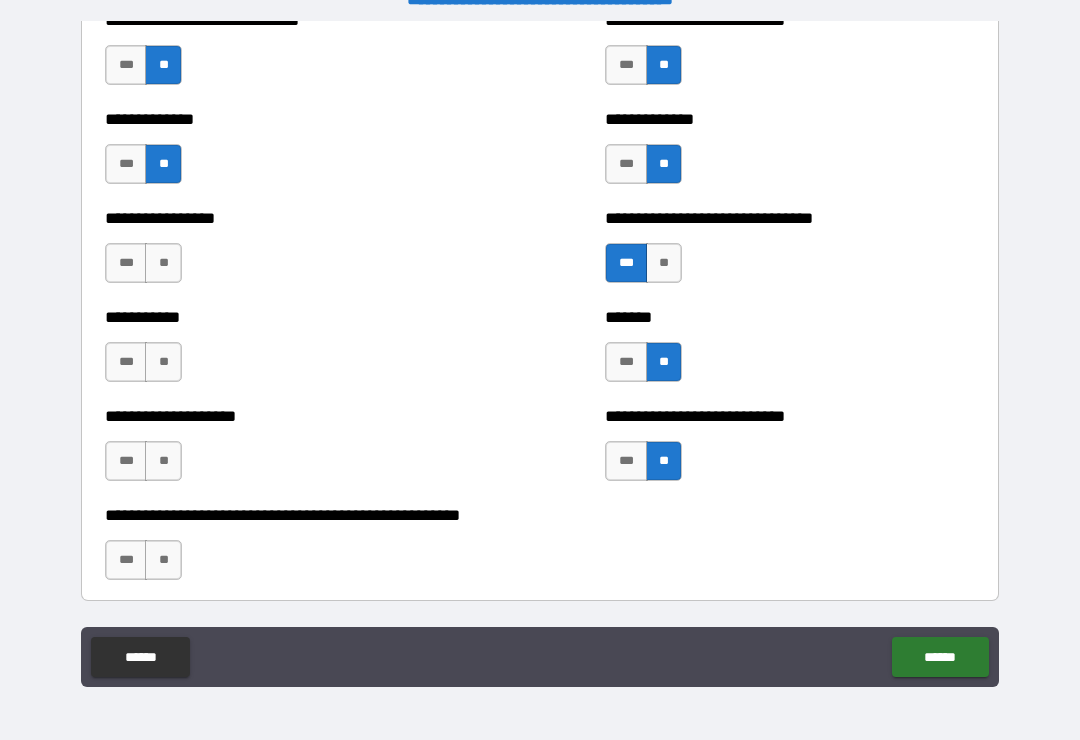 click on "**" at bounding box center (163, 263) 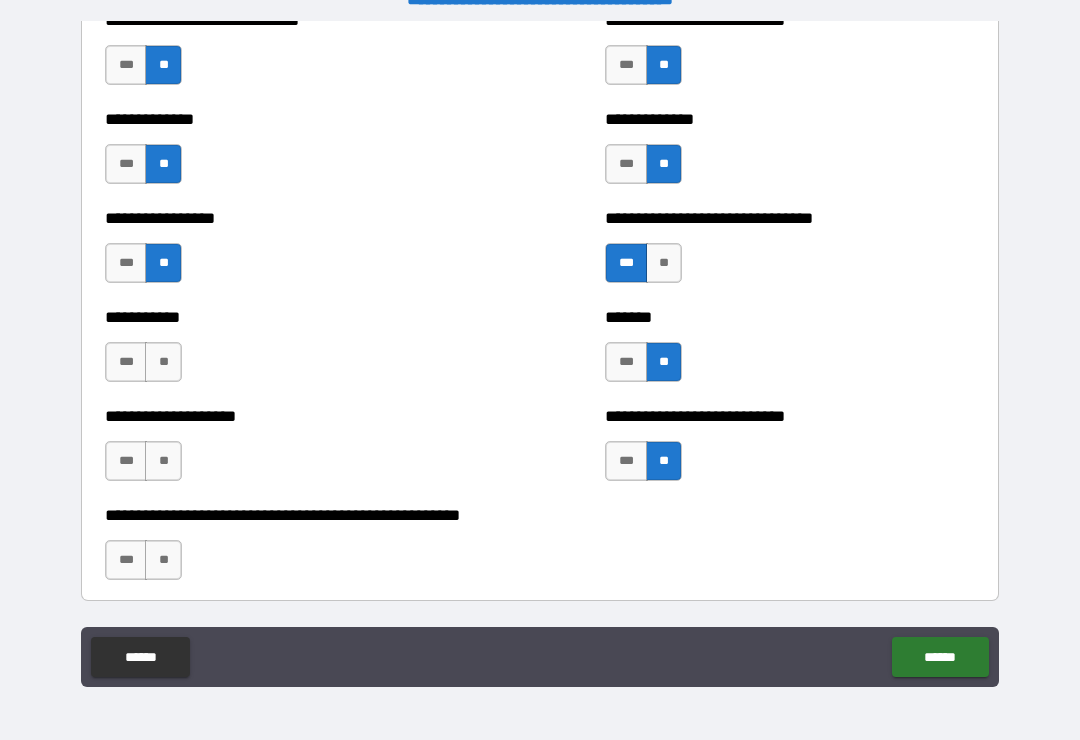 click on "**" at bounding box center (163, 362) 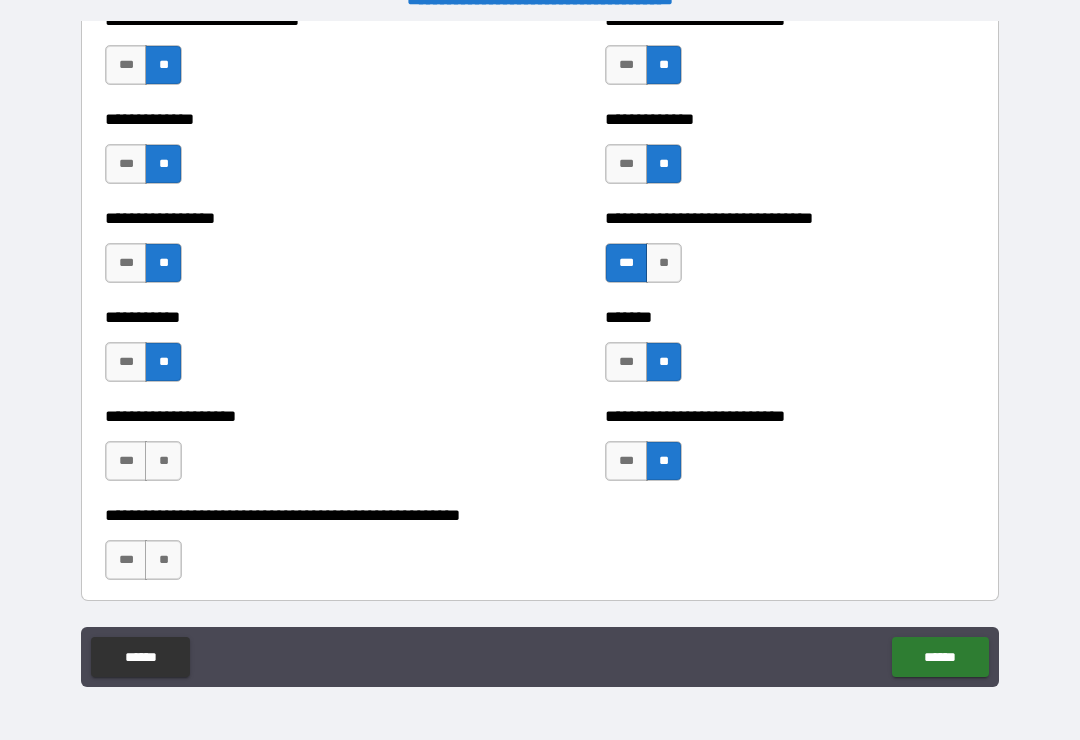 click on "**" at bounding box center (163, 461) 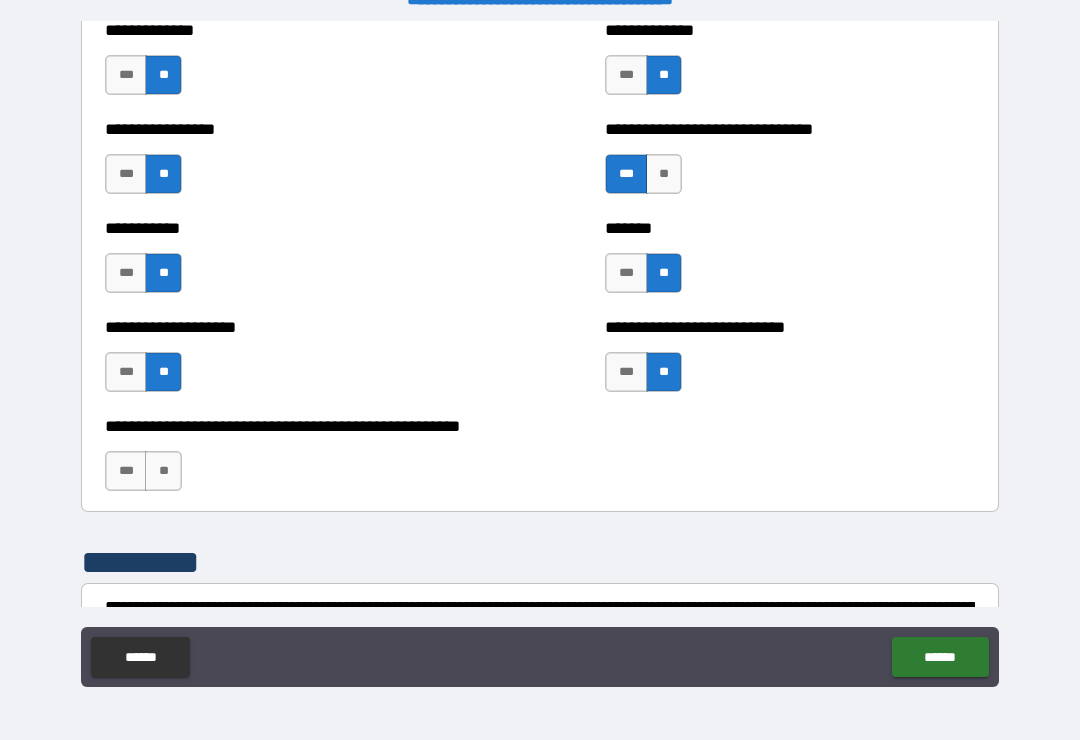 scroll, scrollTop: 7896, scrollLeft: 0, axis: vertical 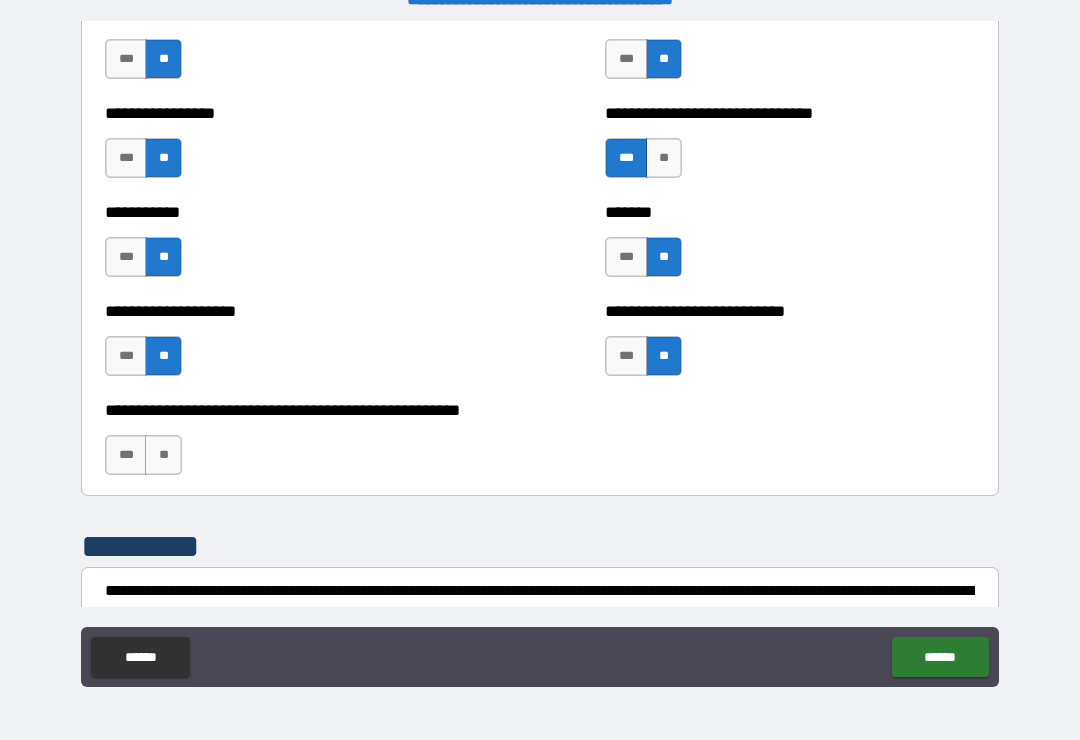 click on "**" at bounding box center [163, 455] 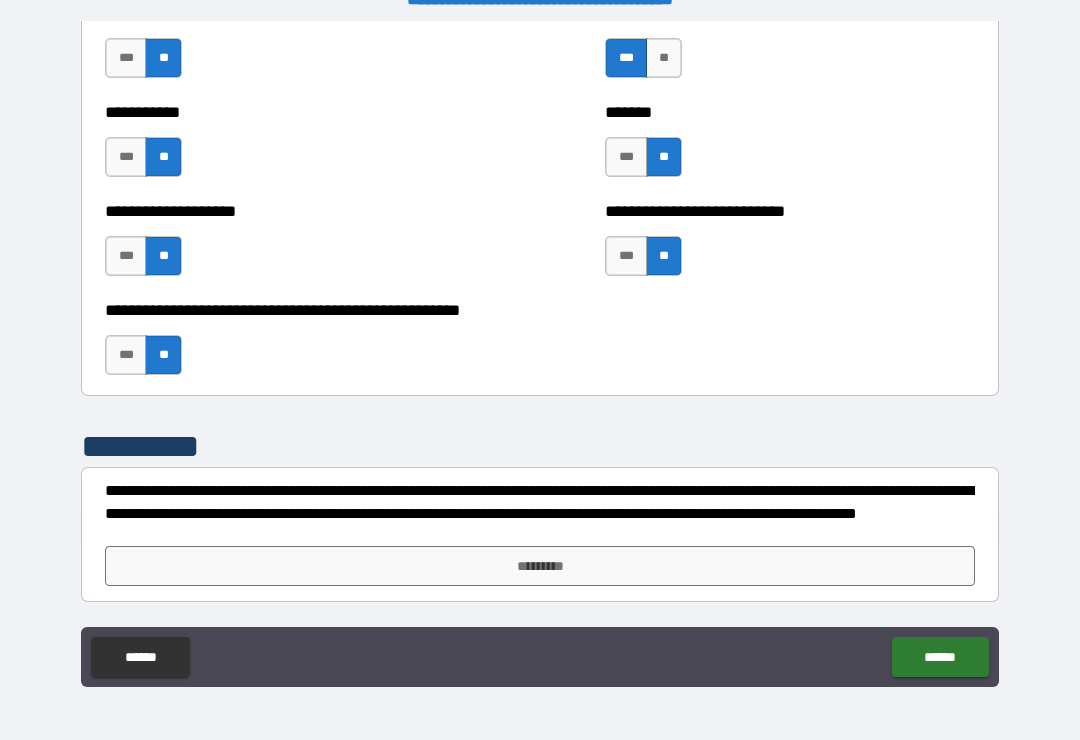 click on "*********" at bounding box center (540, 566) 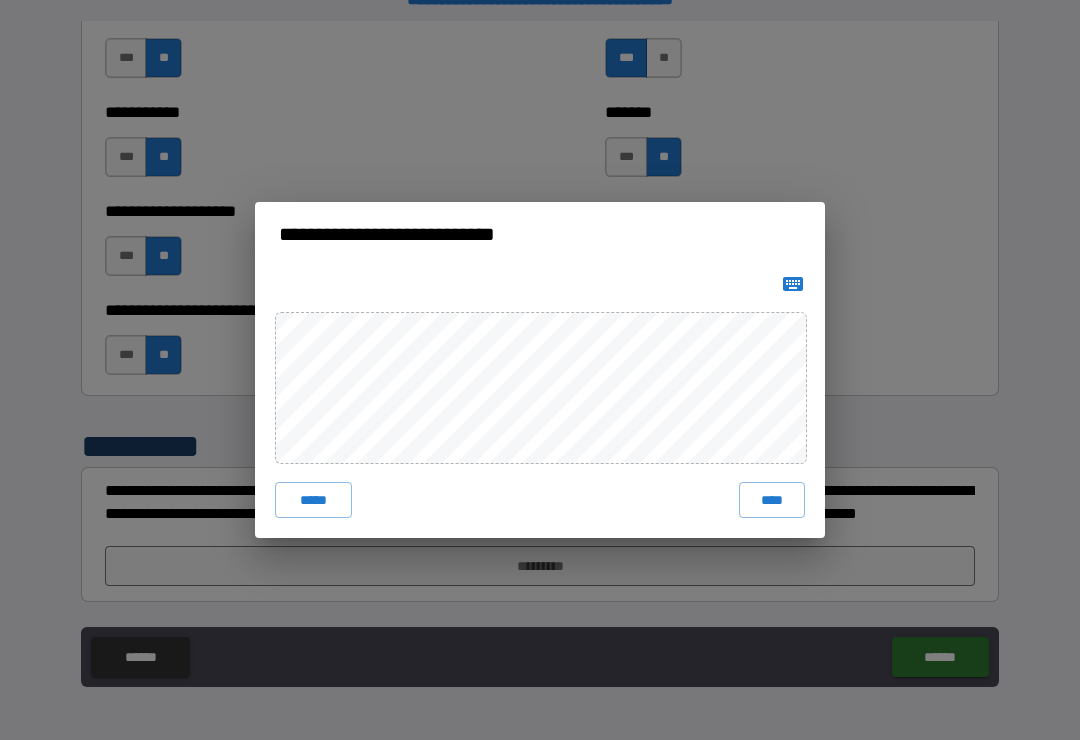 click on "****" at bounding box center (772, 500) 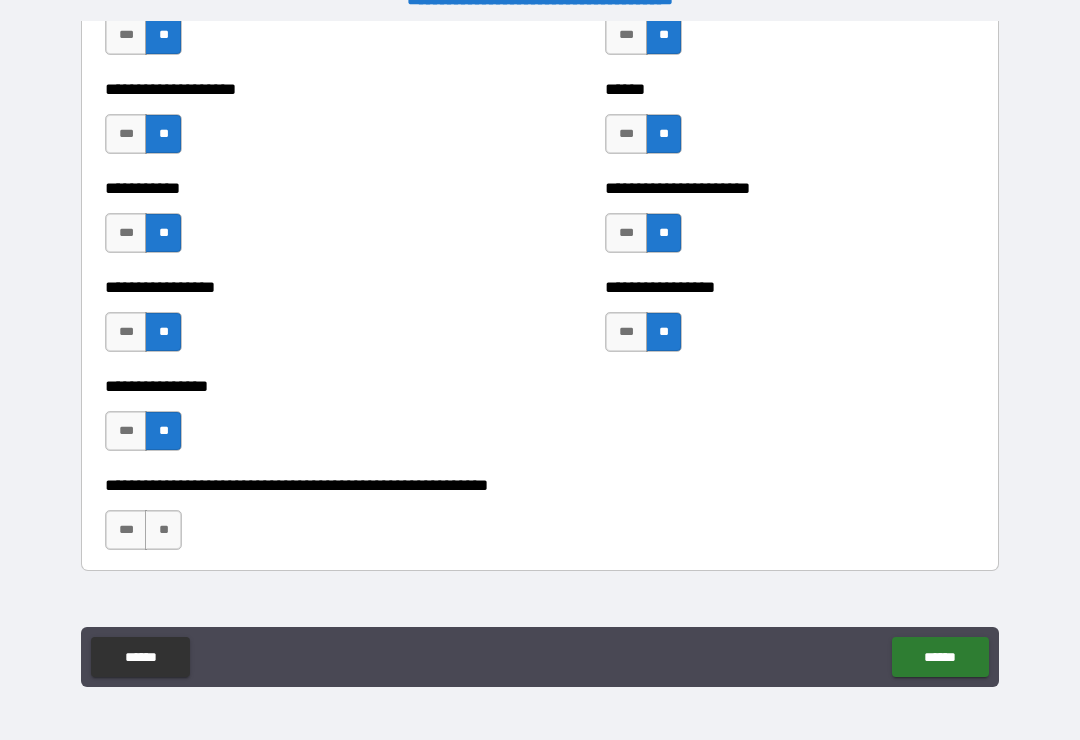 scroll, scrollTop: 5955, scrollLeft: 0, axis: vertical 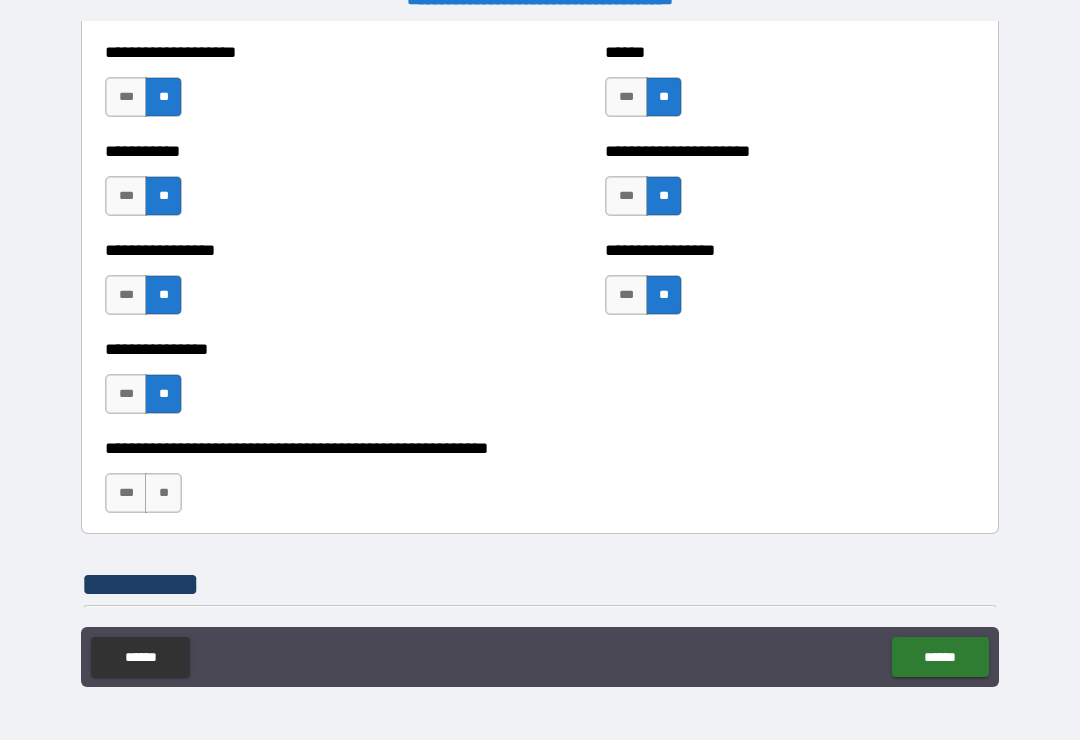 click on "**" at bounding box center (163, 493) 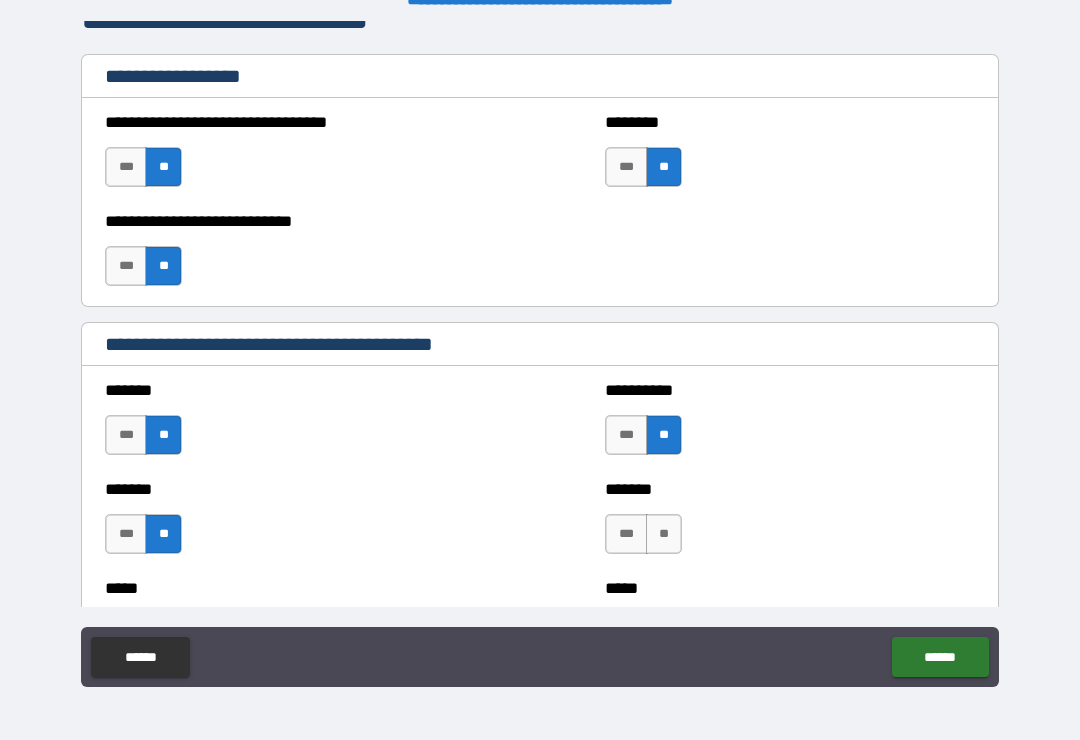 click on "**" at bounding box center (664, 534) 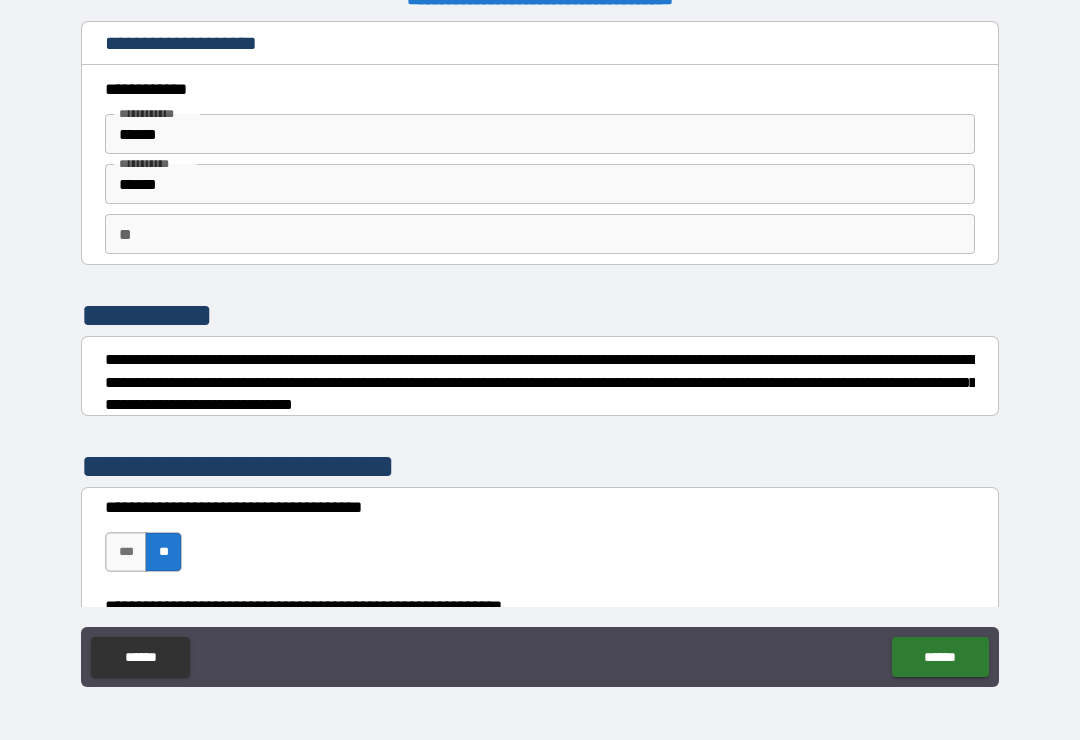 scroll, scrollTop: 0, scrollLeft: 0, axis: both 